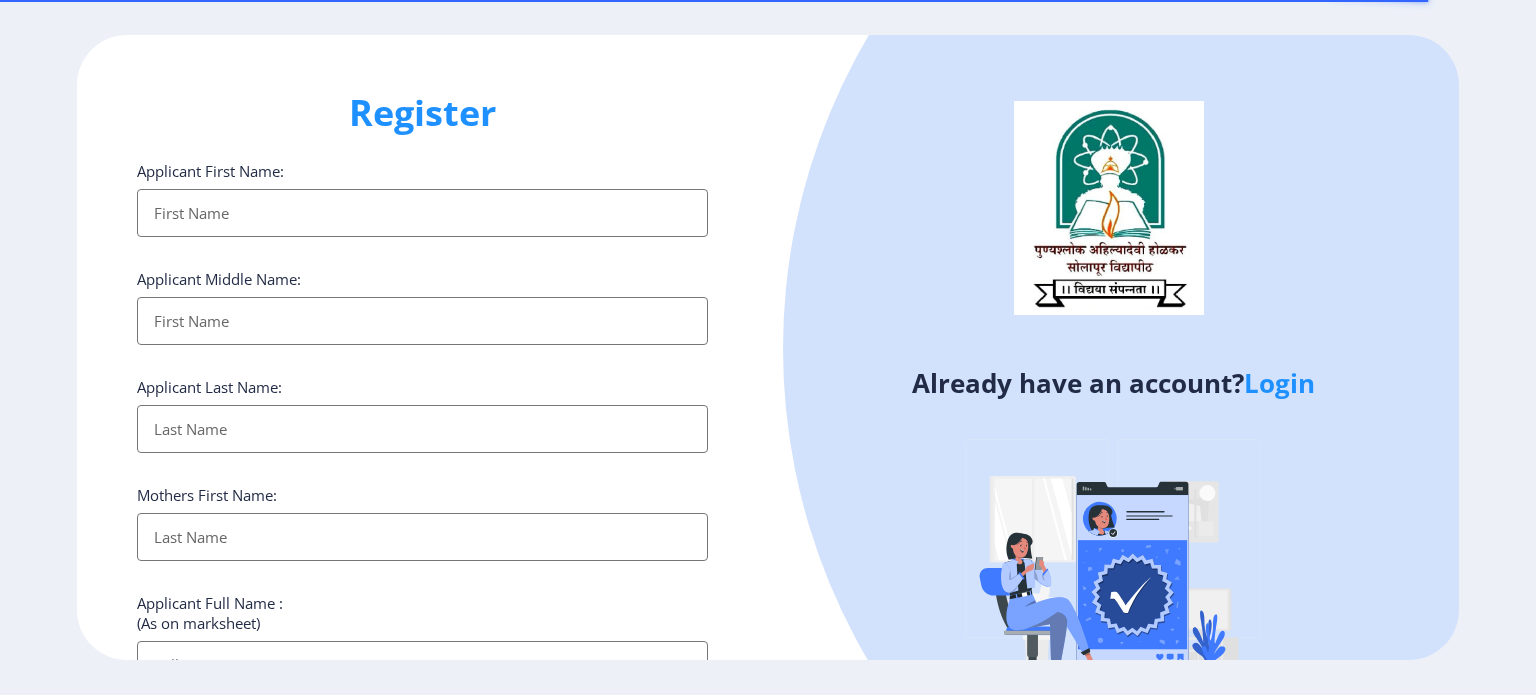 select 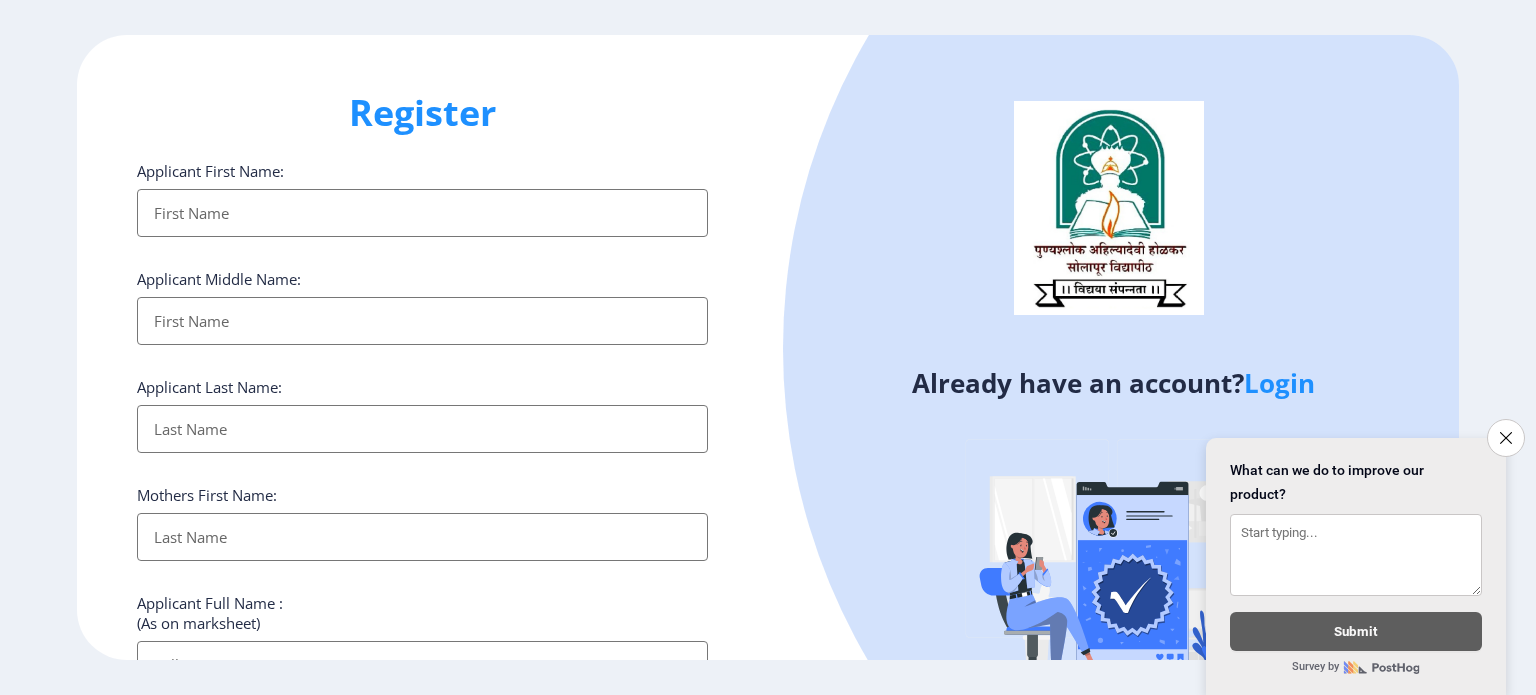 click on "Applicant First Name:" at bounding box center (422, 213) 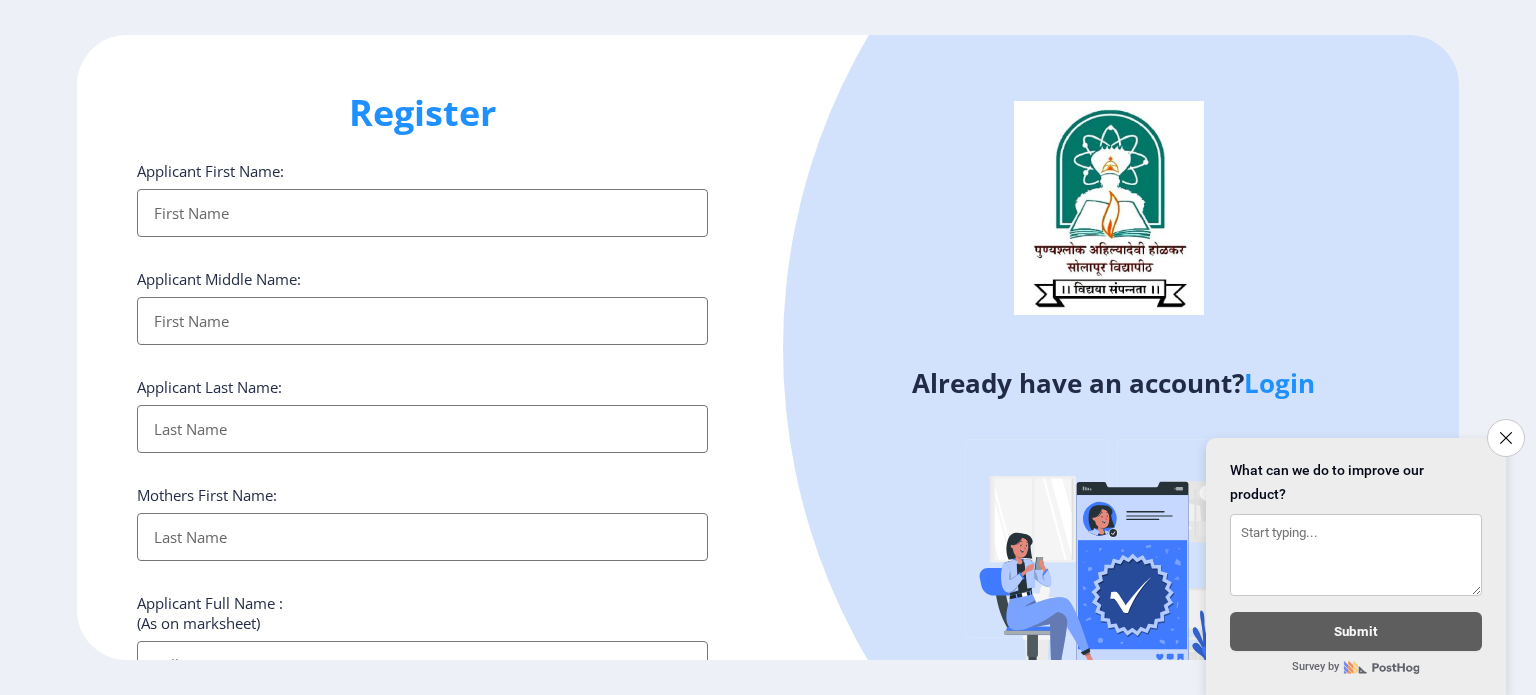 type on "S" 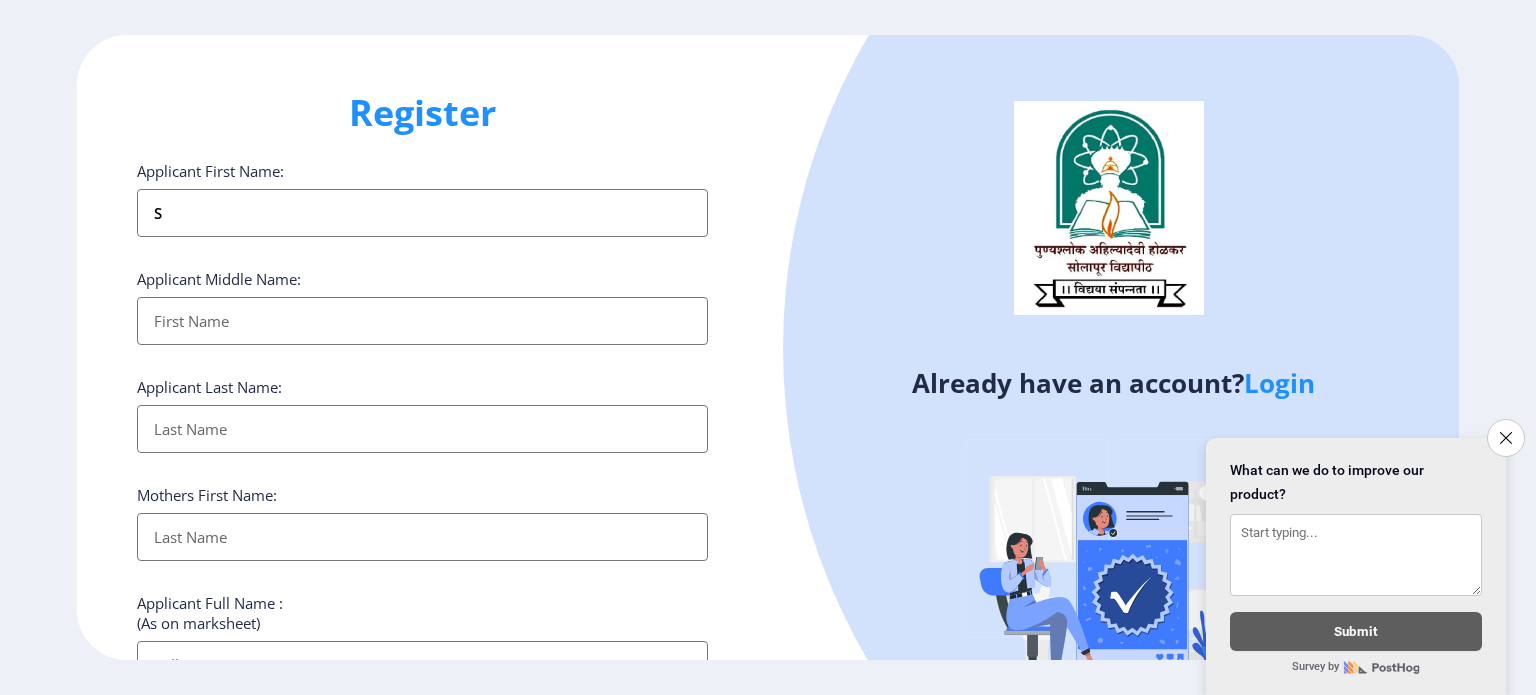 type on "S" 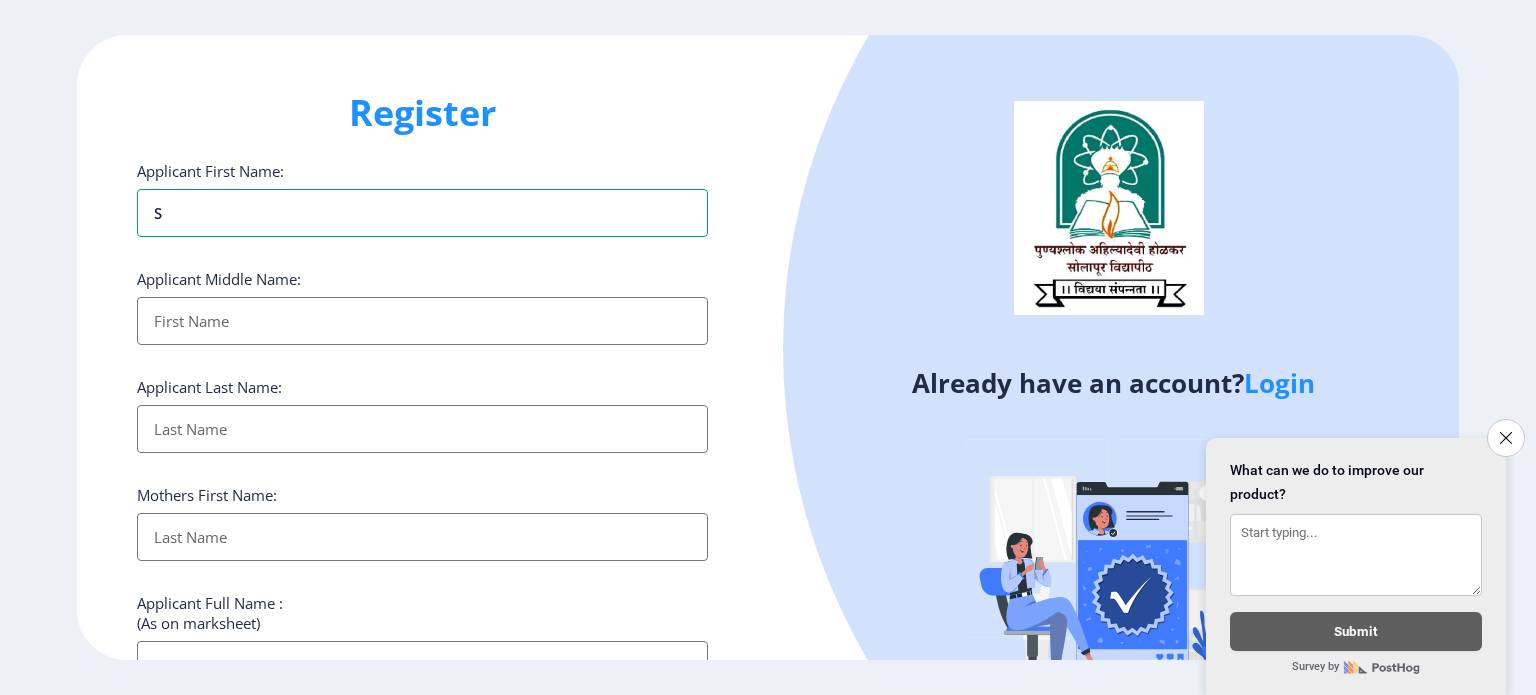 type on "So" 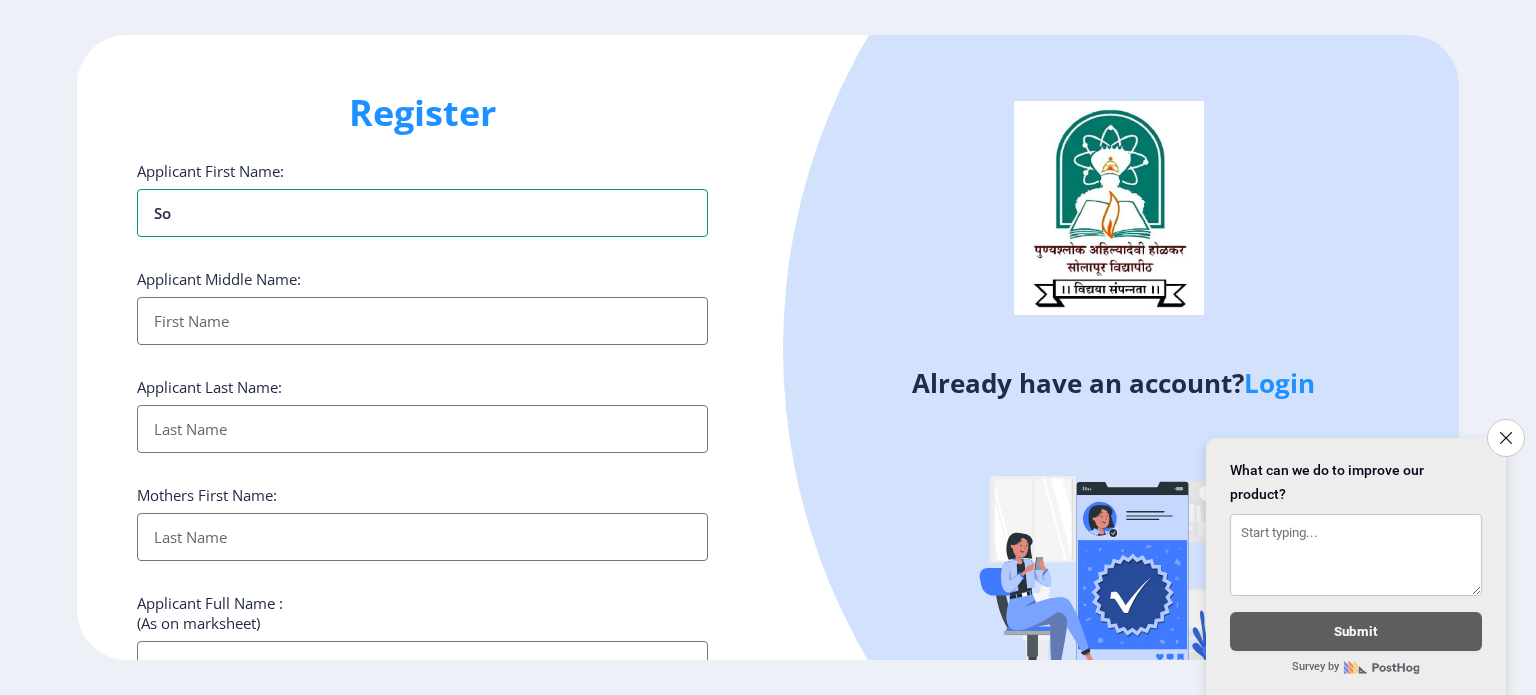 type on "Son" 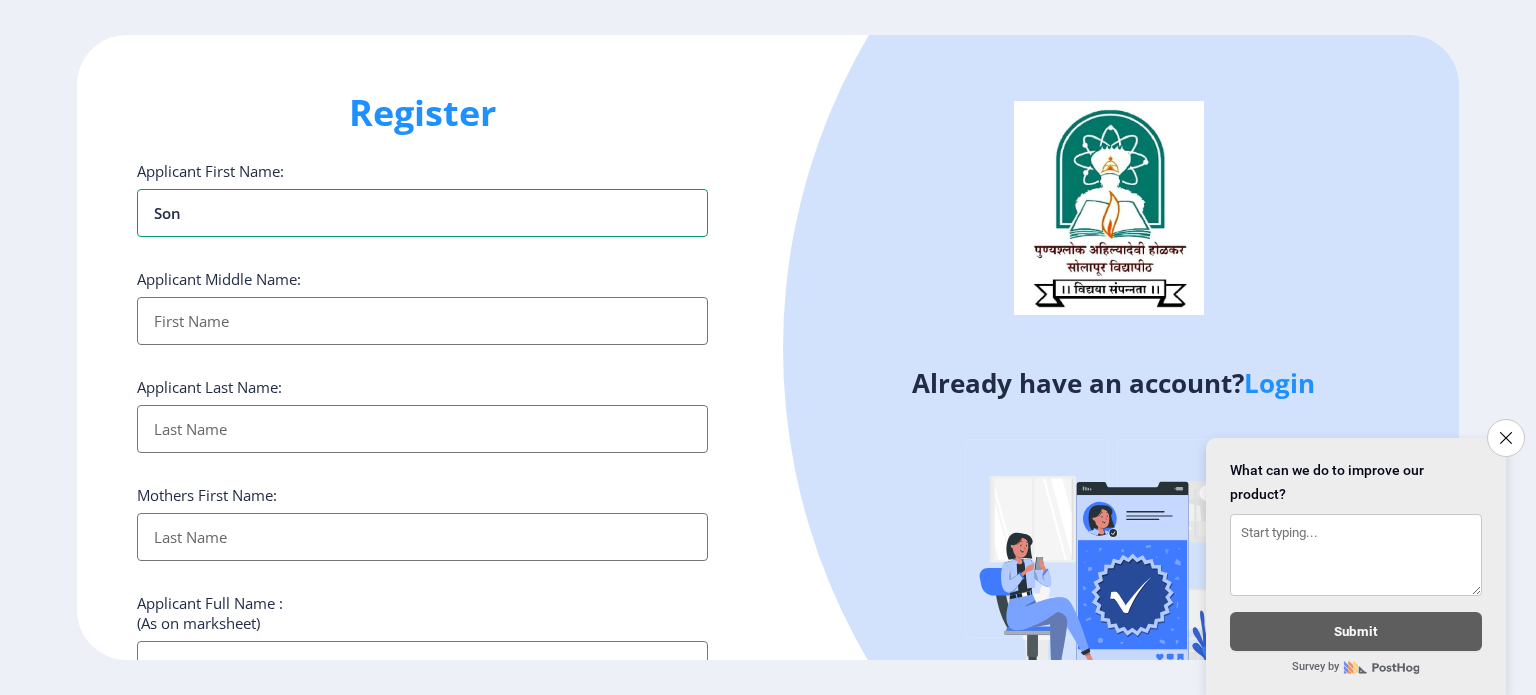 type on "Sona" 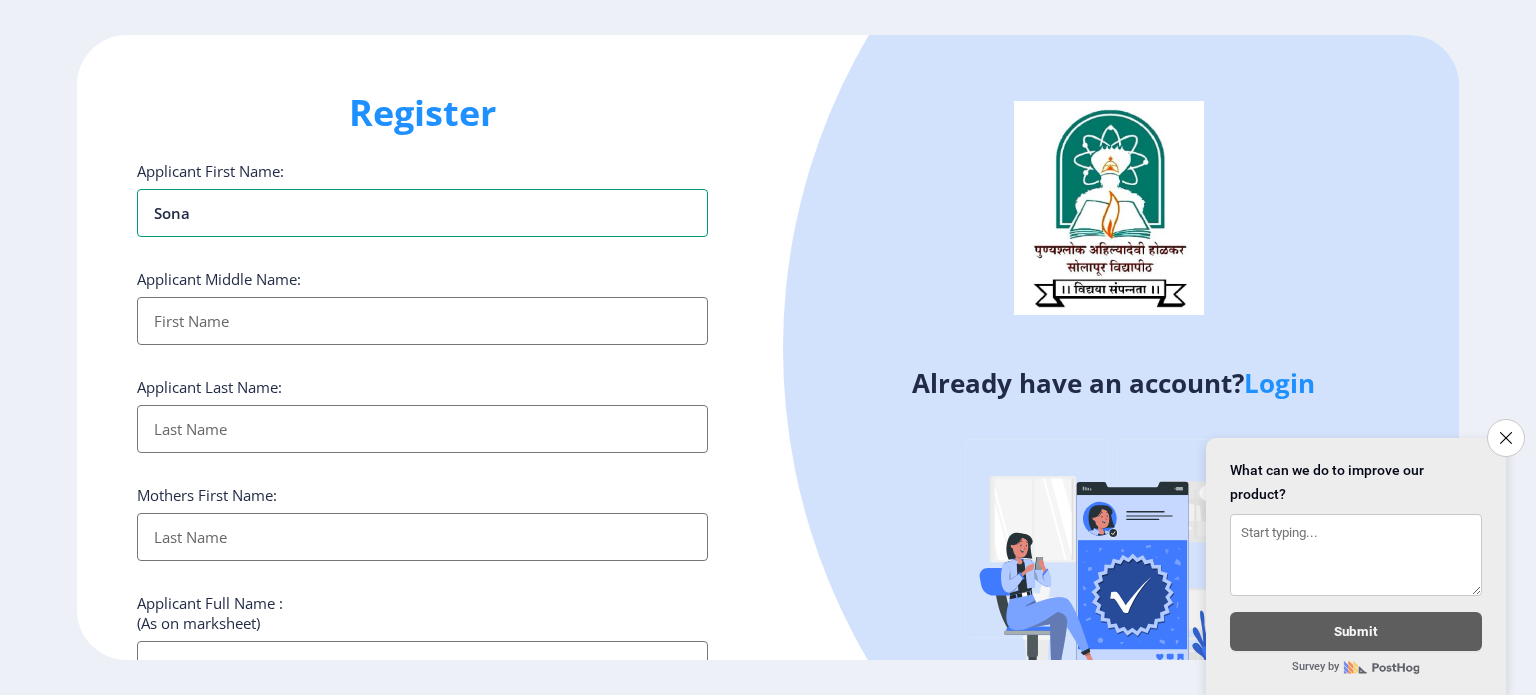 type on "Sonal" 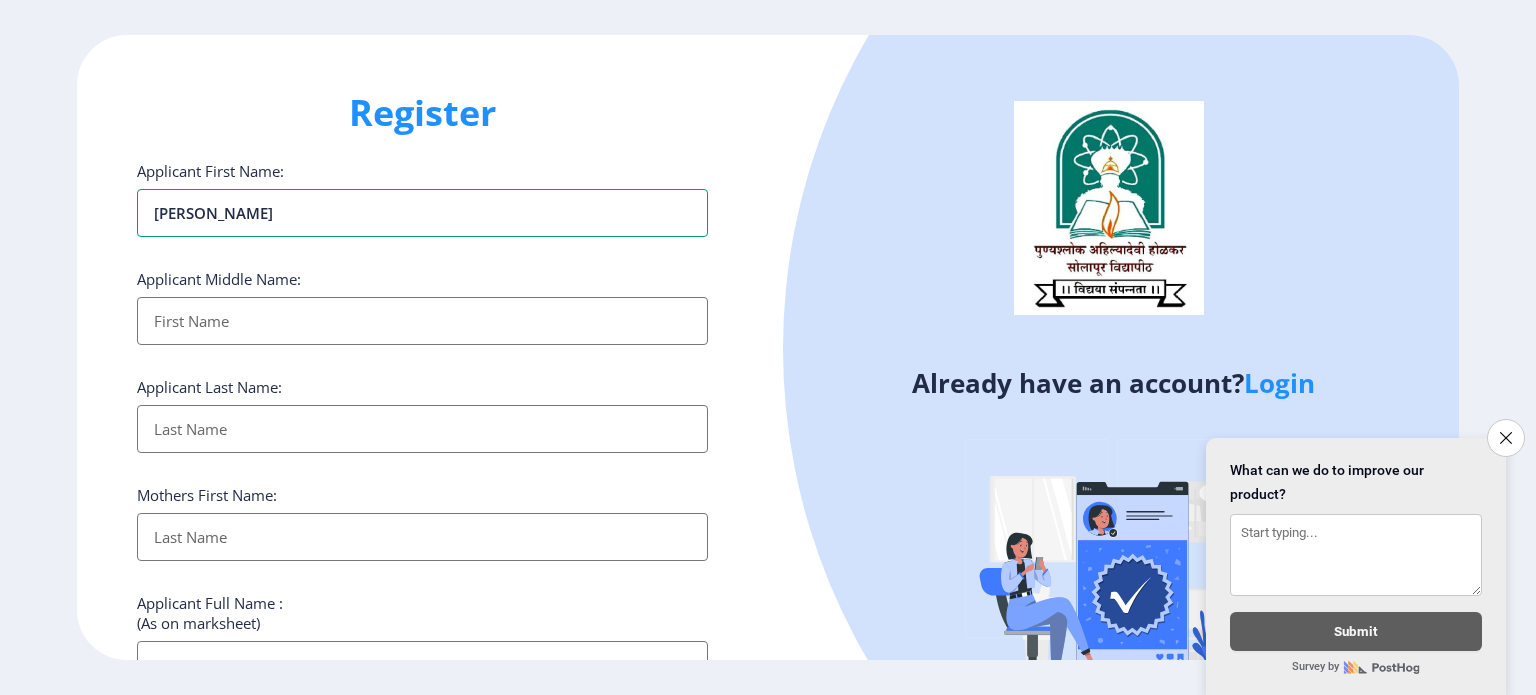 type on "Sonali" 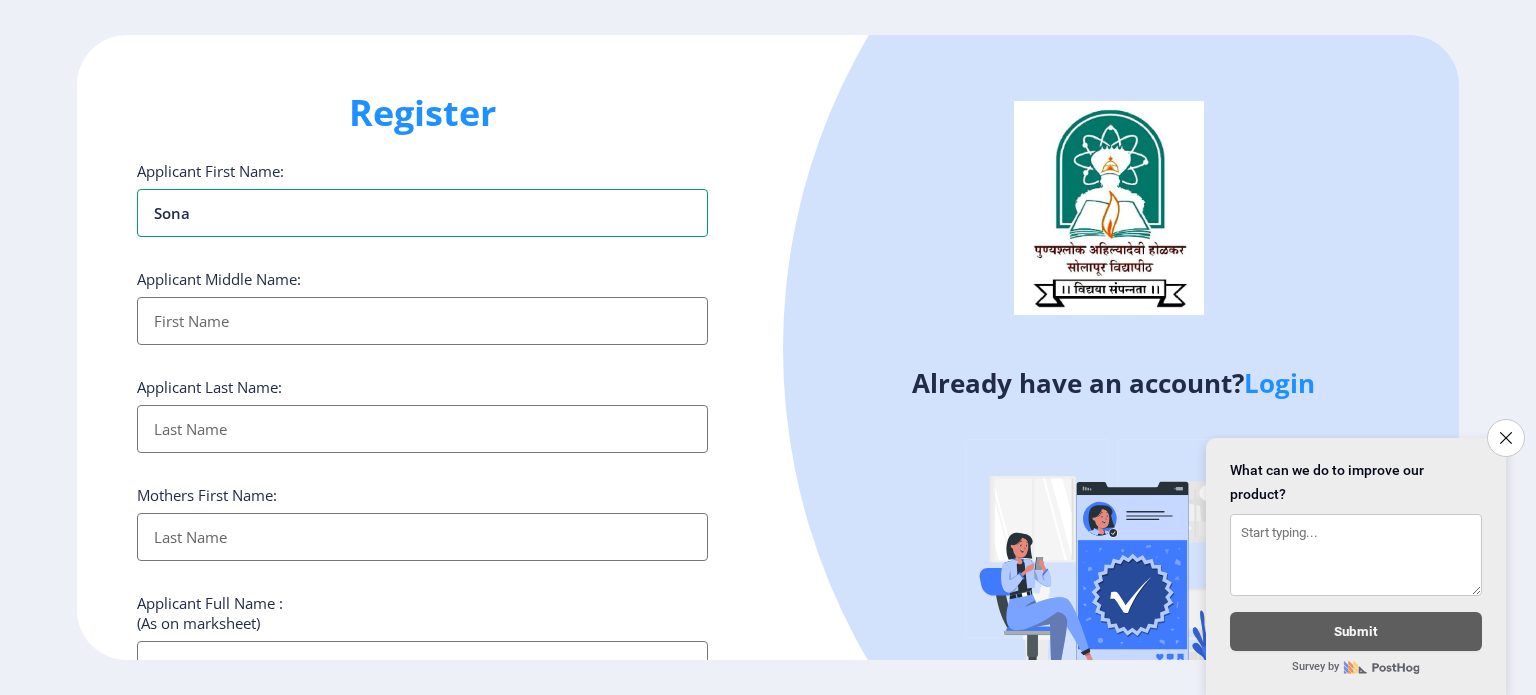 type on "Son" 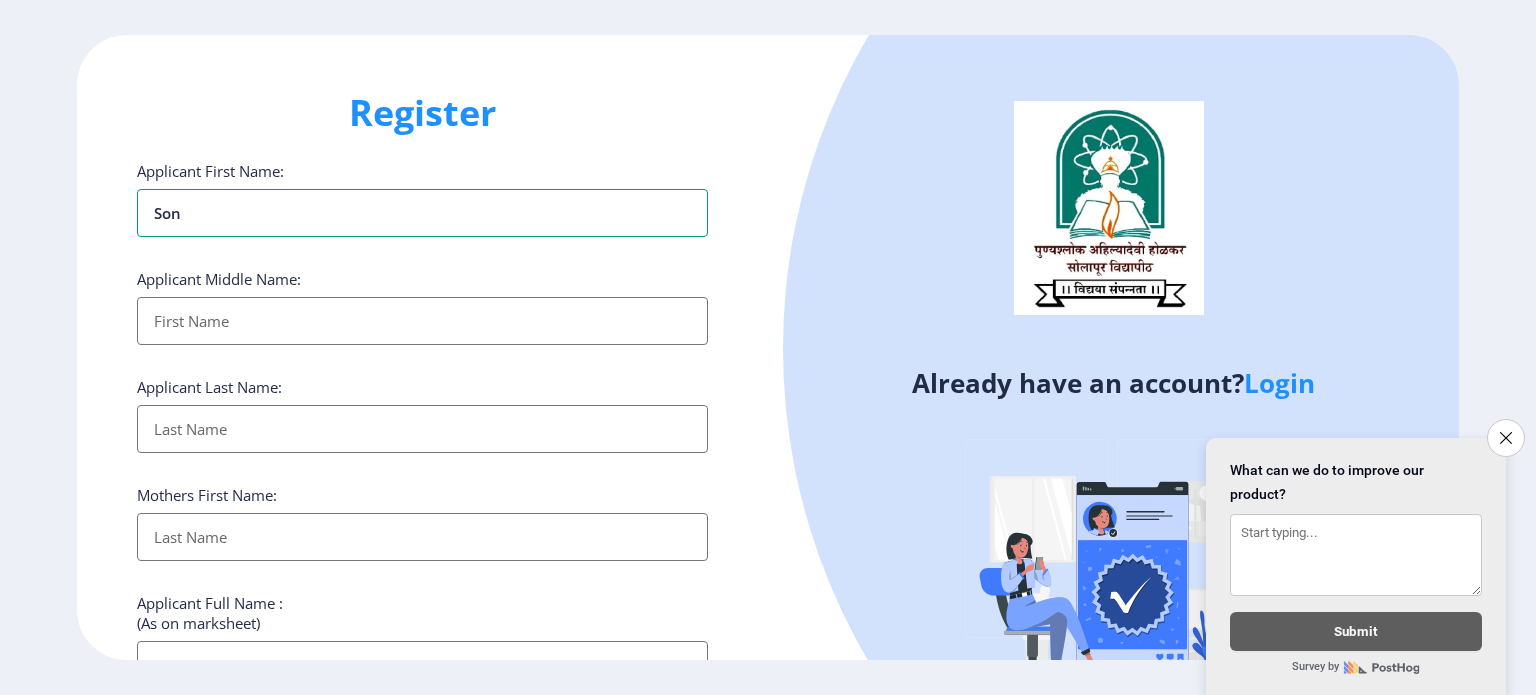 type on "So" 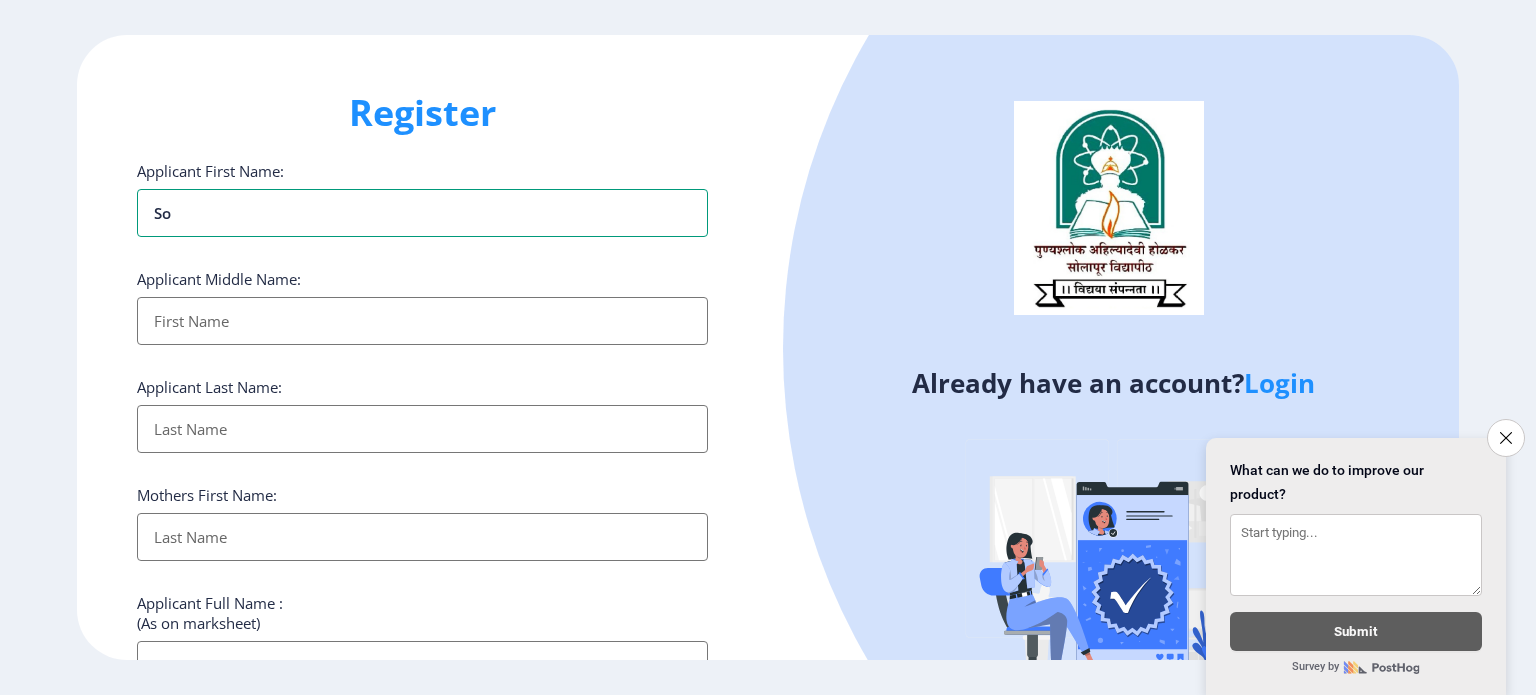type on "S" 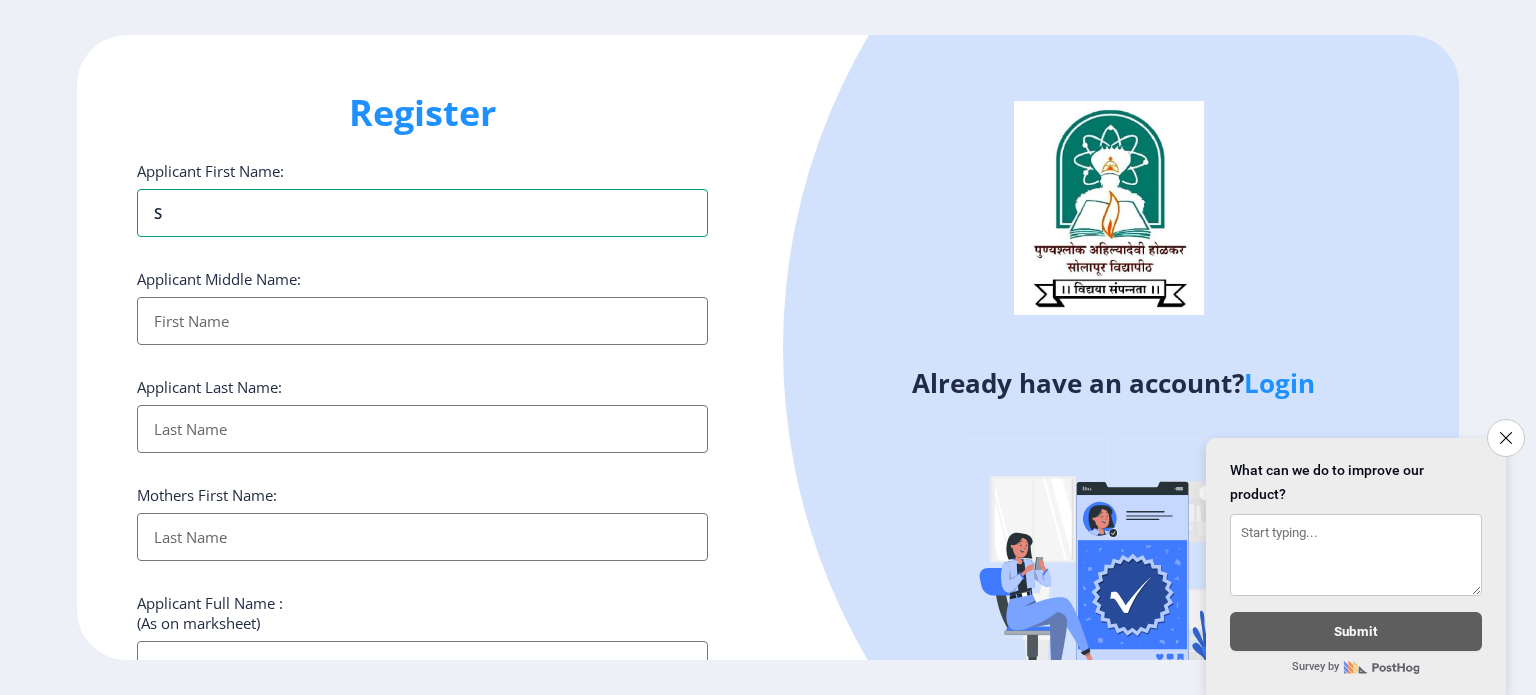 type 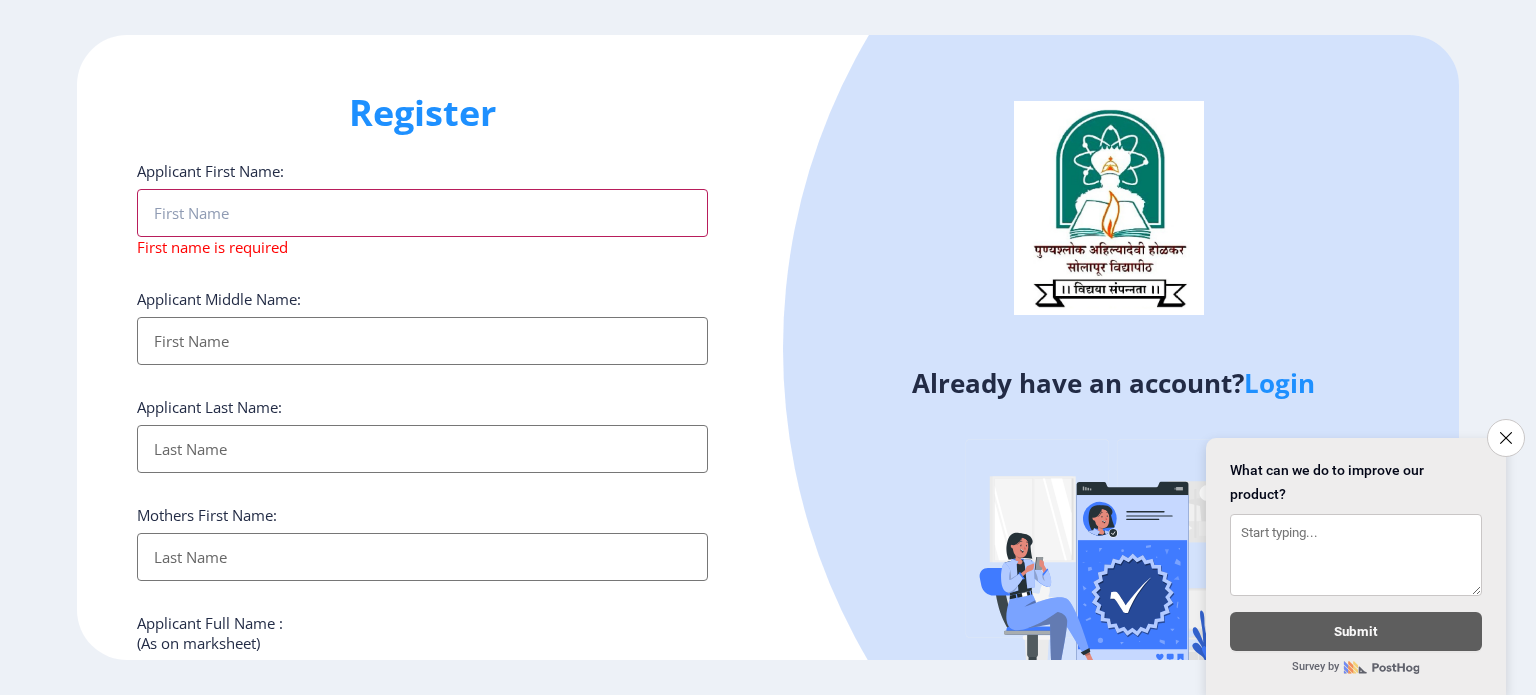 type on "S" 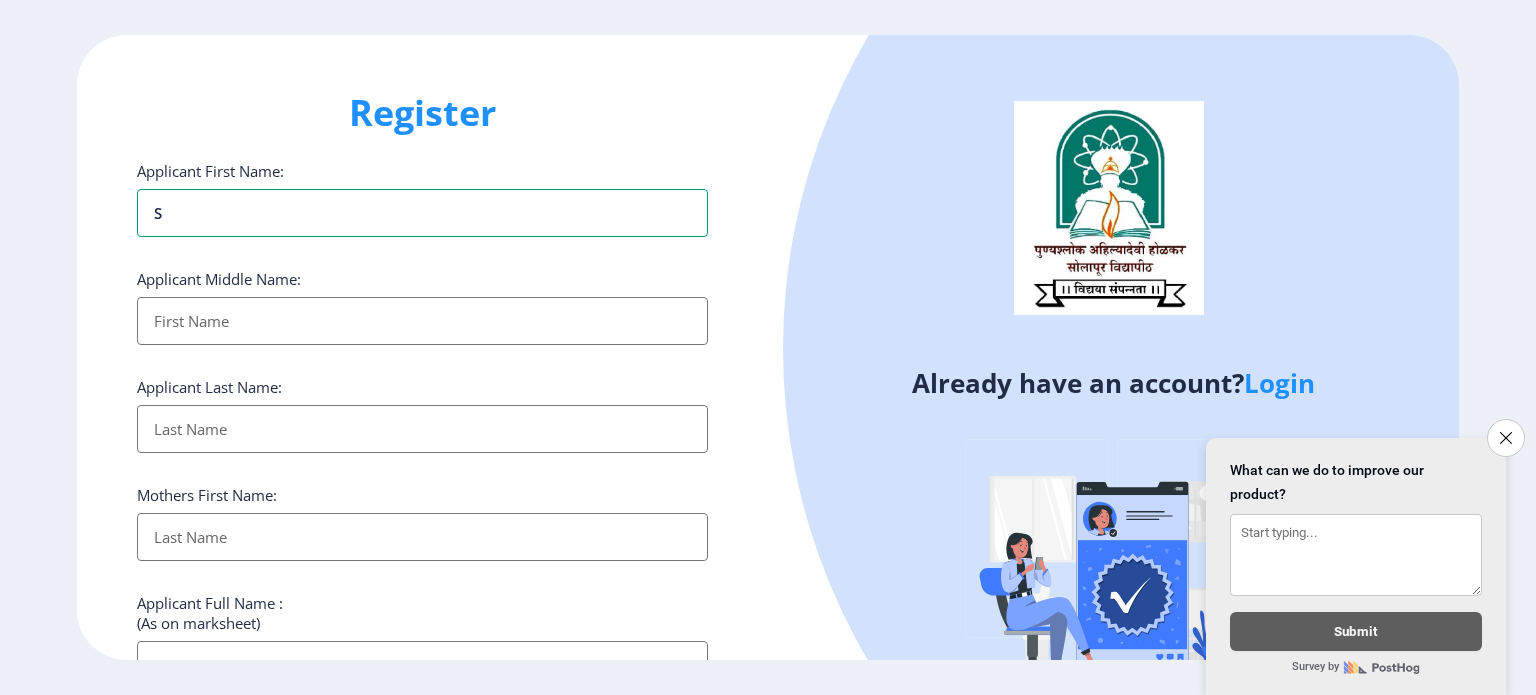 type on "SO" 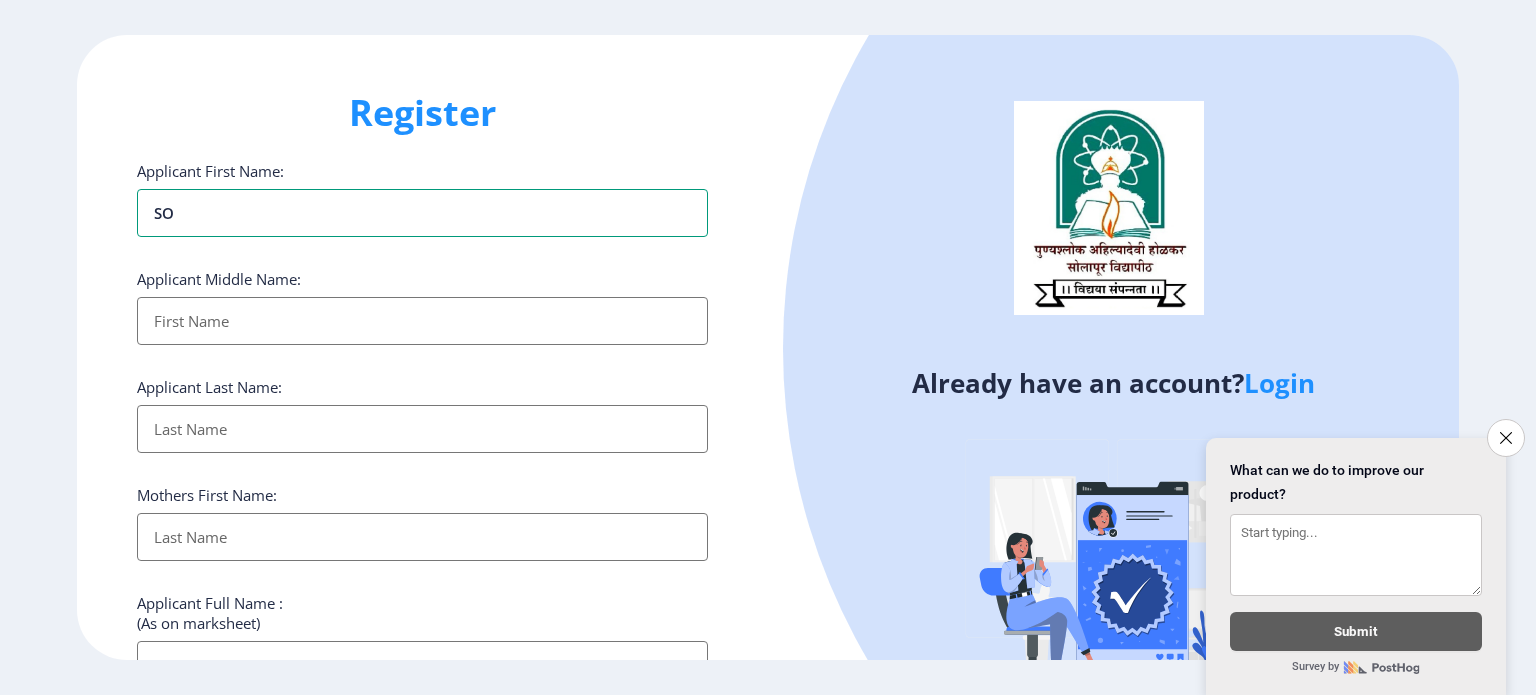 type on "SON" 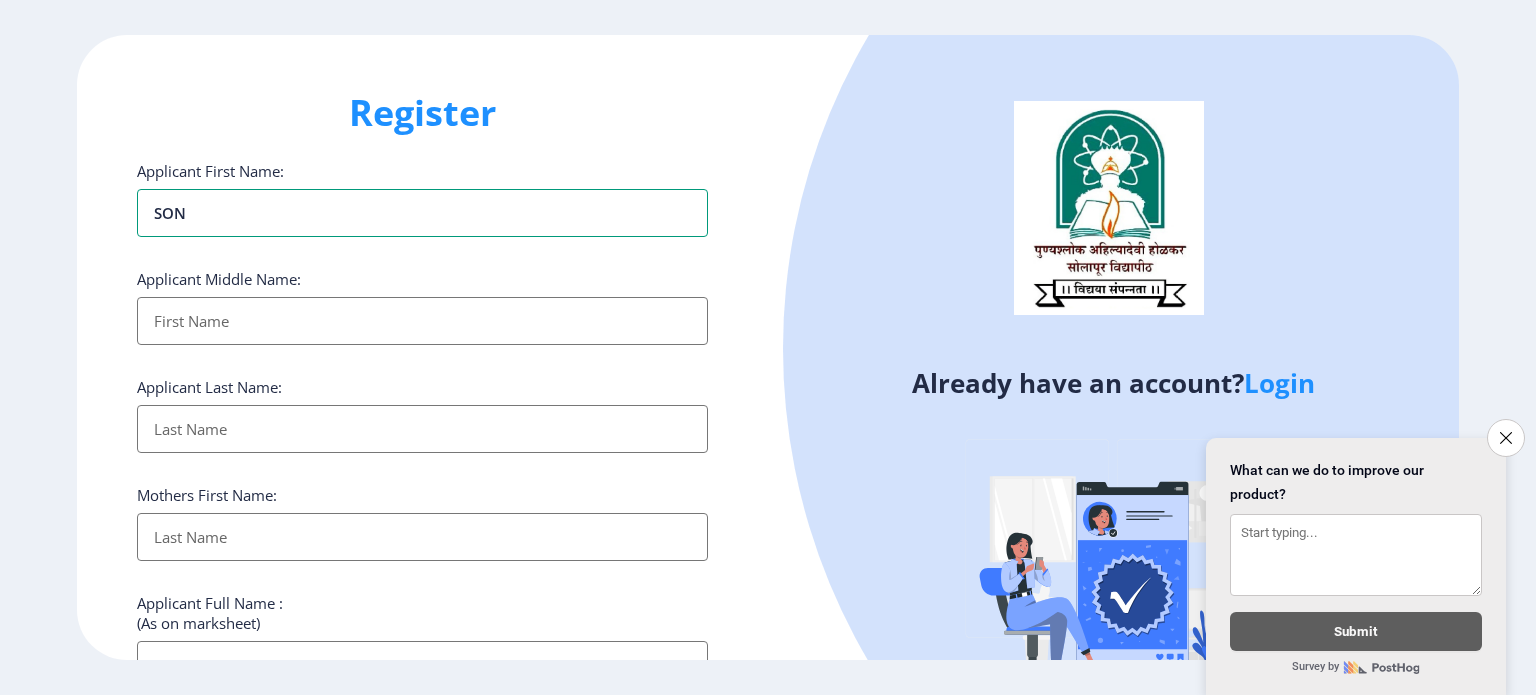 type on "SONA" 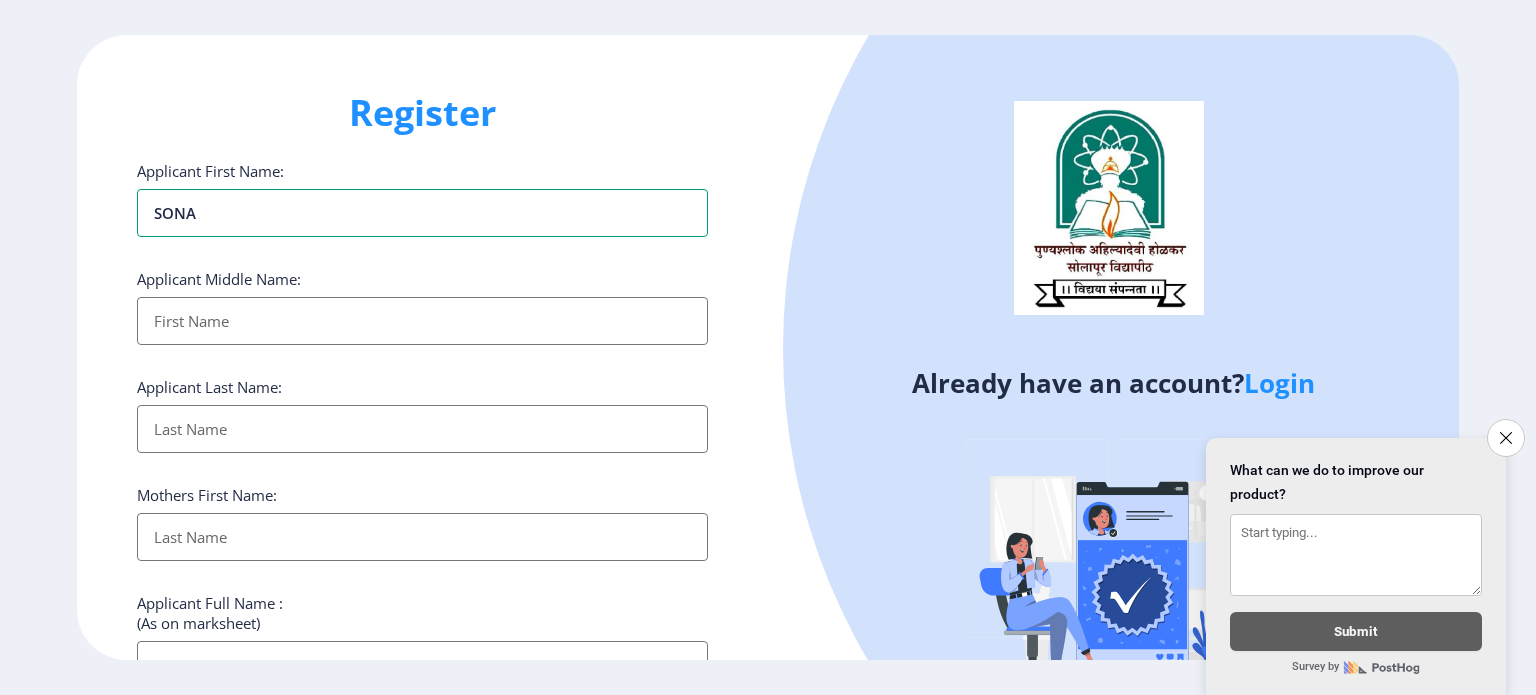 type on "SONAL" 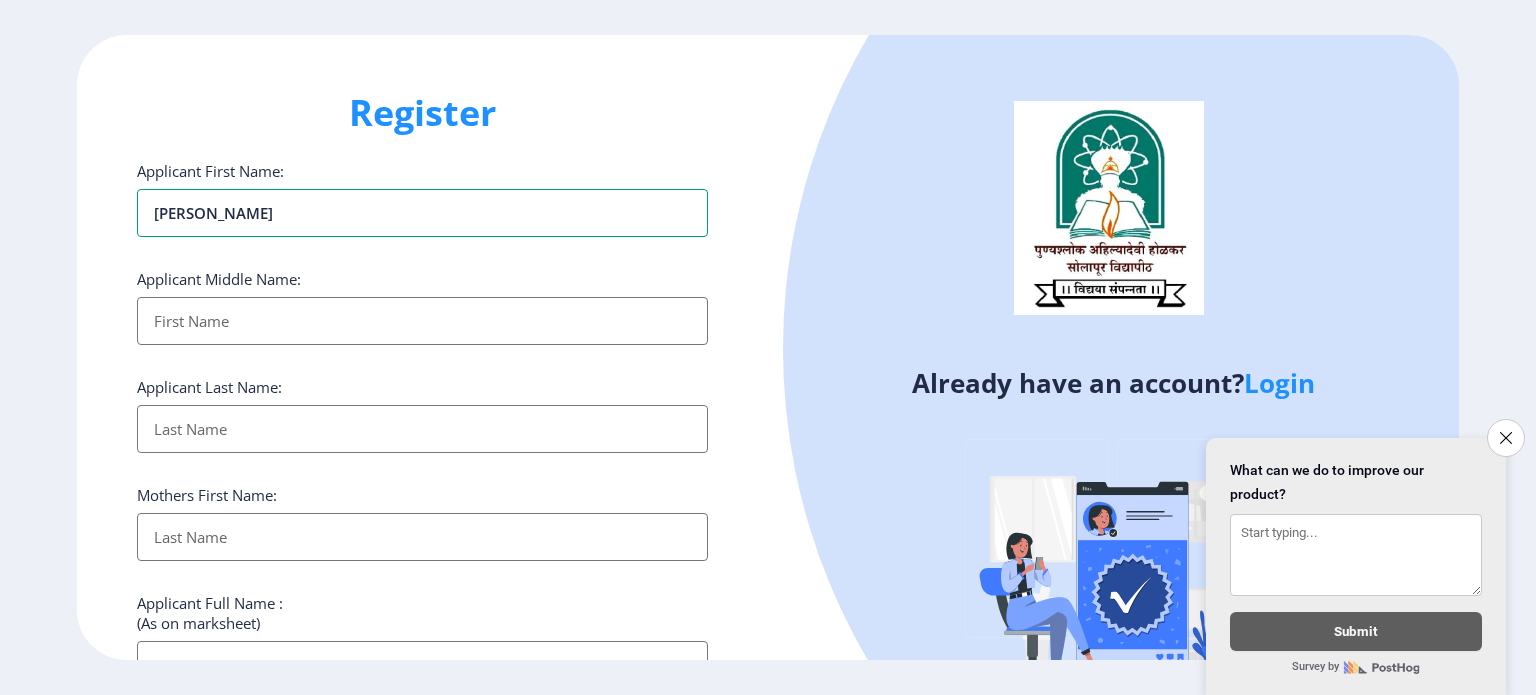 type on "[PERSON_NAME]" 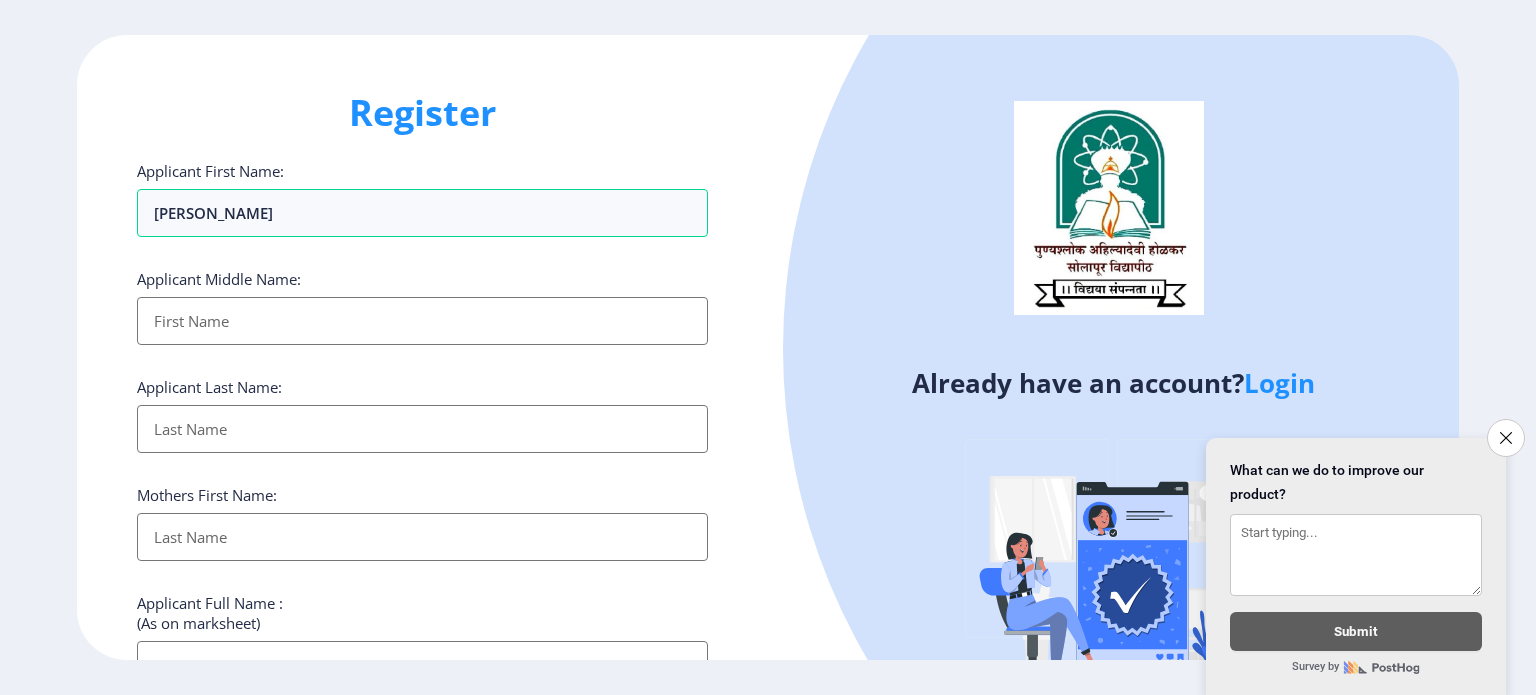 type on "R" 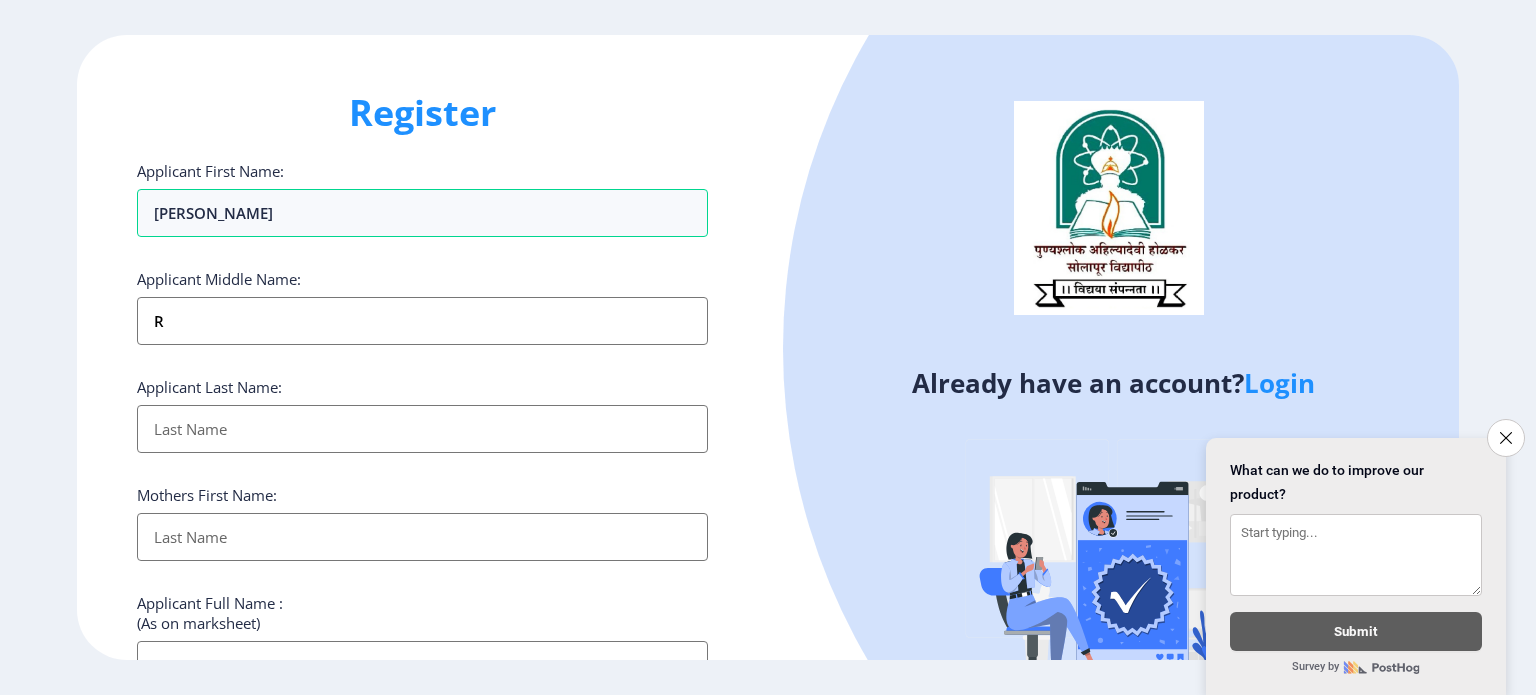 type on "RA" 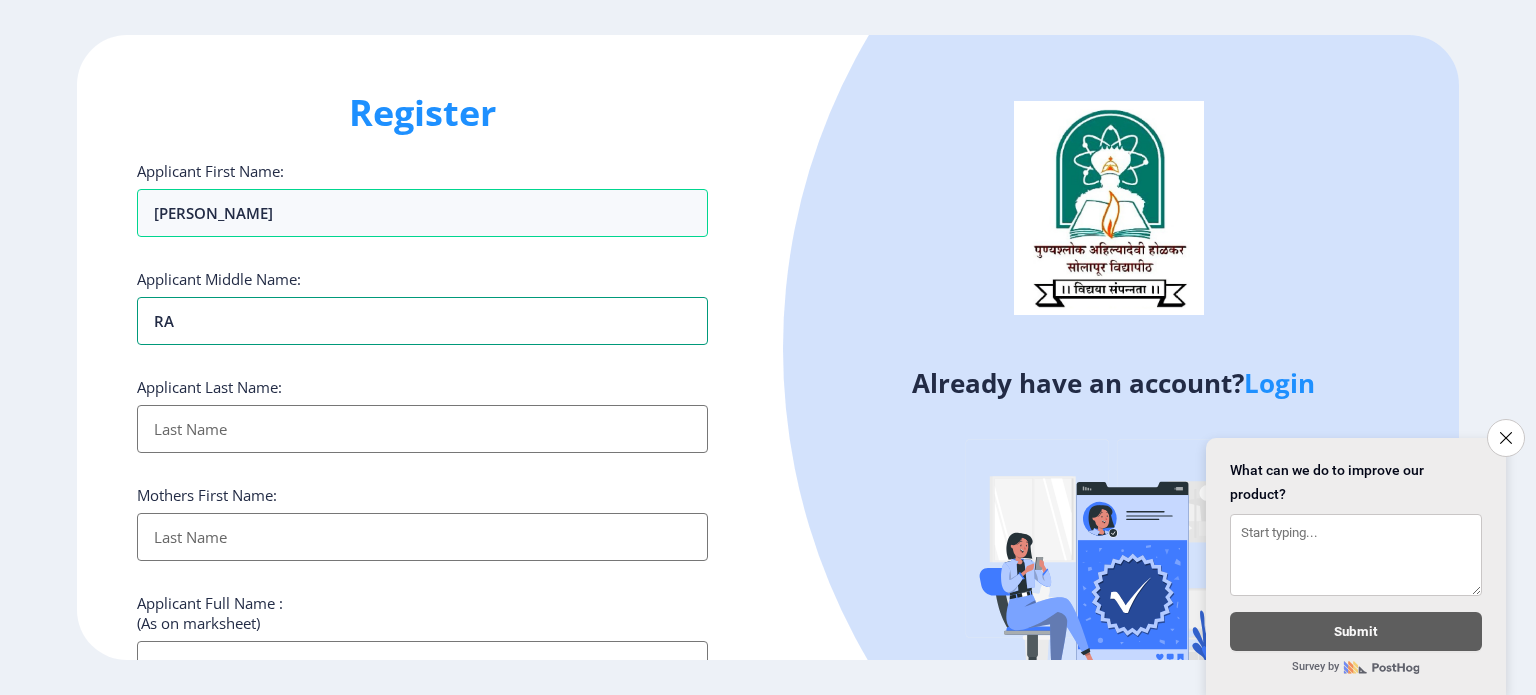 type on "RAM" 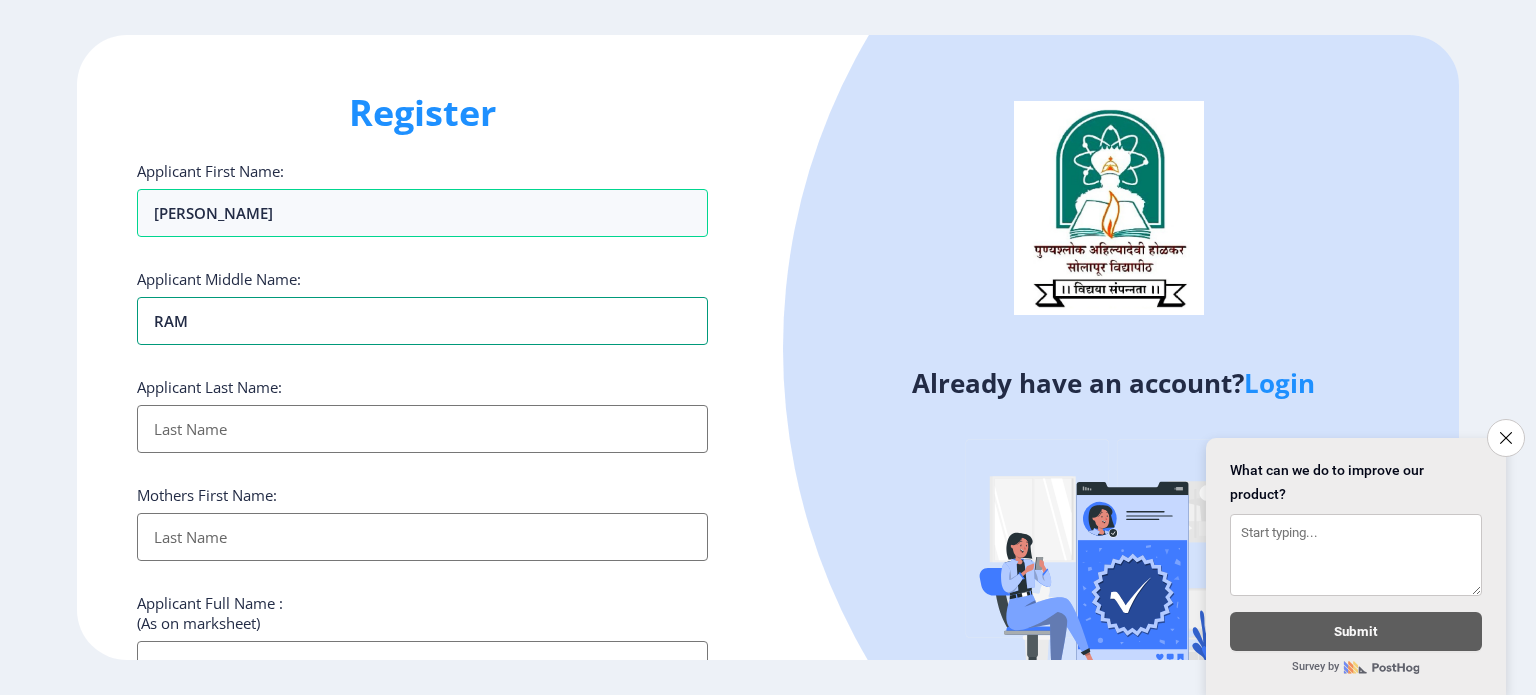 type on "RAME" 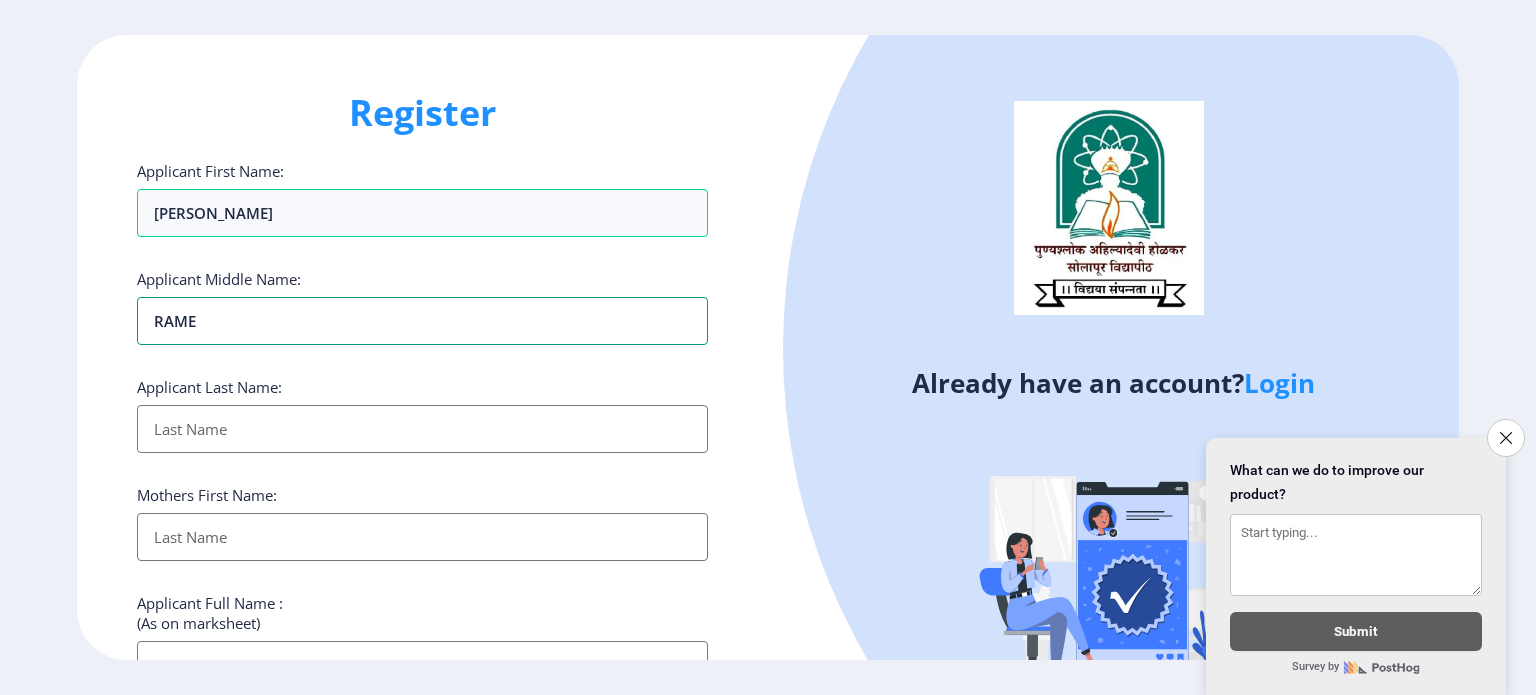 type on "RAMES" 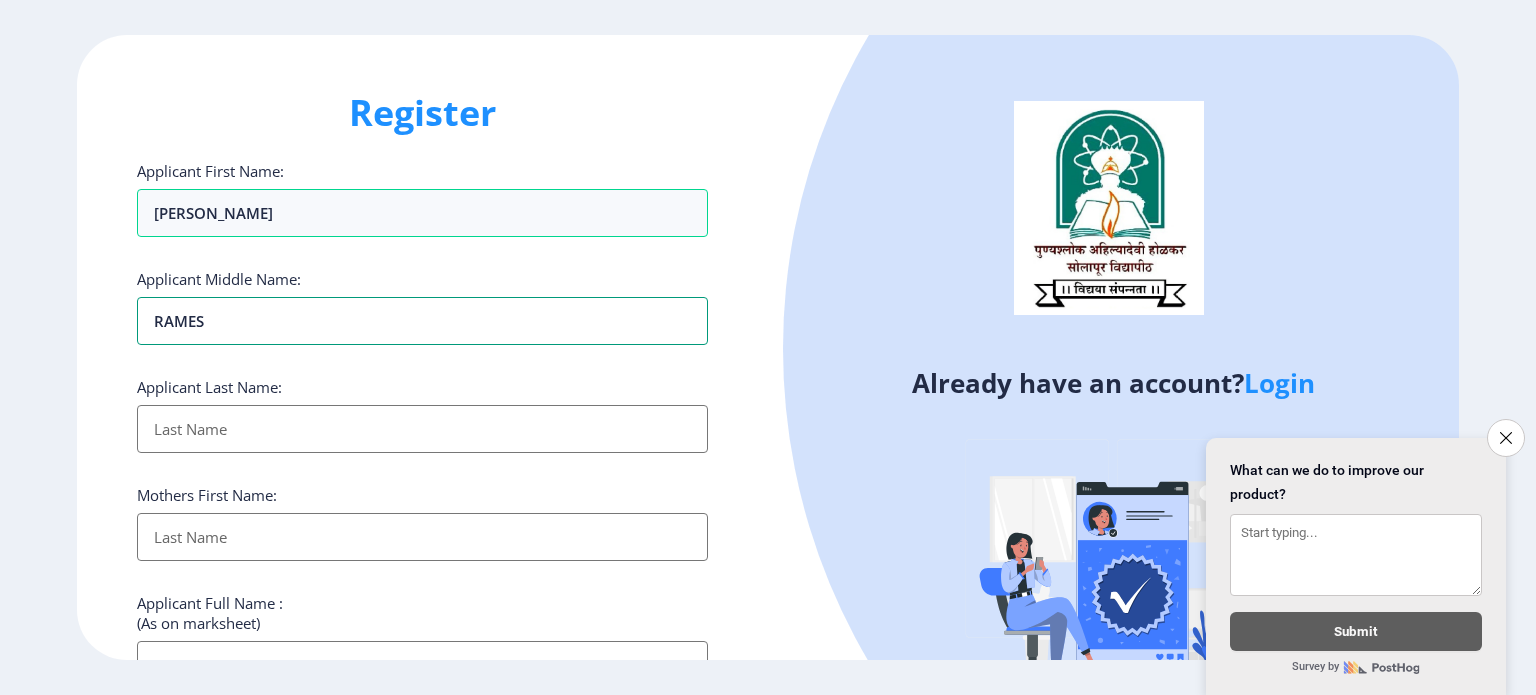 type on "RAMESH" 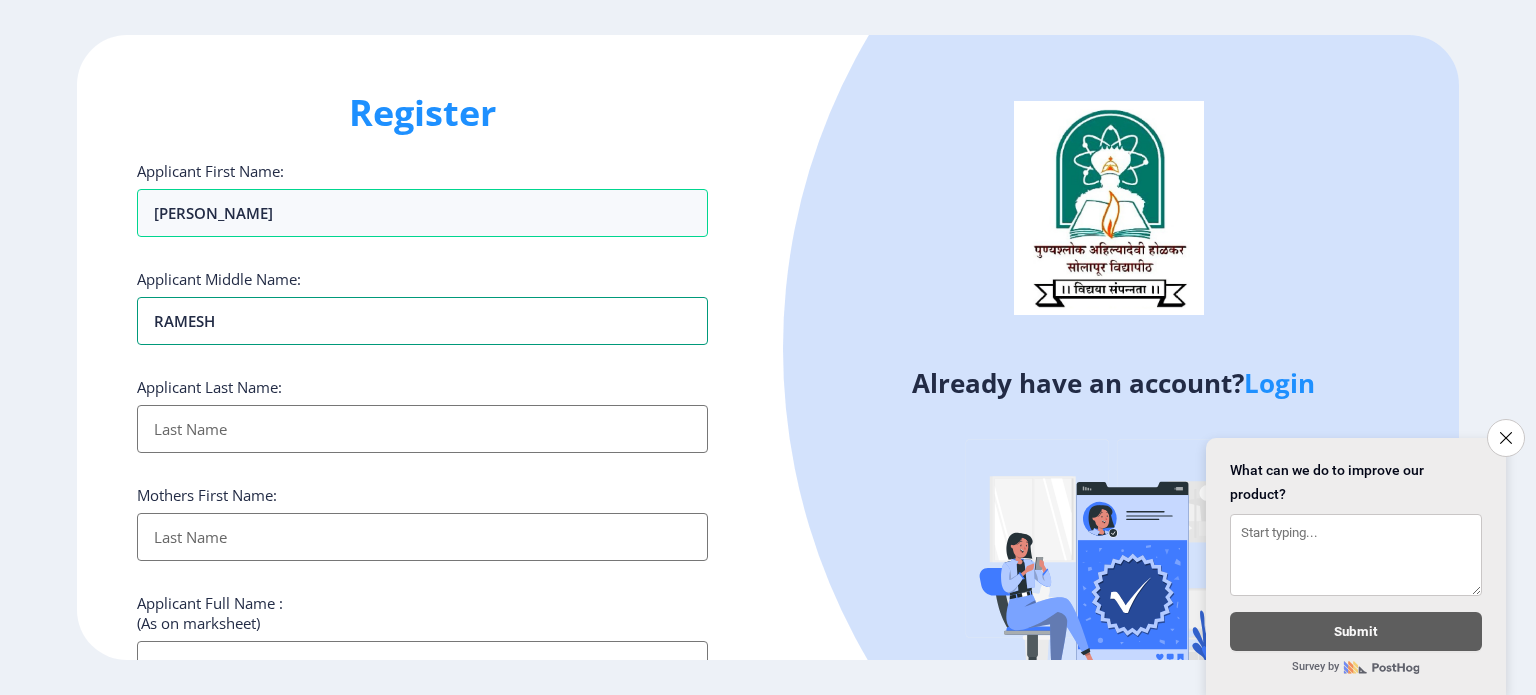 type on "RAMESH" 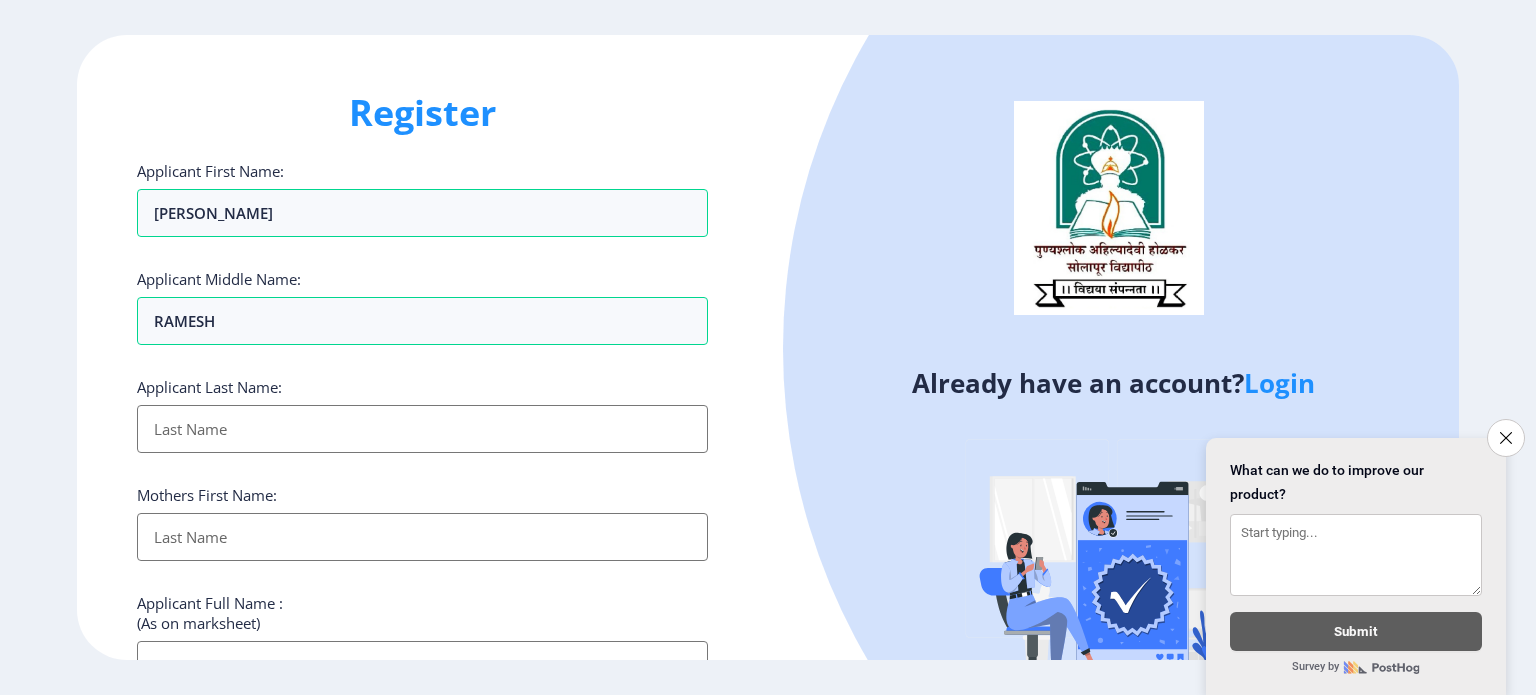 type on "P" 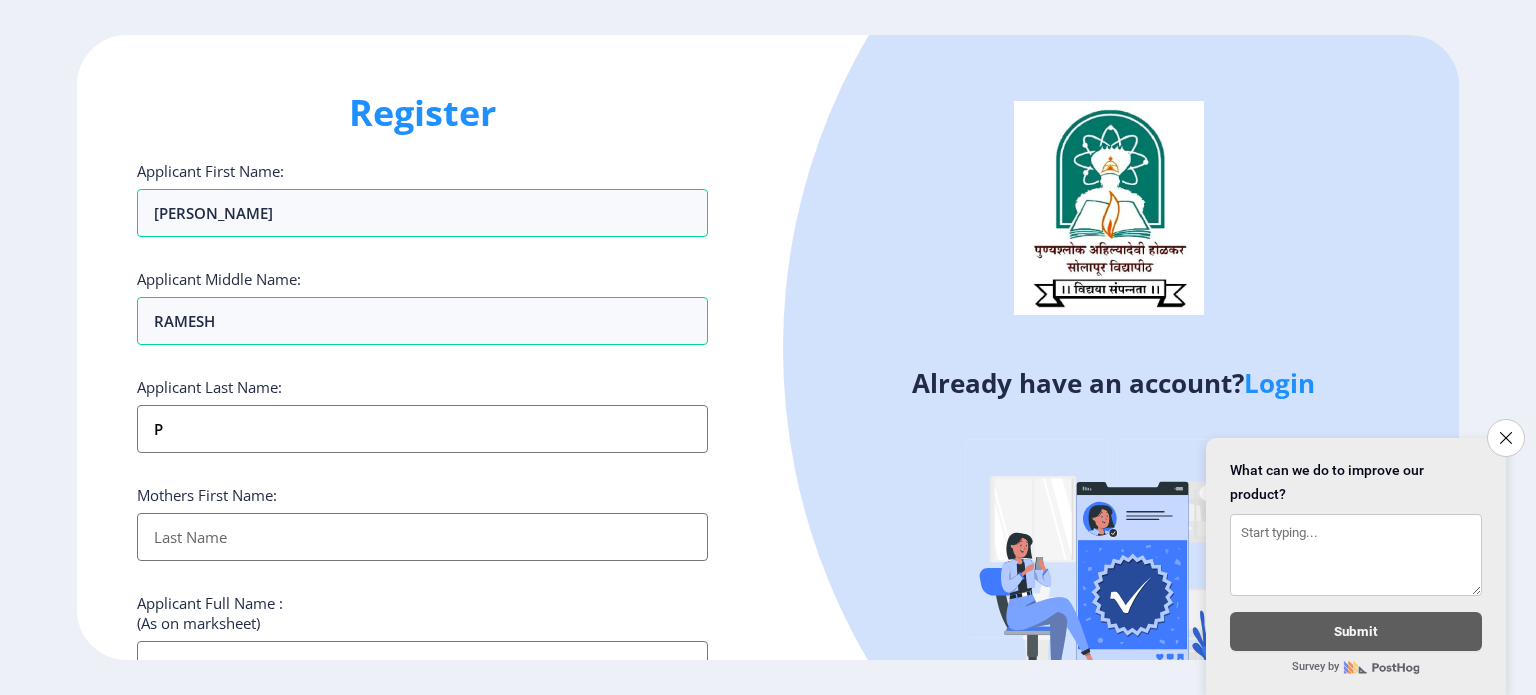 type on "PA" 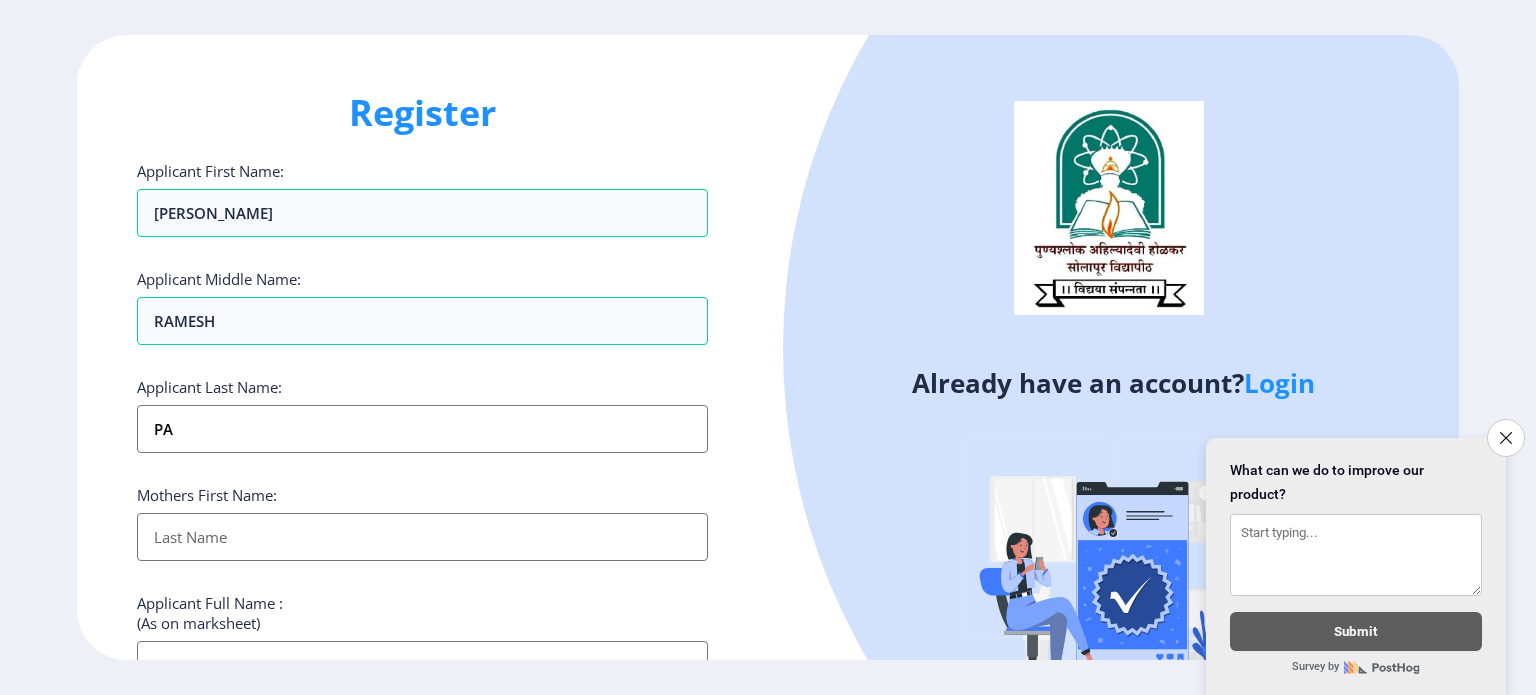 type on "PA SONALI RAMESH" 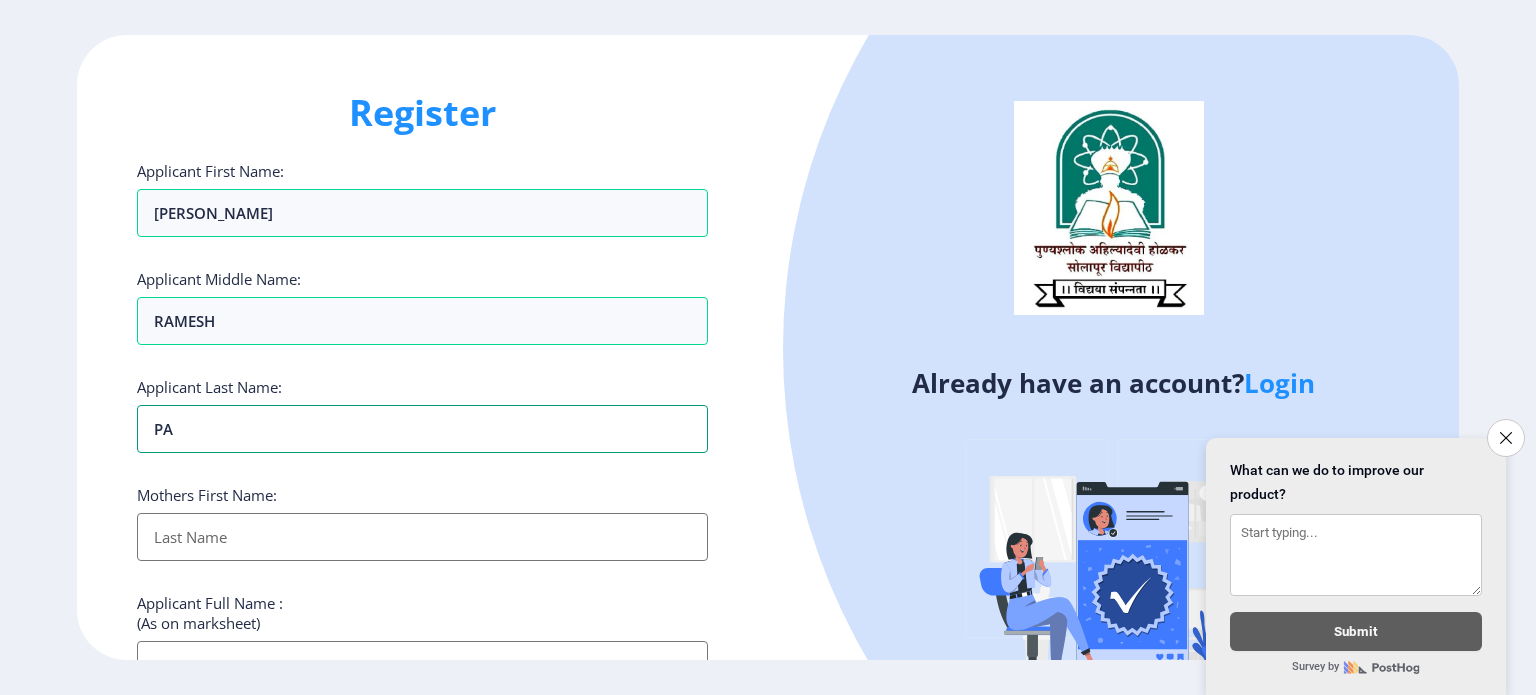 type on "PAW" 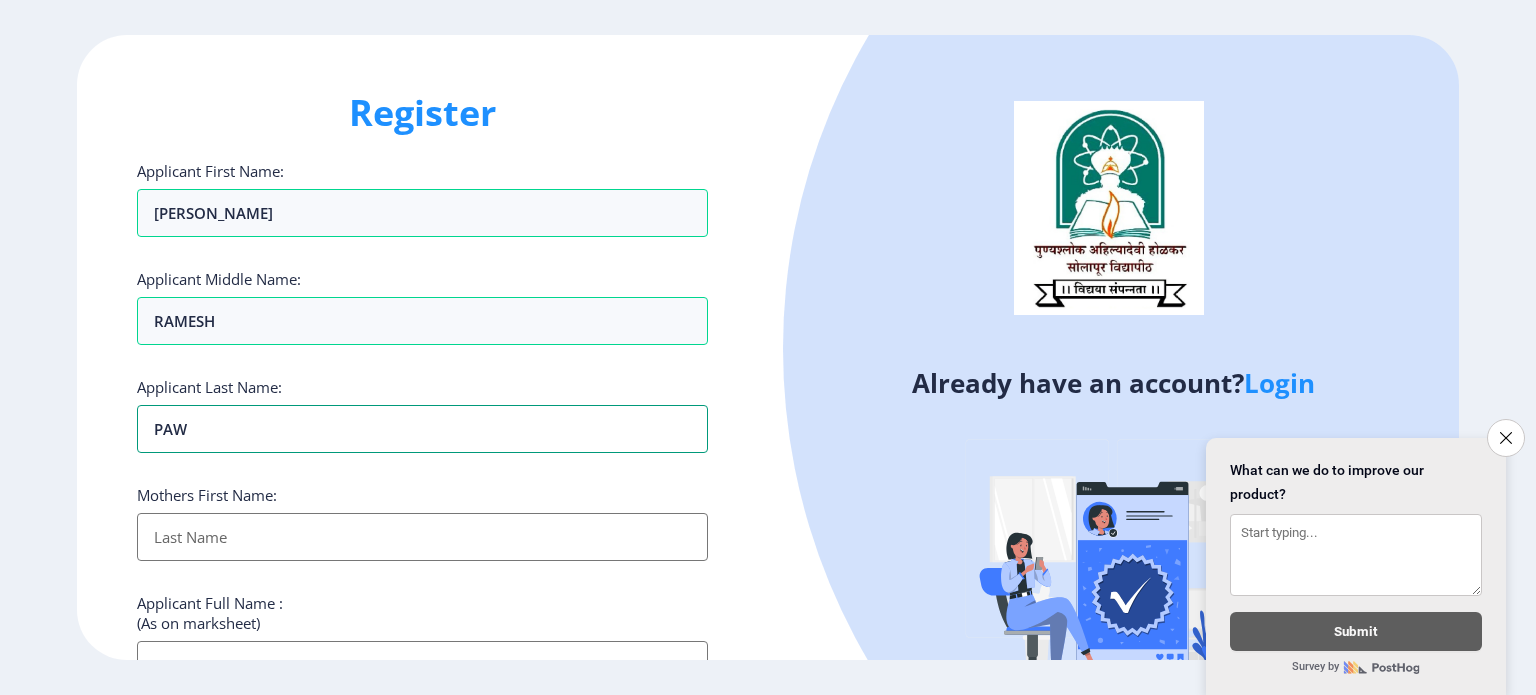 type on "PAWA" 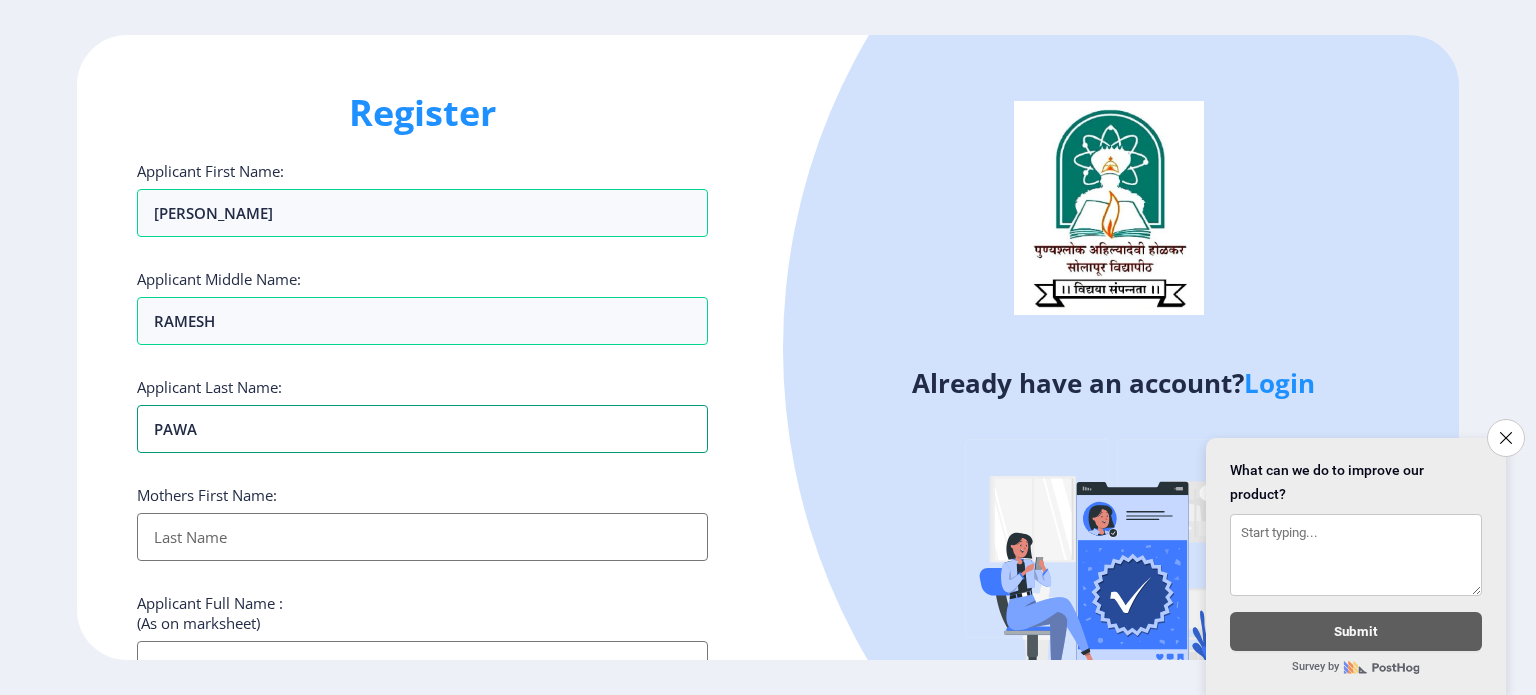 type on "PAWAR" 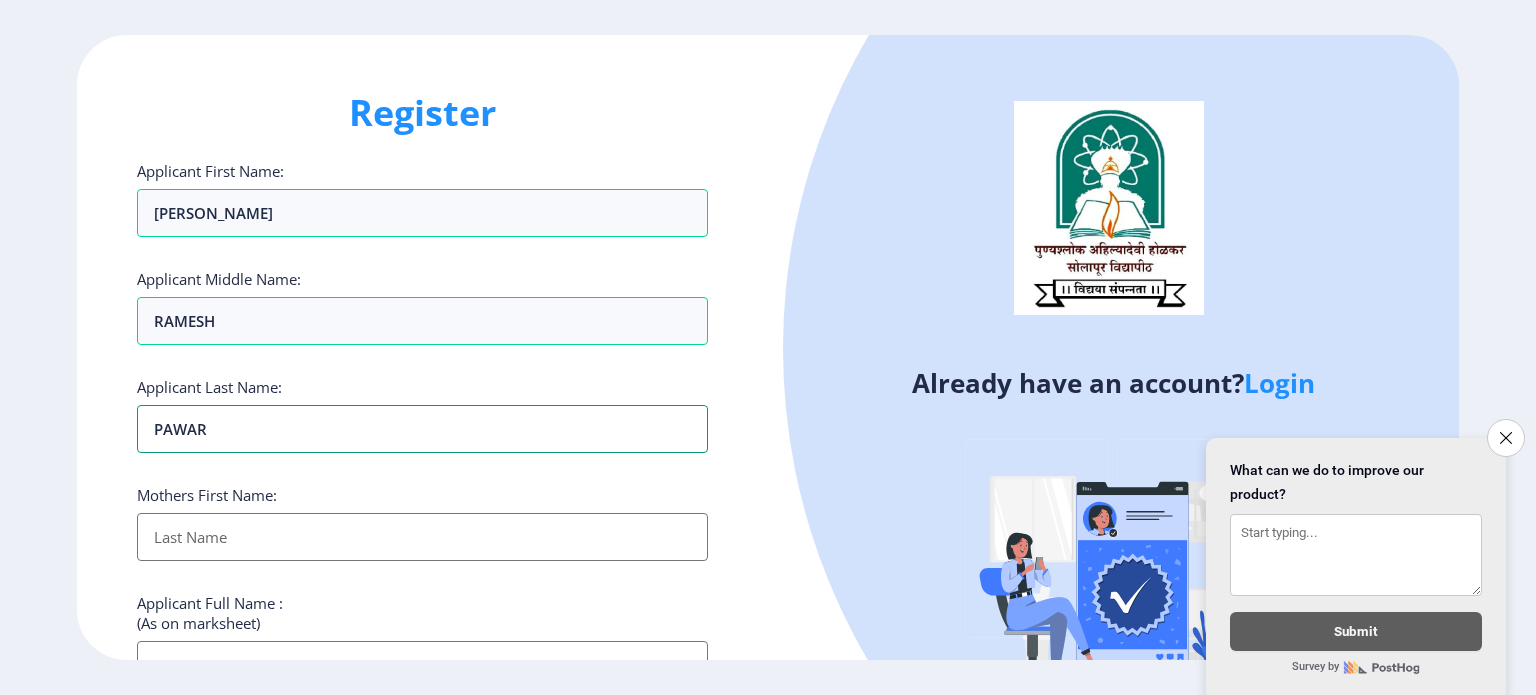 type on "PAWAR" 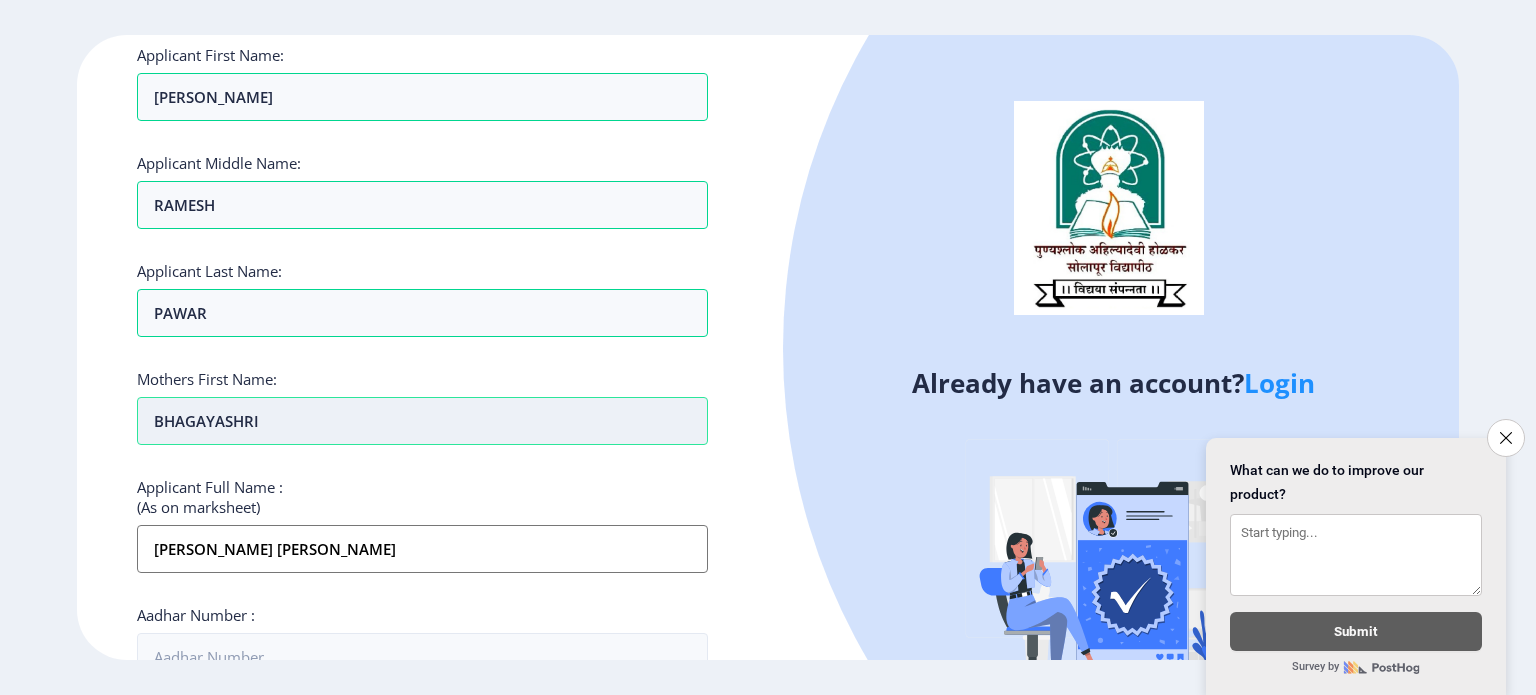 scroll, scrollTop: 328, scrollLeft: 0, axis: vertical 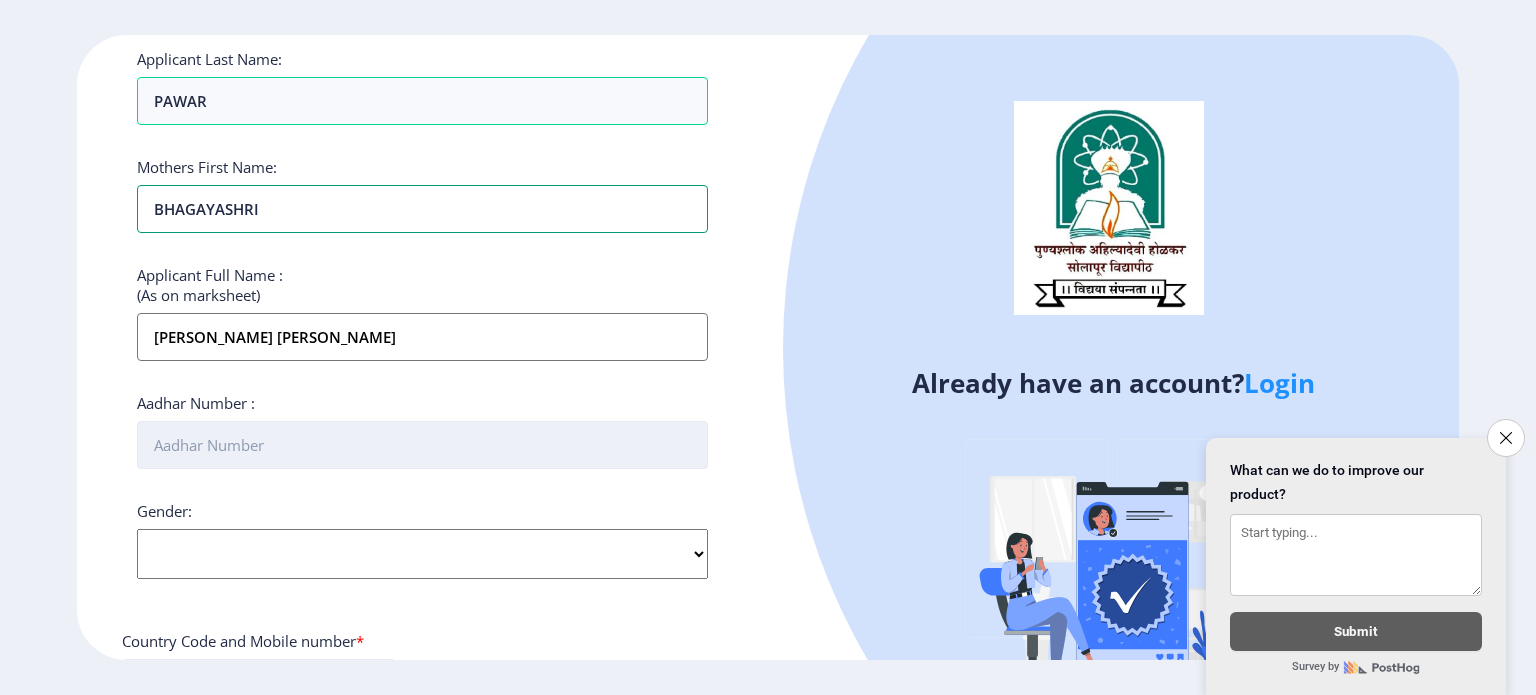 type on "BHAGAYASHRI" 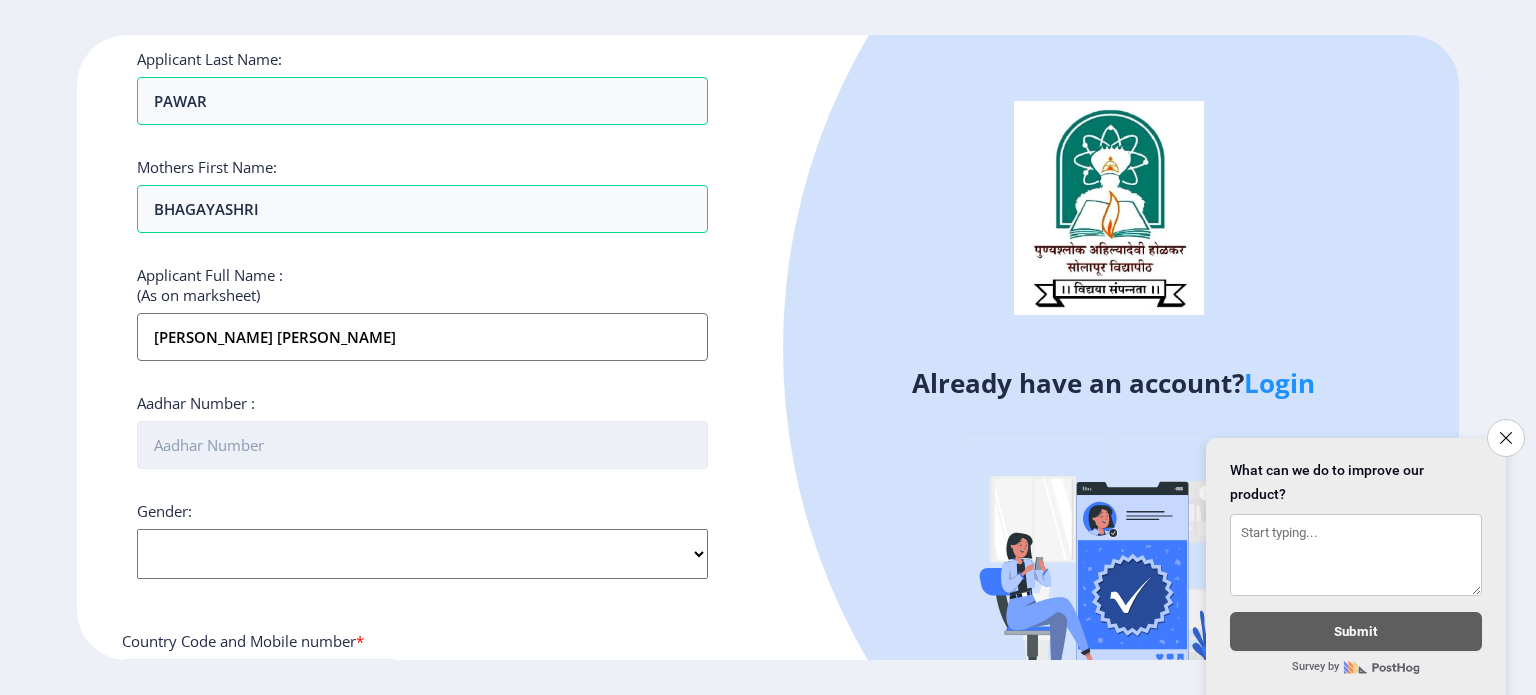 click on "Aadhar Number :" at bounding box center [422, 445] 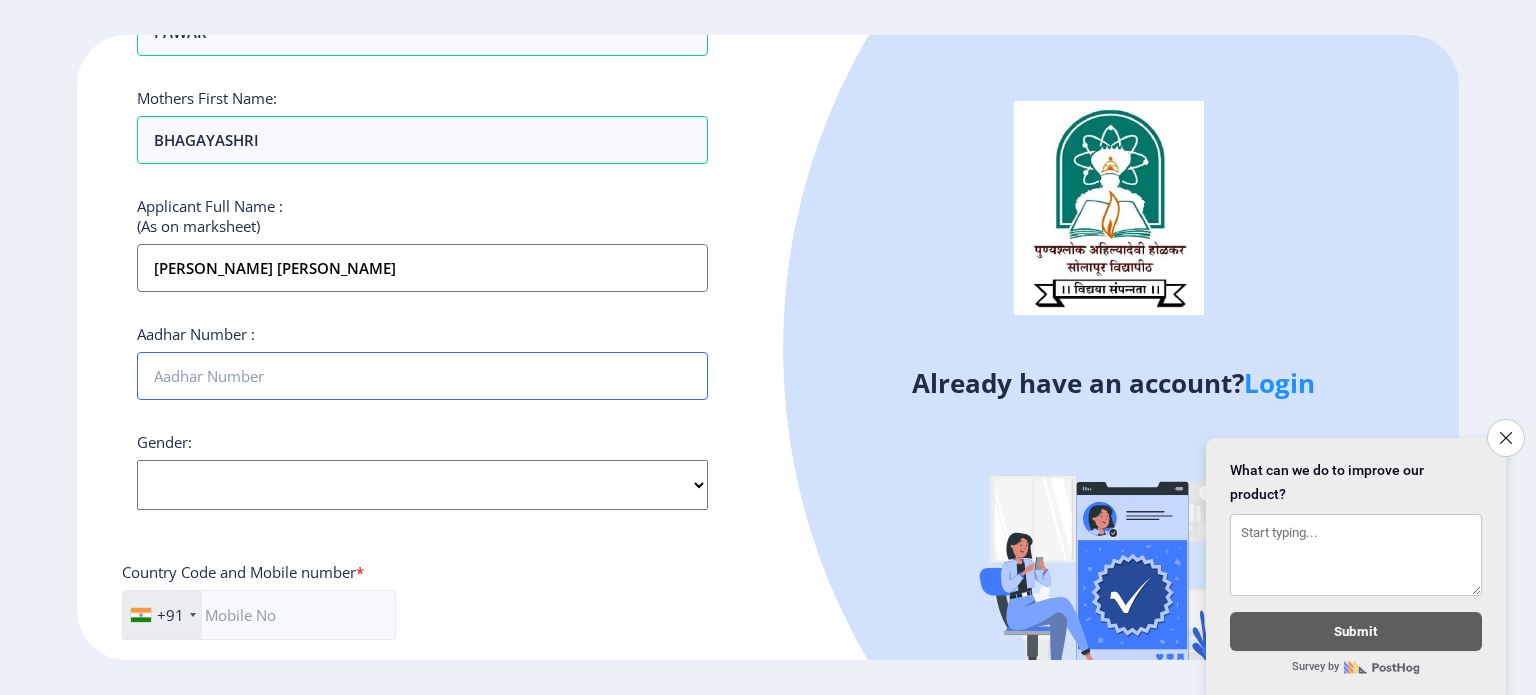 scroll, scrollTop: 408, scrollLeft: 0, axis: vertical 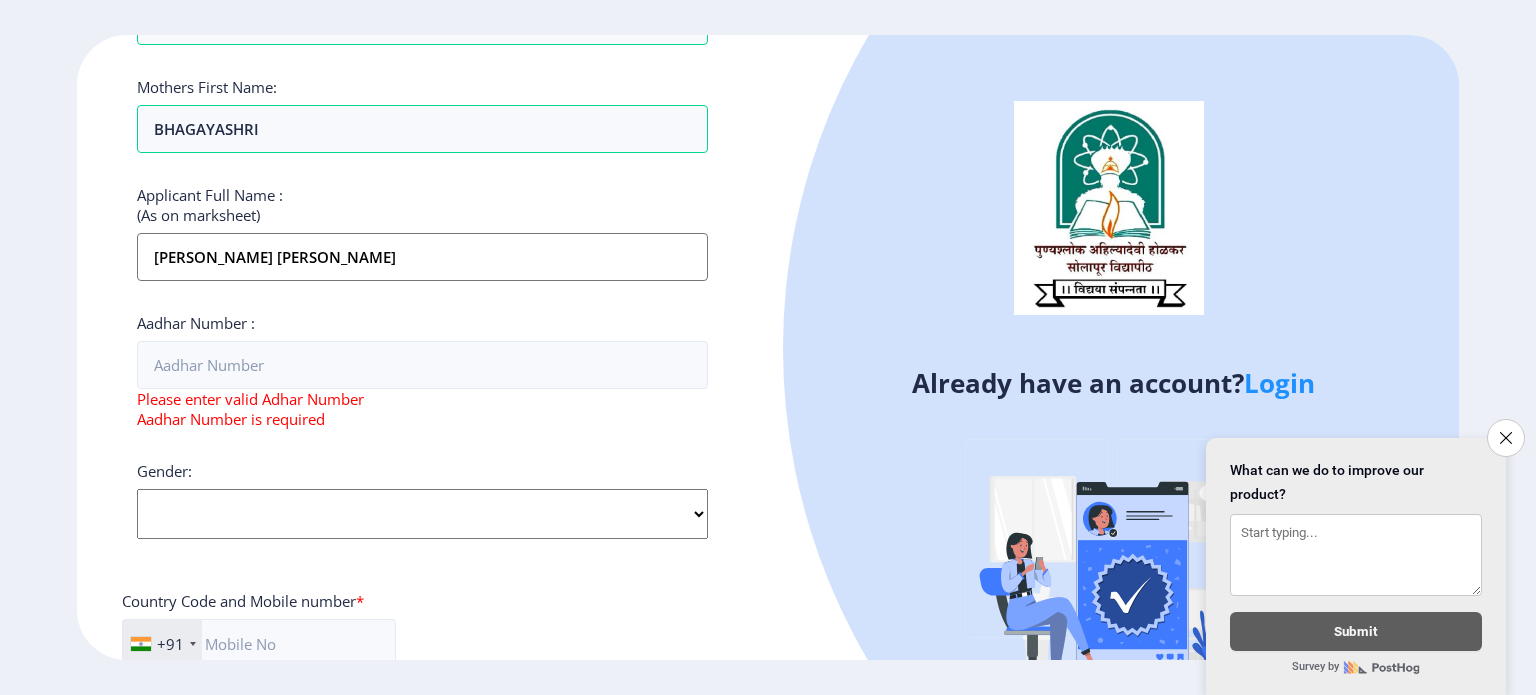 click on "Gender: Select Gender Male Female Other" 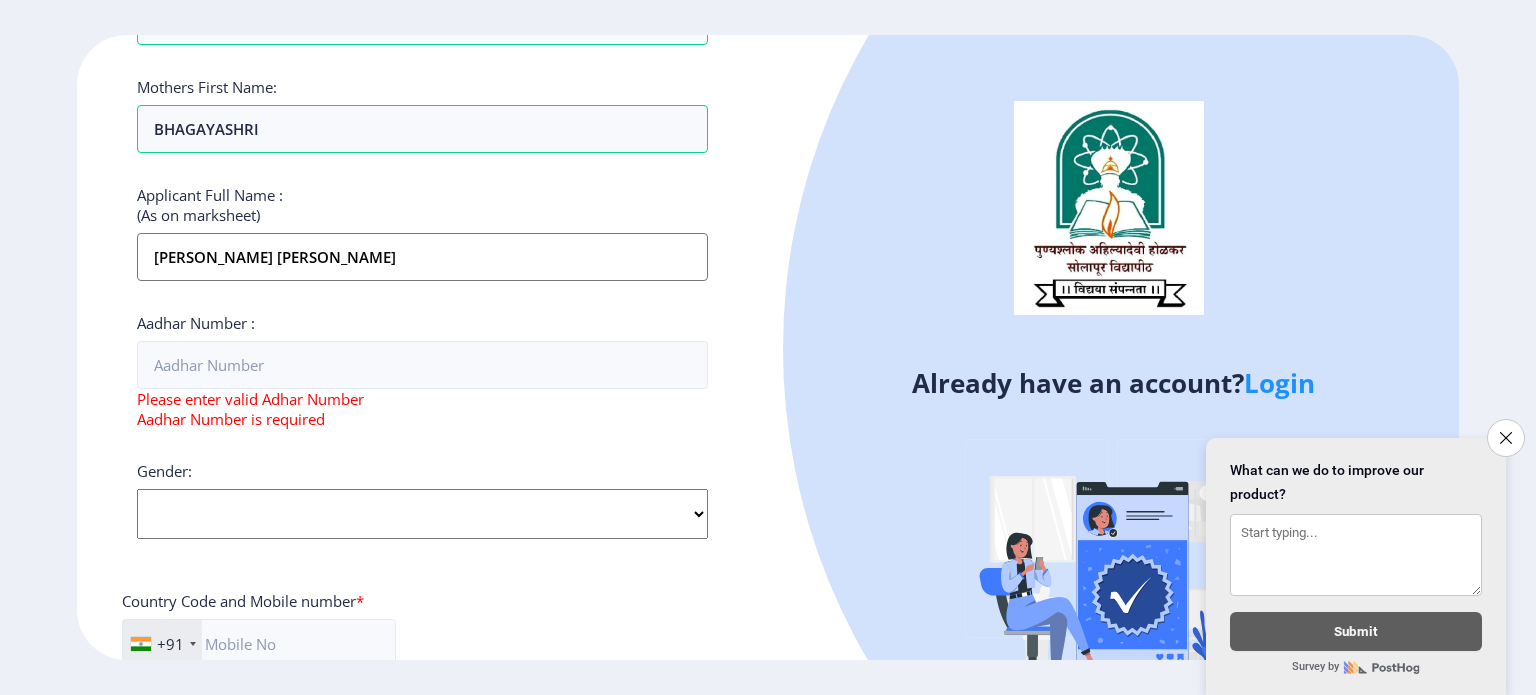 select on "[DEMOGRAPHIC_DATA]" 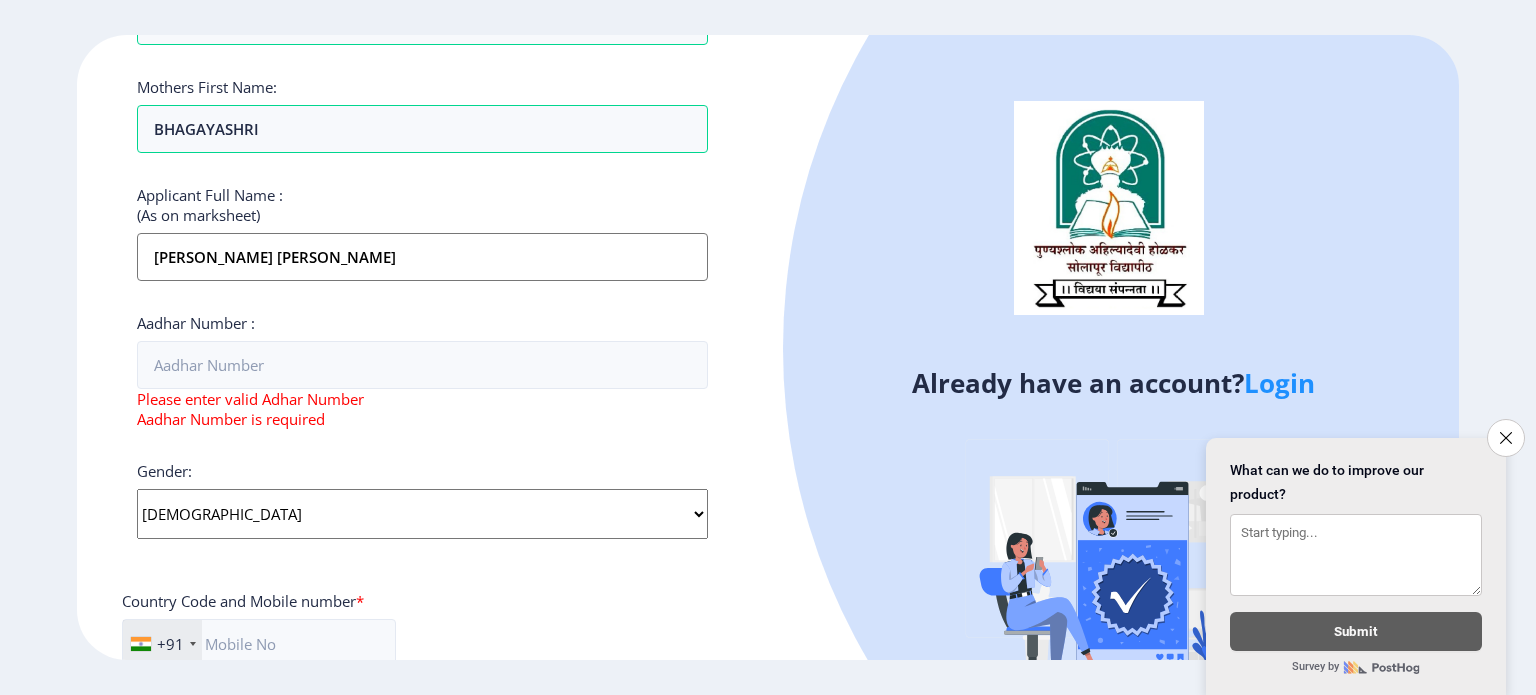 click on "Select Gender Male Female Other" 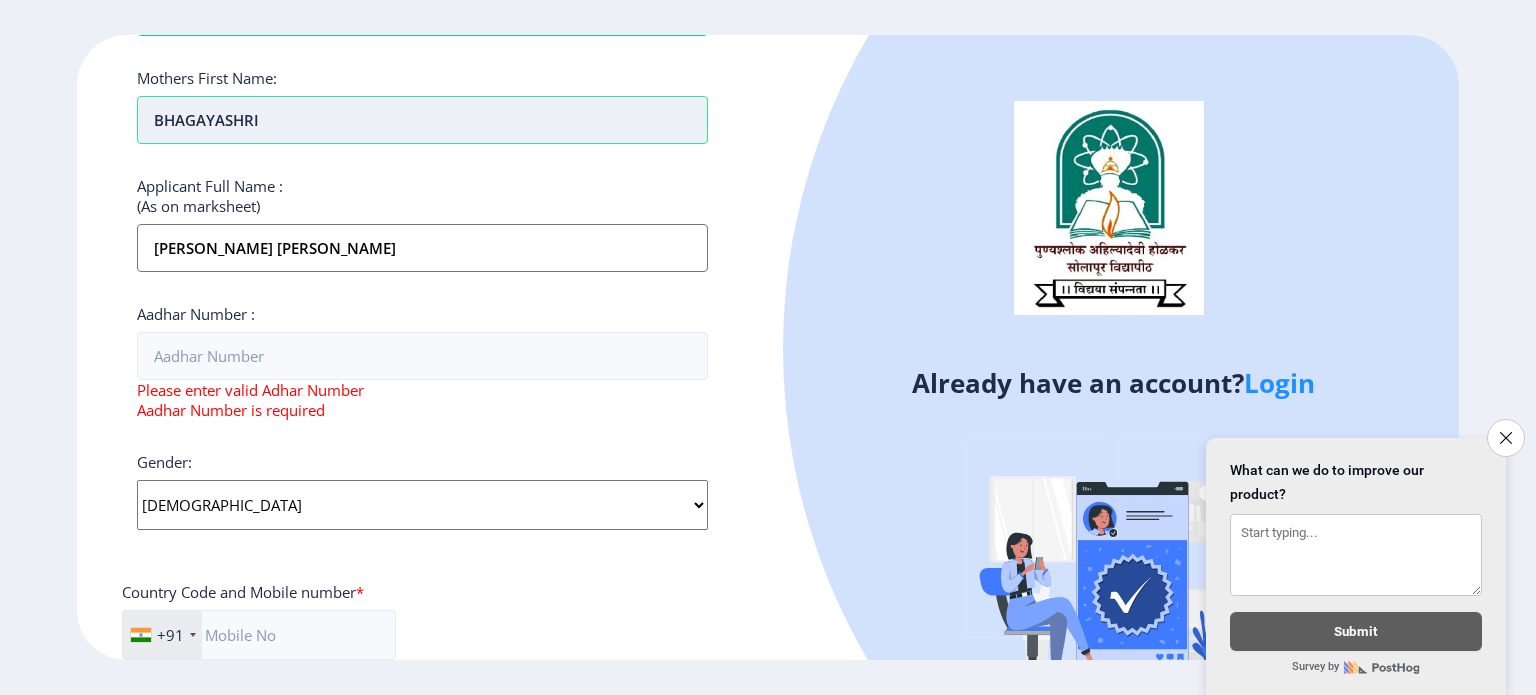 scroll, scrollTop: 526, scrollLeft: 0, axis: vertical 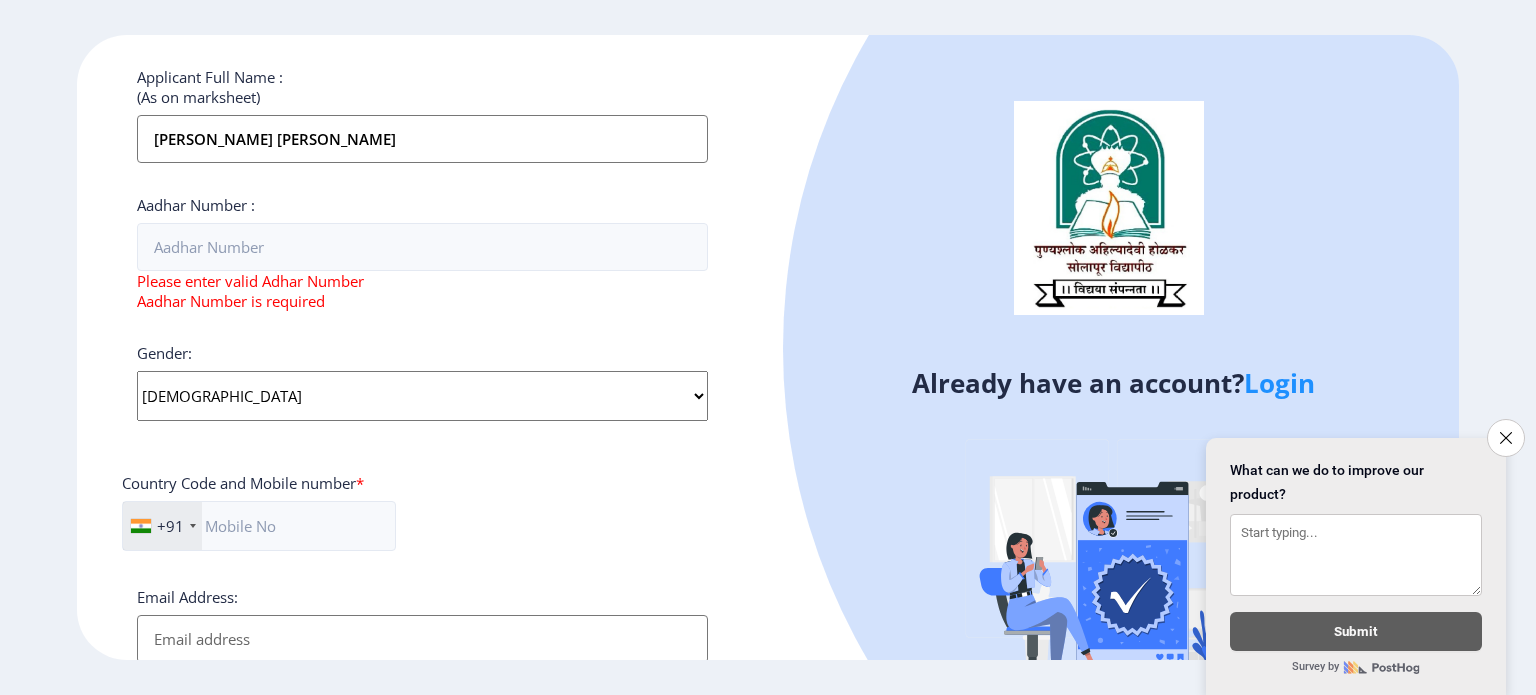 click on "Please enter valid Adhar Number" 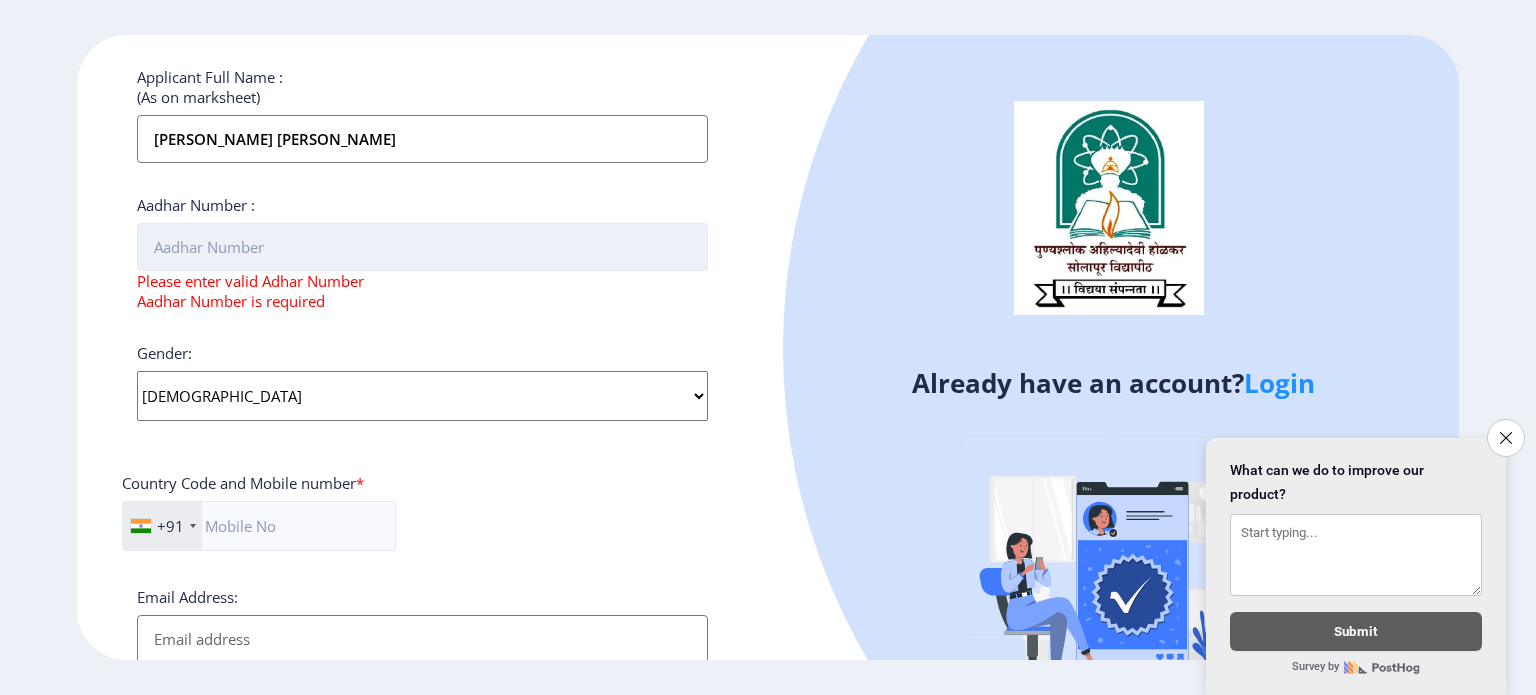 click on "Aadhar Number :" at bounding box center (422, 247) 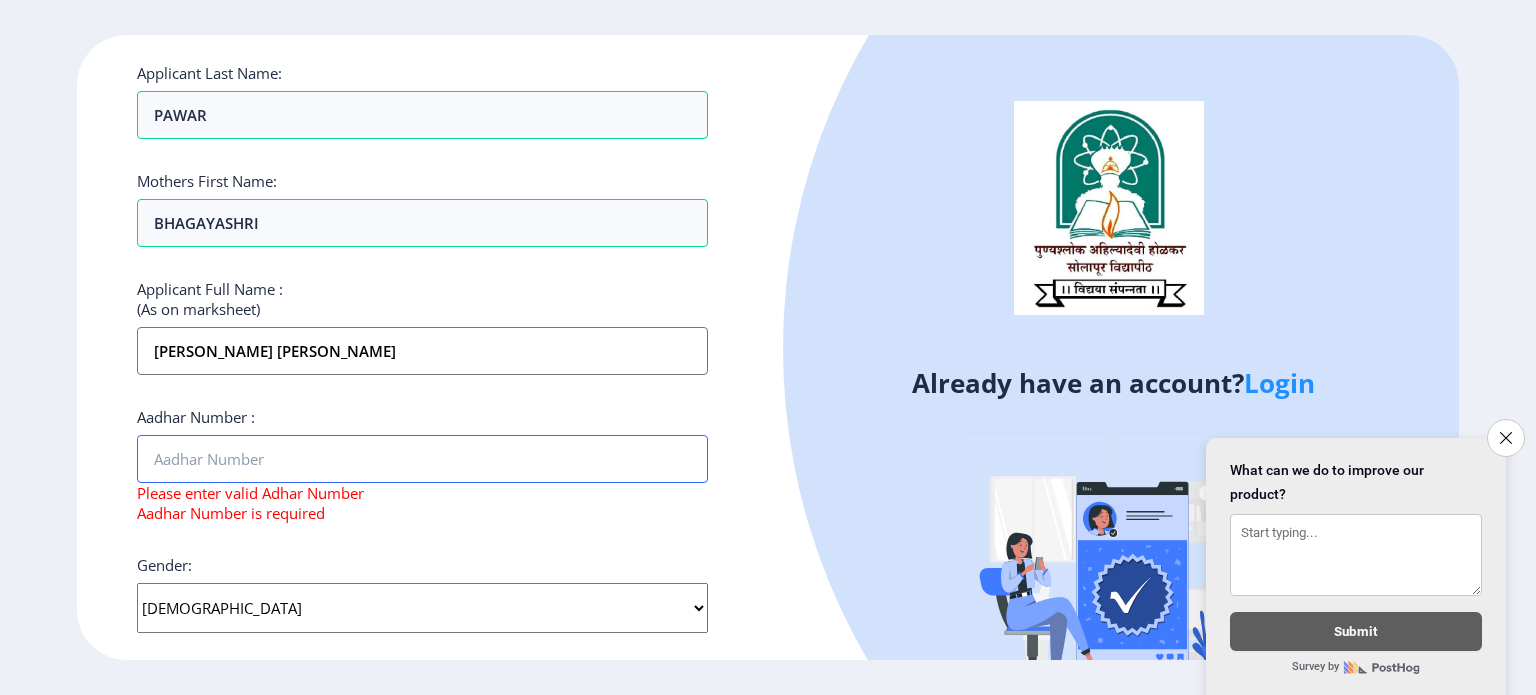scroll, scrollTop: 384, scrollLeft: 0, axis: vertical 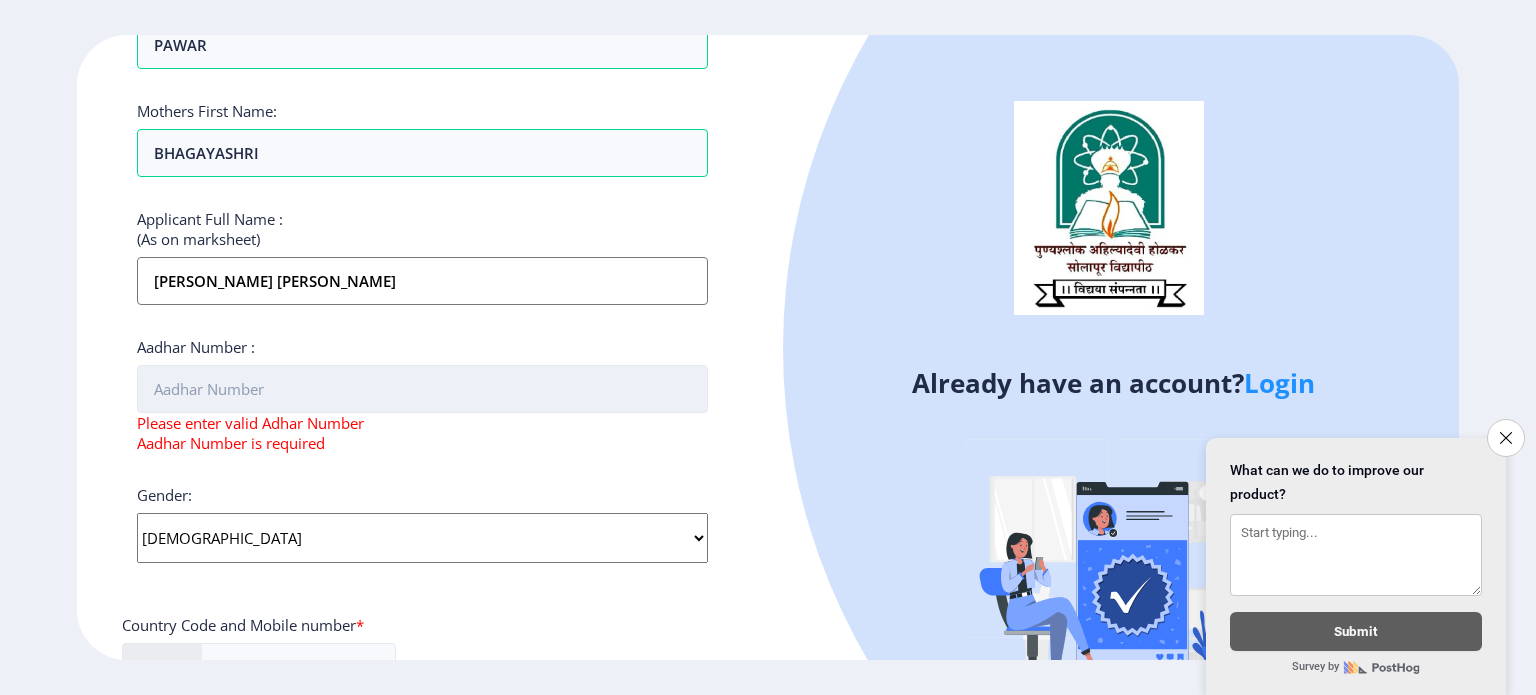 click on "Aadhar Number :" at bounding box center [422, 389] 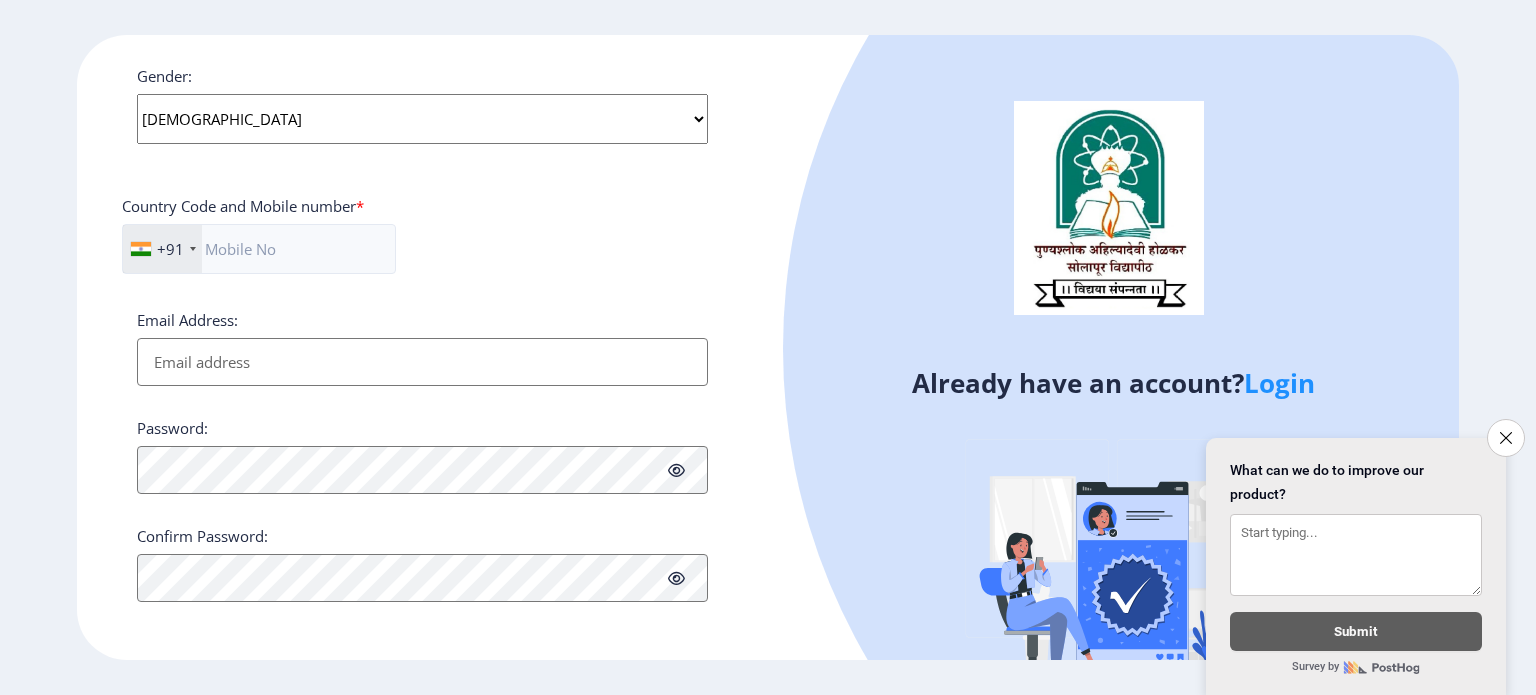 scroll, scrollTop: 802, scrollLeft: 0, axis: vertical 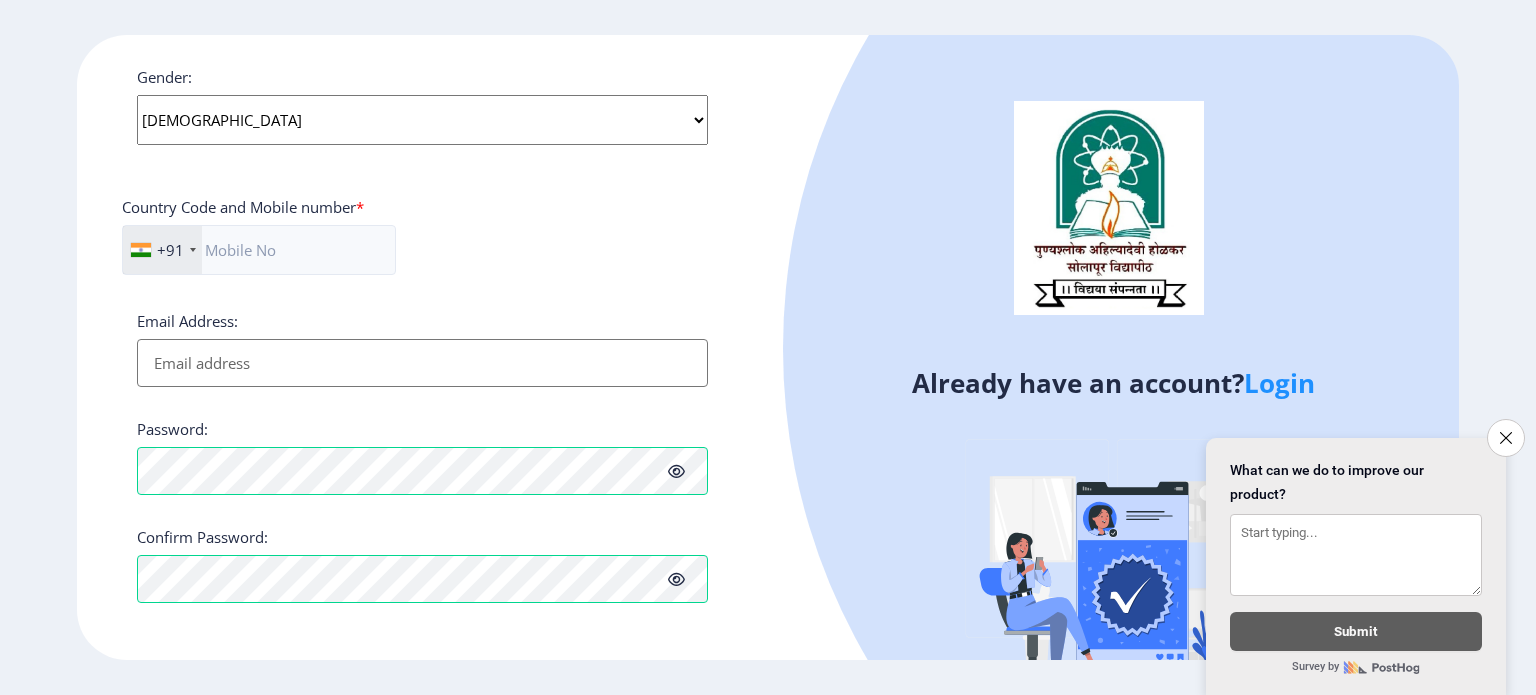 click on "Email Address:" at bounding box center [422, 363] 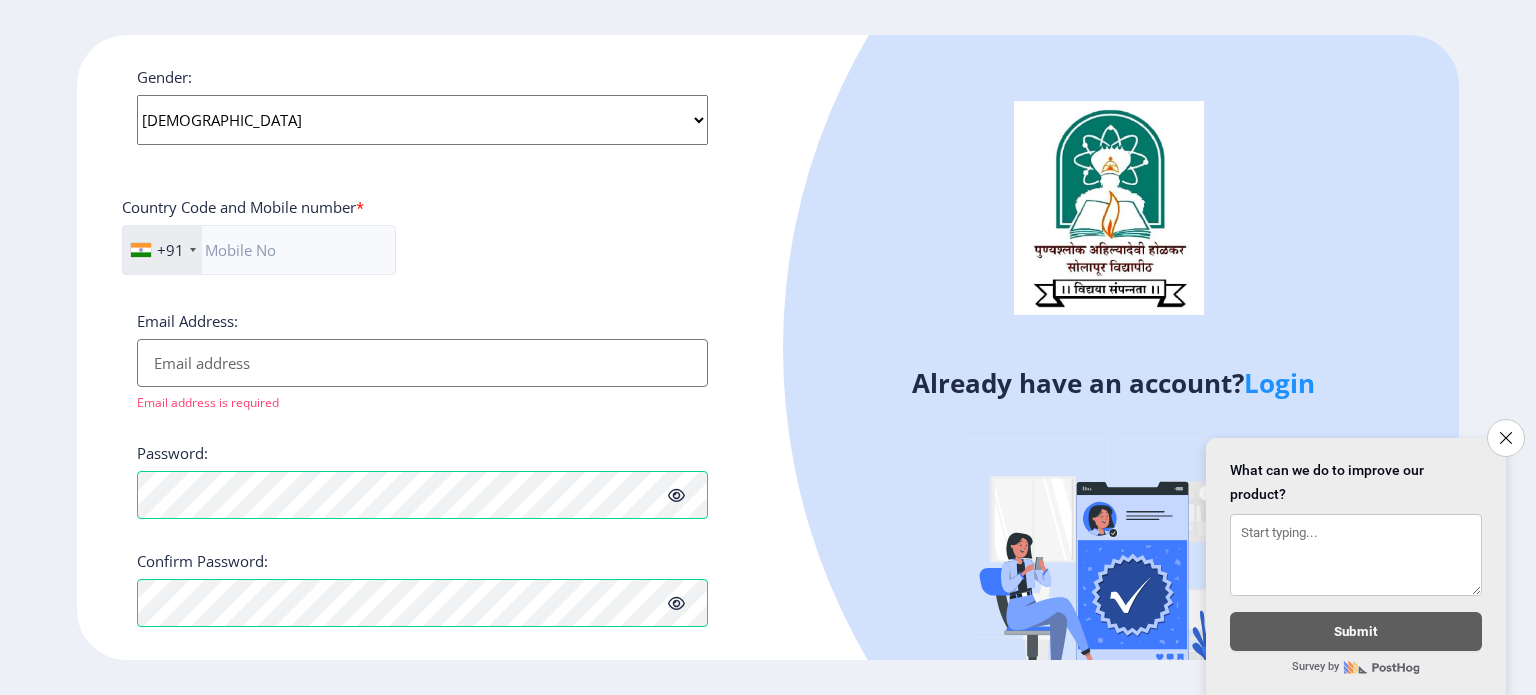 scroll, scrollTop: 690, scrollLeft: 0, axis: vertical 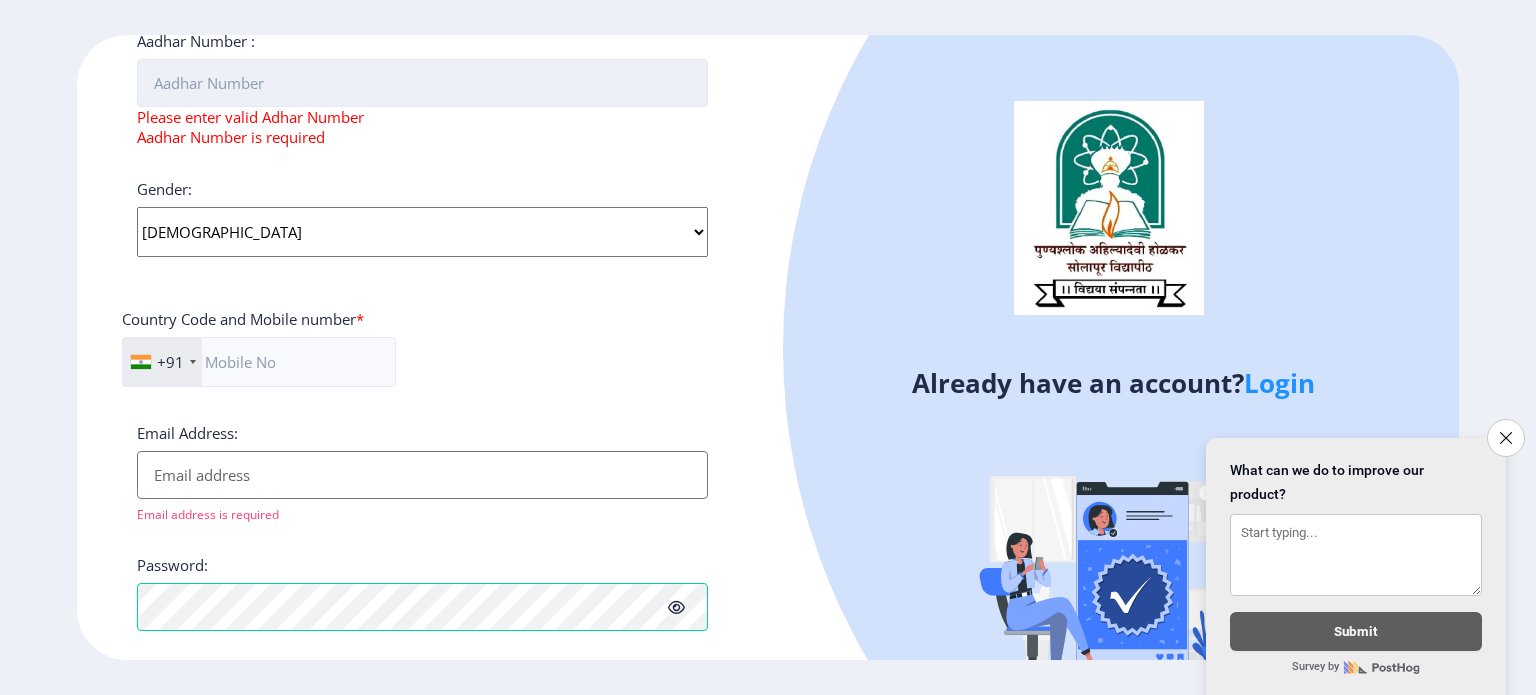 click on "Aadhar Number :" at bounding box center [422, 83] 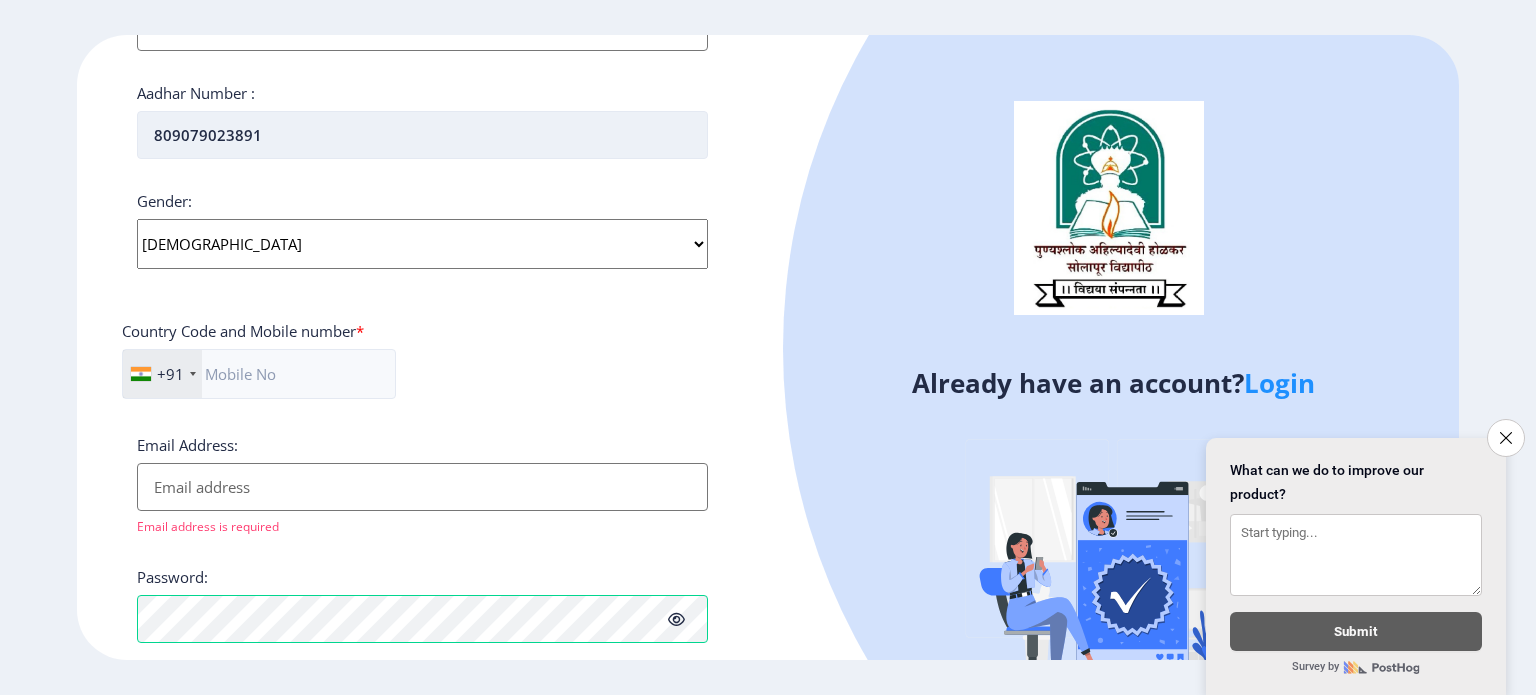 scroll, scrollTop: 639, scrollLeft: 0, axis: vertical 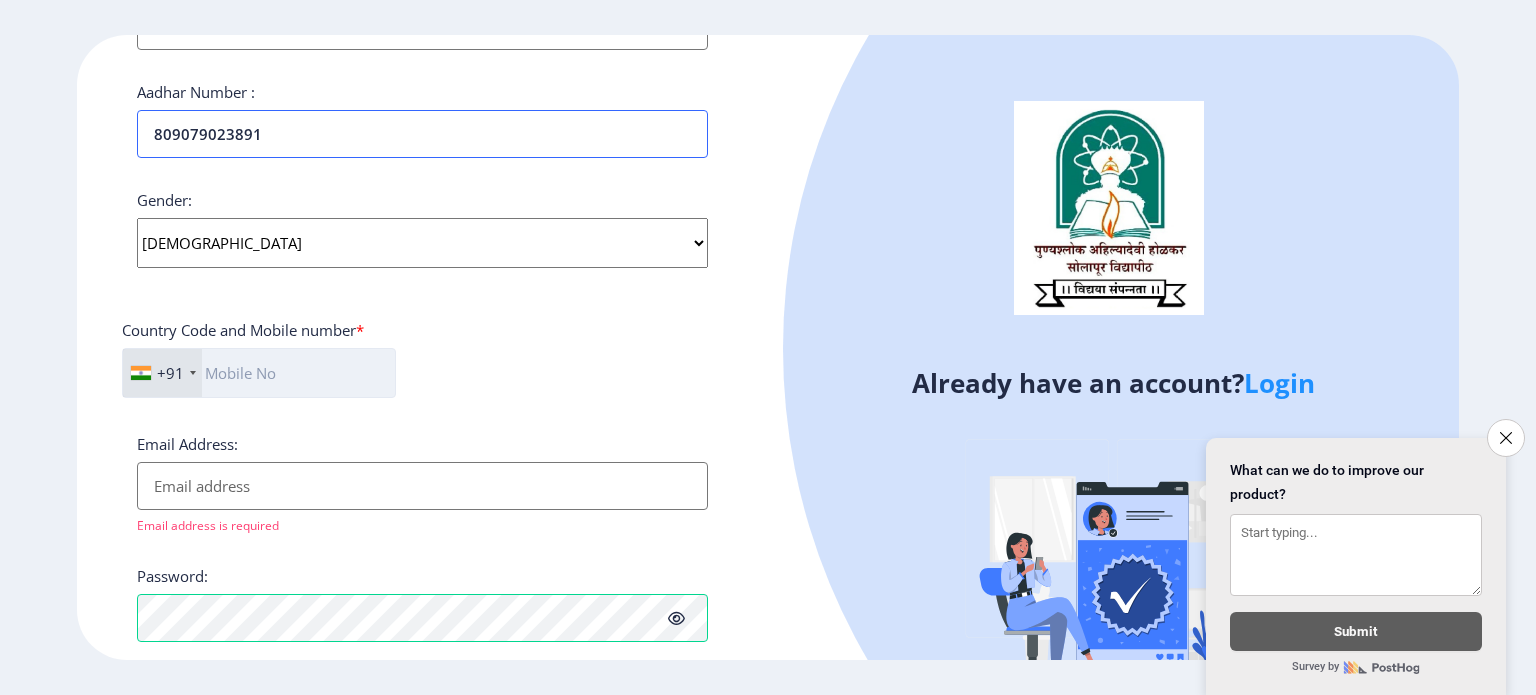type on "809079023891" 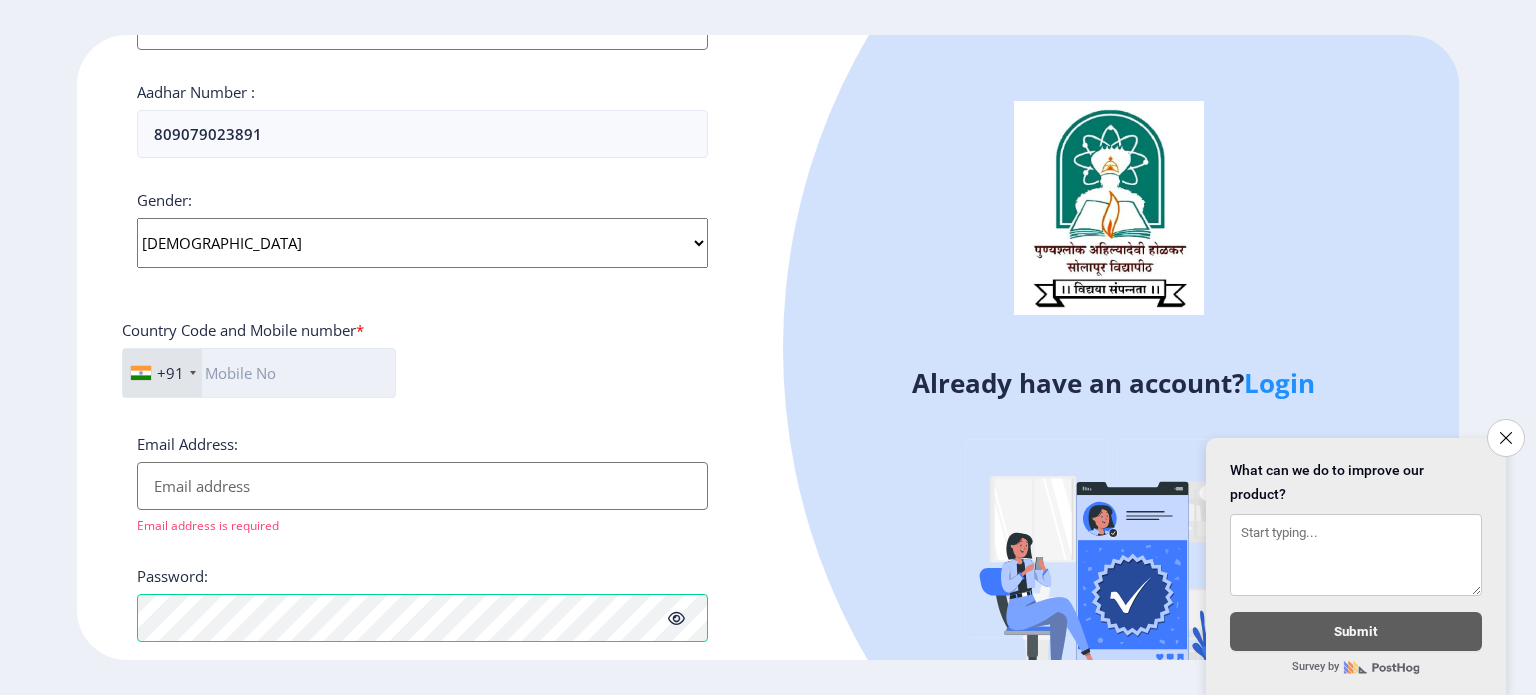 click 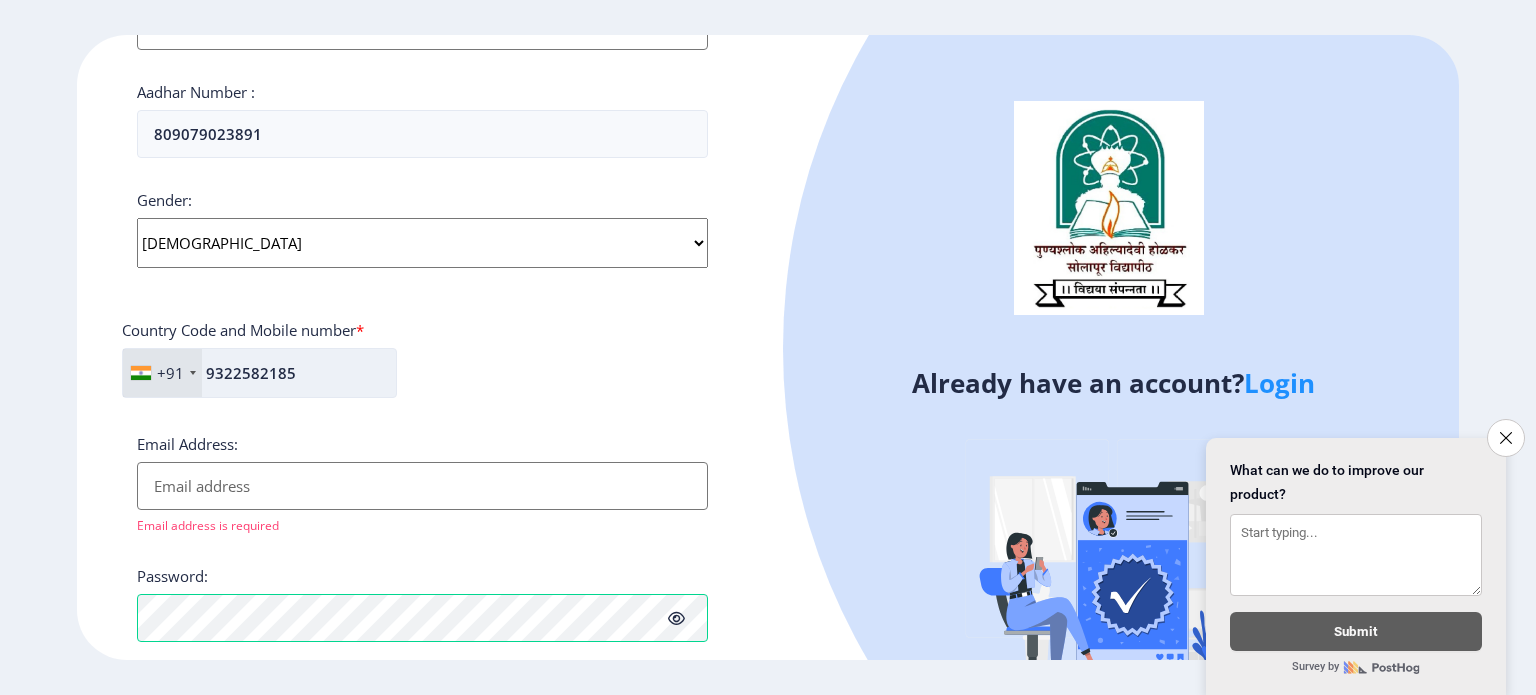 scroll, scrollTop: 711, scrollLeft: 0, axis: vertical 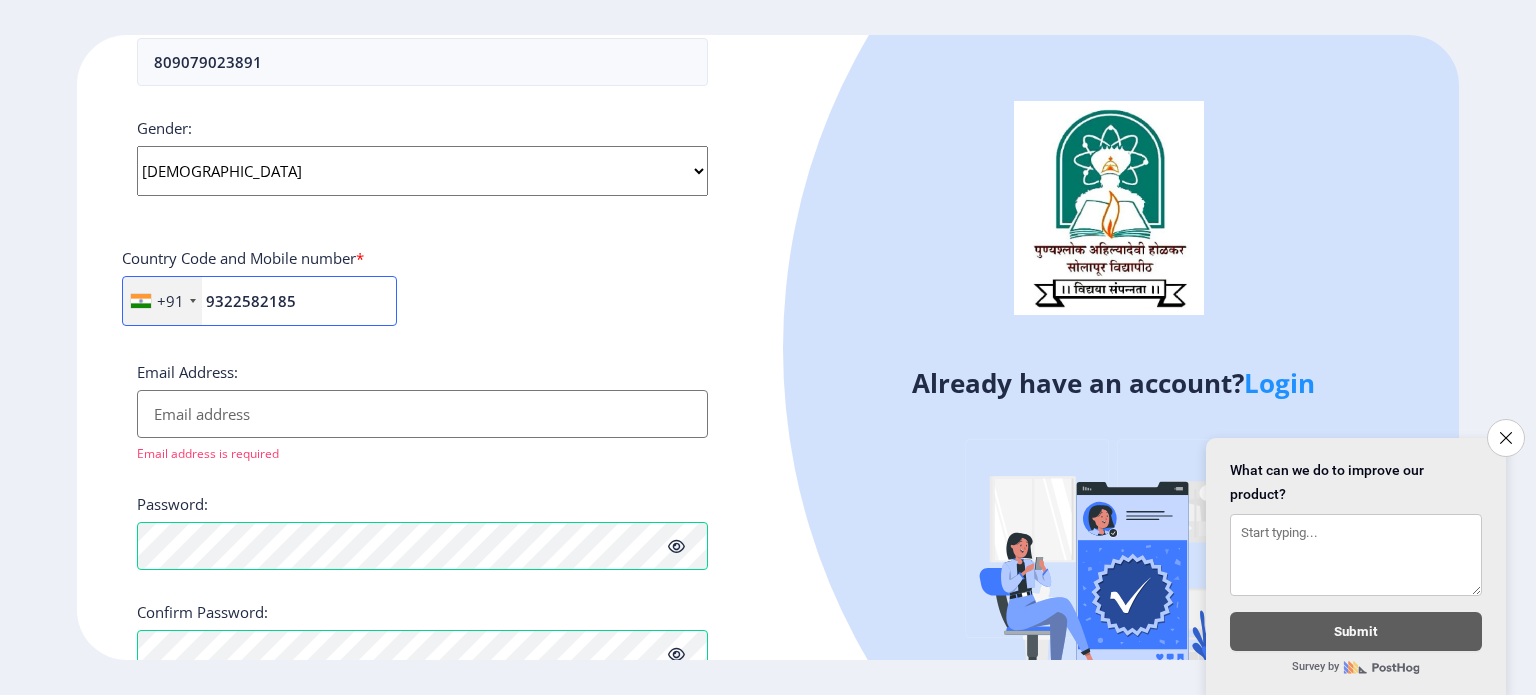type on "9322582185" 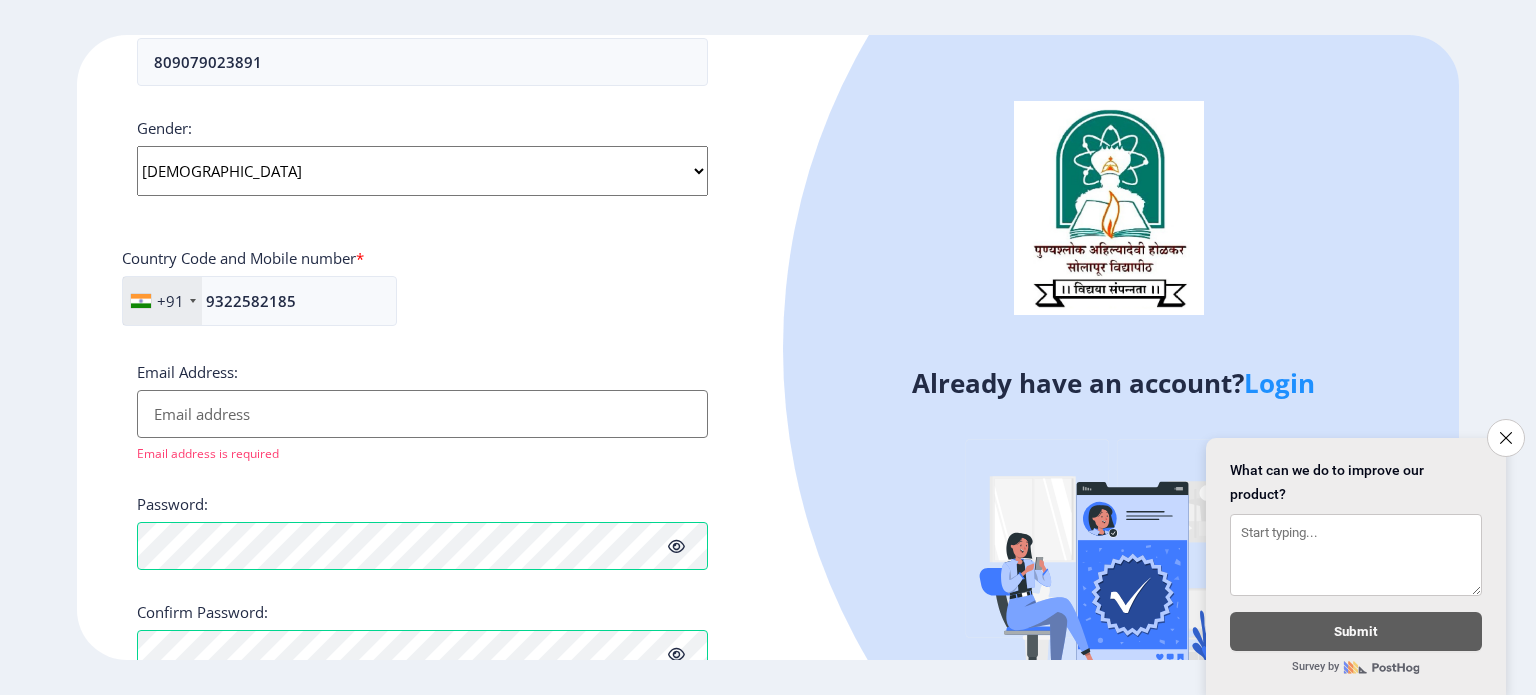 click on "Email Address:" at bounding box center [422, 414] 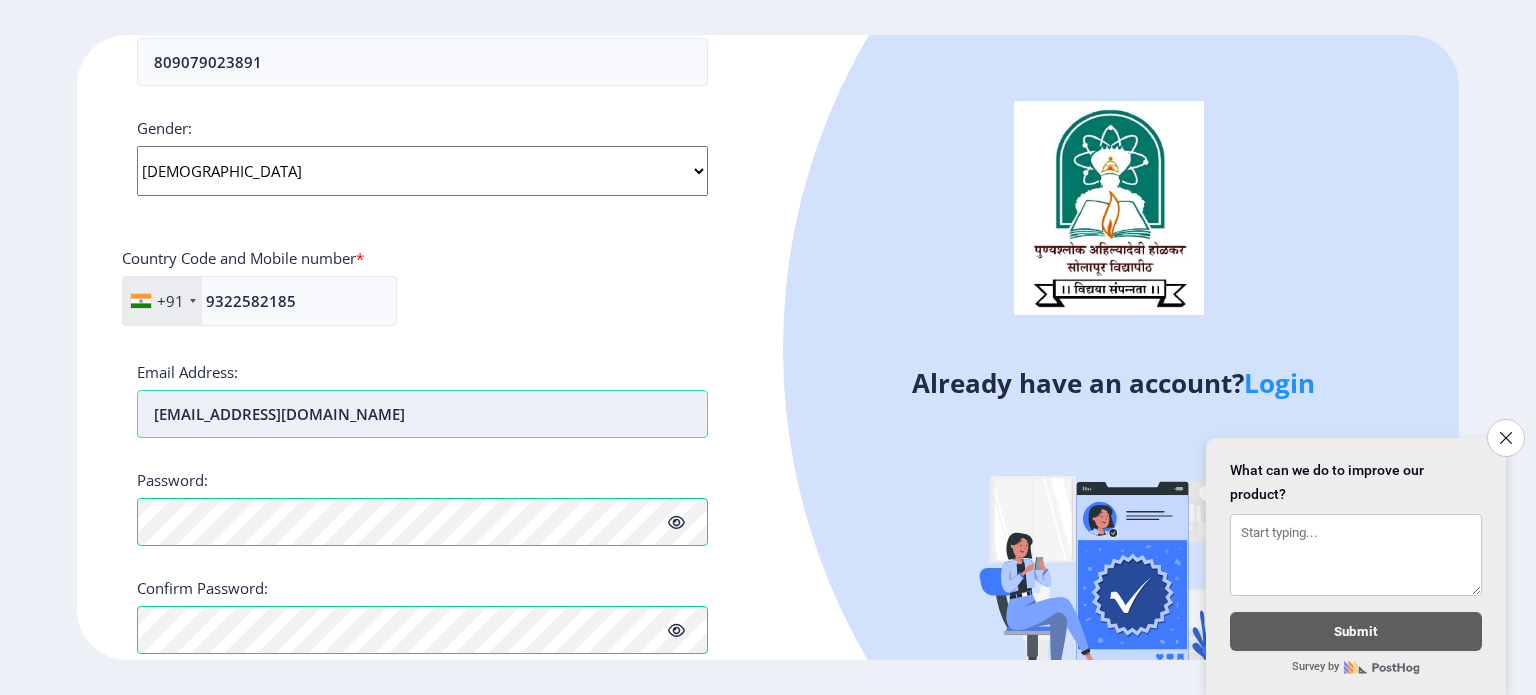 type on "[EMAIL_ADDRESS][DOMAIN_NAME]" 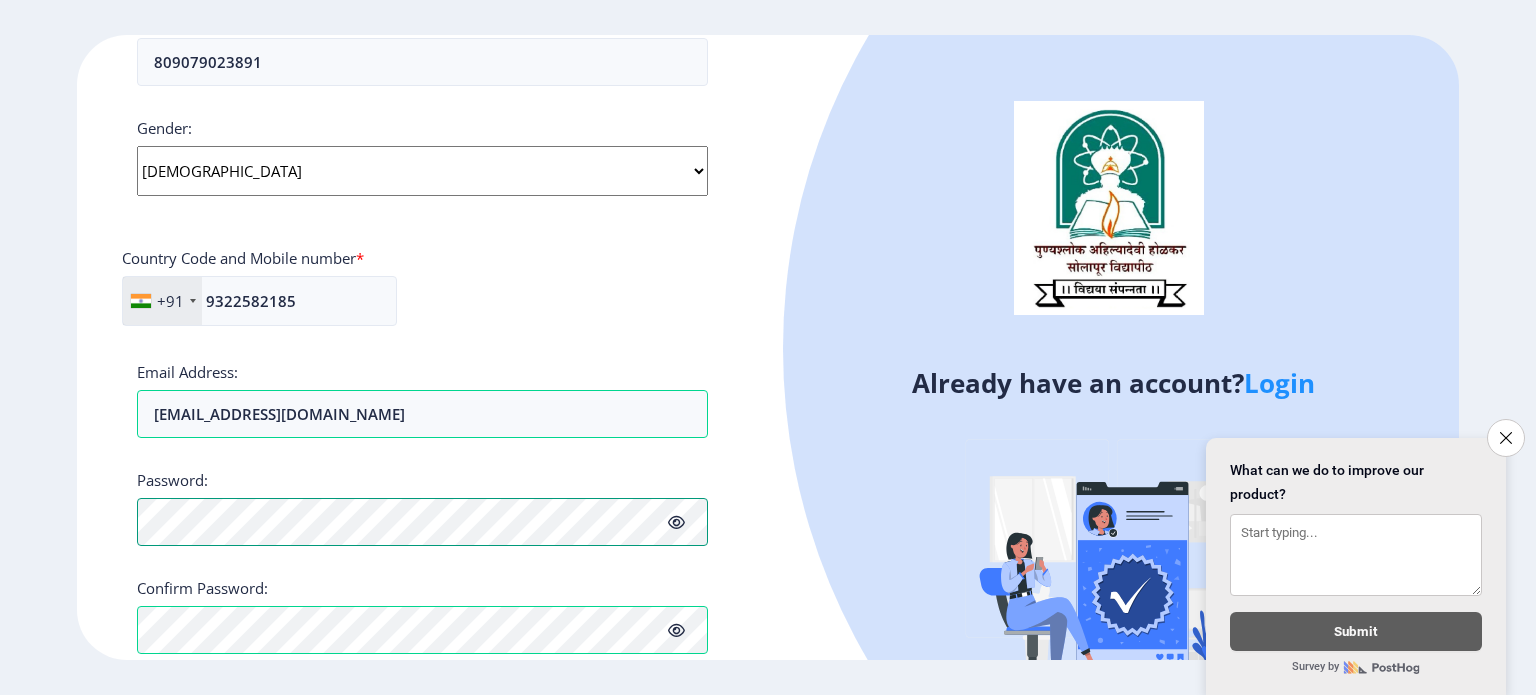 scroll, scrollTop: 811, scrollLeft: 0, axis: vertical 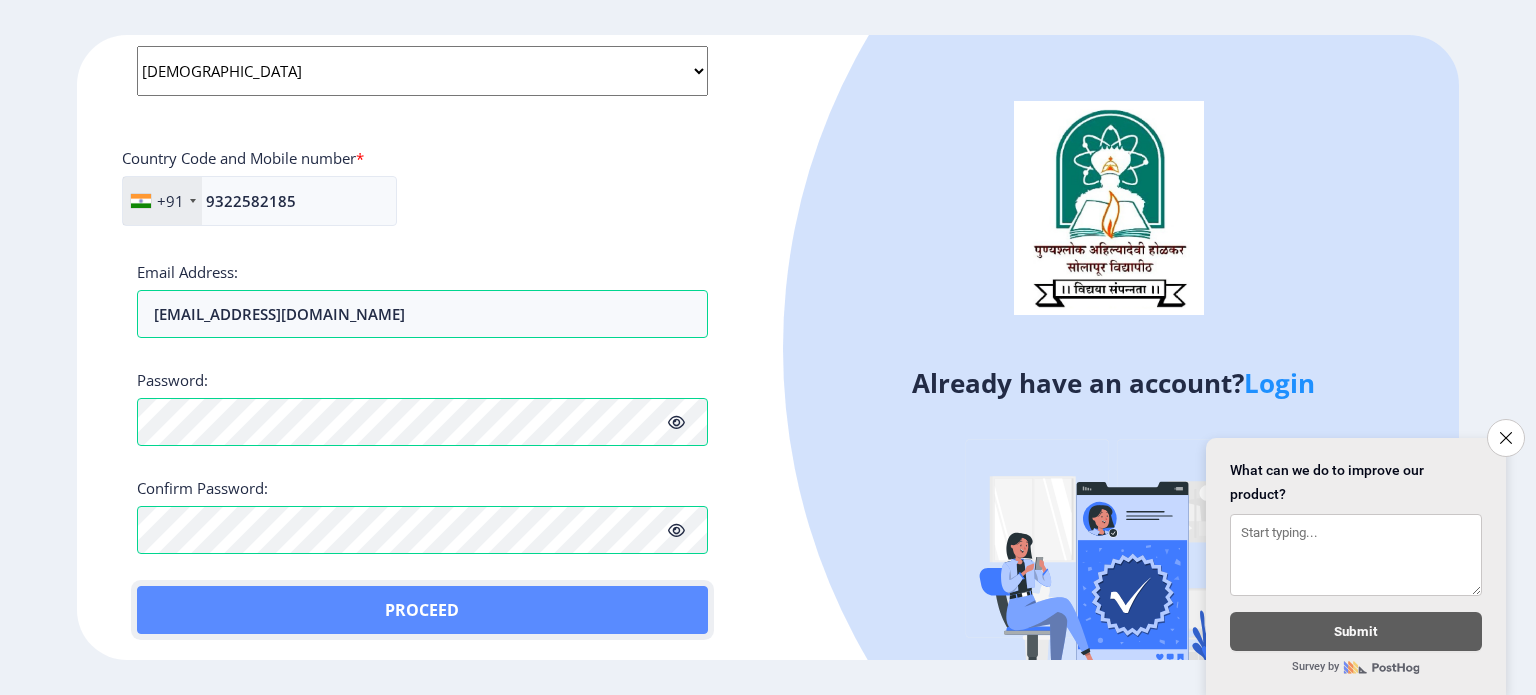 click on "Proceed" 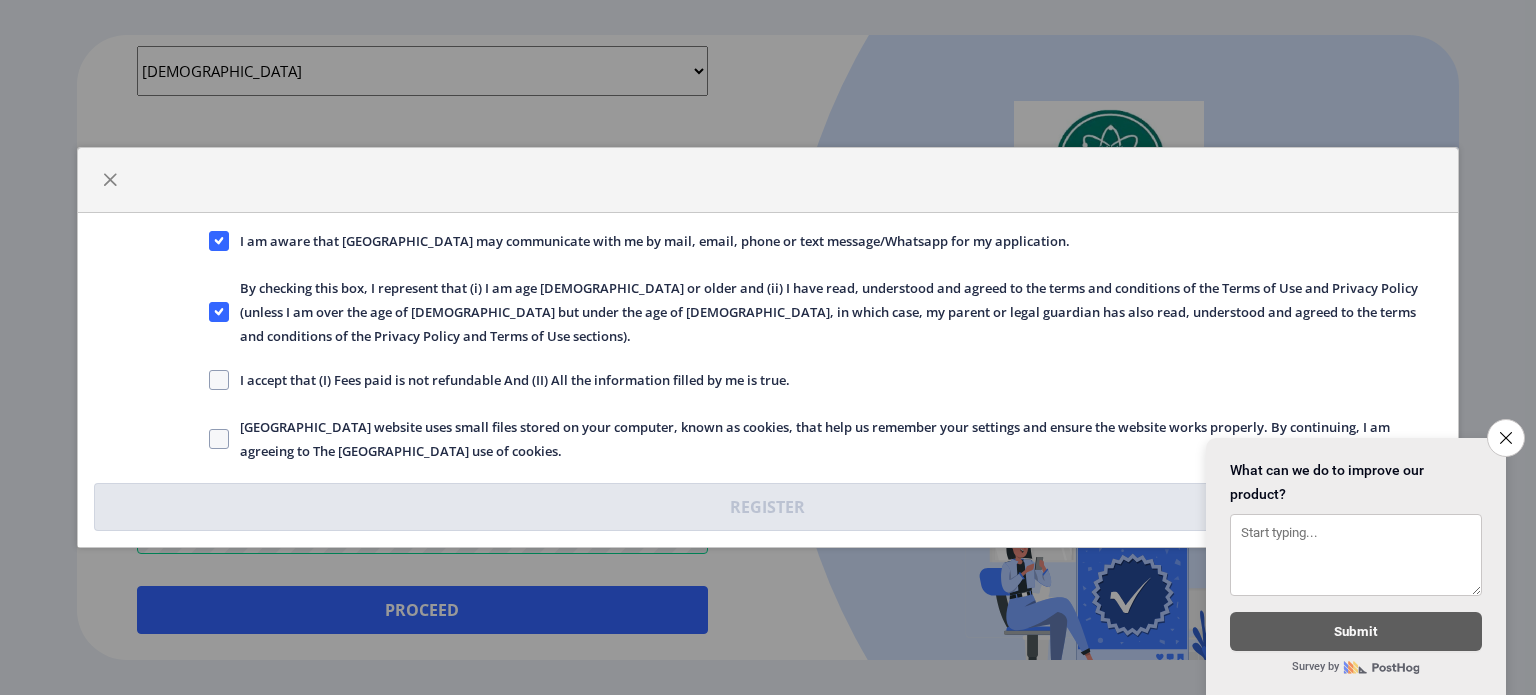 click on "I accept that (I) Fees paid is not refundable And (II) All the information filled by me is true." 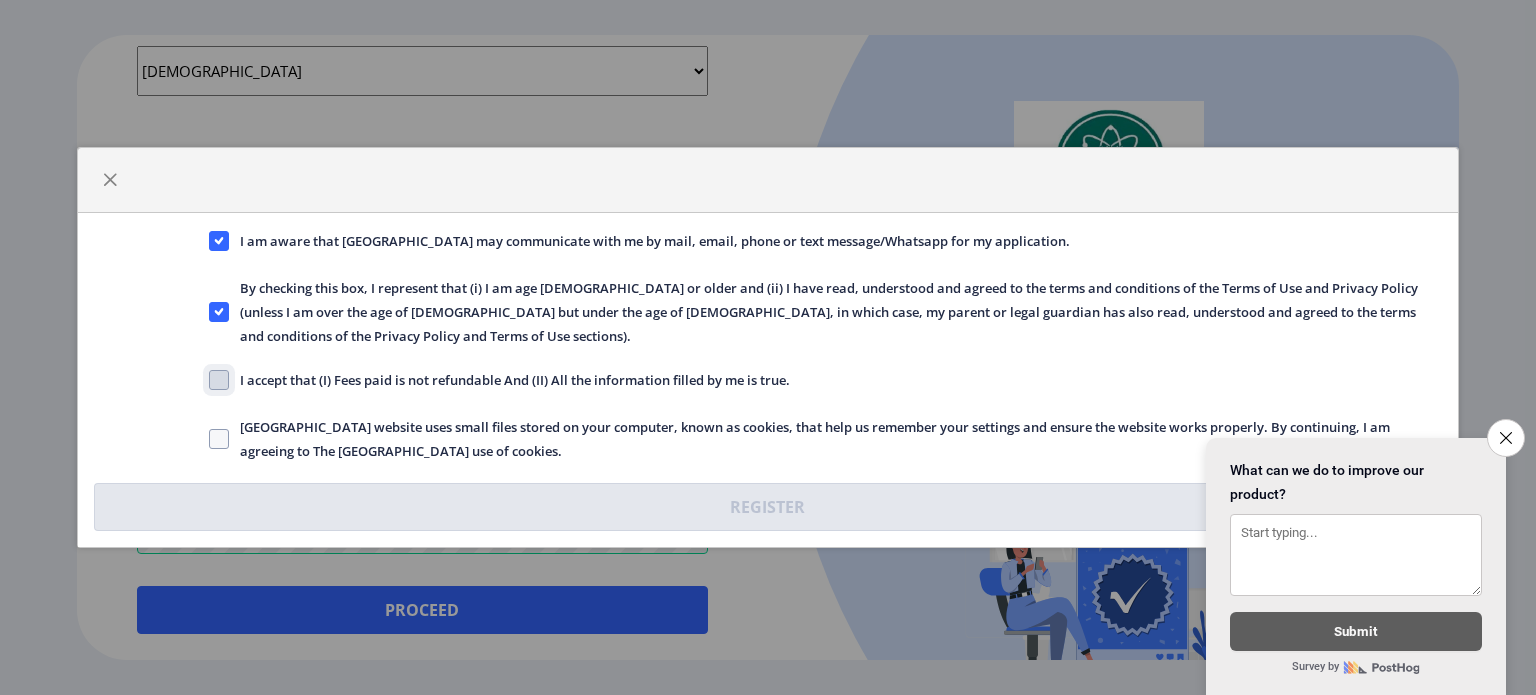 click on "I accept that (I) Fees paid is not refundable And (II) All the information filled by me is true." 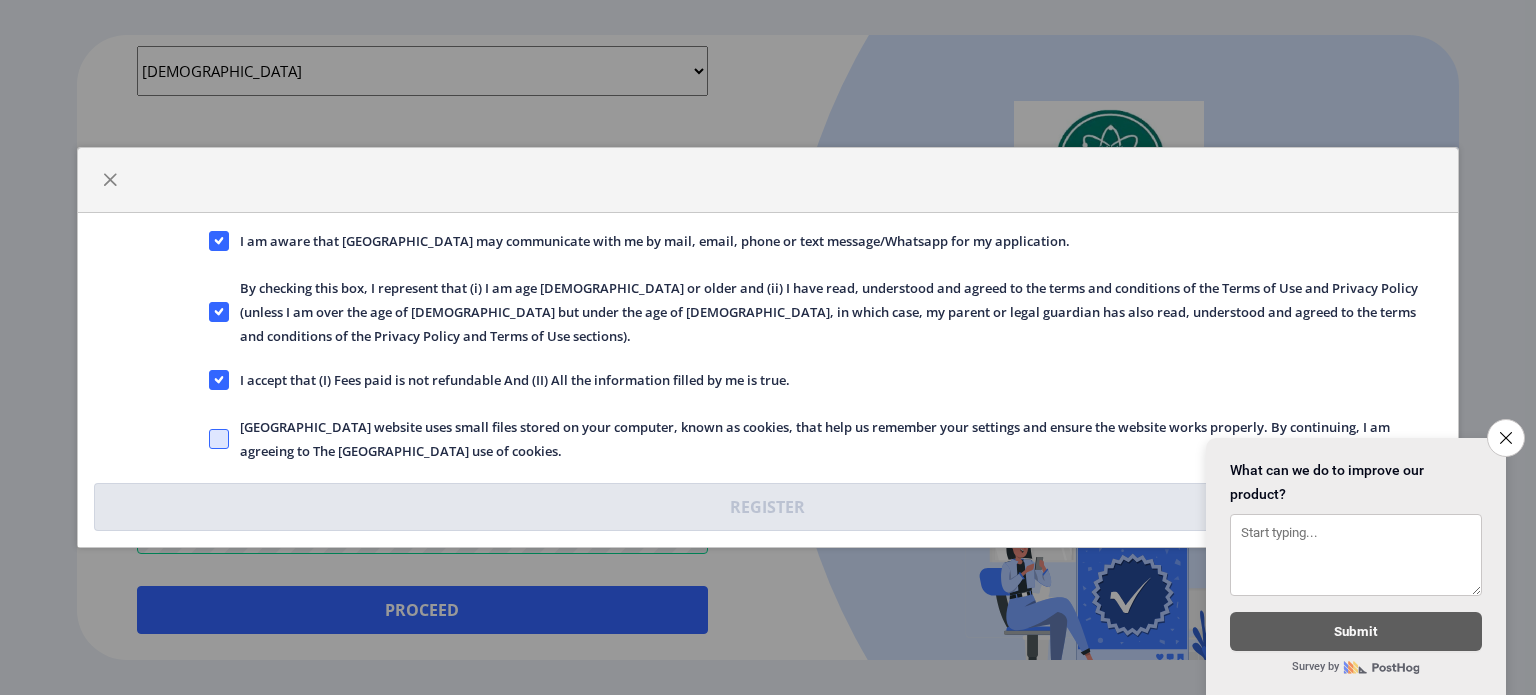click 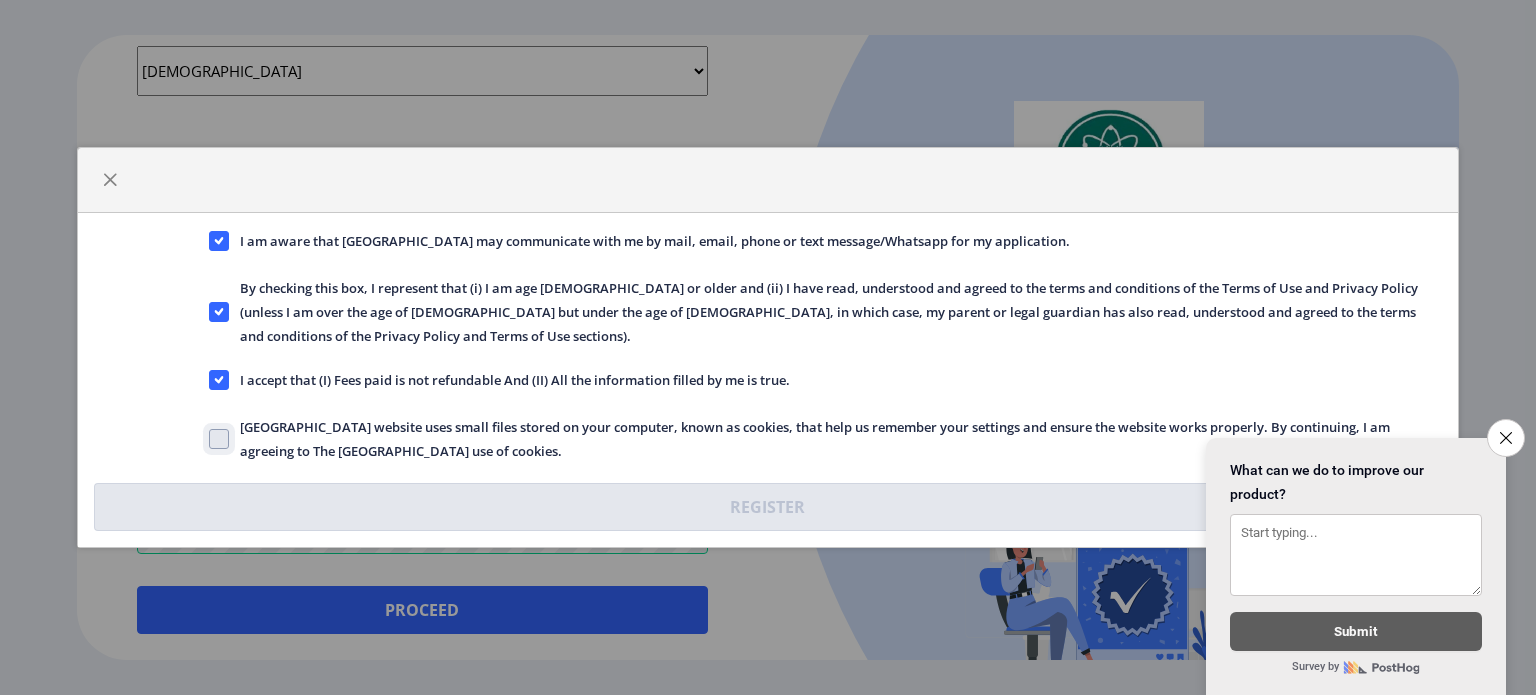 checkbox on "true" 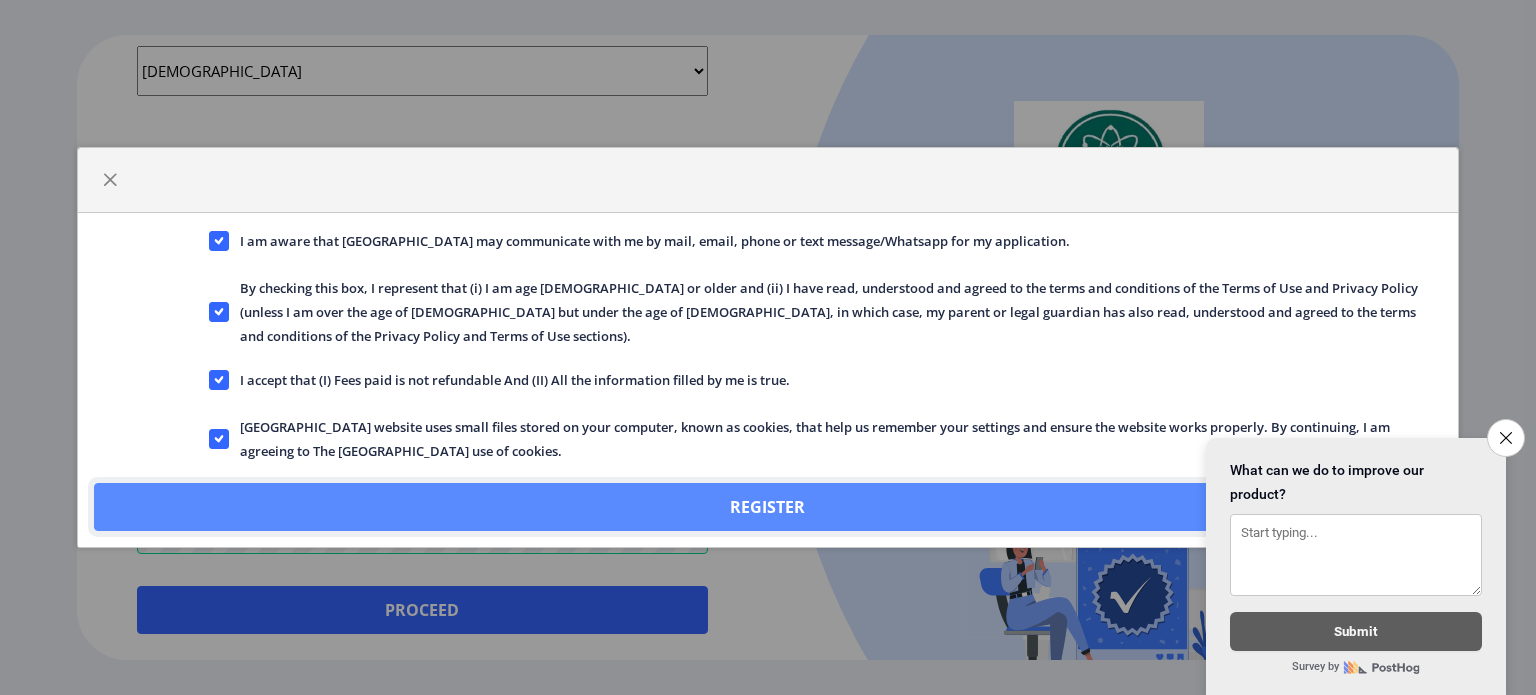click on "Register" 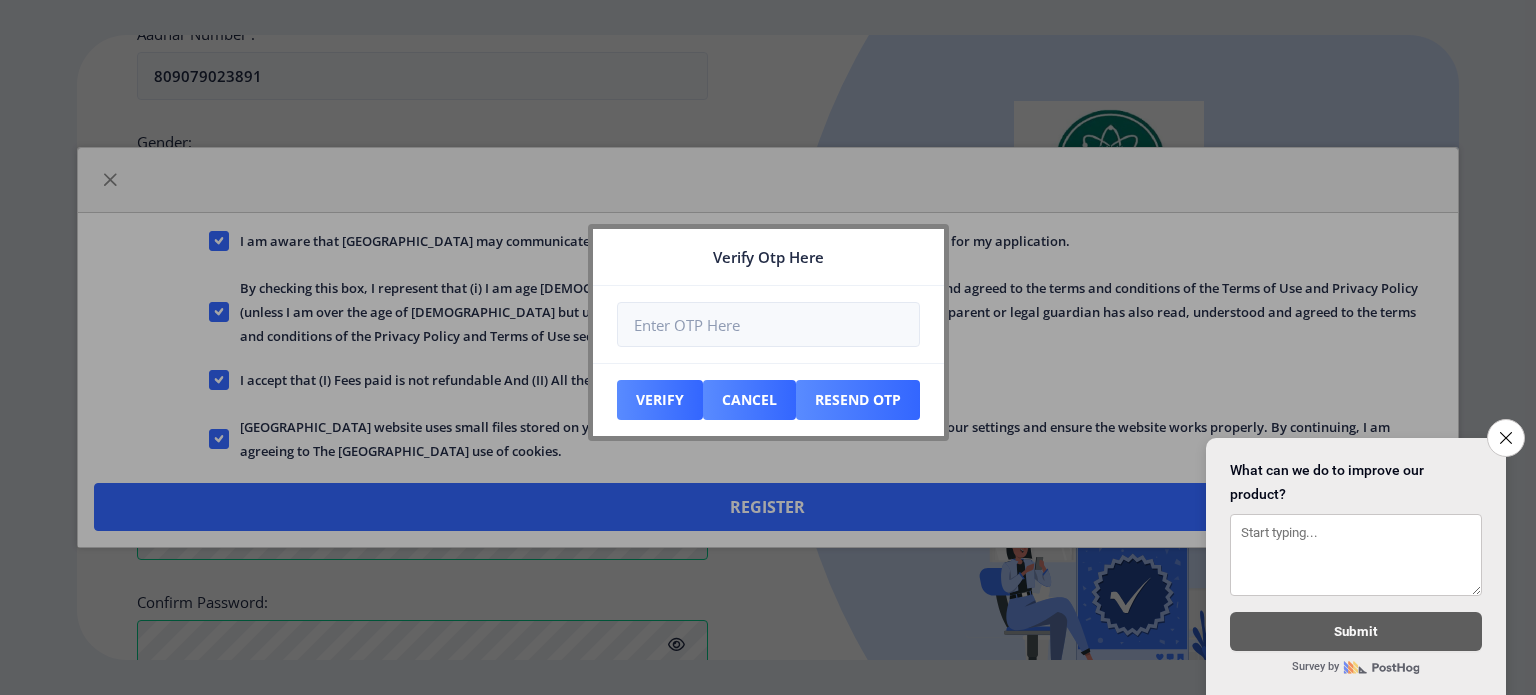 scroll, scrollTop: 924, scrollLeft: 0, axis: vertical 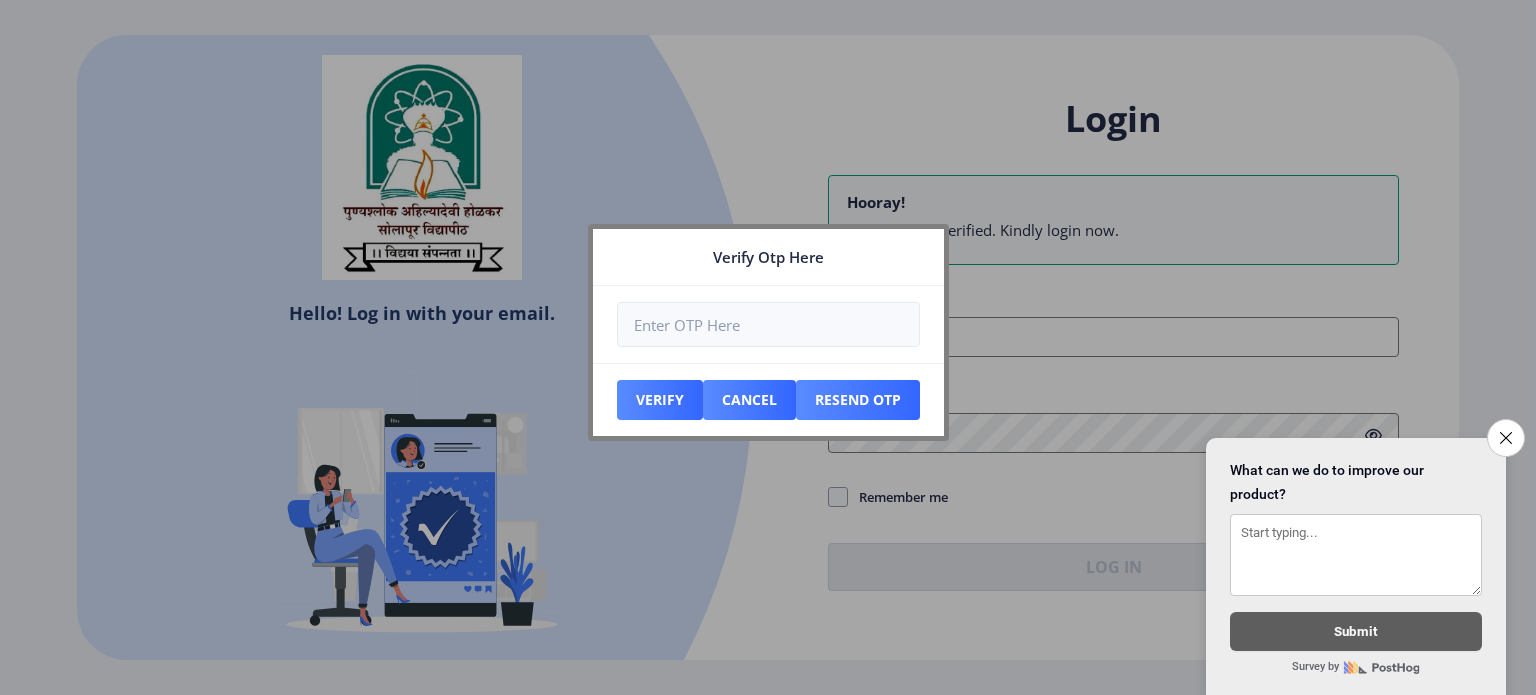 type on "[EMAIL_ADDRESS][DOMAIN_NAME]" 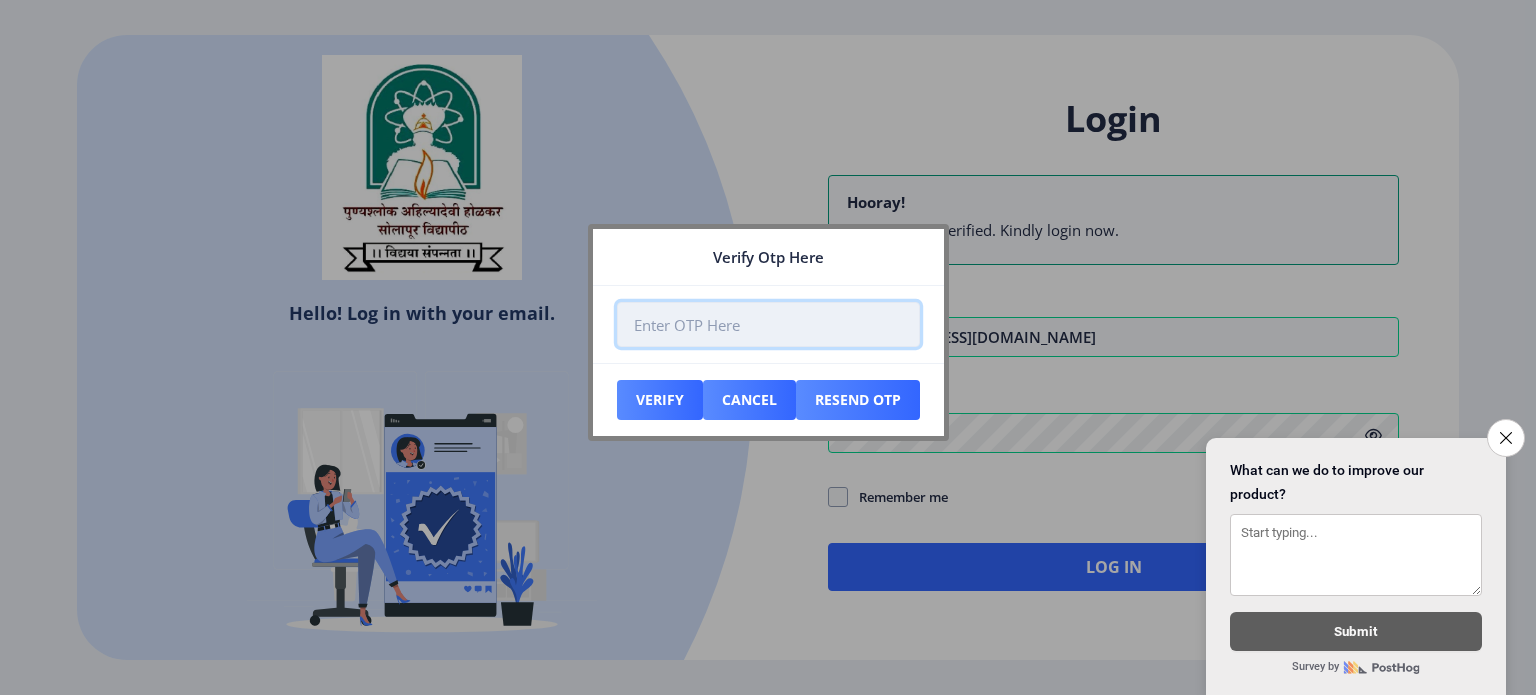 click at bounding box center [768, 324] 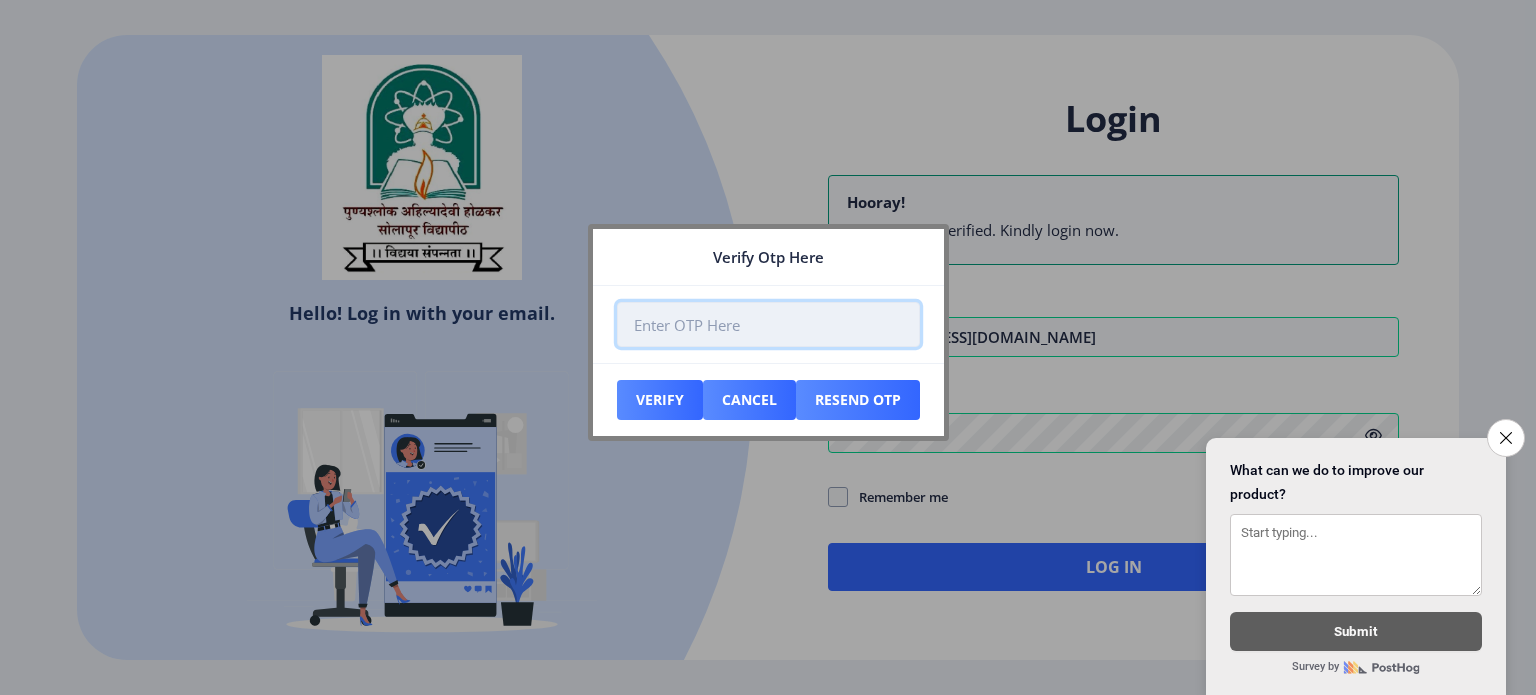 type on "5" 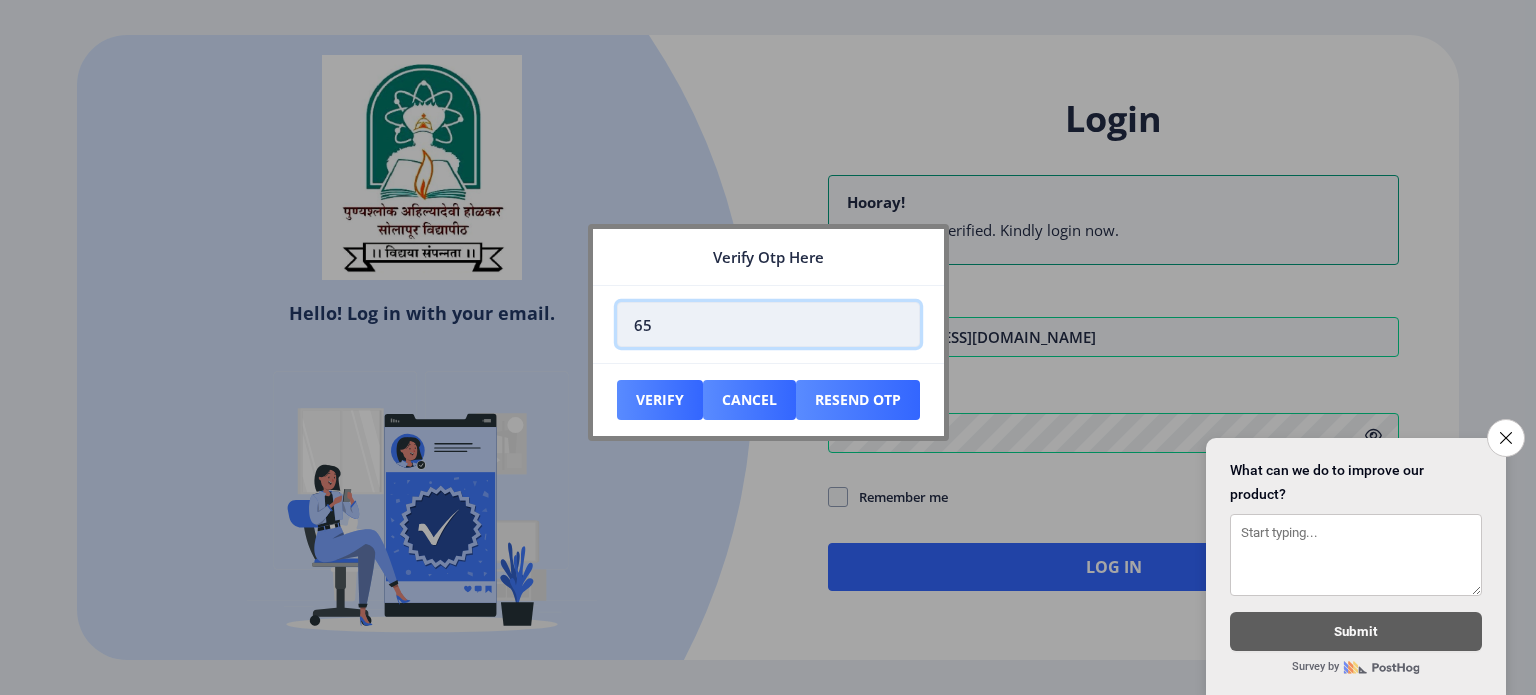 type on "6" 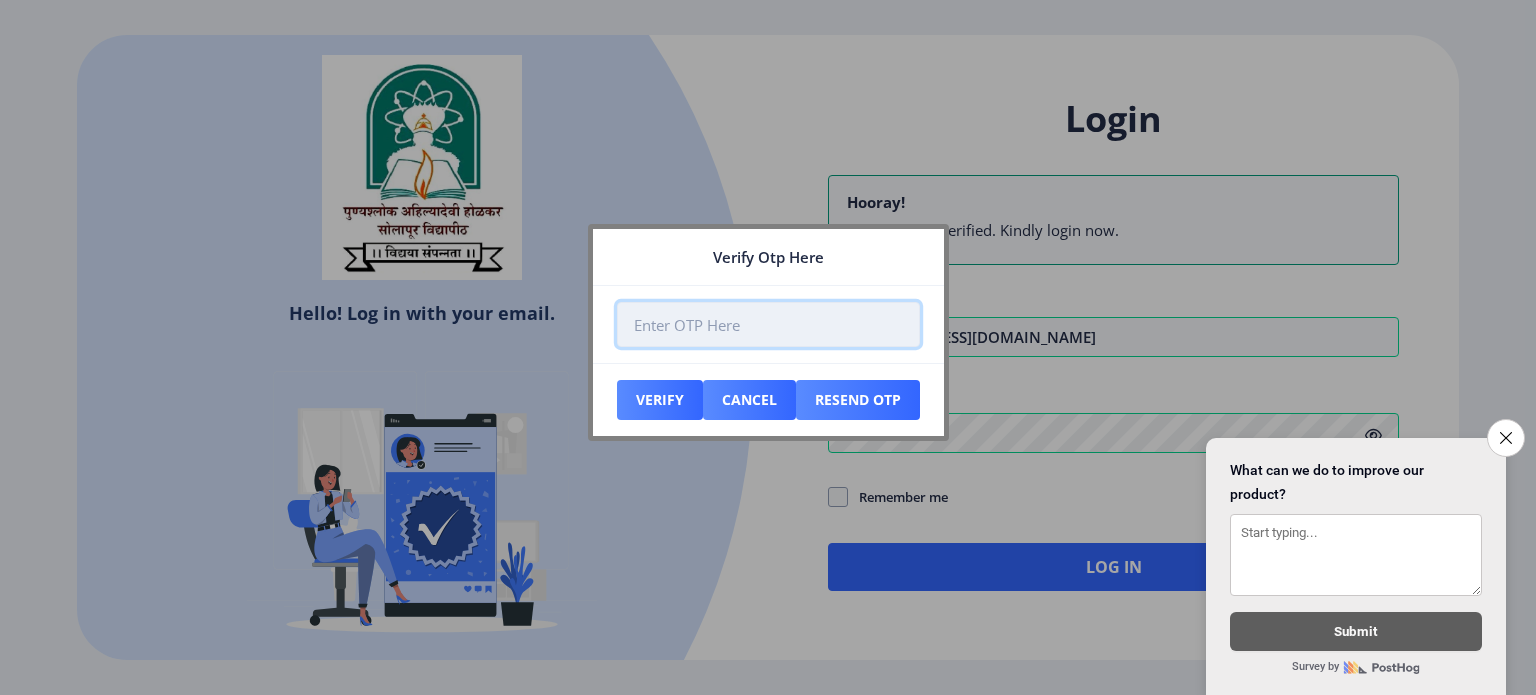 click at bounding box center (768, 324) 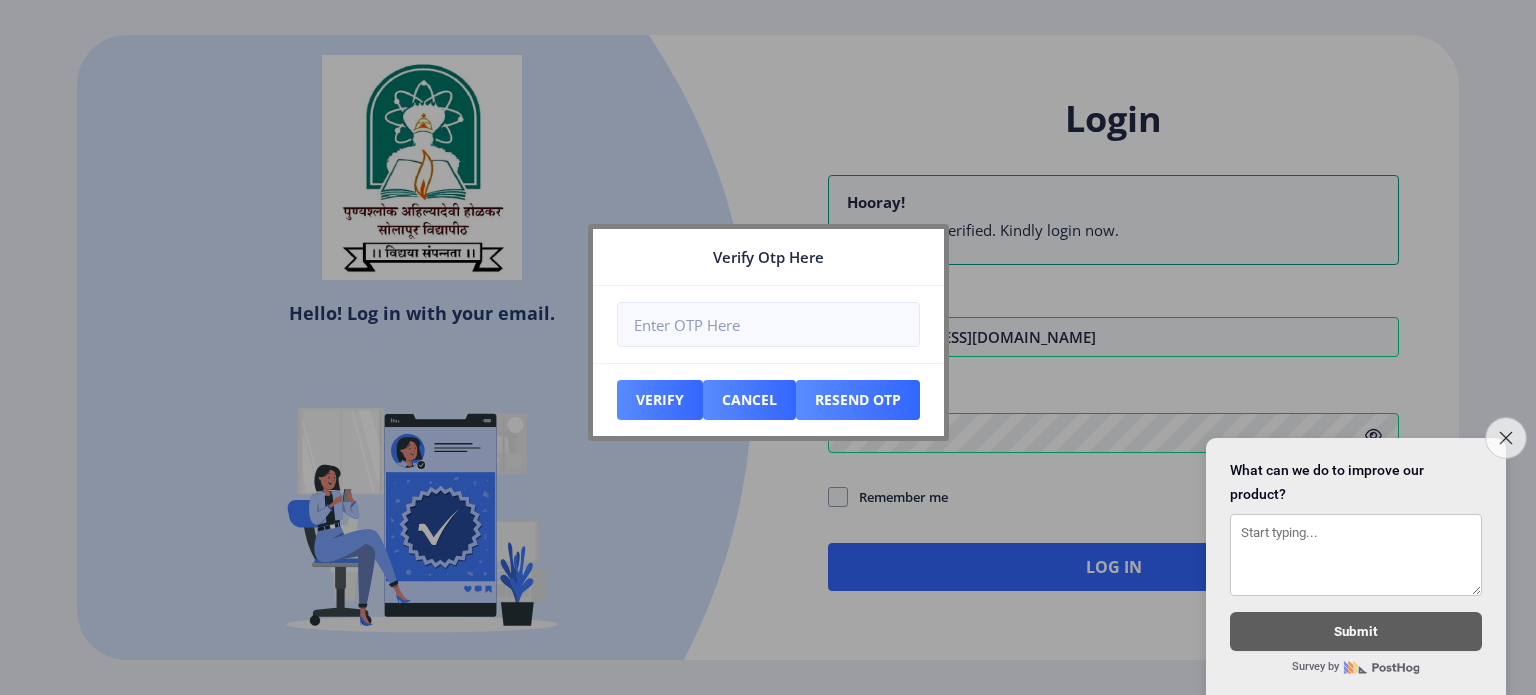 click 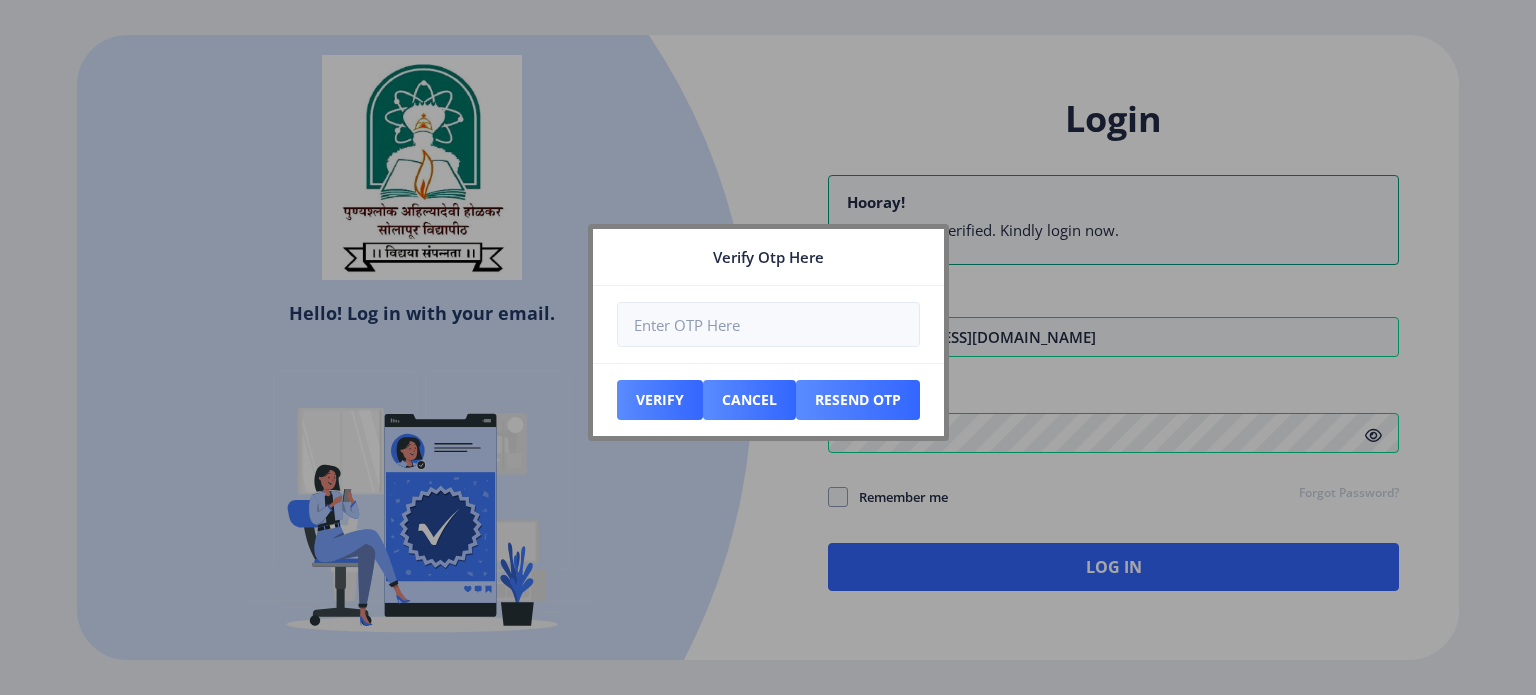 click on "Verify Otp Here" at bounding box center (768, 257) 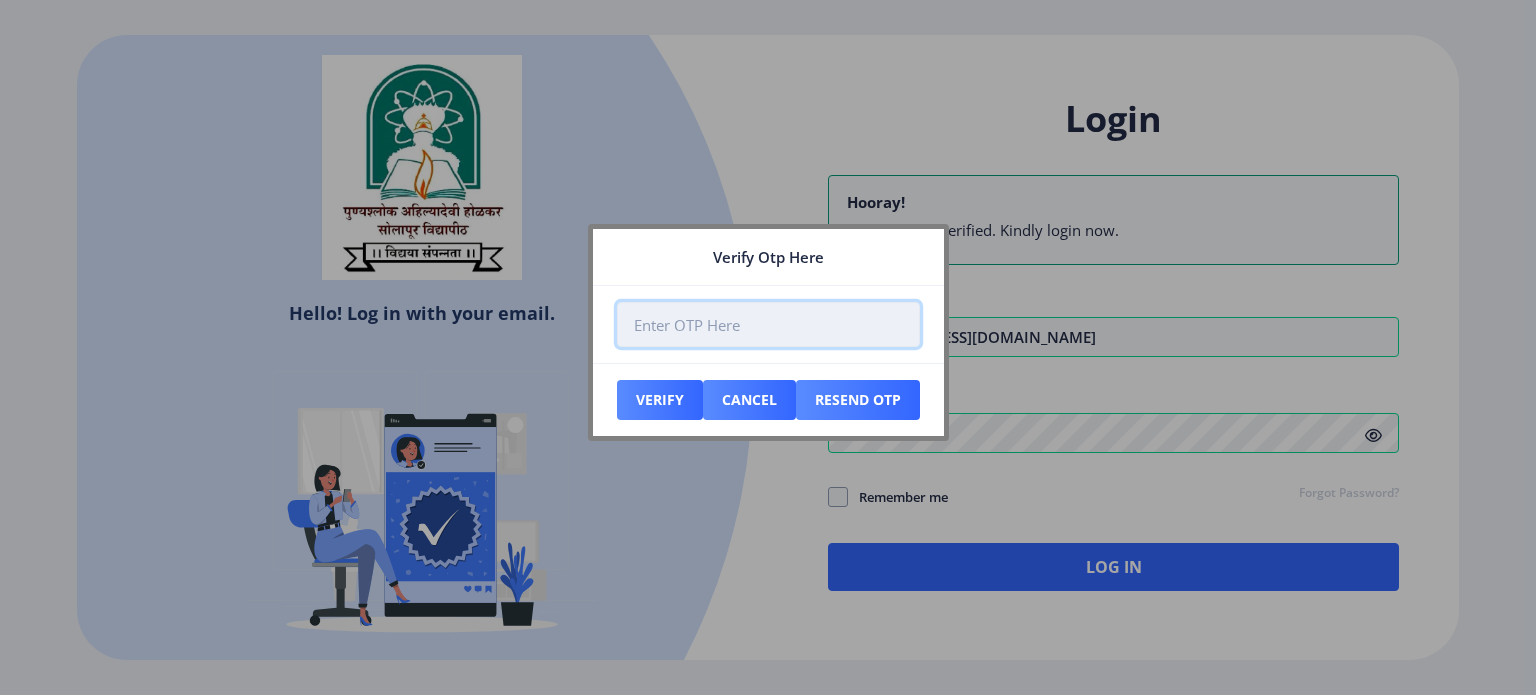 click at bounding box center (768, 324) 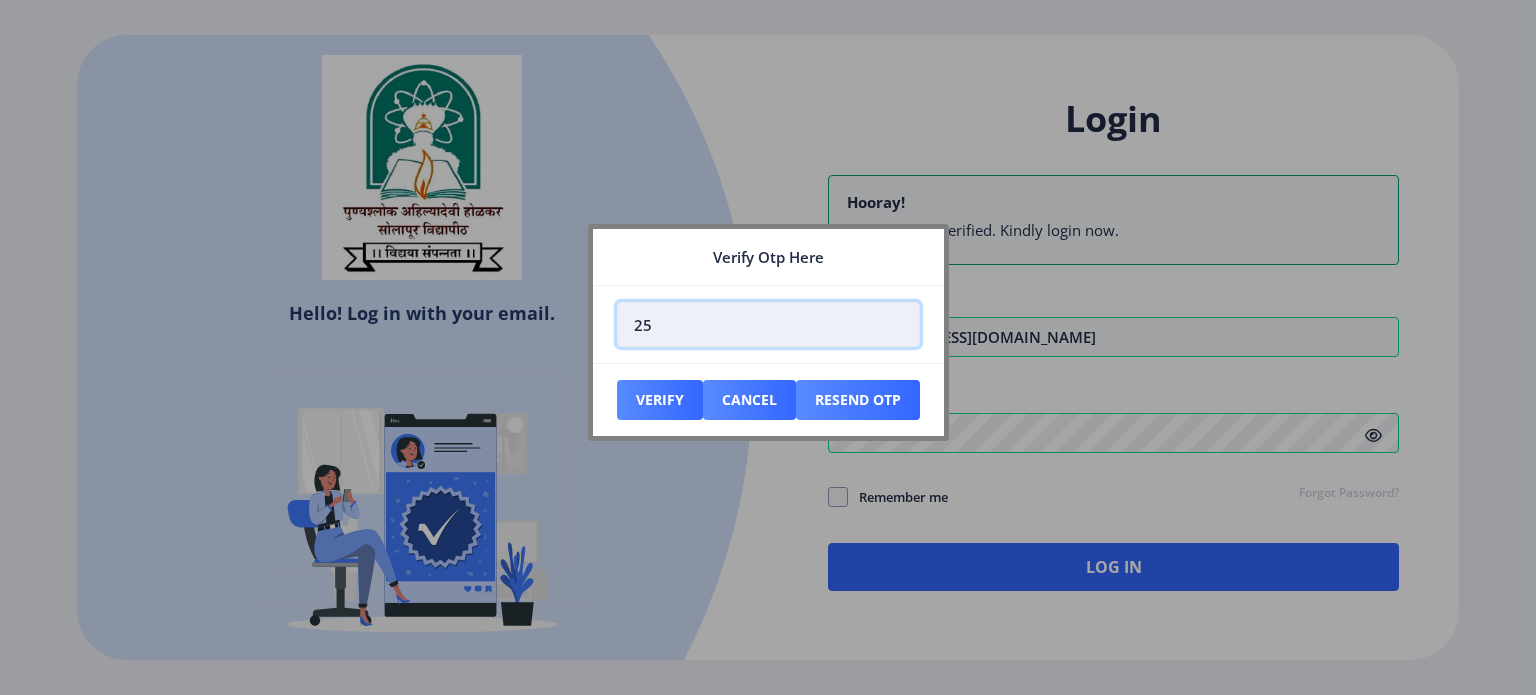 type on "2" 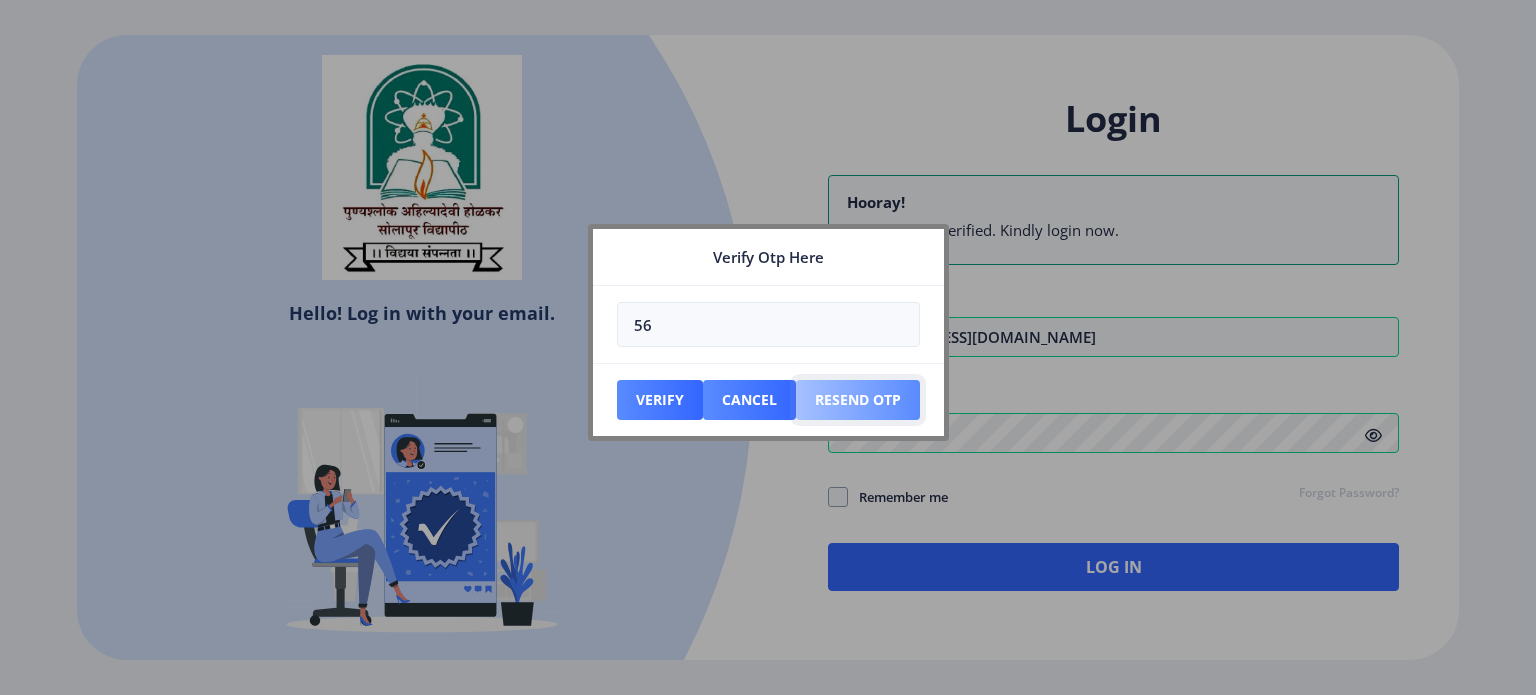 click on "Resend Otp" at bounding box center (660, 400) 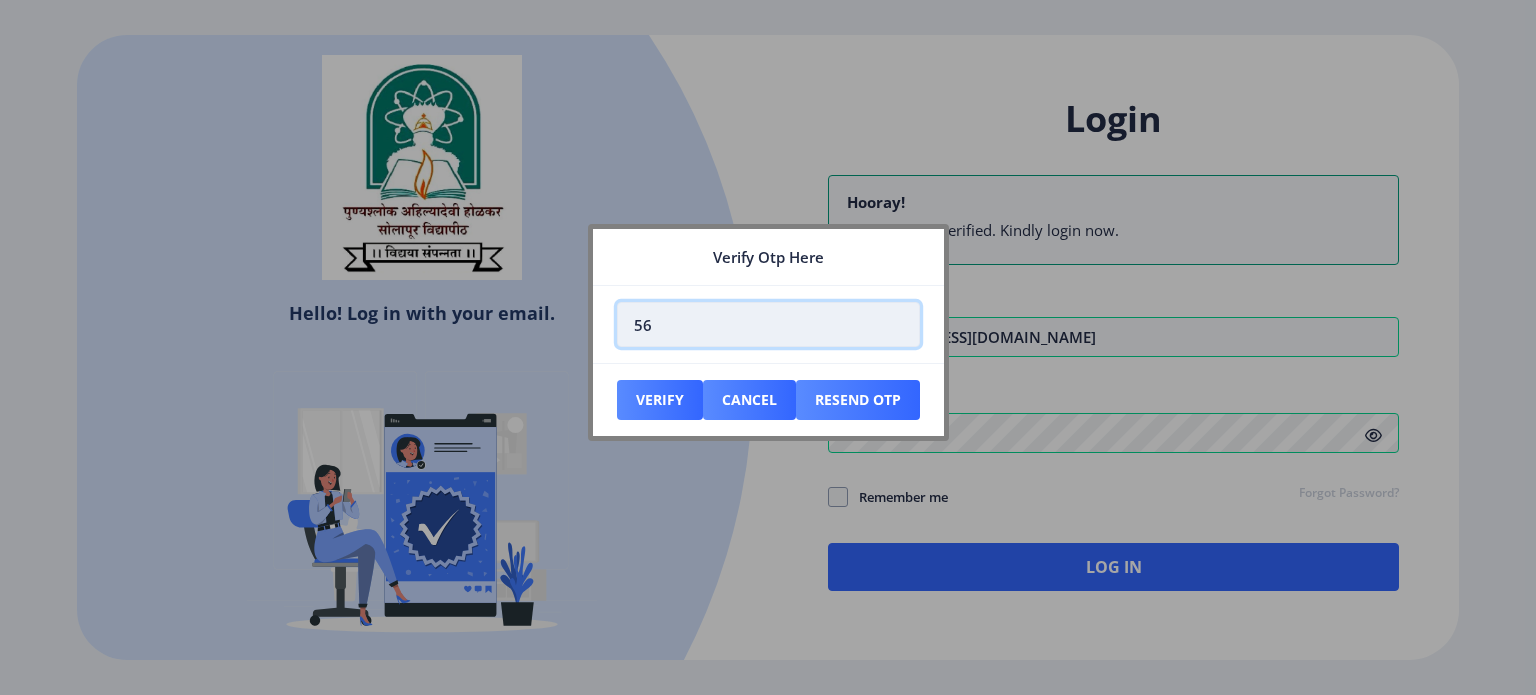 click on "56" at bounding box center [768, 324] 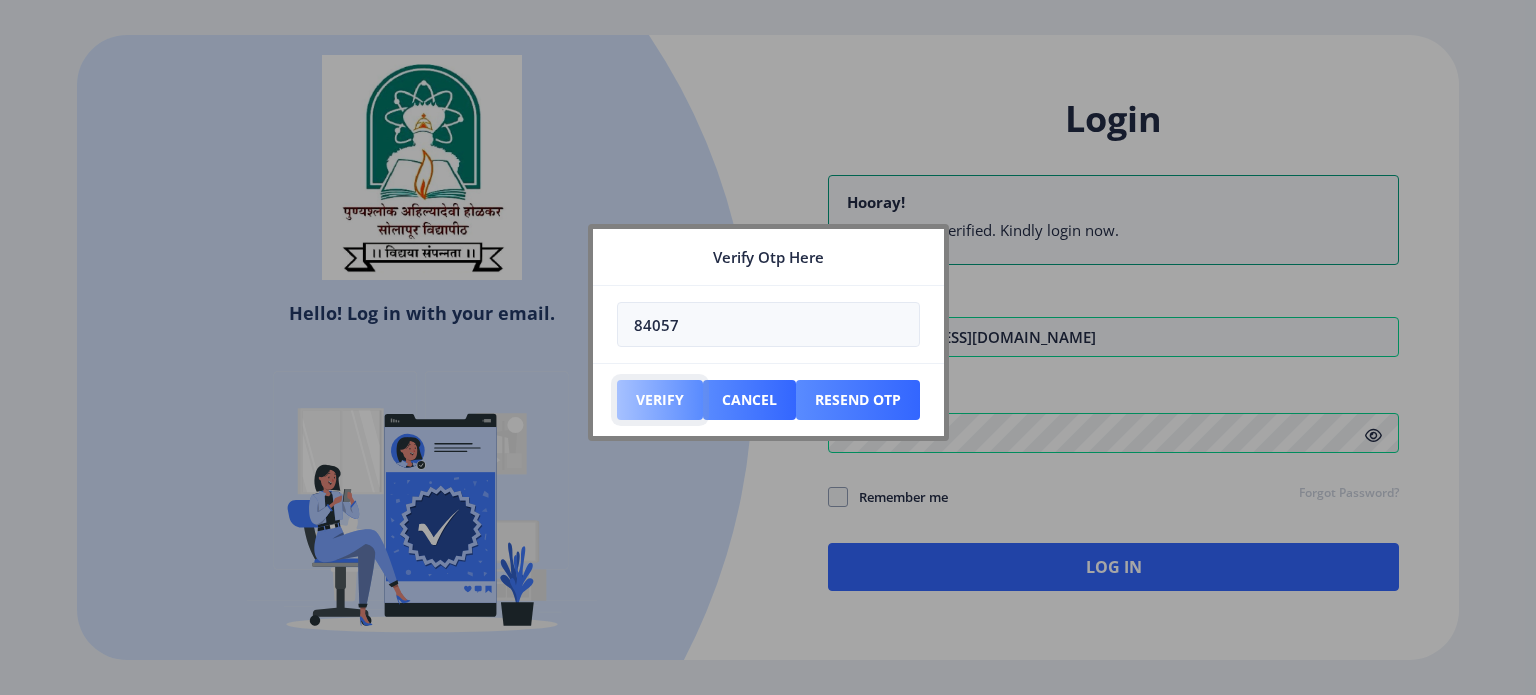 click on "Verify" at bounding box center [660, 400] 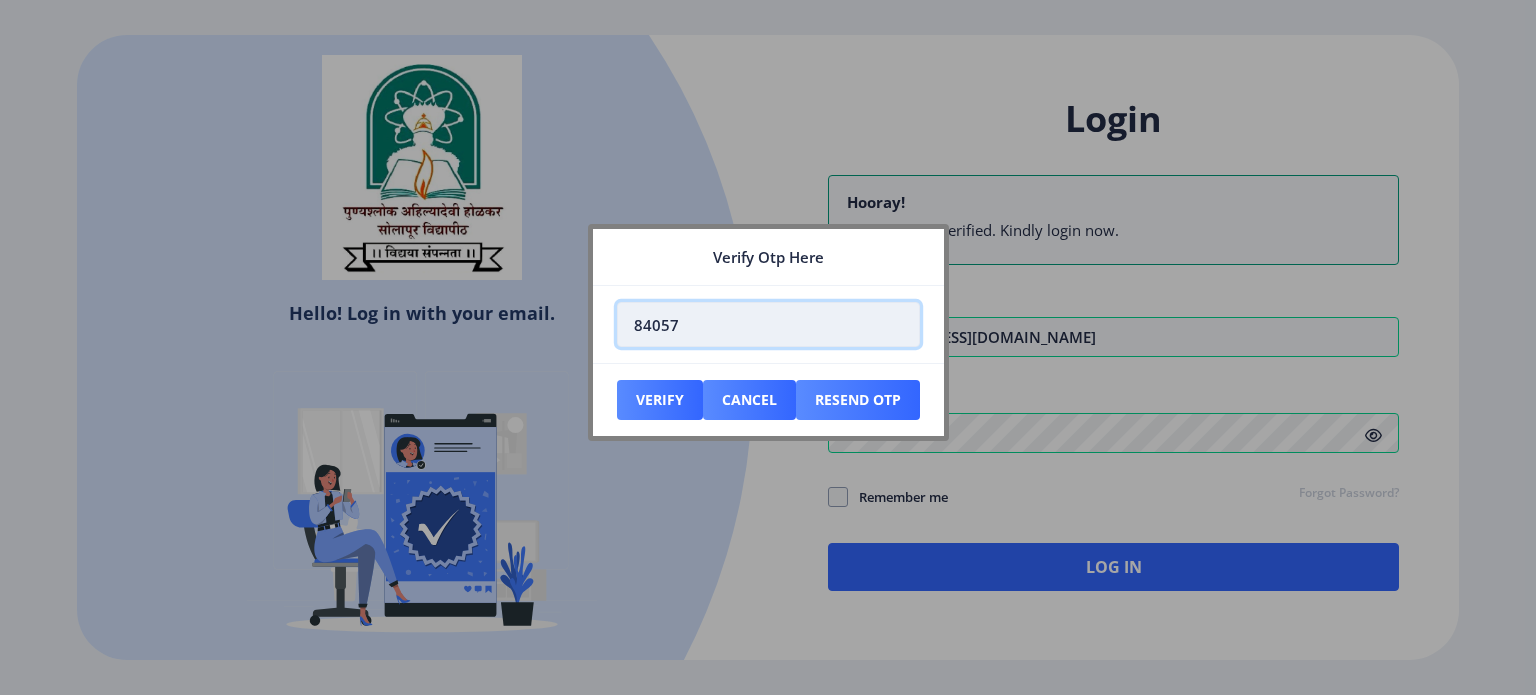 click on "84057" at bounding box center [768, 324] 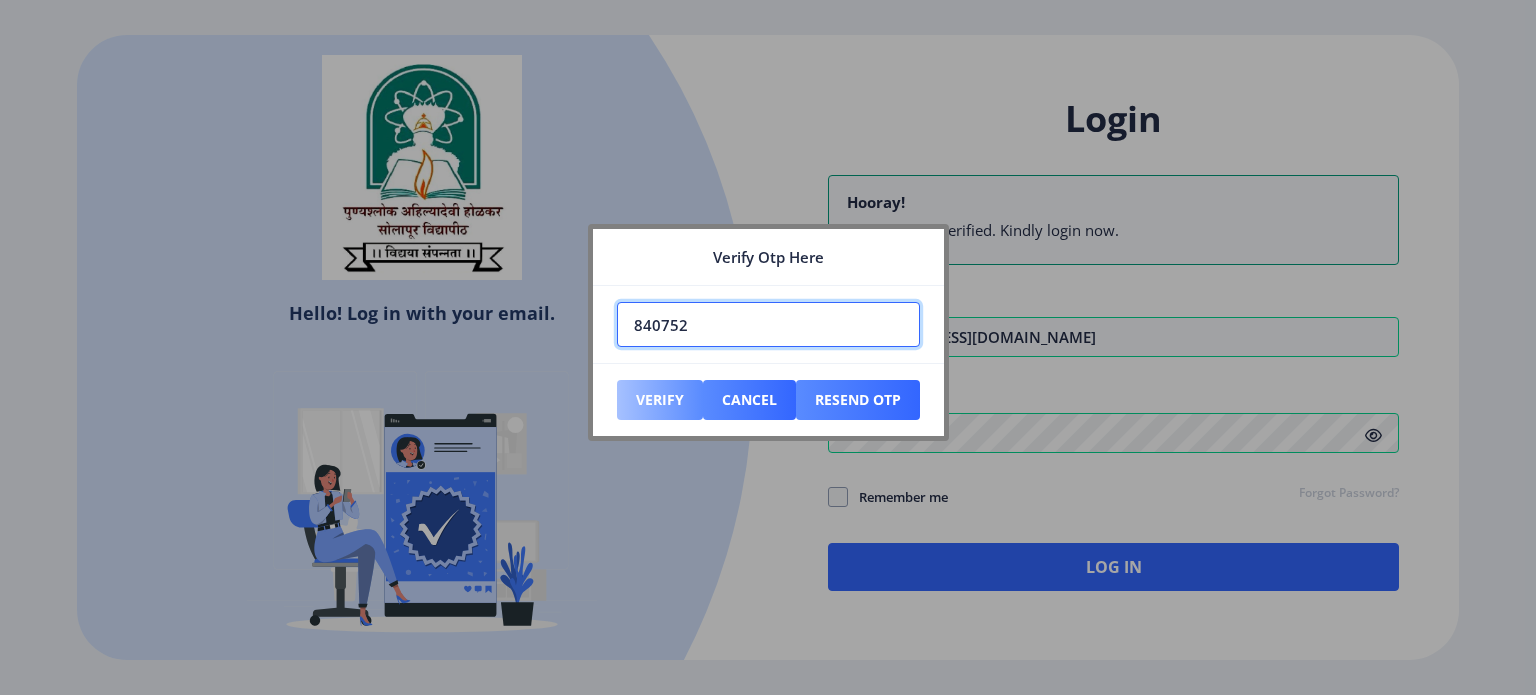type on "840752" 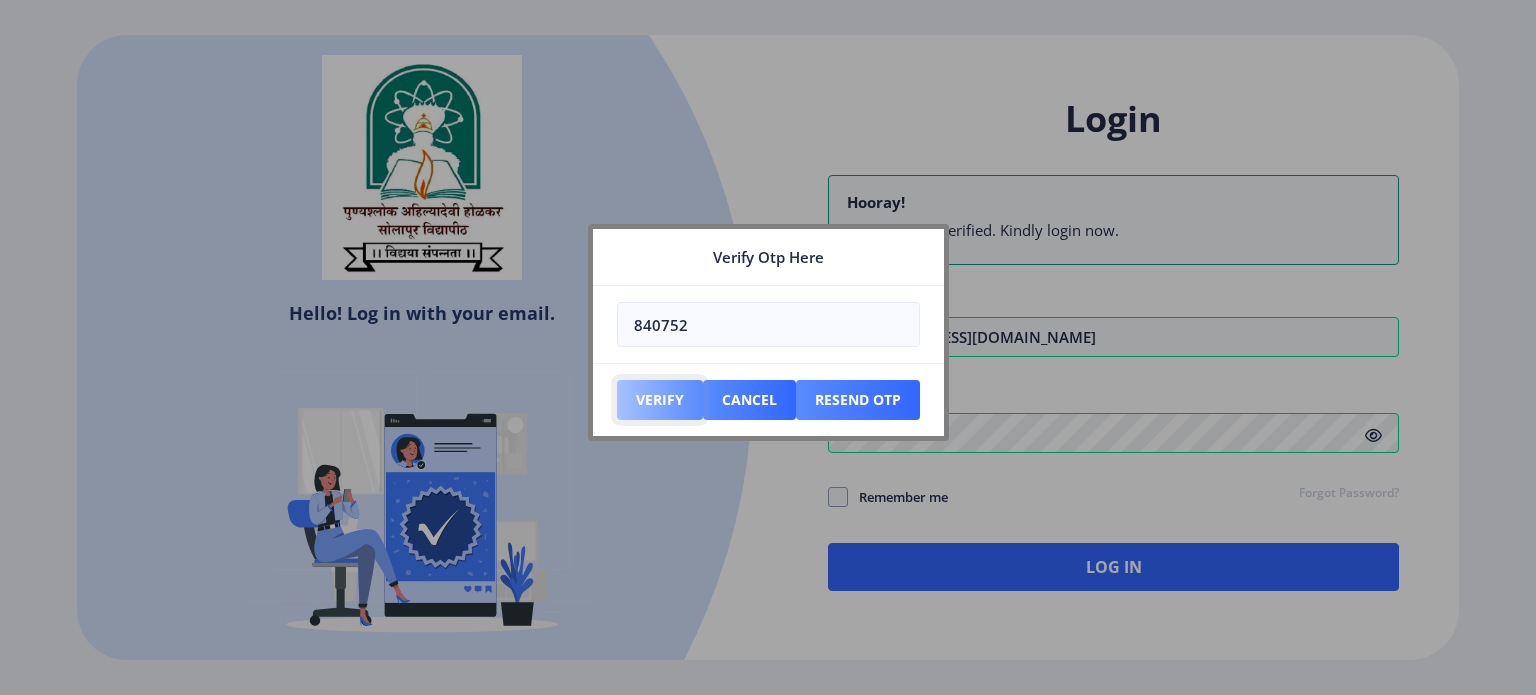 click on "Verify" at bounding box center (660, 400) 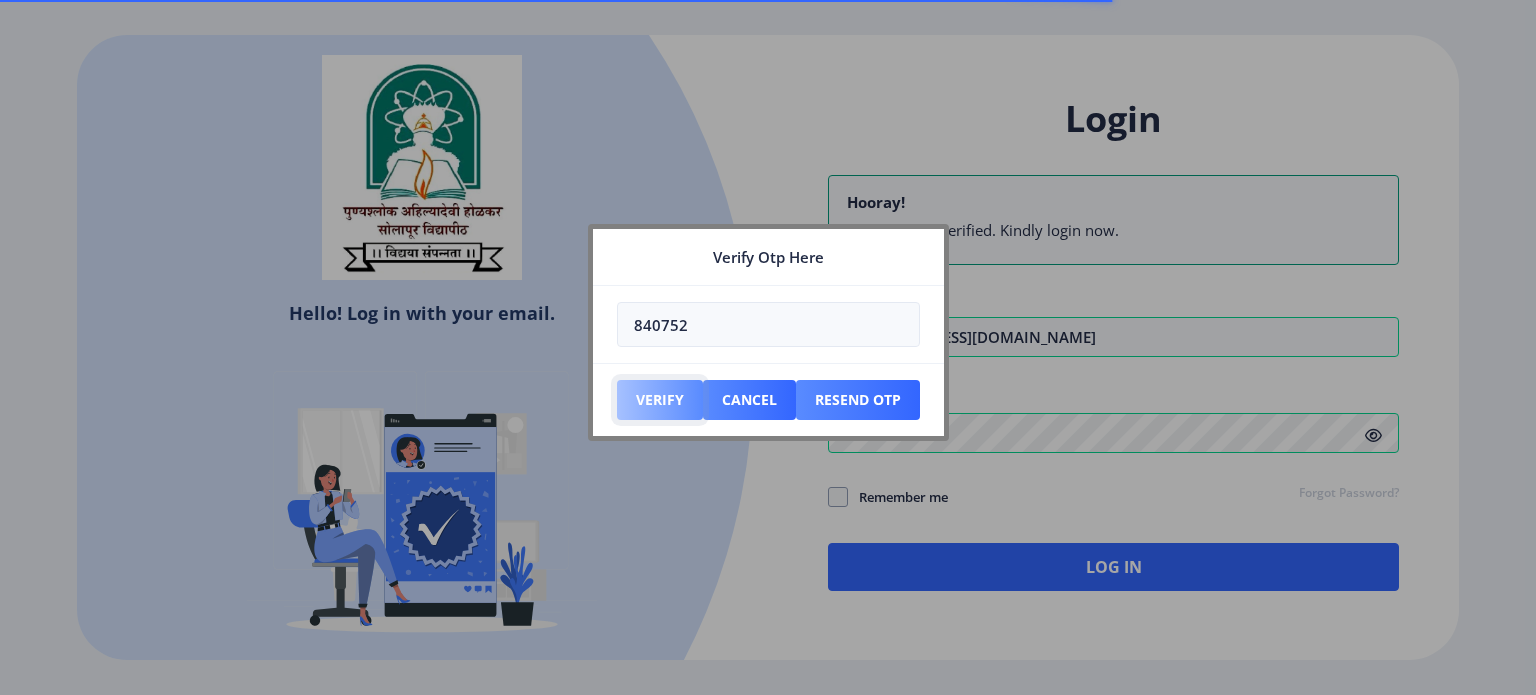 click on "Verify" at bounding box center (660, 400) 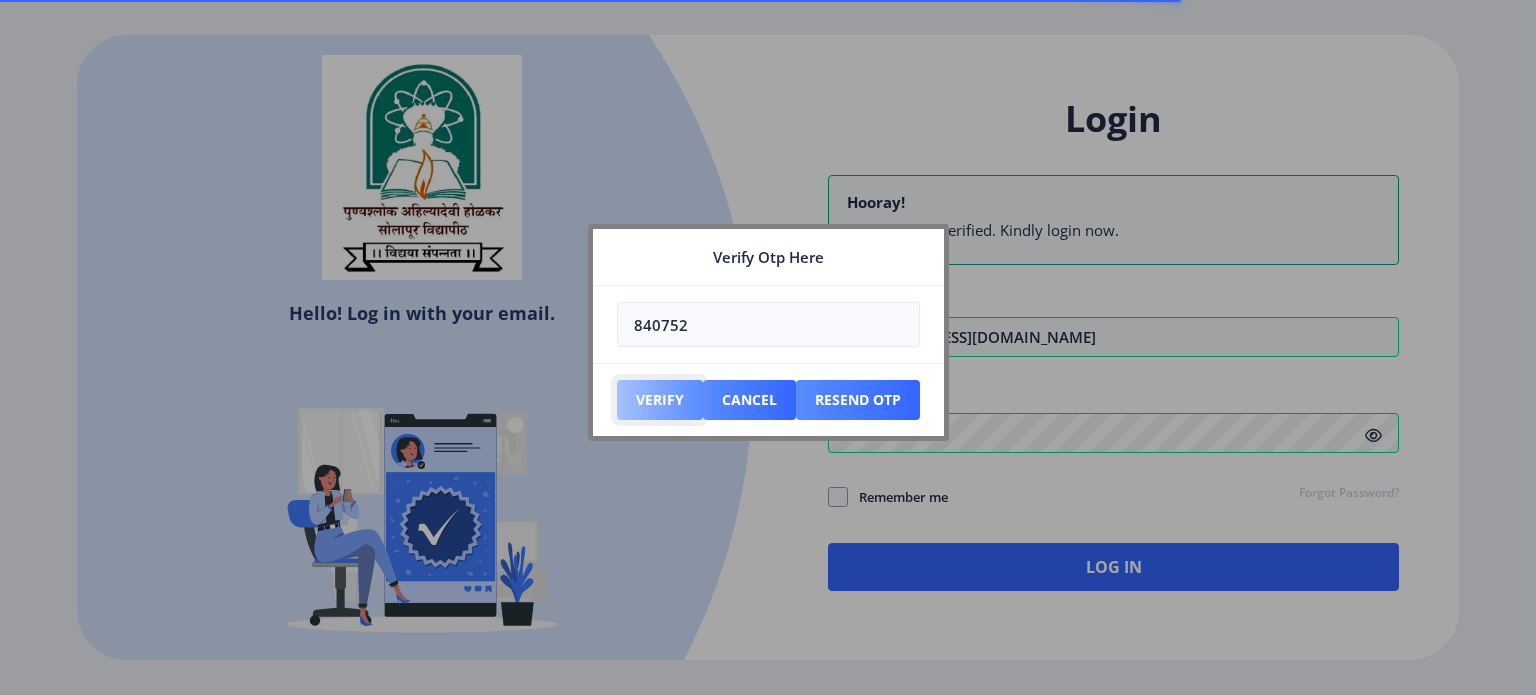 click on "Verify" at bounding box center [660, 400] 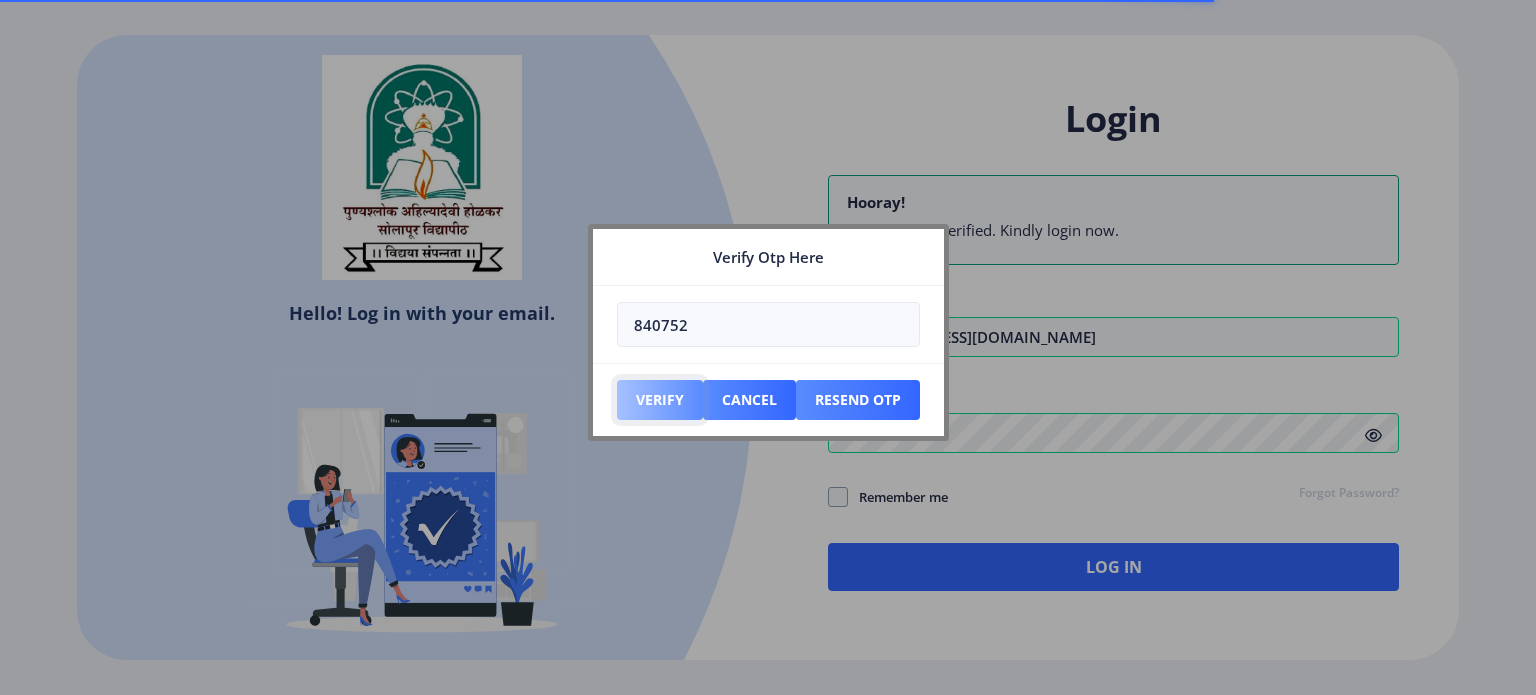 click on "Verify" at bounding box center [660, 400] 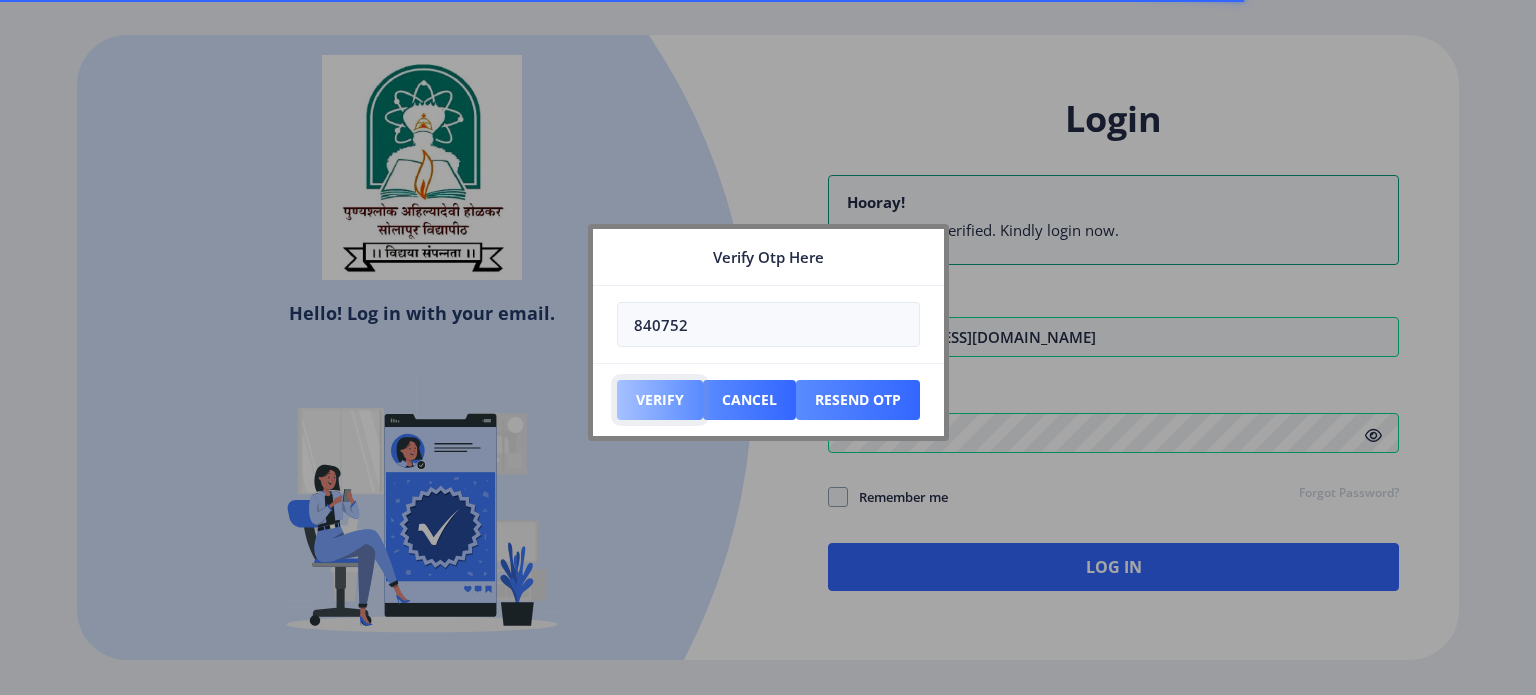 click on "Verify" at bounding box center (660, 400) 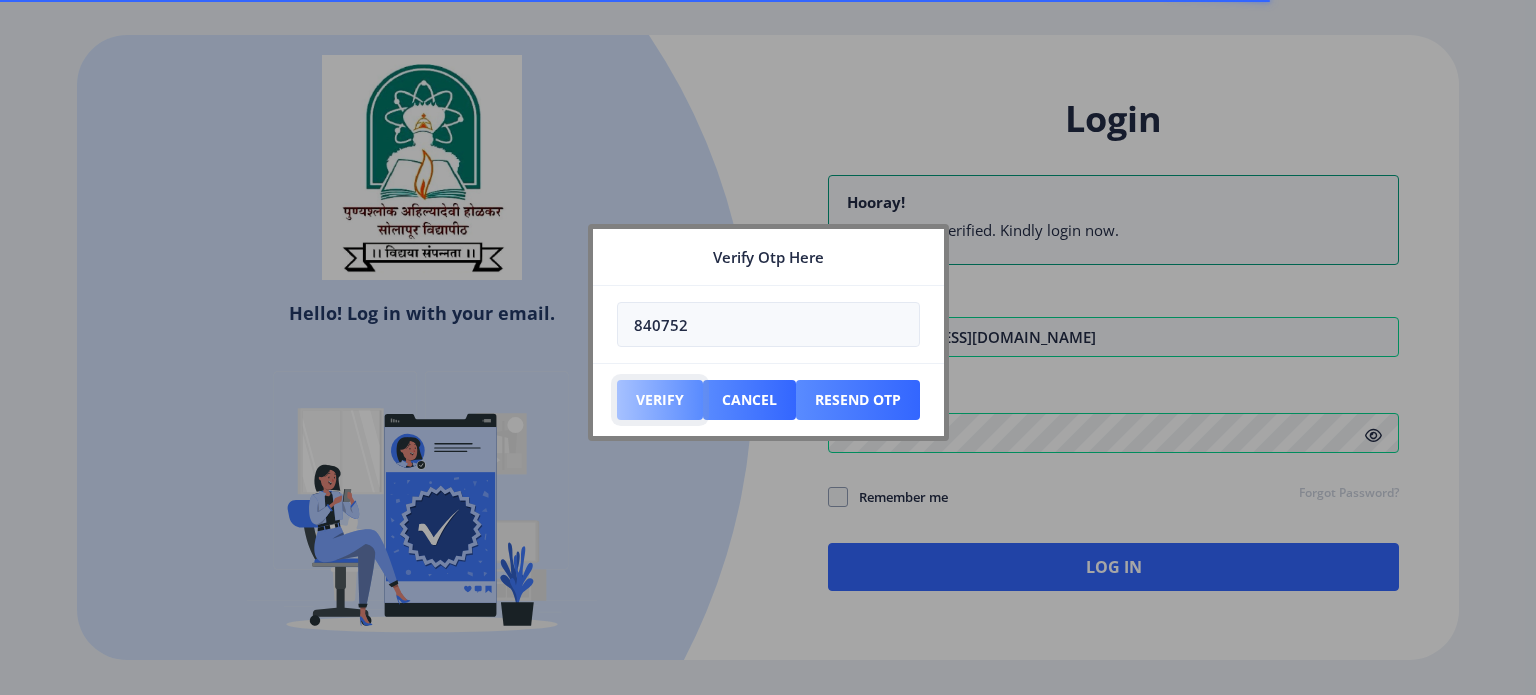 click on "Verify" at bounding box center (660, 400) 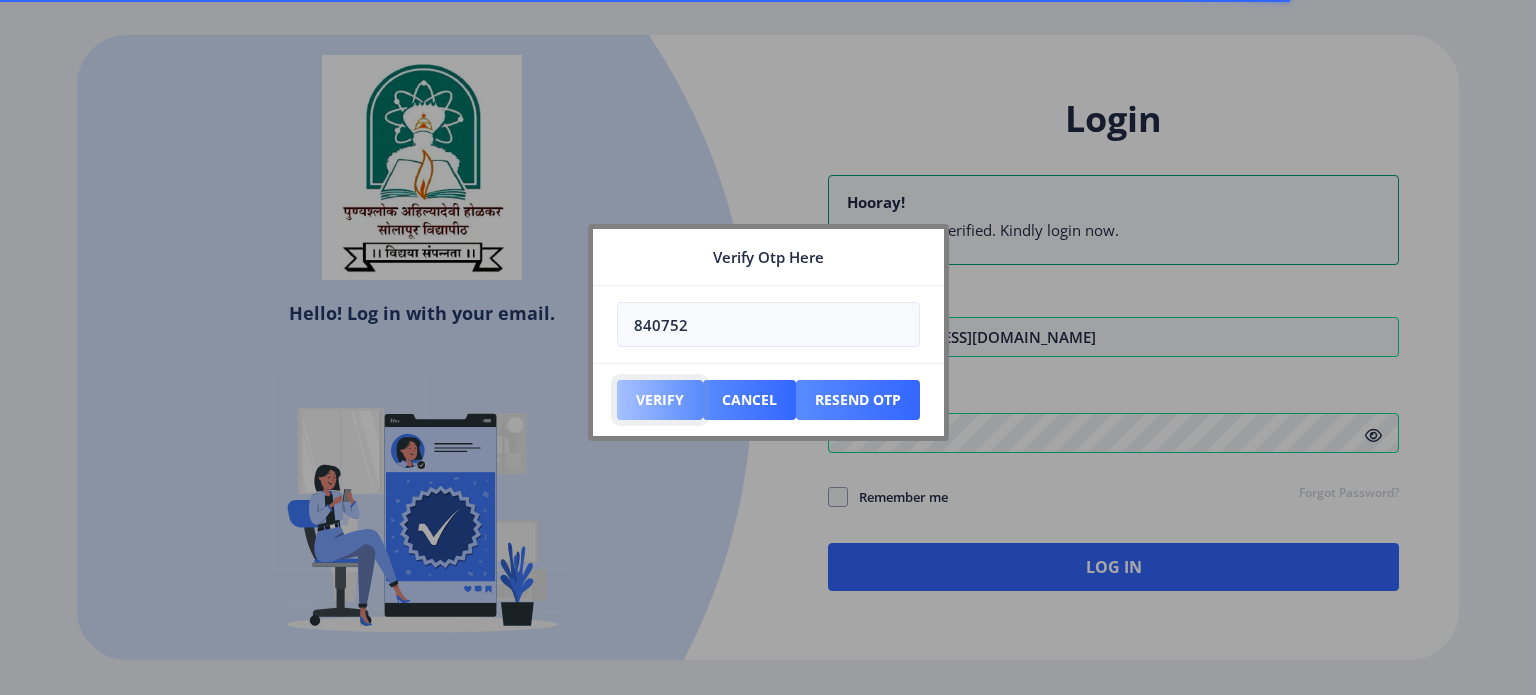 click on "Verify" at bounding box center [660, 400] 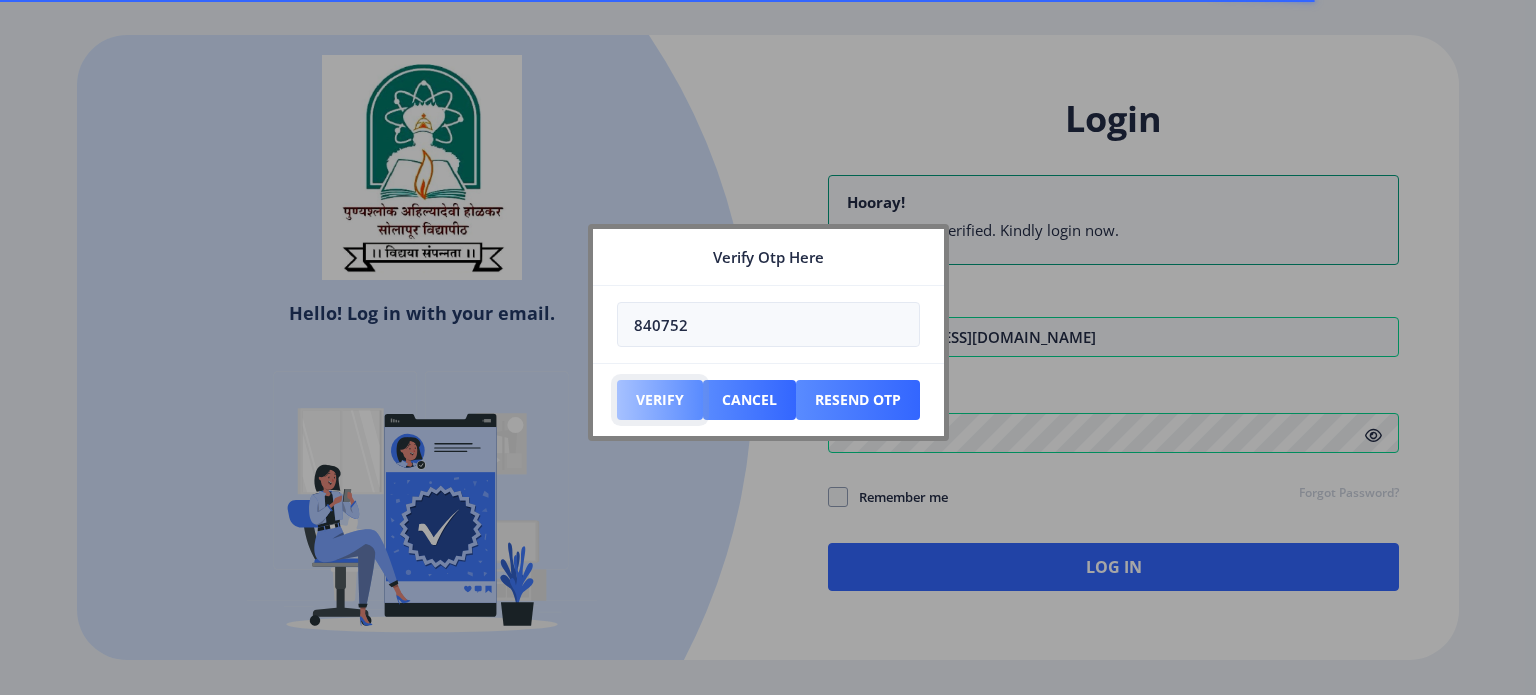 click on "Verify" at bounding box center (660, 400) 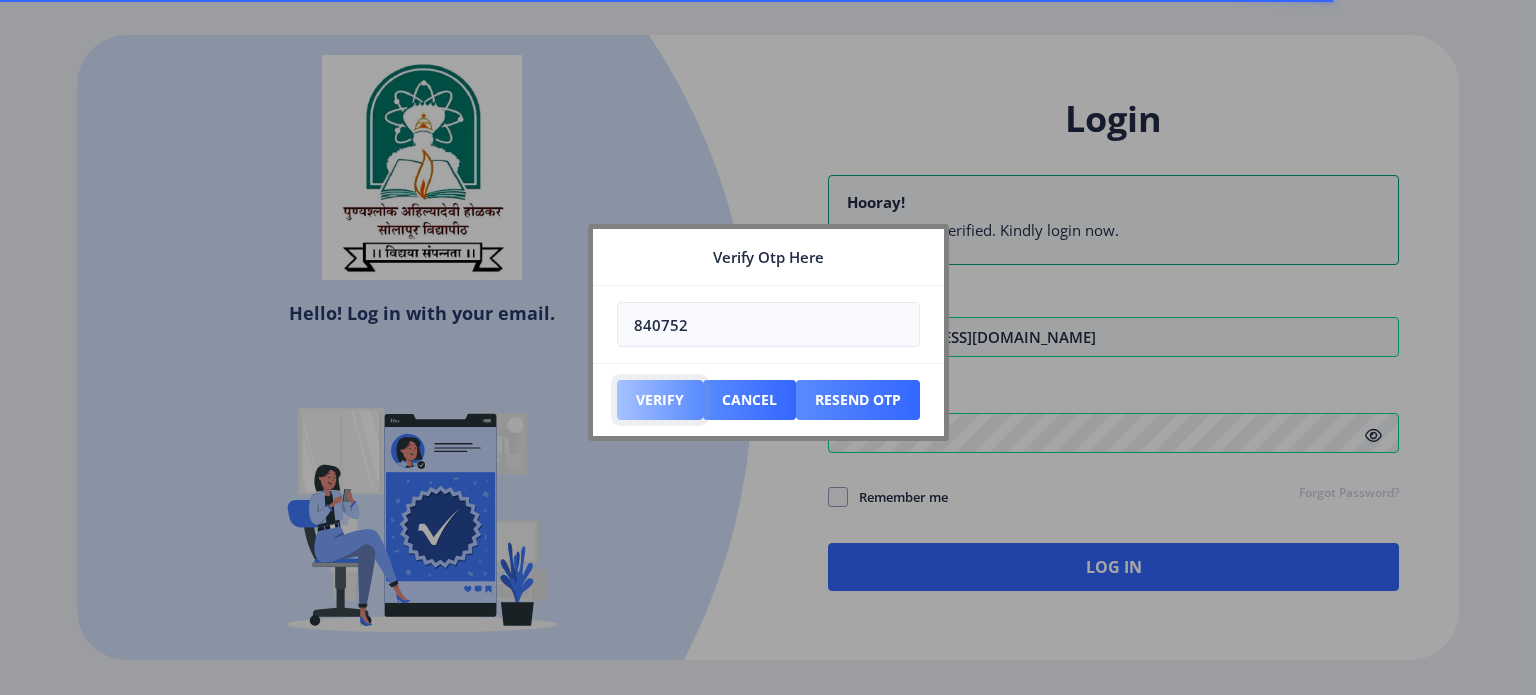 click on "Verify" at bounding box center (660, 400) 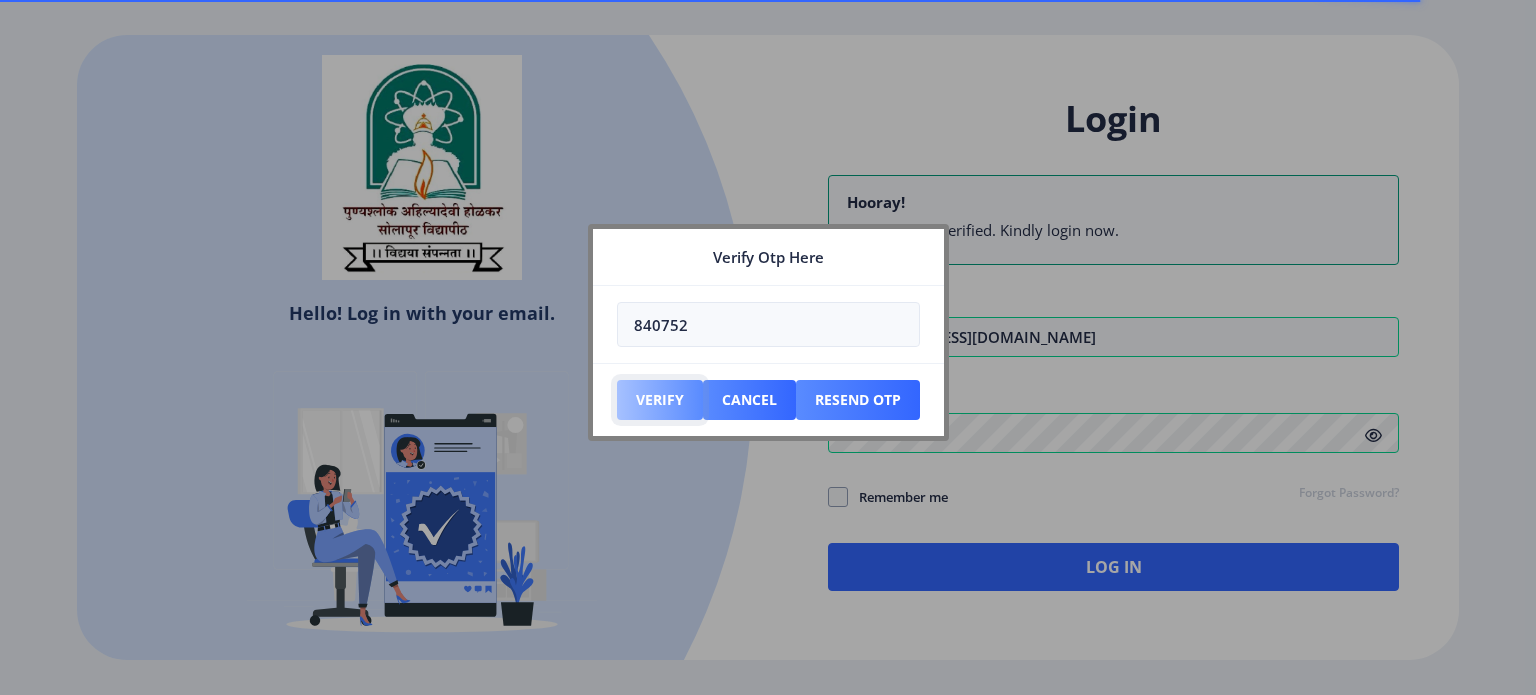 click on "Verify" at bounding box center [660, 400] 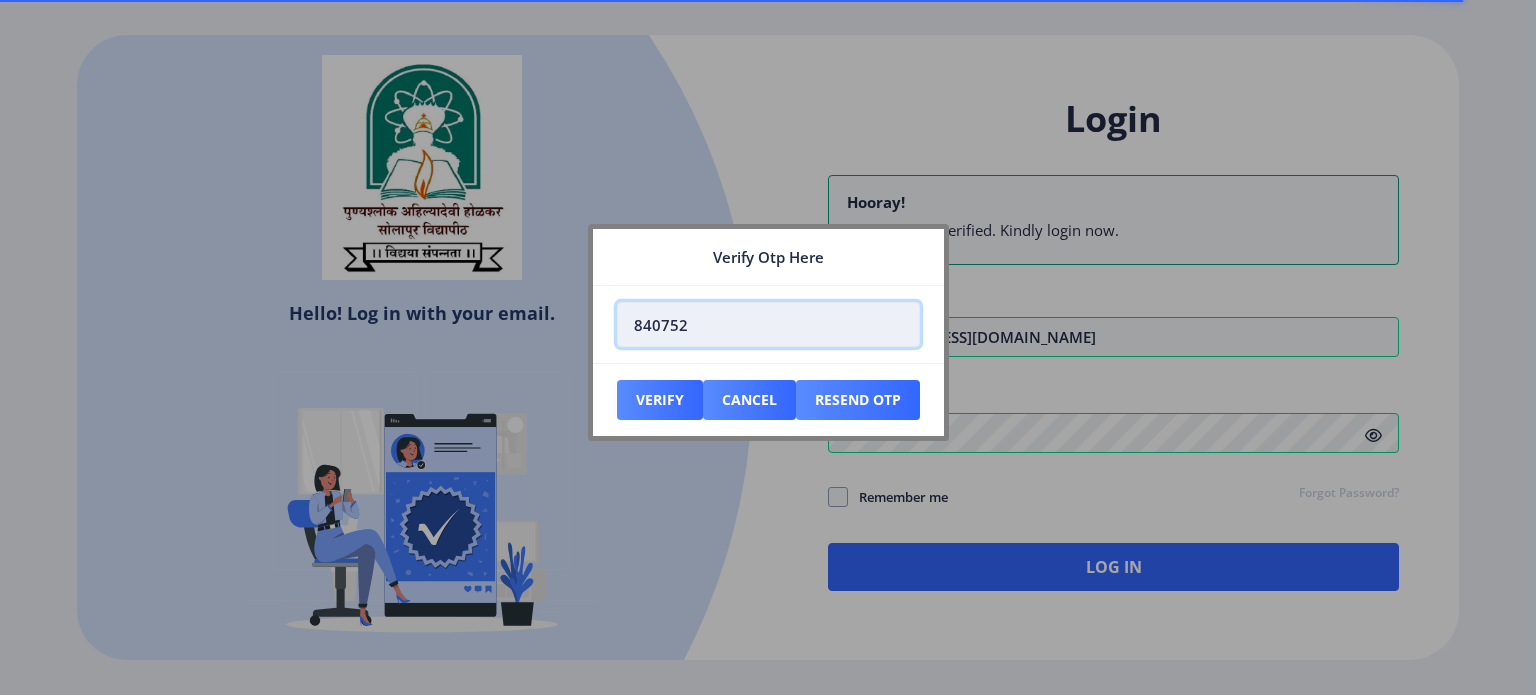 click on "840752" at bounding box center (768, 324) 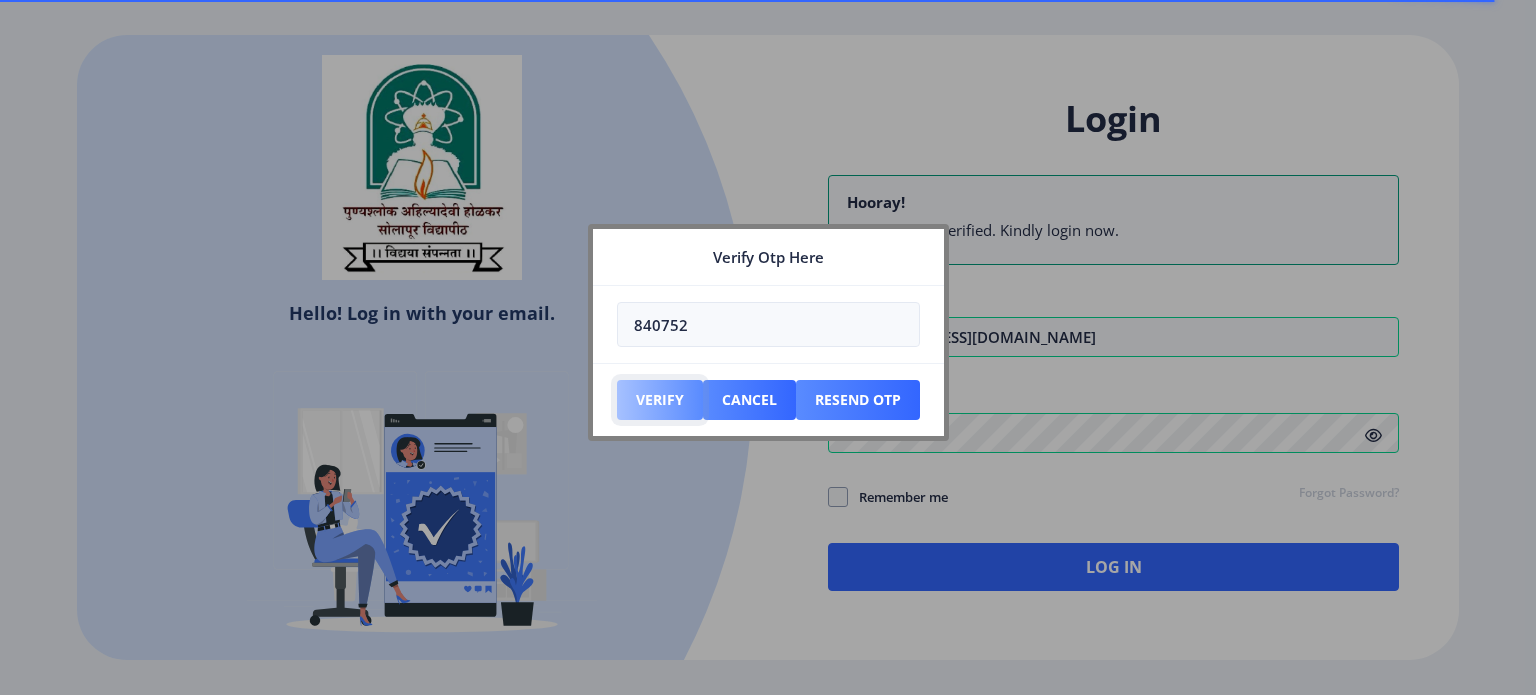 click on "Verify" at bounding box center [660, 400] 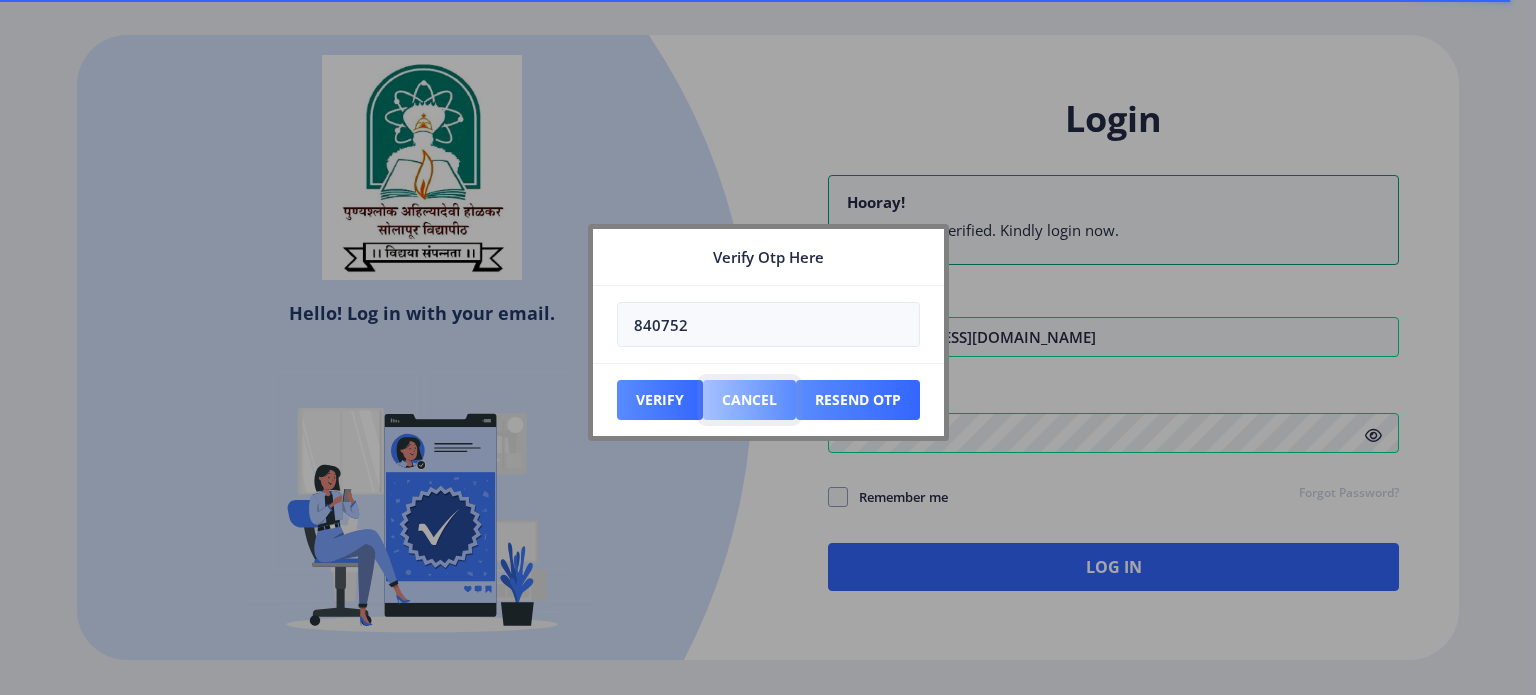 click on "Cancel" at bounding box center (660, 400) 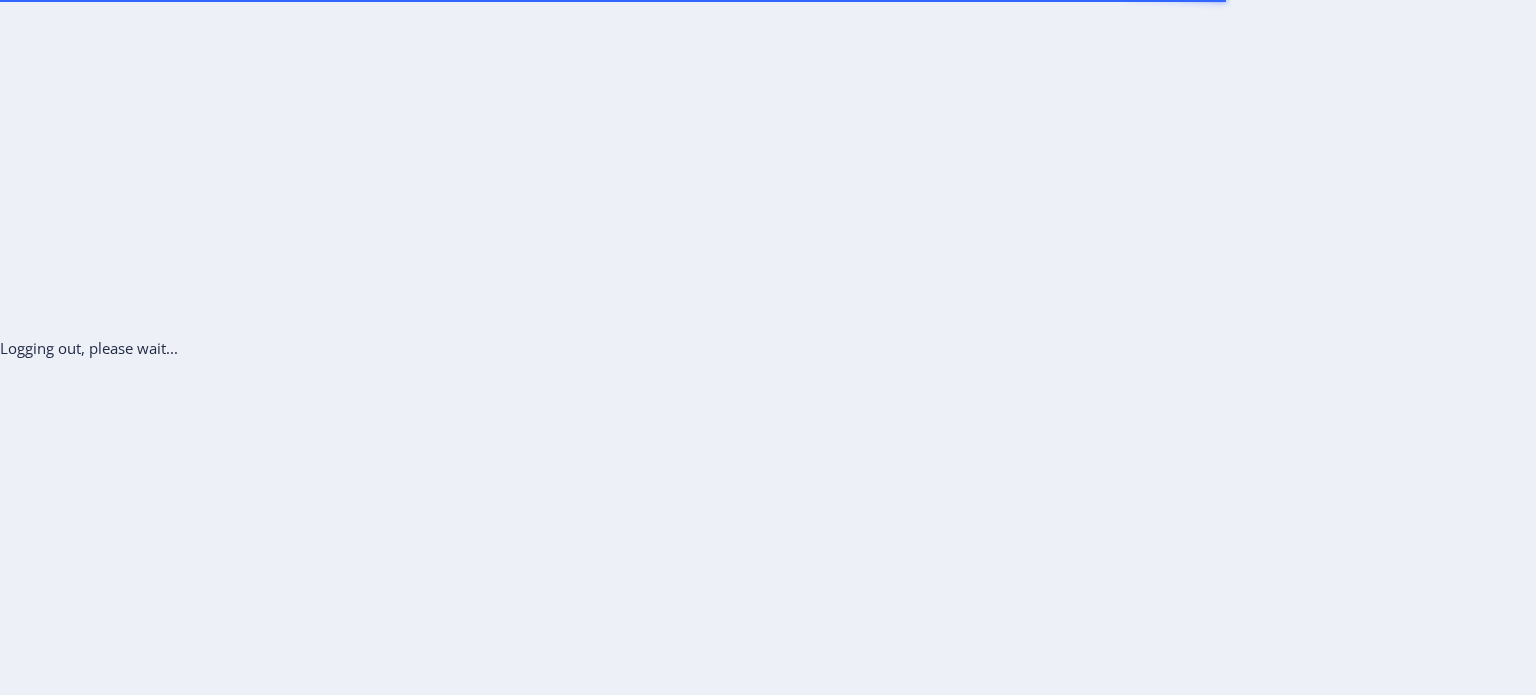 scroll, scrollTop: 0, scrollLeft: 0, axis: both 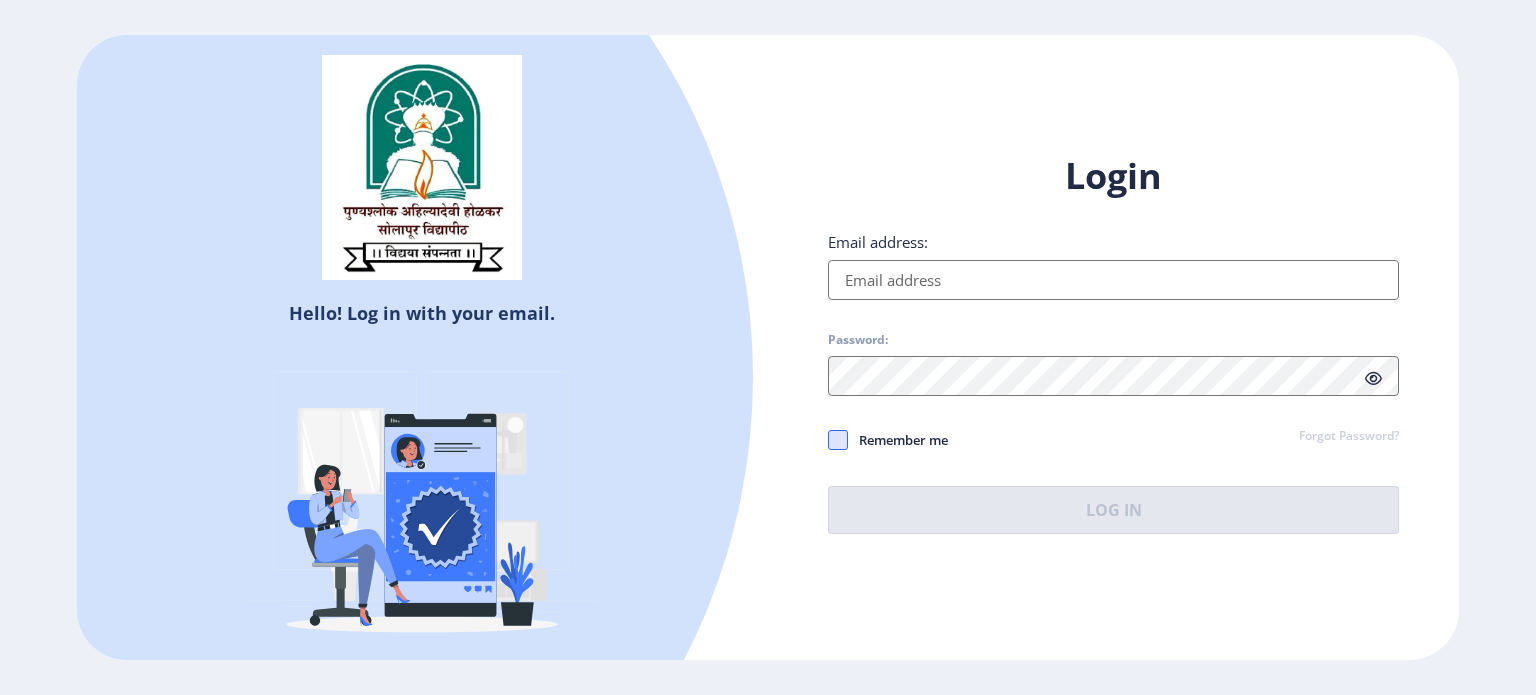 type on "[EMAIL_ADDRESS][DOMAIN_NAME]" 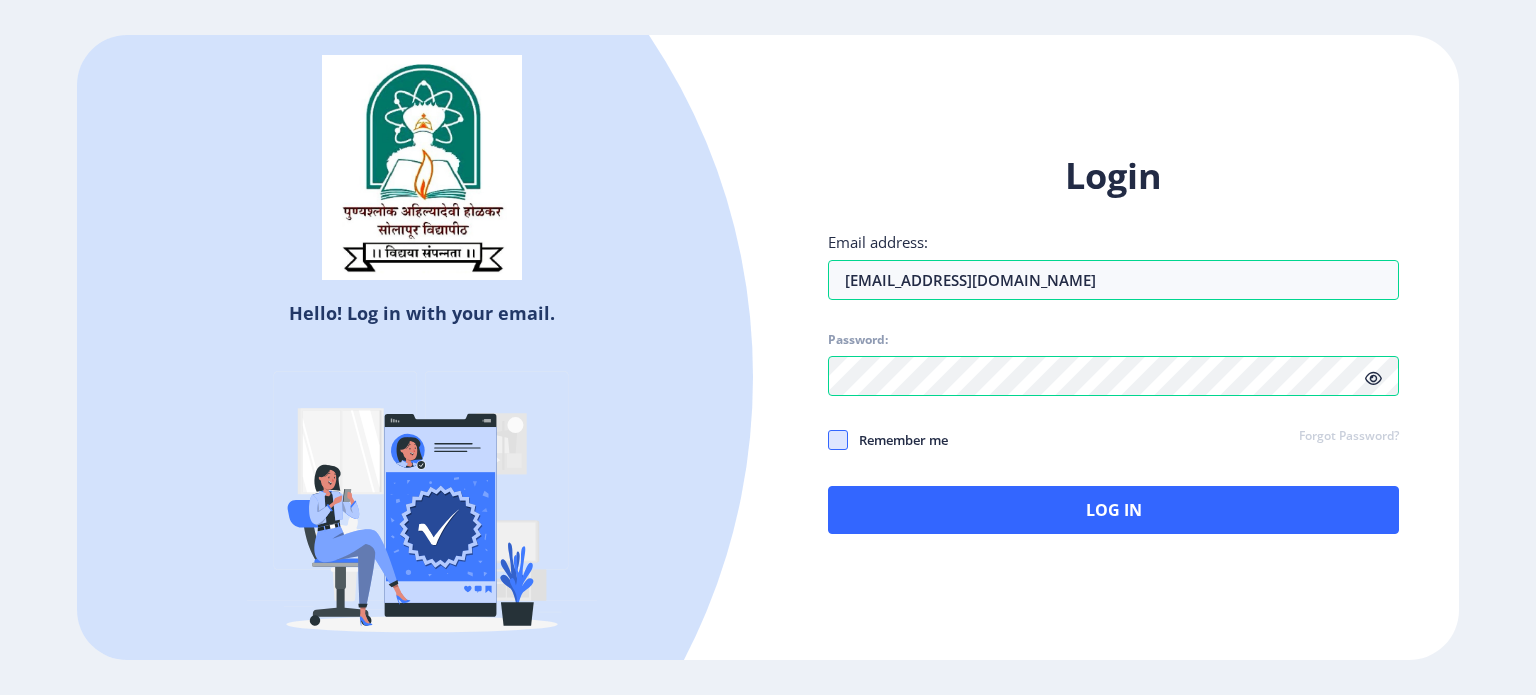 click 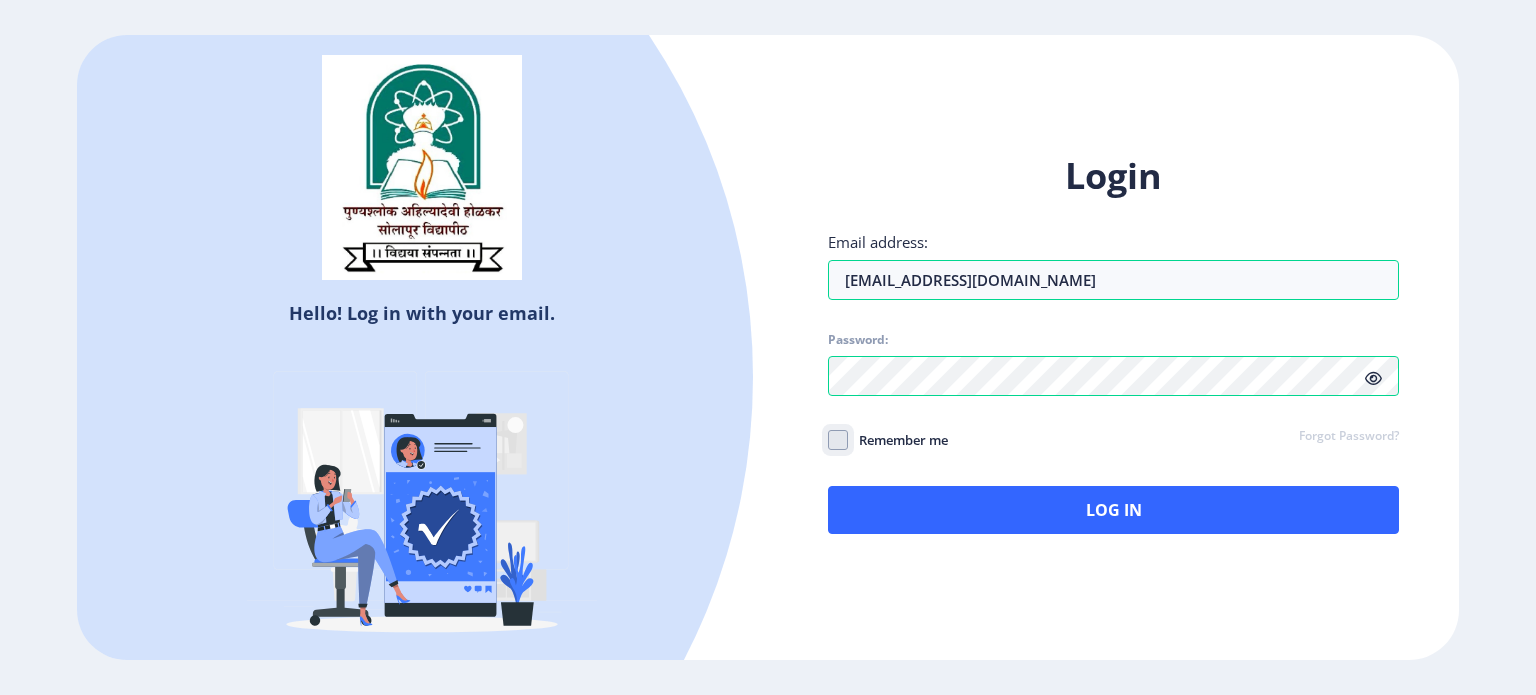 click on "Remember me" 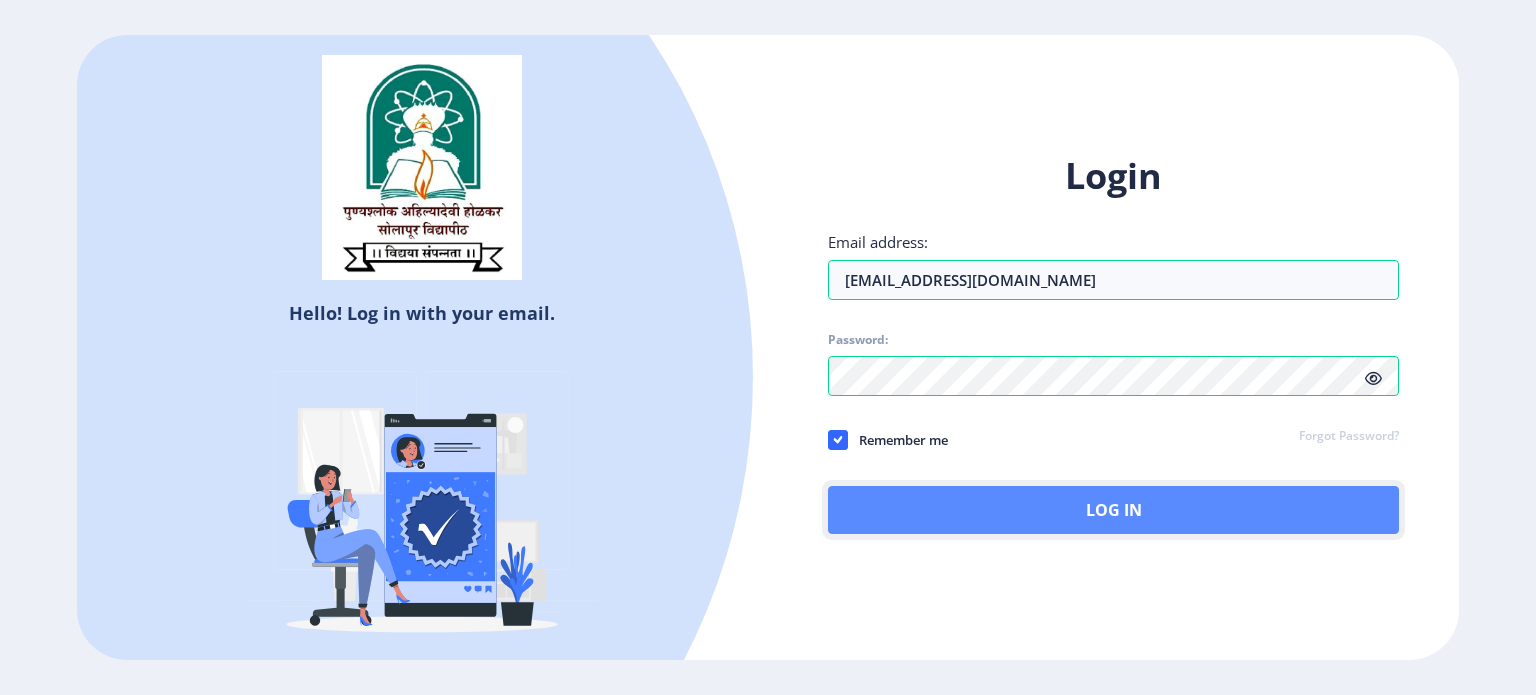 click on "Log In" 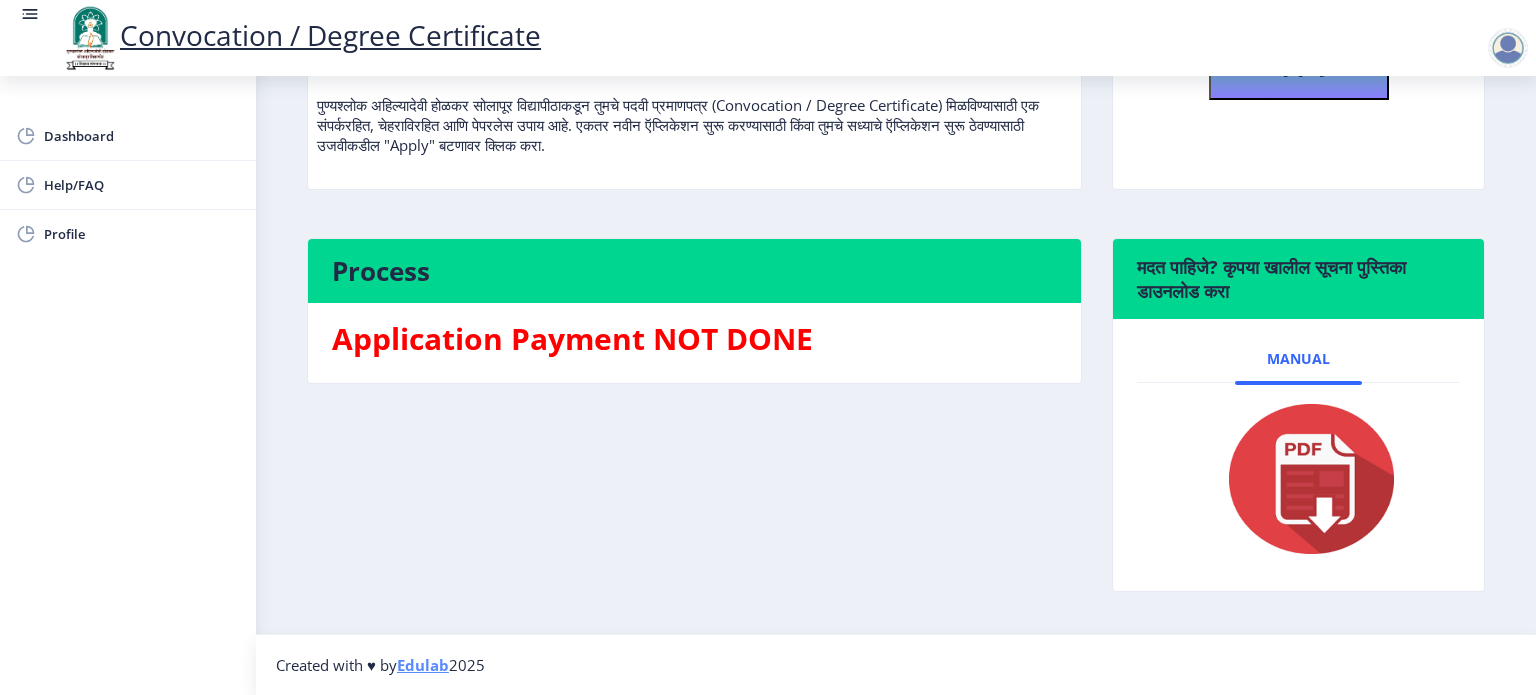 scroll, scrollTop: 0, scrollLeft: 0, axis: both 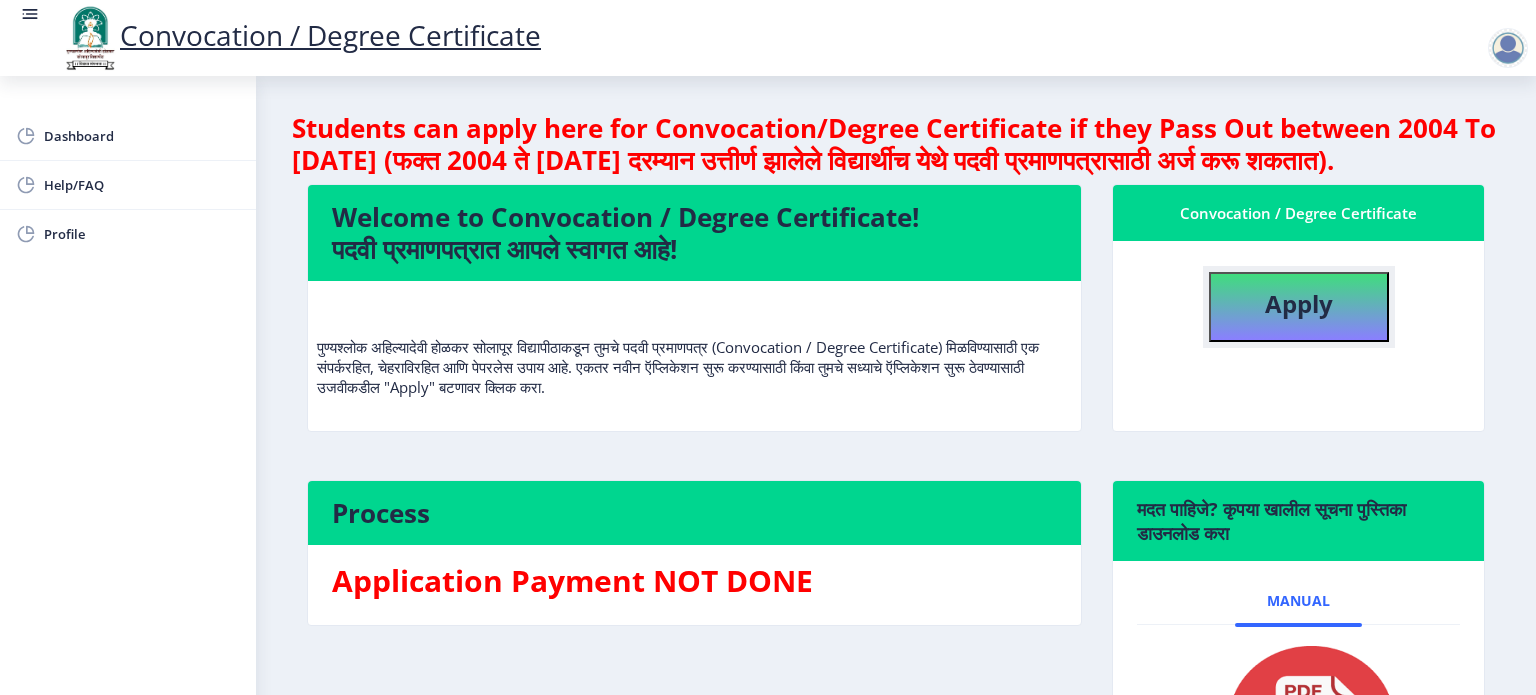 click on "Apply" 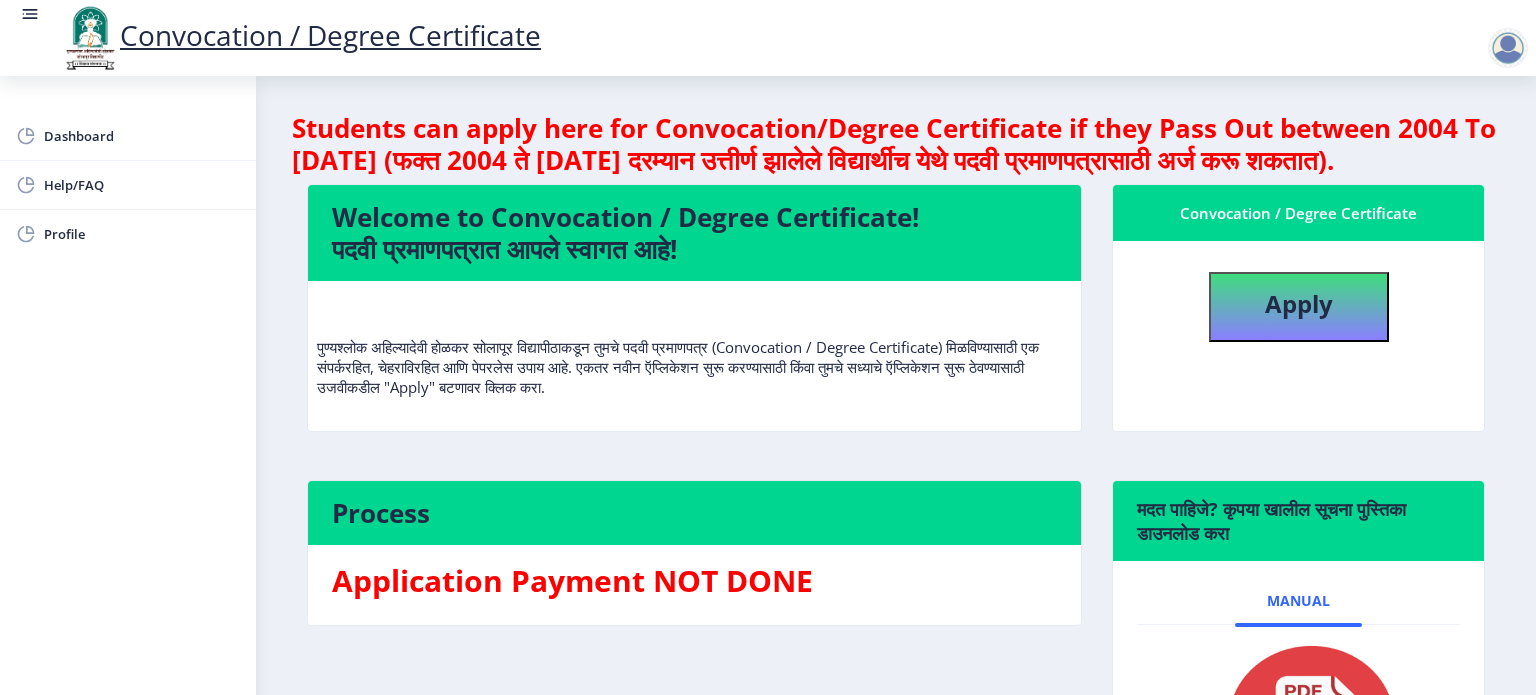 select 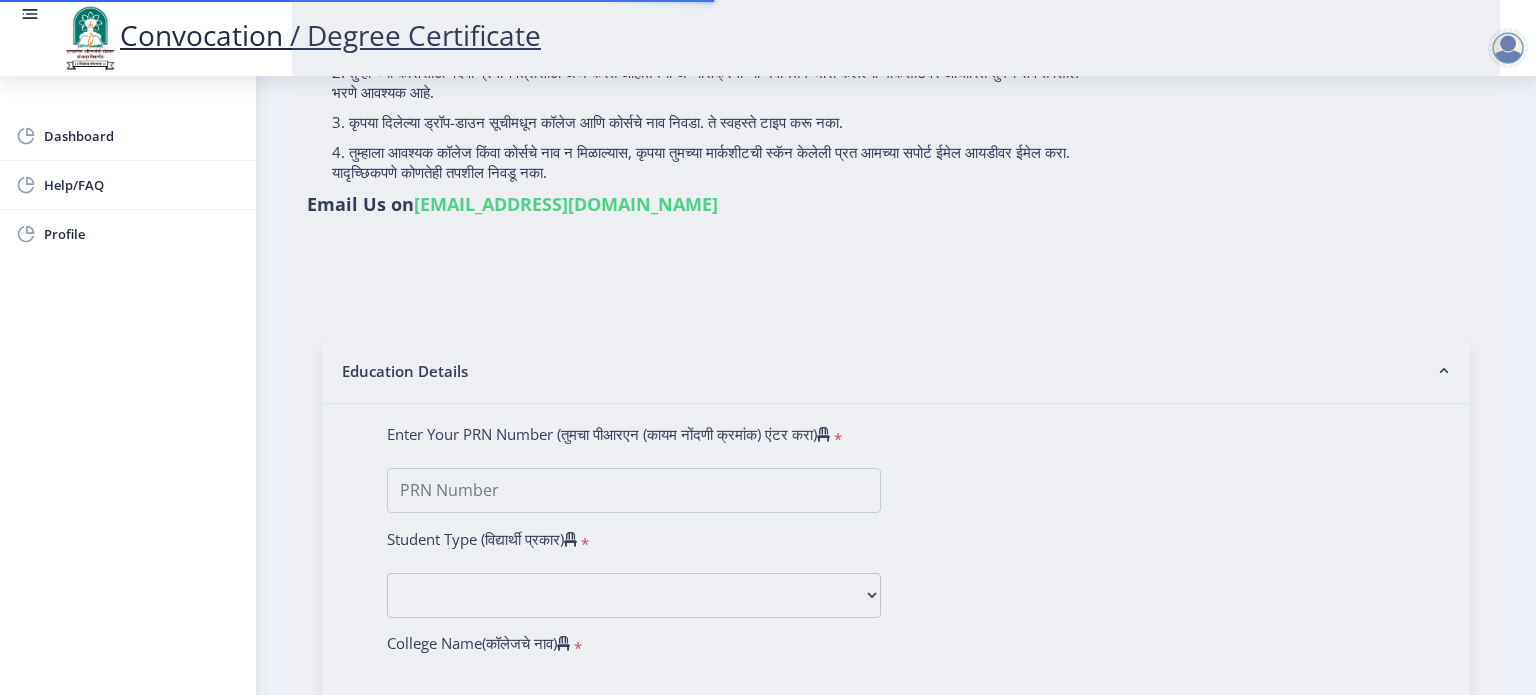 scroll, scrollTop: 216, scrollLeft: 0, axis: vertical 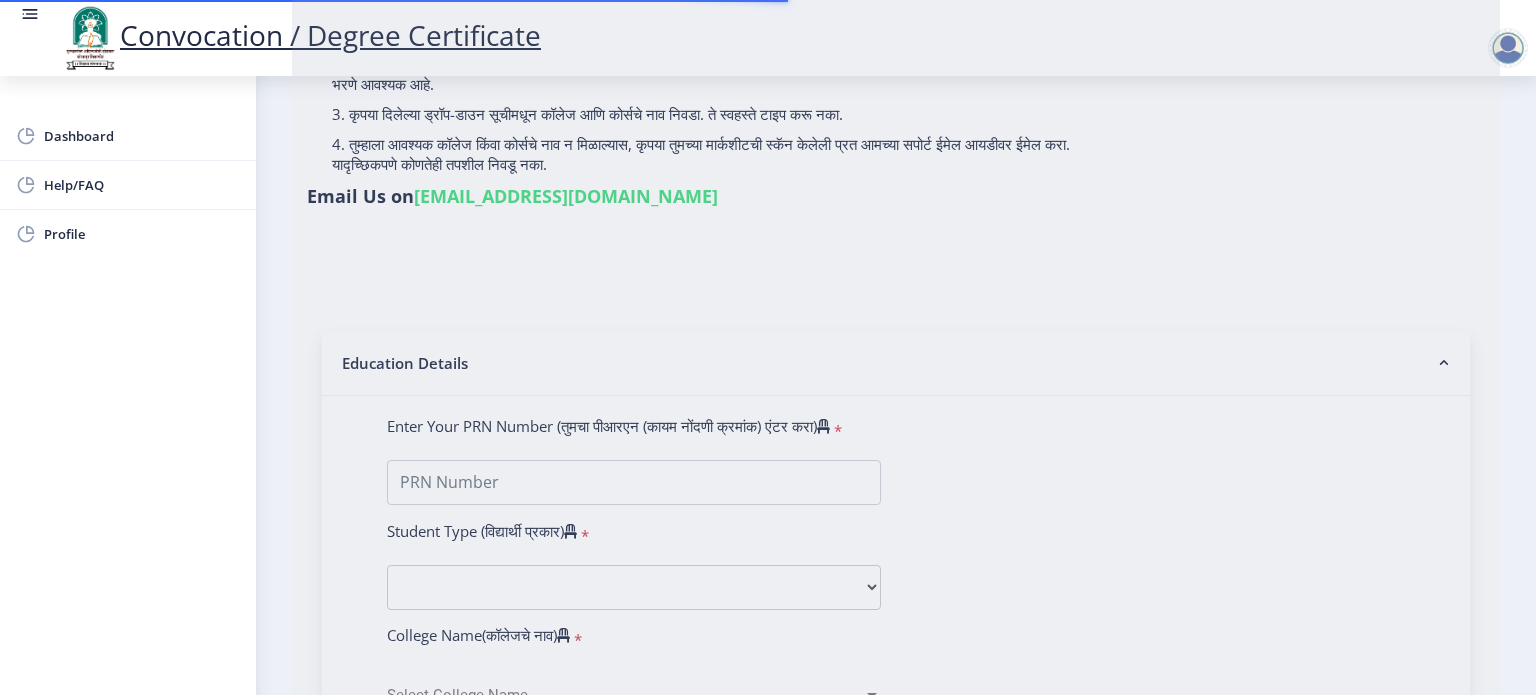 type on "[PERSON_NAME] [PERSON_NAME]" 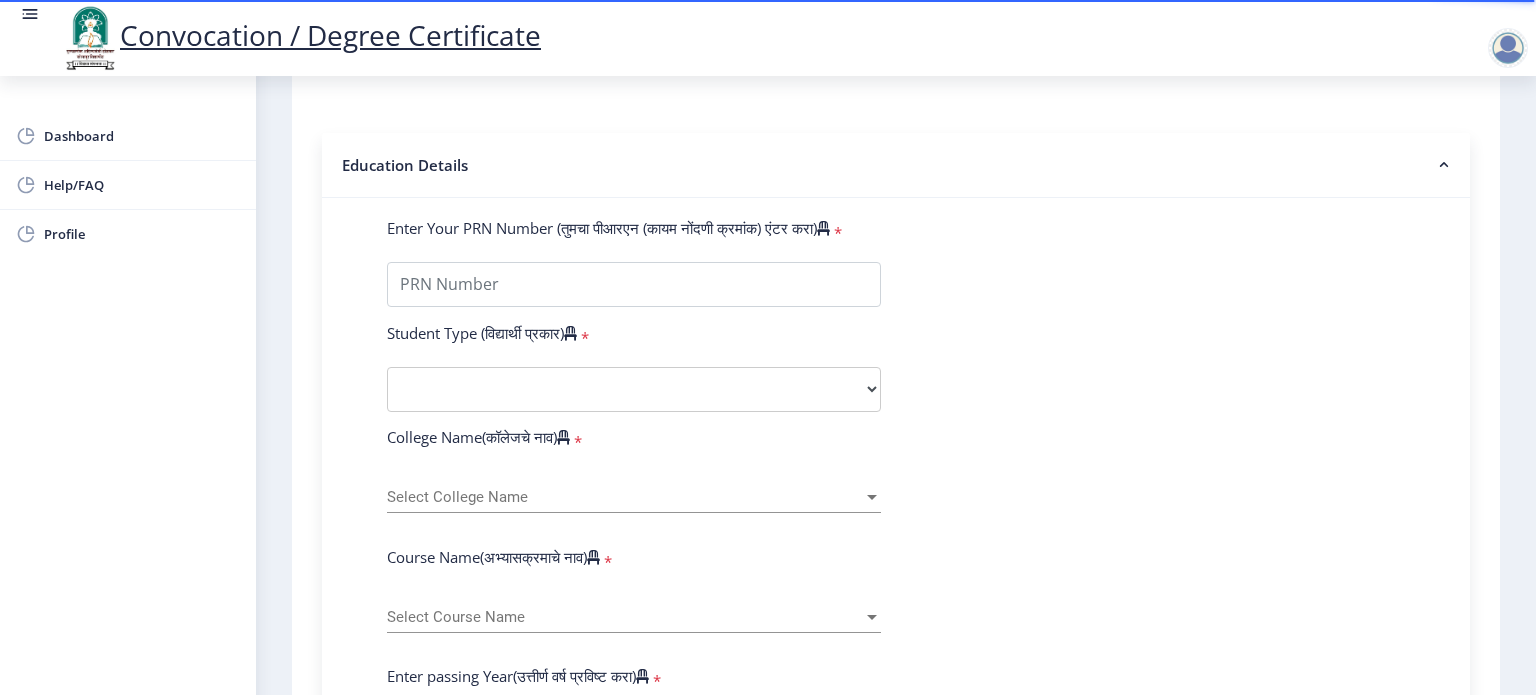 scroll, scrollTop: 415, scrollLeft: 0, axis: vertical 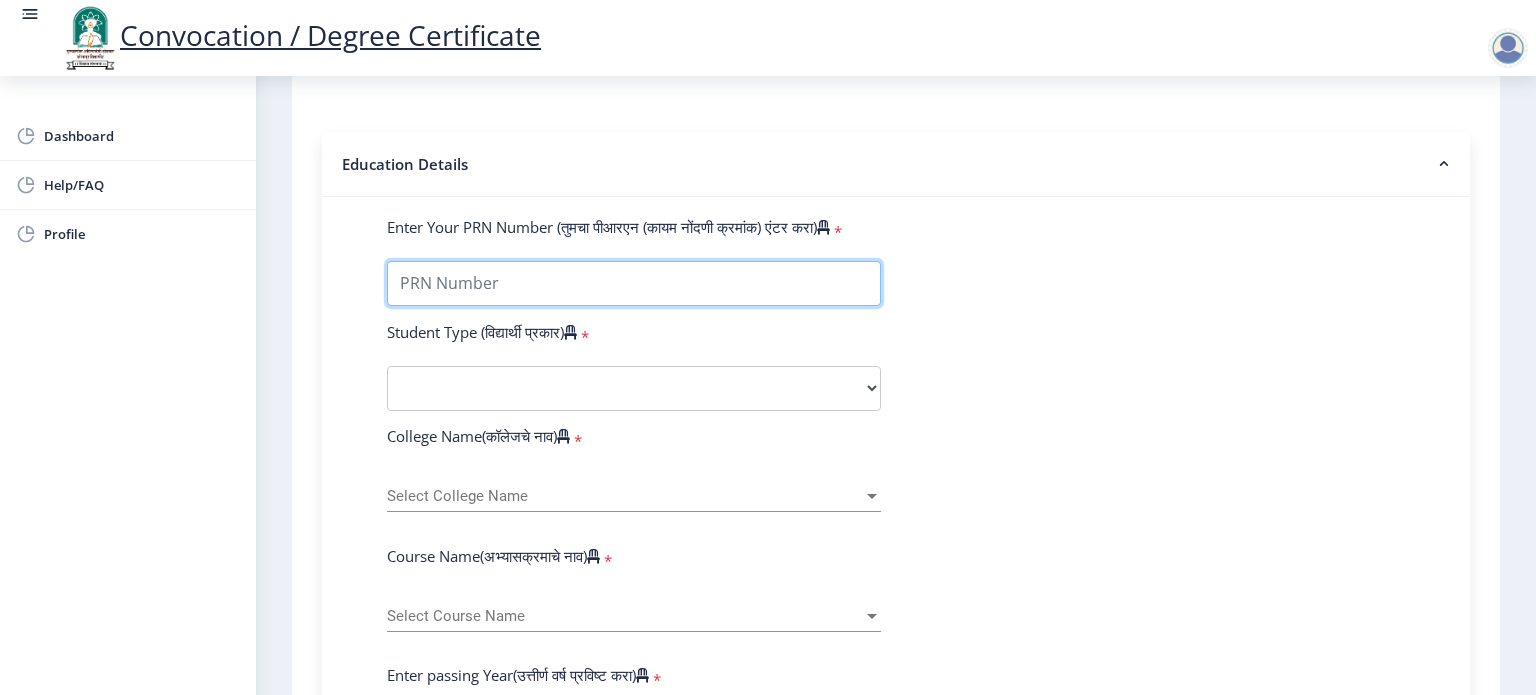 click on "Enter Your PRN Number (तुमचा पीआरएन (कायम नोंदणी क्रमांक) एंटर करा)" at bounding box center [634, 283] 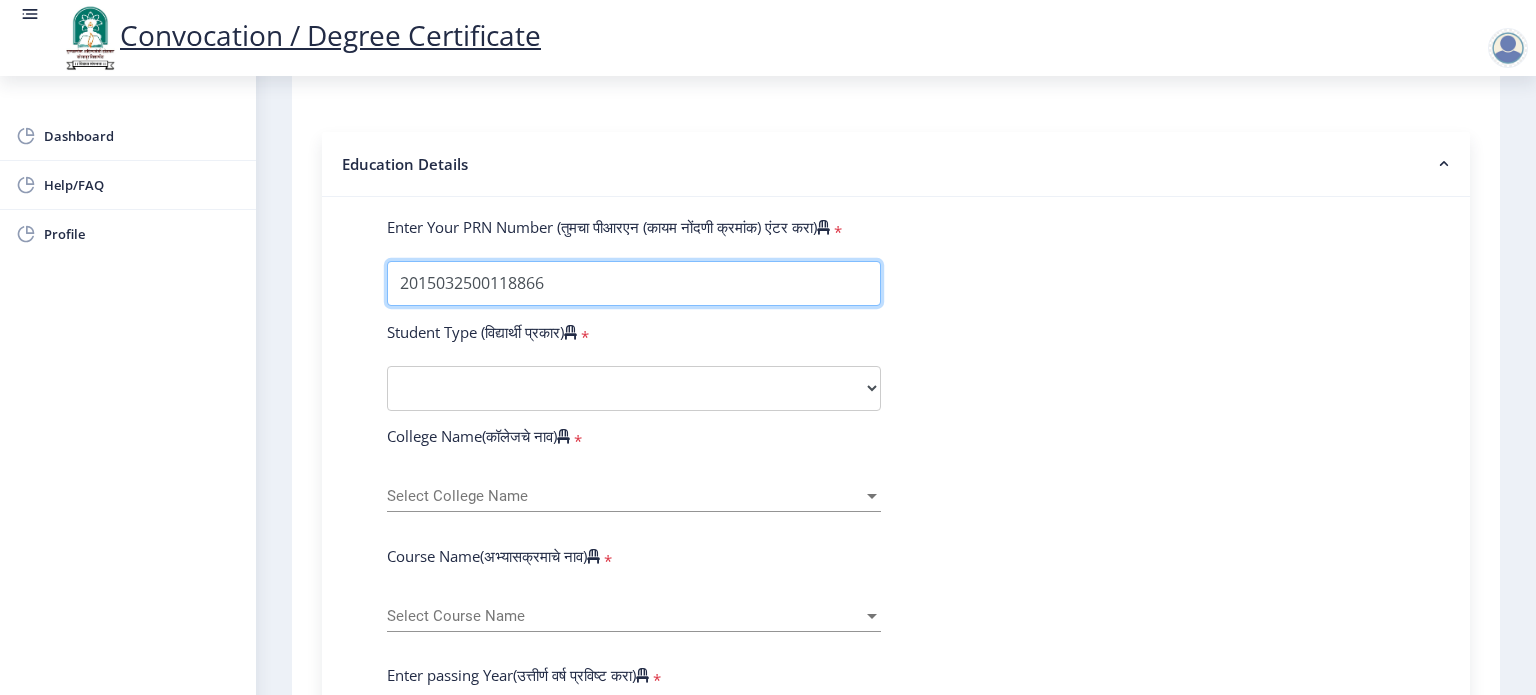 type on "2015032500118866" 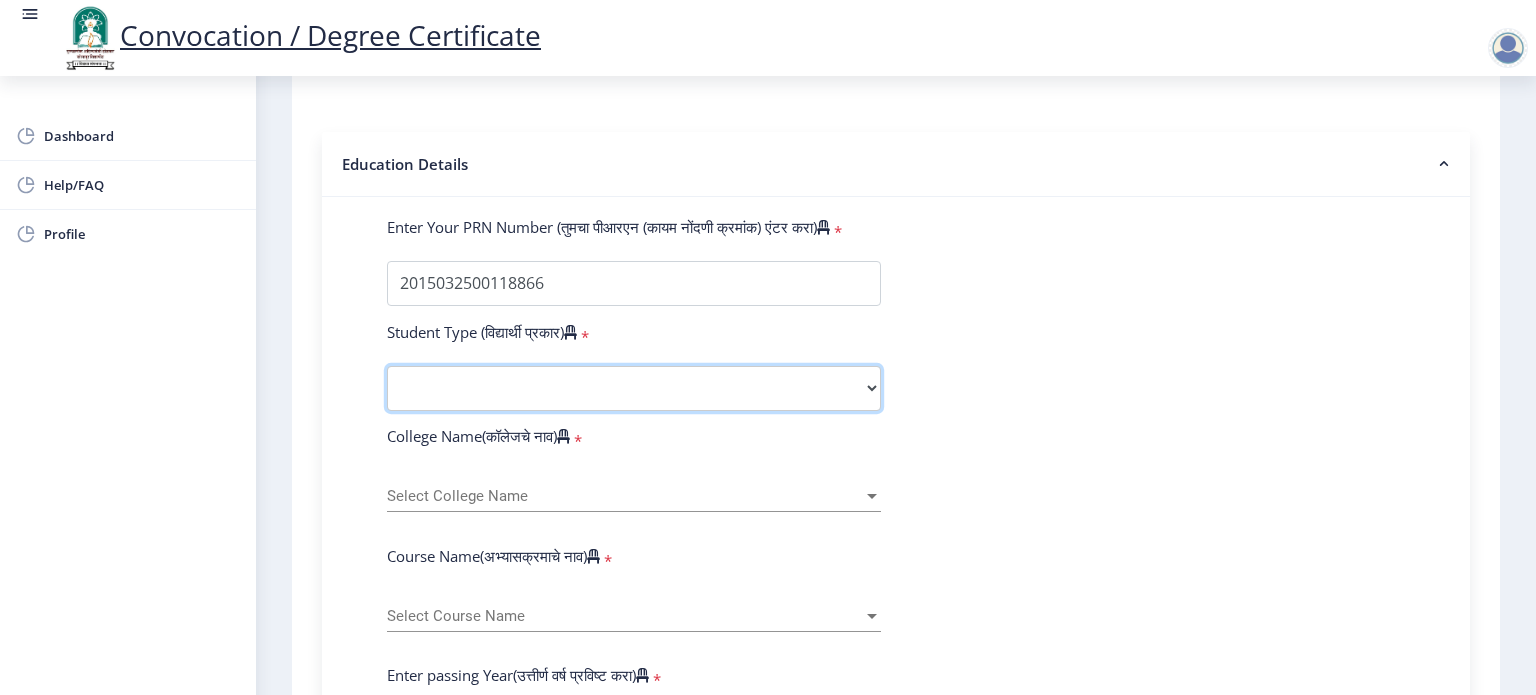 click on "Select Student Type Regular External" at bounding box center (634, 388) 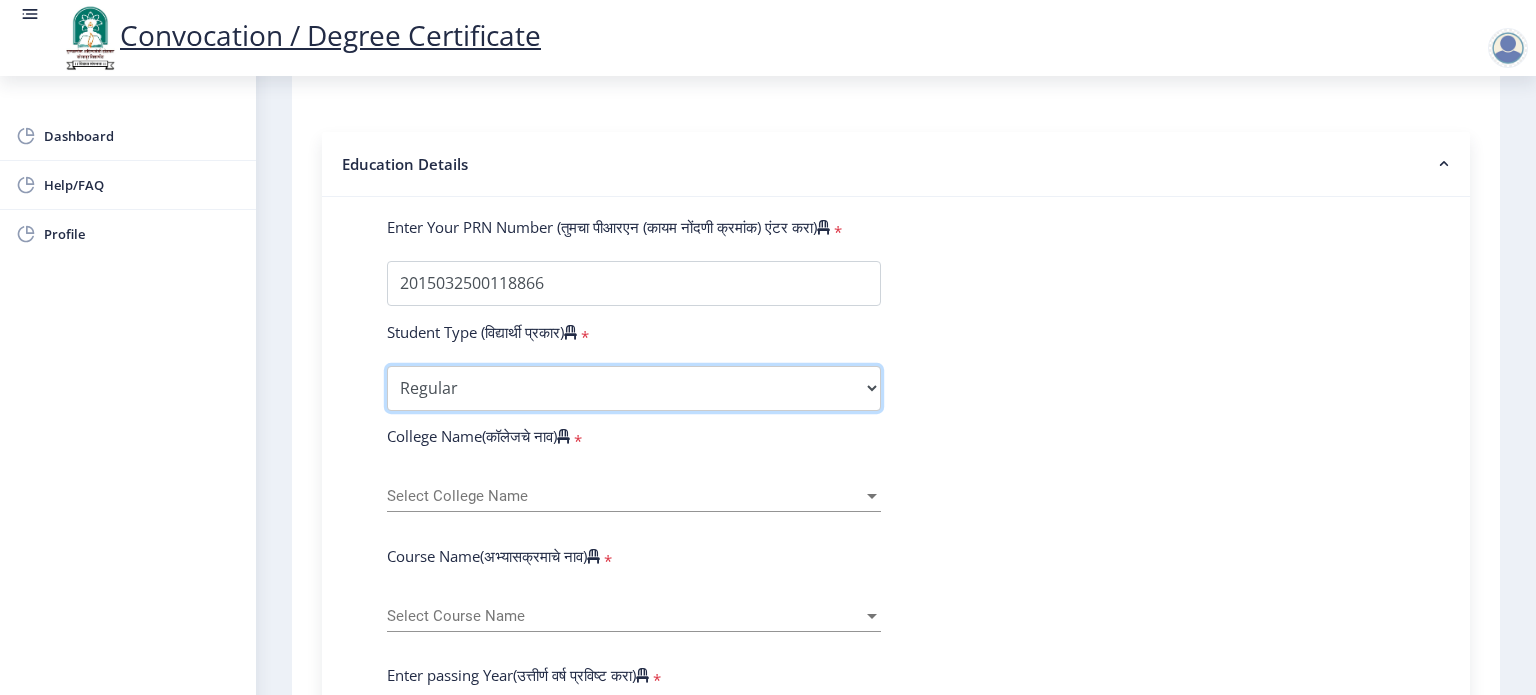 click on "Select Student Type Regular External" at bounding box center [634, 388] 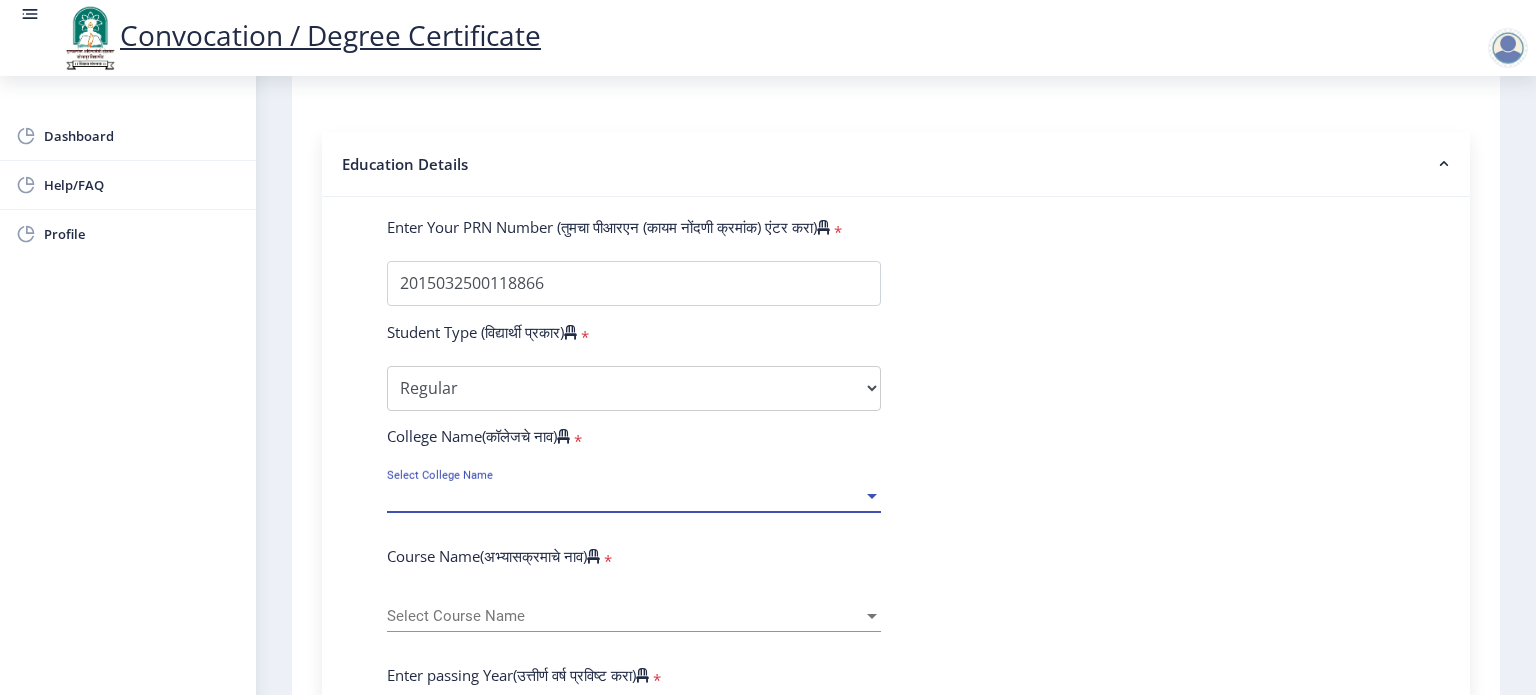 click on "Select College Name" at bounding box center (625, 496) 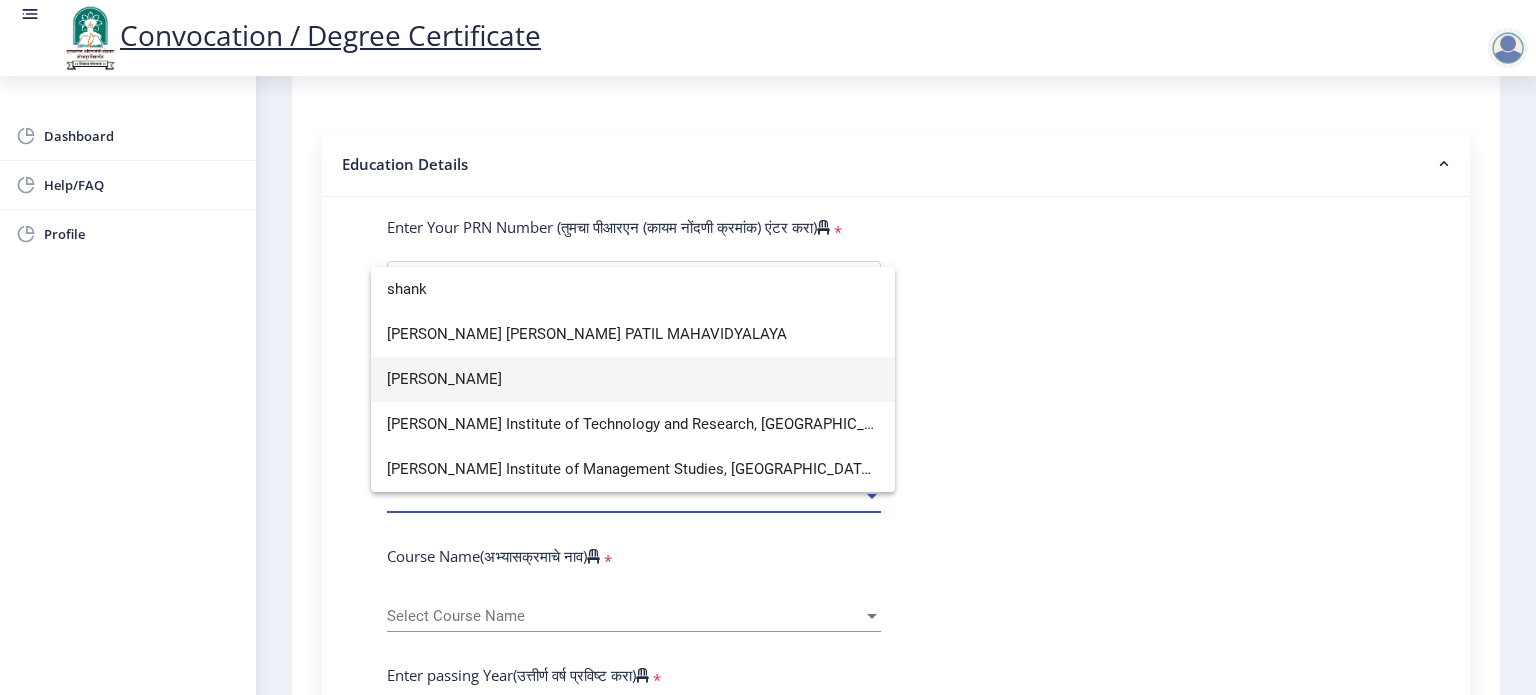 scroll, scrollTop: 0, scrollLeft: 0, axis: both 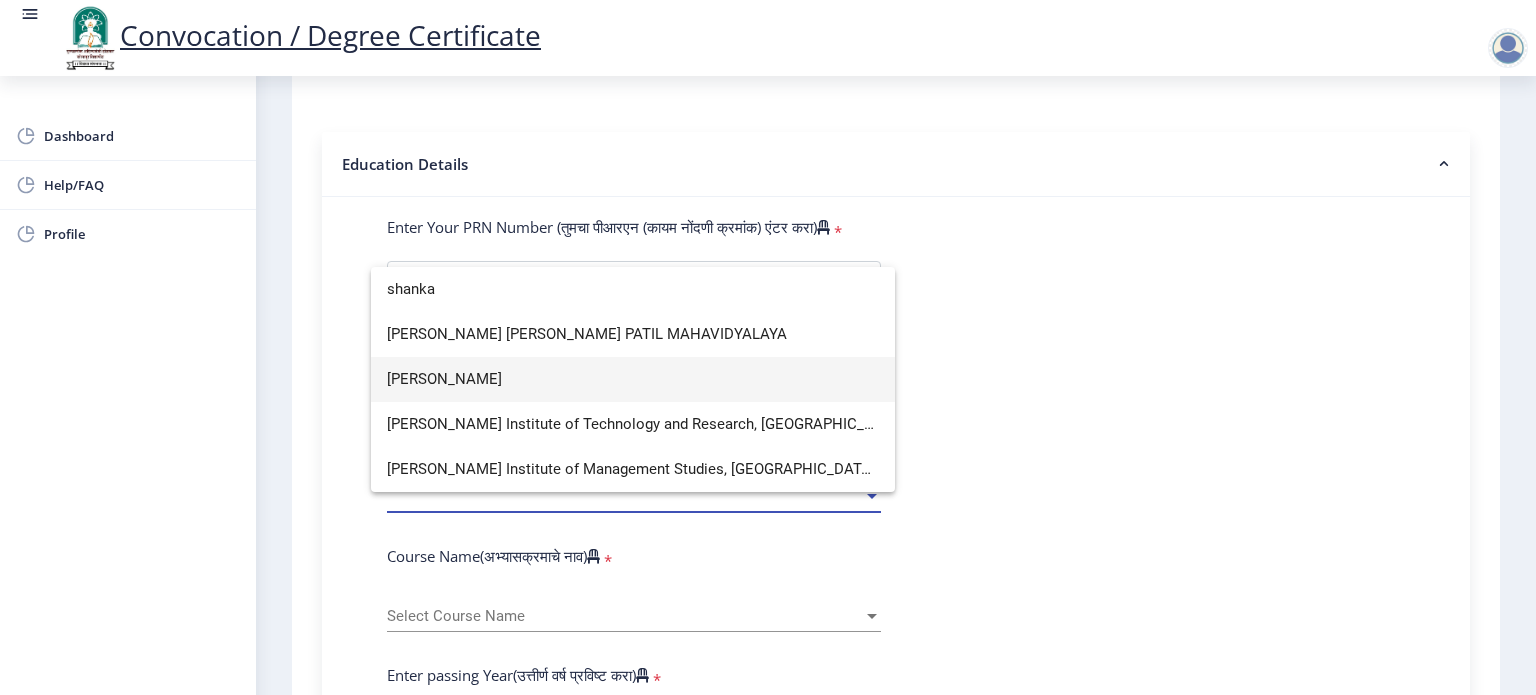 type on "shanka" 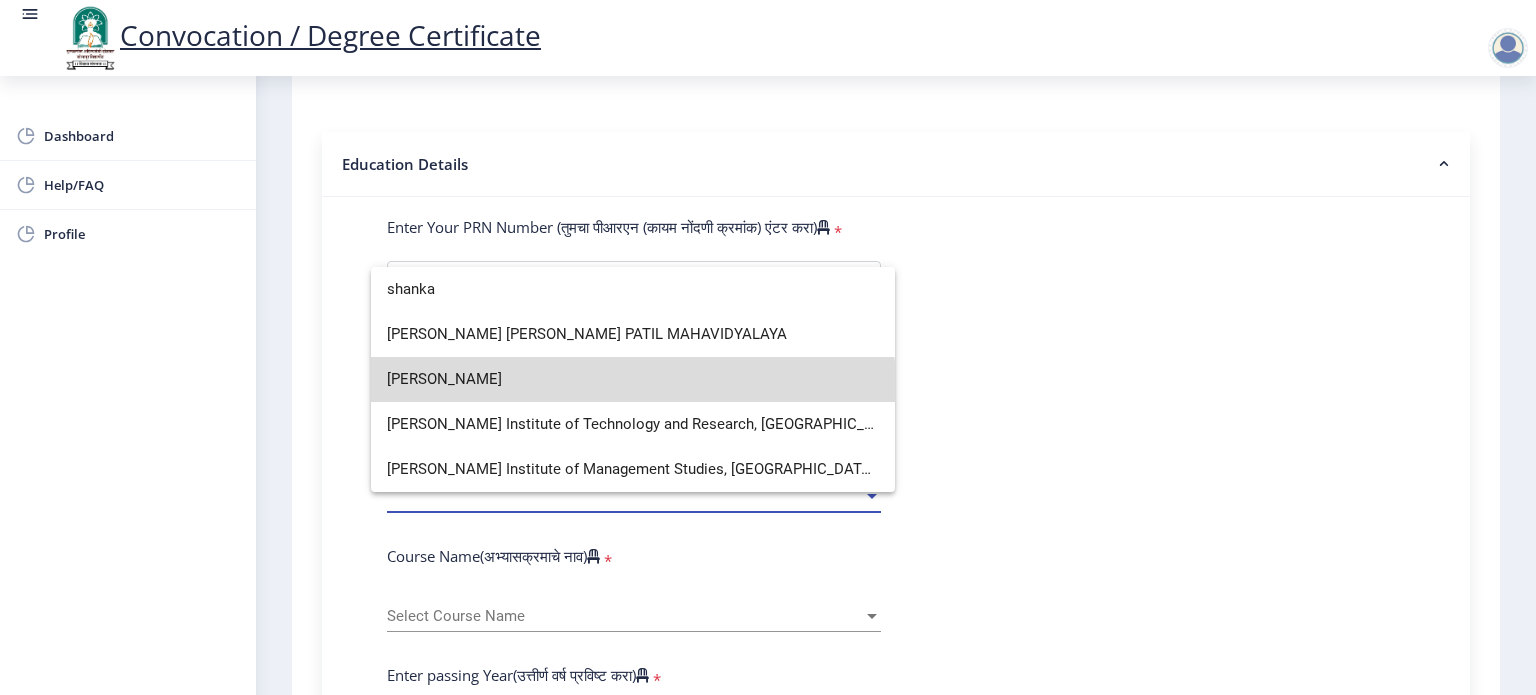 click on "[PERSON_NAME]" at bounding box center [633, 379] 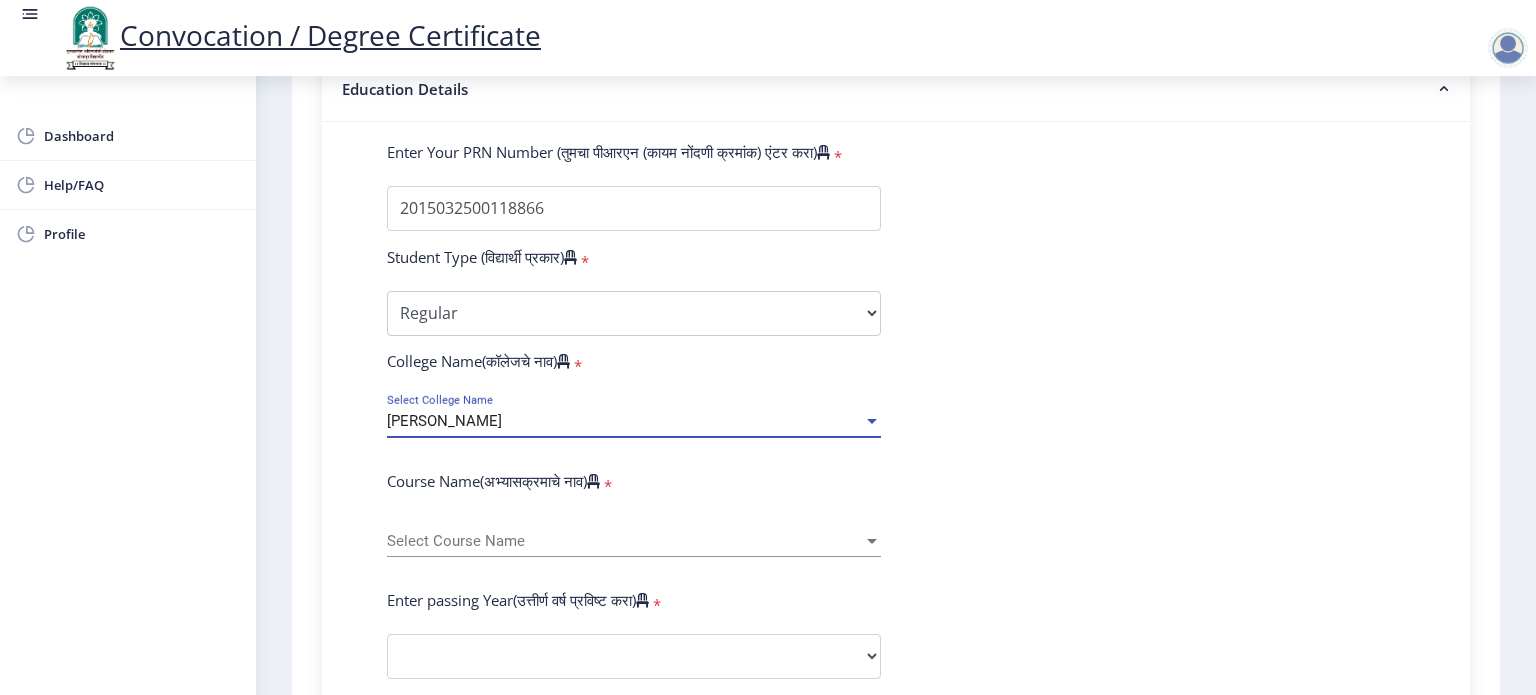 scroll, scrollTop: 491, scrollLeft: 0, axis: vertical 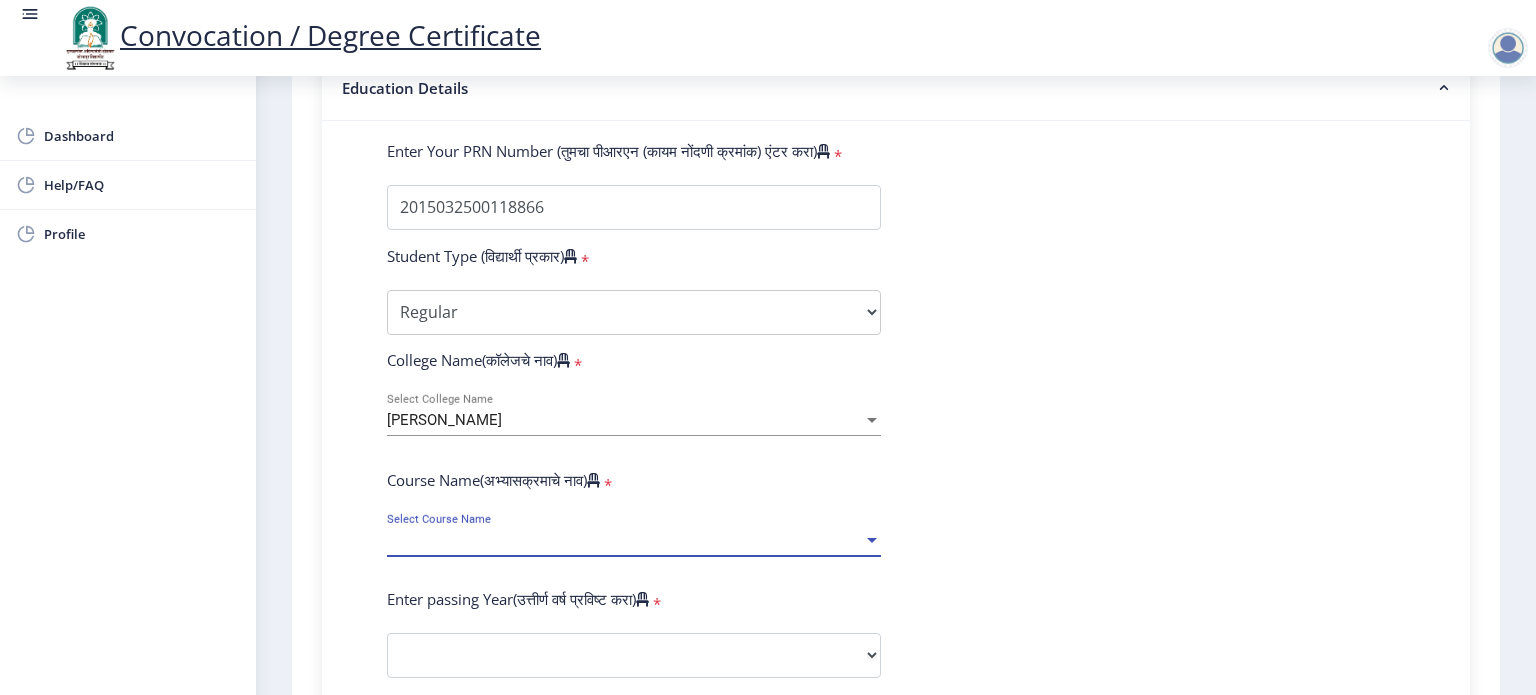 click on "Select Course Name" at bounding box center [625, 540] 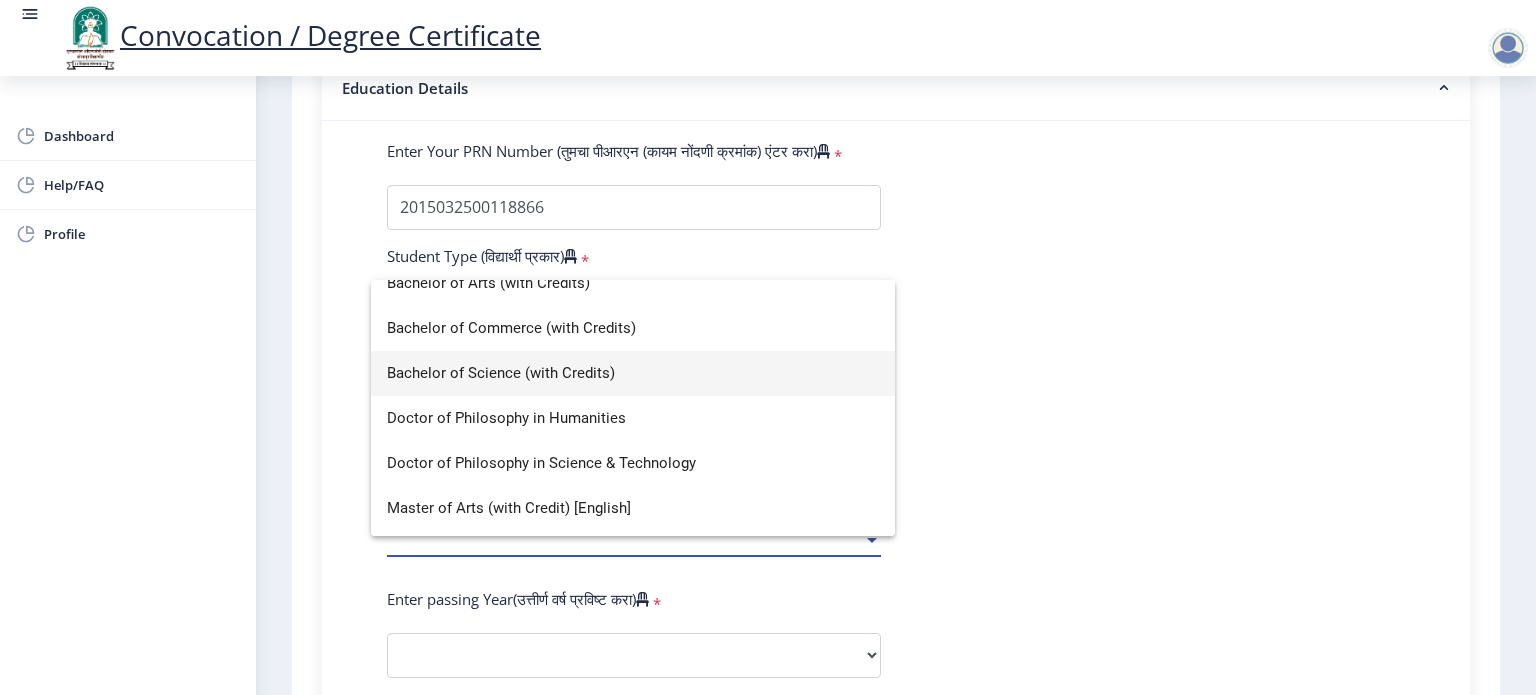 scroll, scrollTop: 0, scrollLeft: 0, axis: both 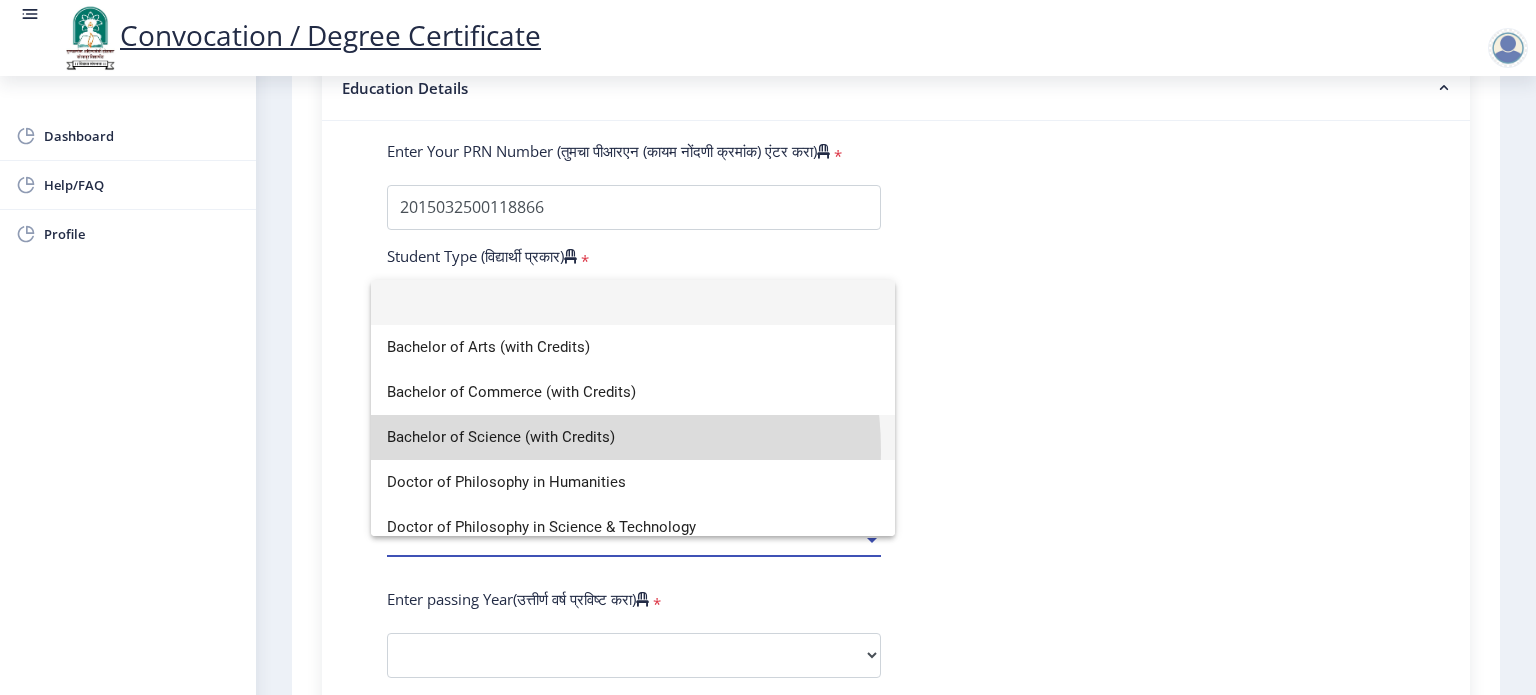 click on "Bachelor of Science (with Credits)" at bounding box center (633, 437) 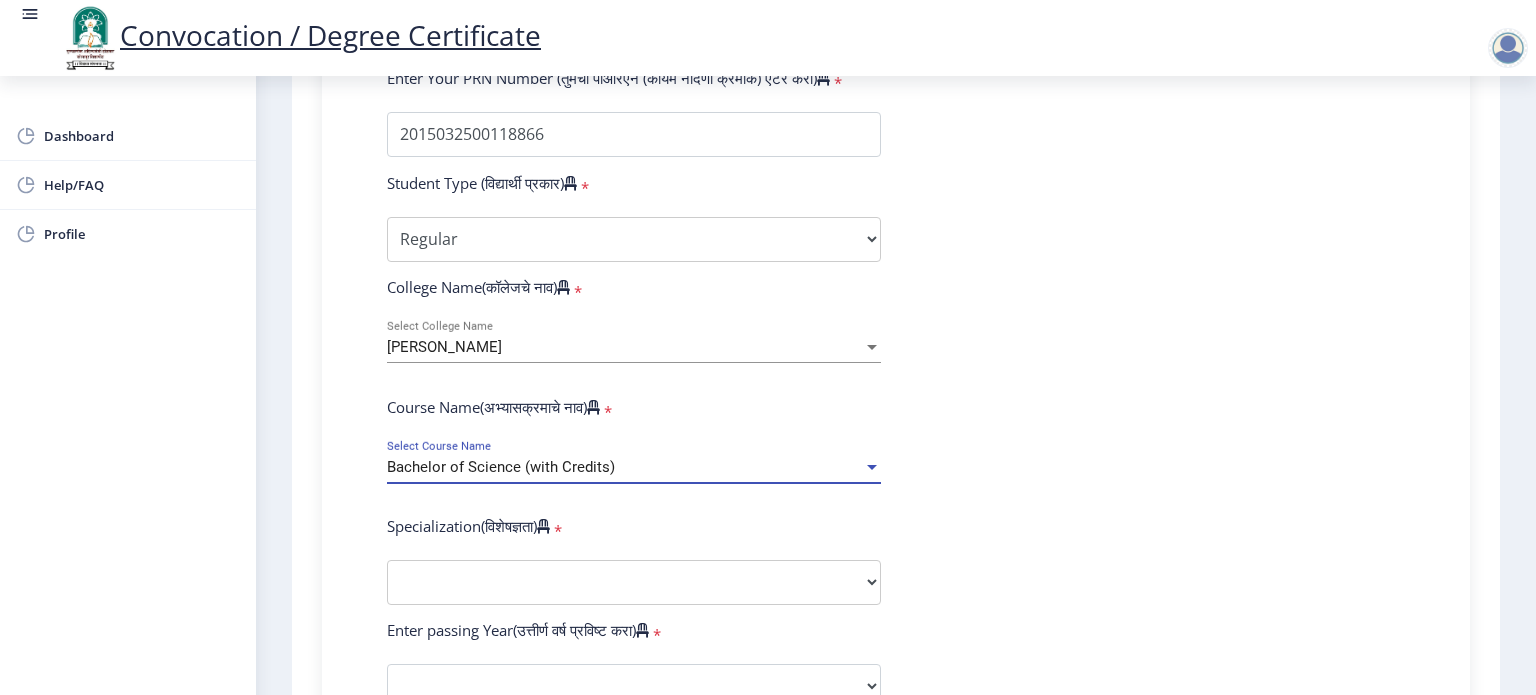 scroll, scrollTop: 632, scrollLeft: 0, axis: vertical 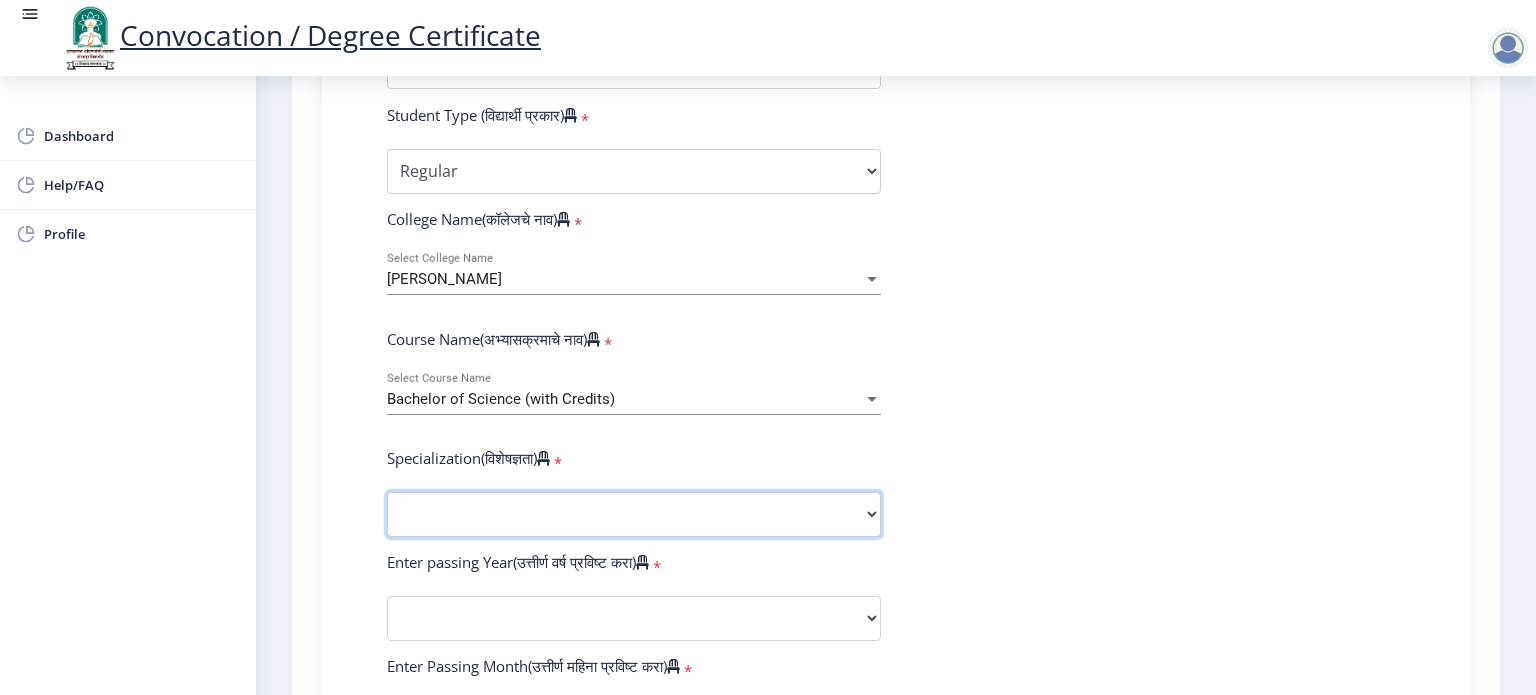 click on "Specialization Botany Chemistry Computer Science Electronics Geology Mathematics Microbiology Physics Statistics Zoology Other" at bounding box center [634, 514] 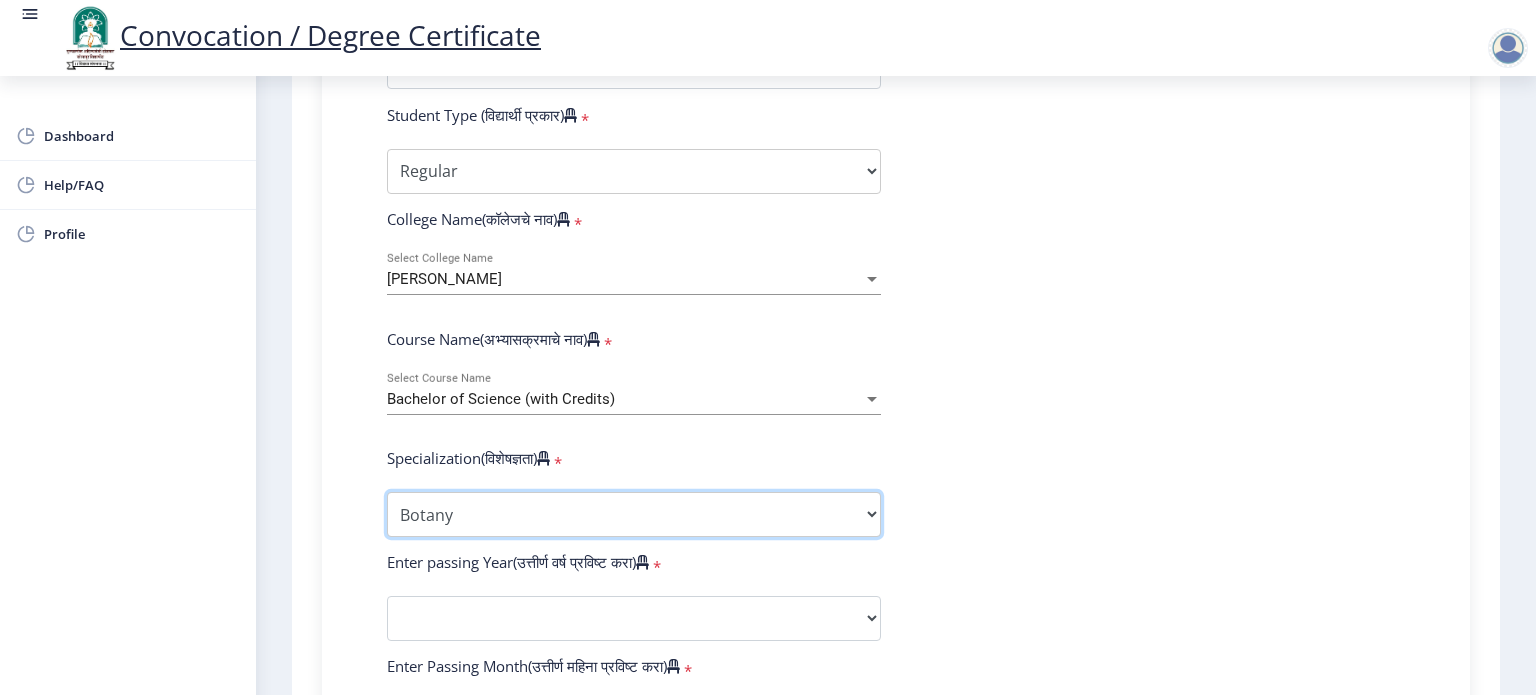 click on "Specialization Botany Chemistry Computer Science Electronics Geology Mathematics Microbiology Physics Statistics Zoology Other" at bounding box center [634, 514] 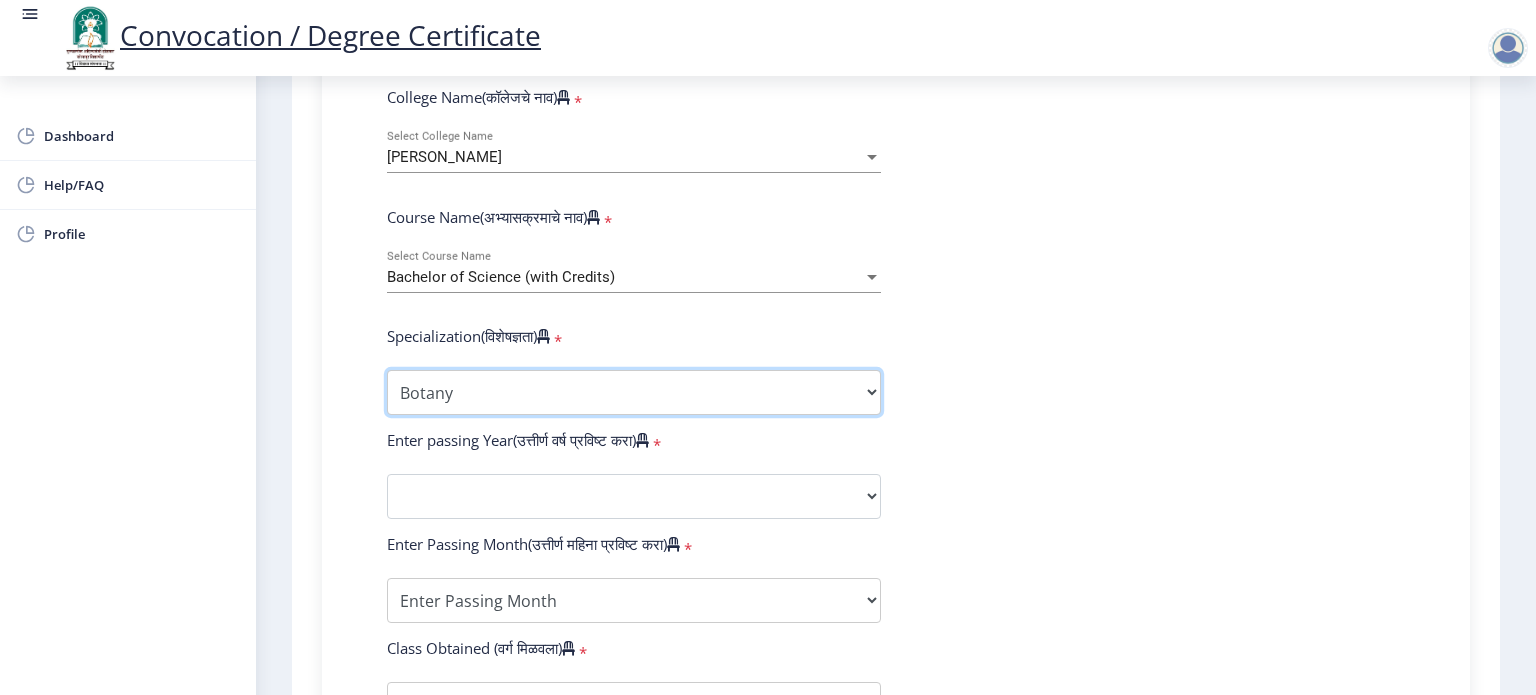 scroll, scrollTop: 756, scrollLeft: 0, axis: vertical 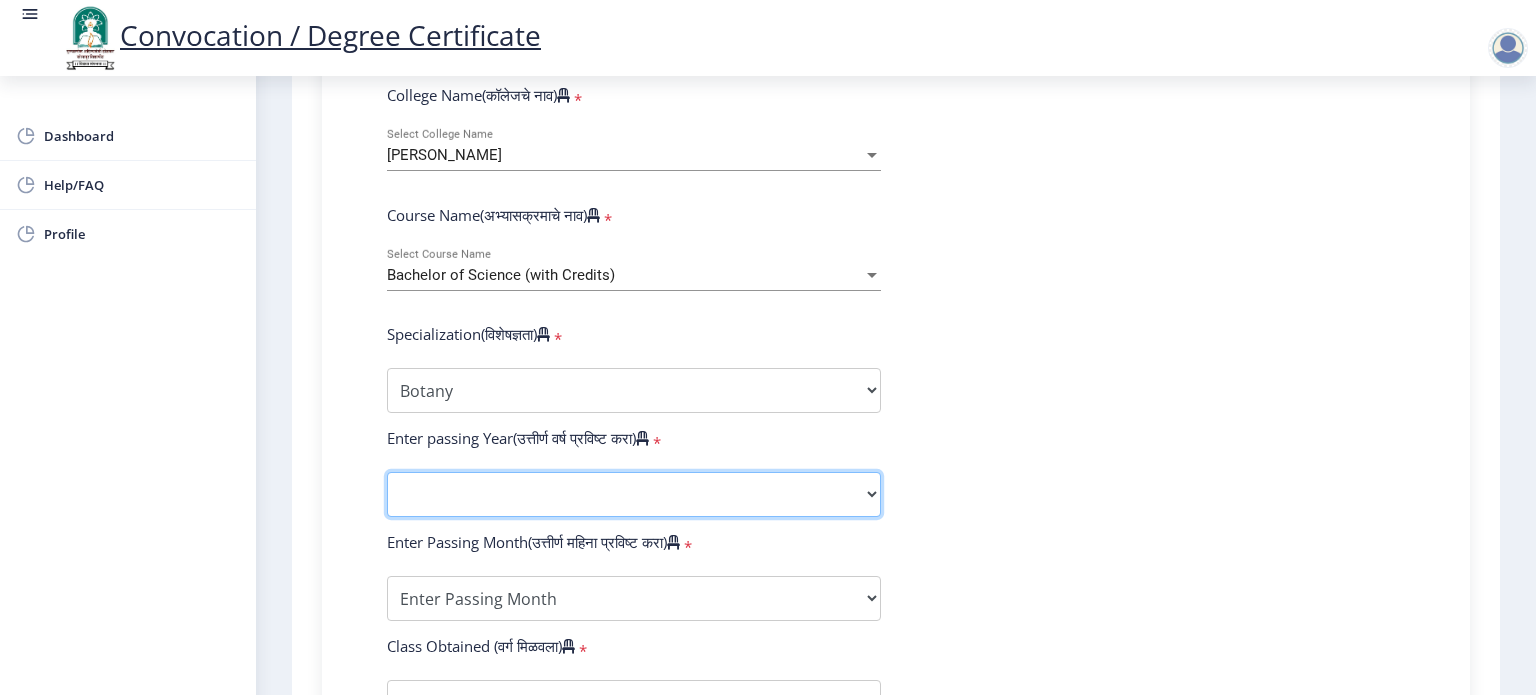 click on "2025   2024   2023   2022   2021   2020   2019   2018   2017   2016   2015   2014   2013   2012   2011   2010   2009   2008   2007   2006   2005   2004   2003   2002   2001   2000   1999   1998   1997   1996   1995   1994   1993   1992   1991   1990   1989   1988   1987   1986   1985   1984   1983   1982   1981   1980   1979   1978   1977   1976" 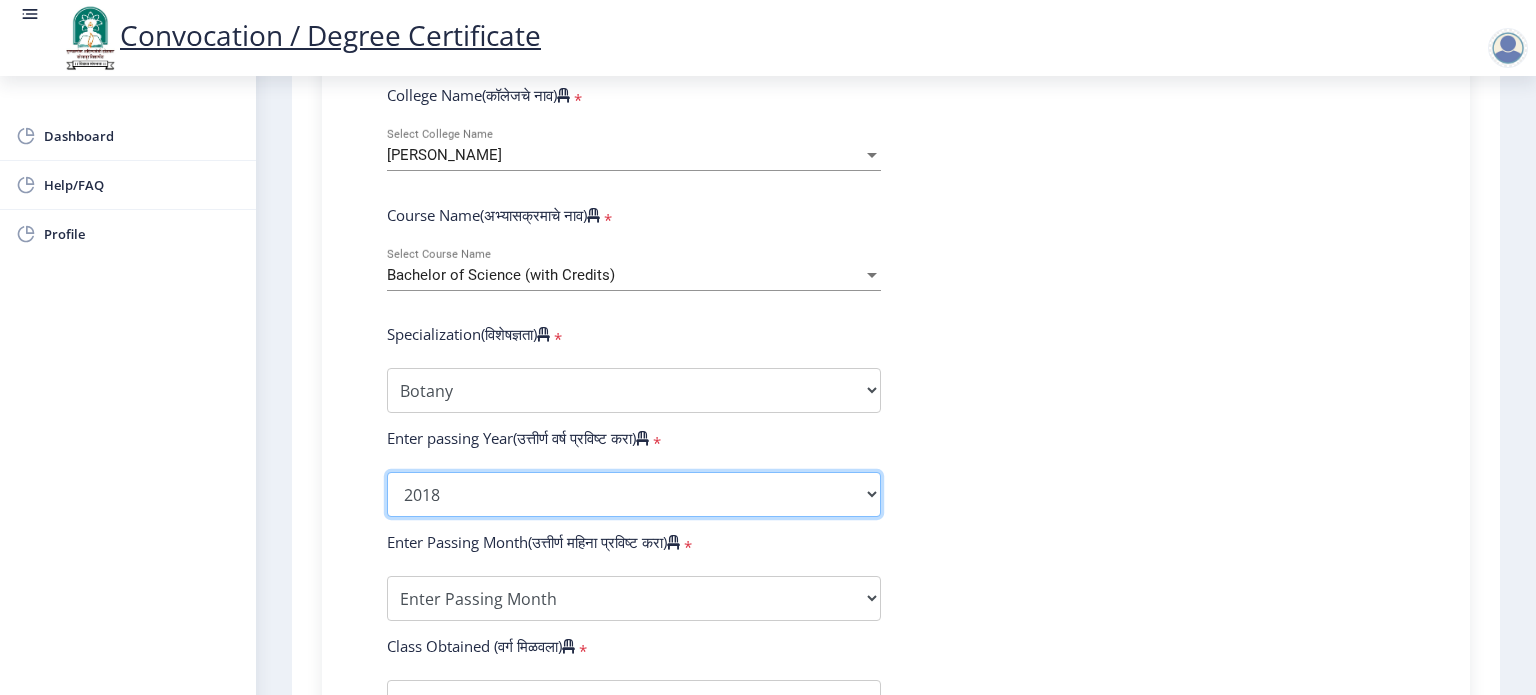 click on "2025   2024   2023   2022   2021   2020   2019   2018   2017   2016   2015   2014   2013   2012   2011   2010   2009   2008   2007   2006   2005   2004   2003   2002   2001   2000   1999   1998   1997   1996   1995   1994   1993   1992   1991   1990   1989   1988   1987   1986   1985   1984   1983   1982   1981   1980   1979   1978   1977   1976" 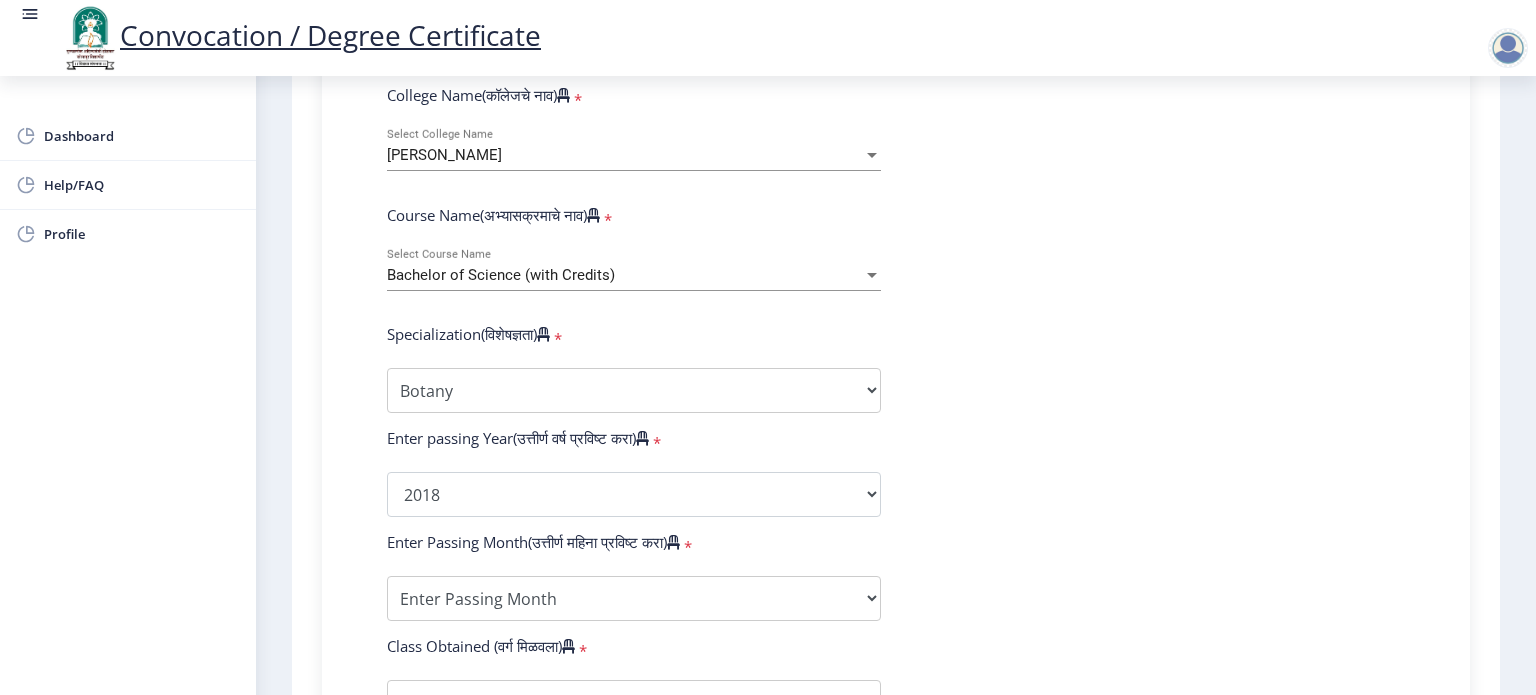 click on "1 First step 2 Second step 3 Third step Instructions (सूचना) 1. पदवी प्रमाणपत्रासाठी शैक्षणिक तपशील चरणावर, तुम्हाला तुमच्या अंतिम पदवी दीक्षांत प्रमाणपत्रासाठी तुमचे तपशील सबमिट करणे आवश्यक आहे.   2. तुम्ही ज्या कोर्ससाठी पदवी प्रमाणपत्रासाठी अर्ज करत आहात त्या अभ्यासक्रमाच्या नवीनतम जारी केलेल्या मार्कशीटवर आधारित तुमचे सर्व तपशील भरणे आवश्यक आहे.  Email Us on   [EMAIL_ADDRESS][DOMAIN_NAME] Education Details  * Student Type (विद्यार्थी प्रकार)    * Select Student Type Regular External * * * *" 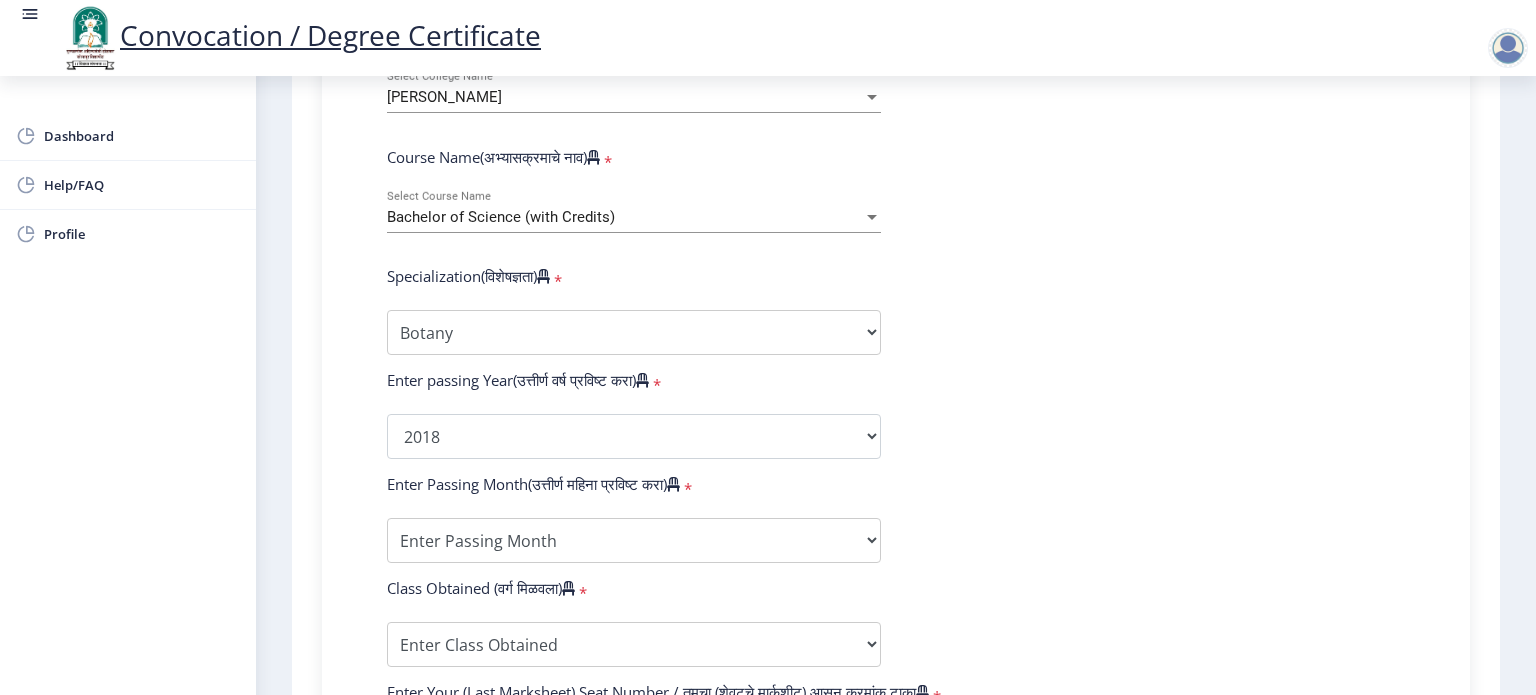 scroll, scrollTop: 816, scrollLeft: 0, axis: vertical 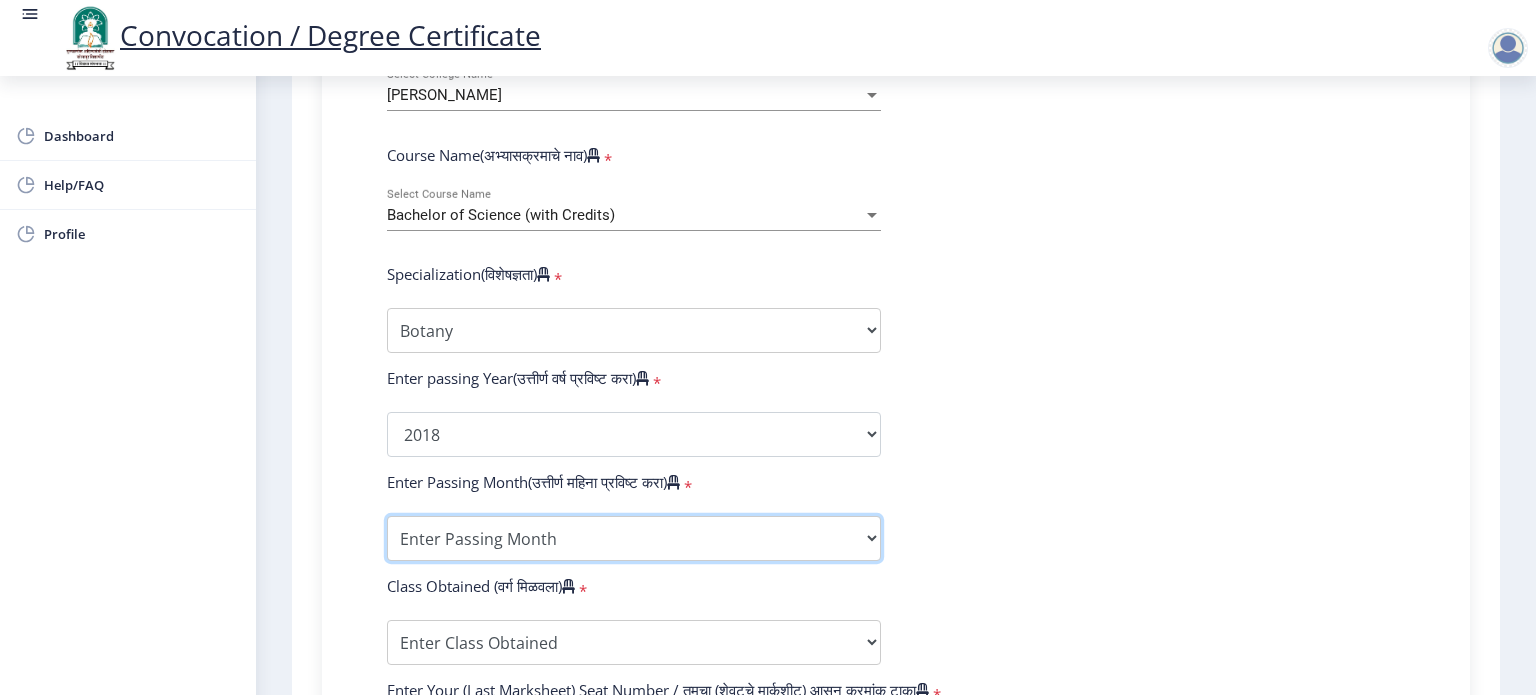click on "Enter Passing Month March April May October November December" at bounding box center [634, 538] 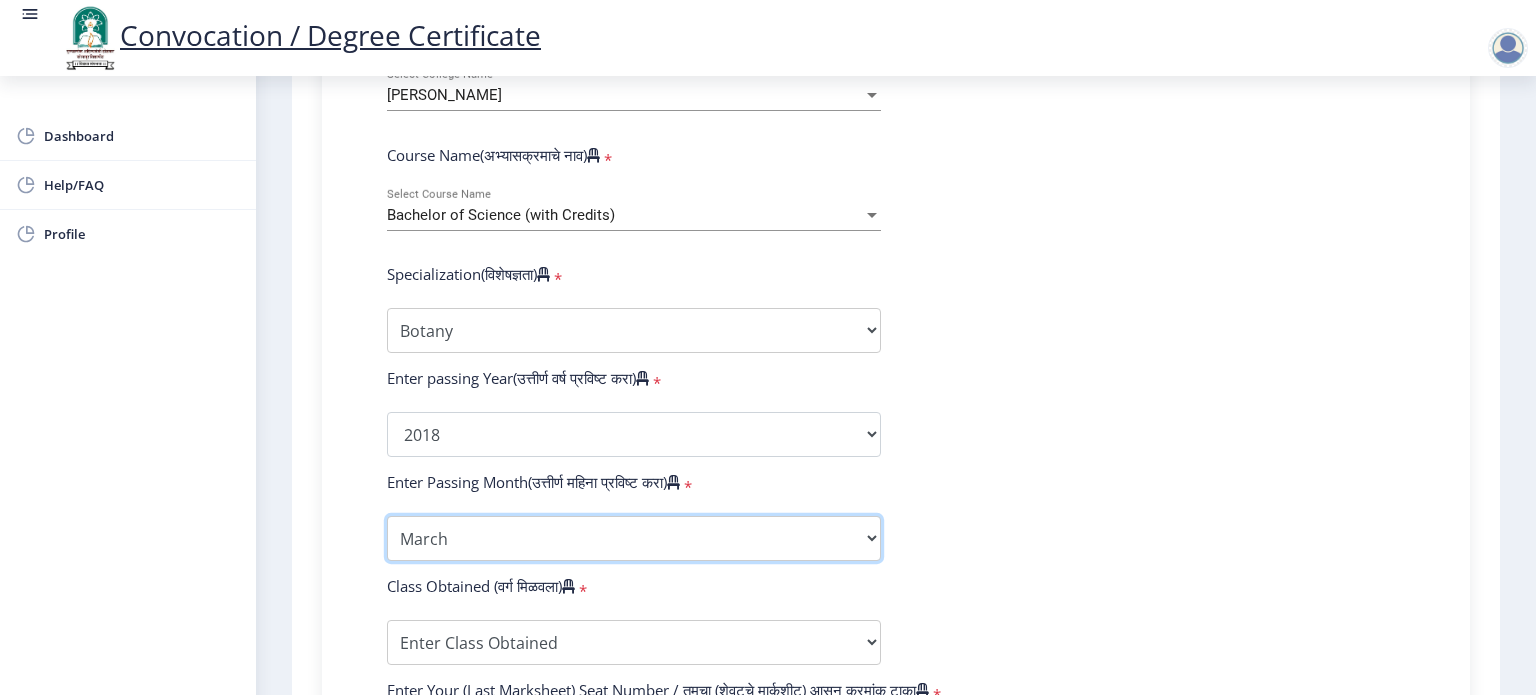 click on "Enter Passing Month March April May October November December" at bounding box center [634, 538] 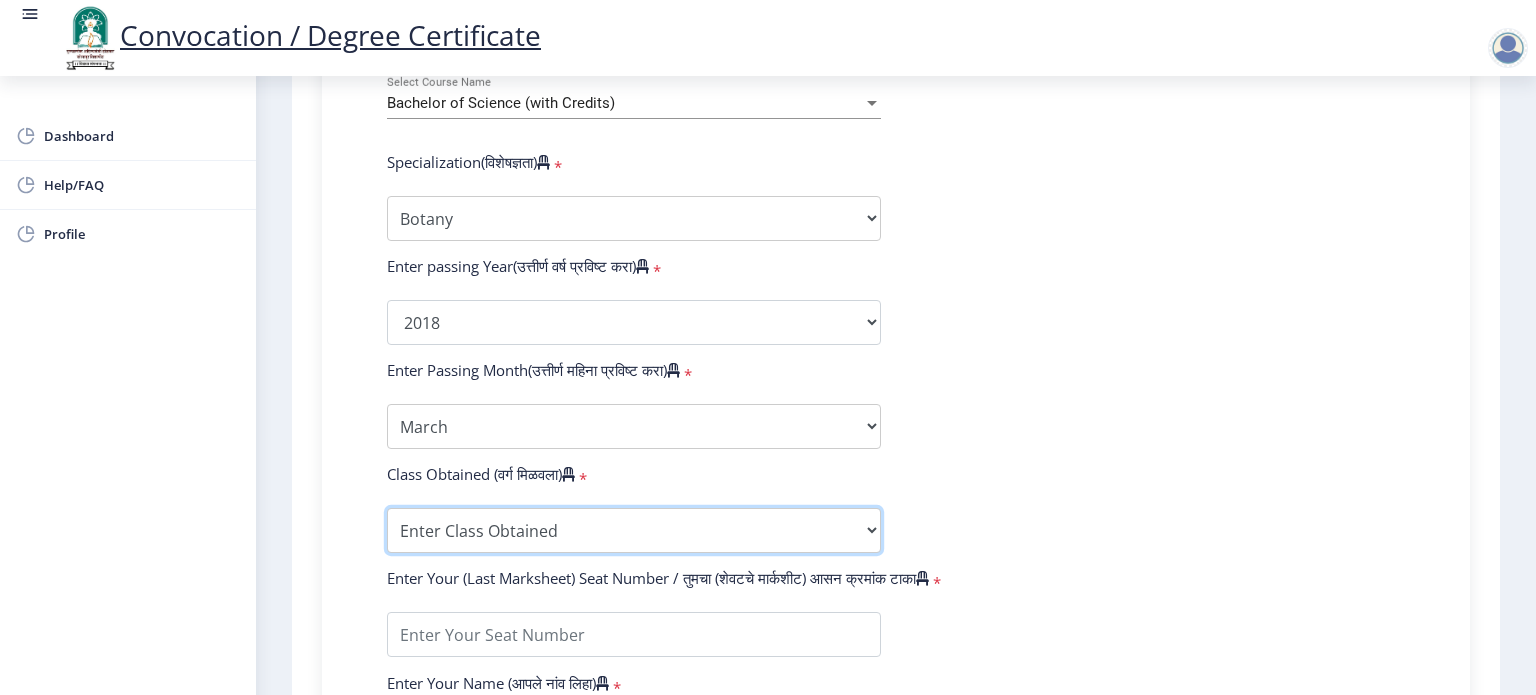 click on "Enter Class Obtained DISTINCTION FIRST CLASS HIGHER SECOND CLASS SECOND CLASS PASS CLASS OUTSTANDING - EXEMPLARY FIRST CLASS WITH DISTINCTION Grade O Grade A+ Grade A Grade B+ Grade B Grade C+ Grade C Grade D Grade E" at bounding box center [634, 530] 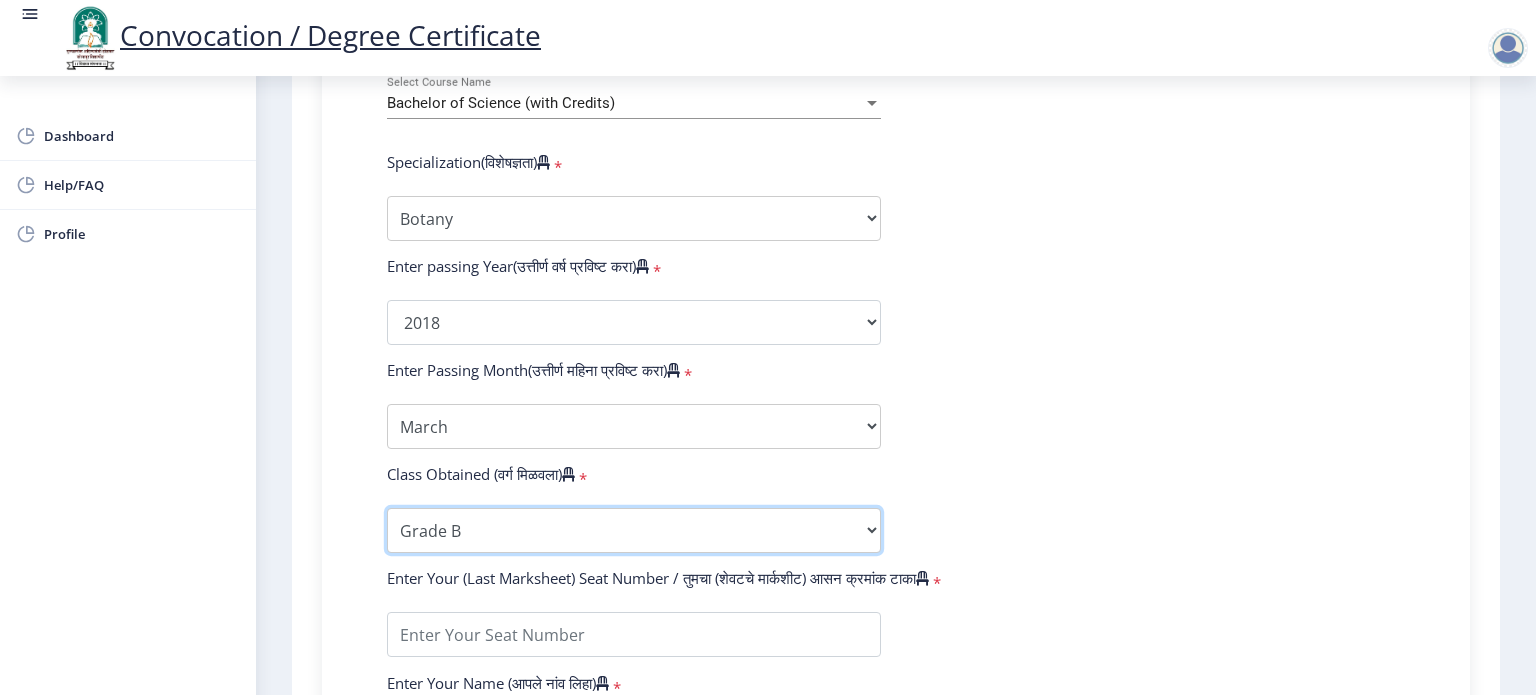 click on "Enter Class Obtained DISTINCTION FIRST CLASS HIGHER SECOND CLASS SECOND CLASS PASS CLASS OUTSTANDING - EXEMPLARY FIRST CLASS WITH DISTINCTION Grade O Grade A+ Grade A Grade B+ Grade B Grade C+ Grade C Grade D Grade E" at bounding box center (634, 530) 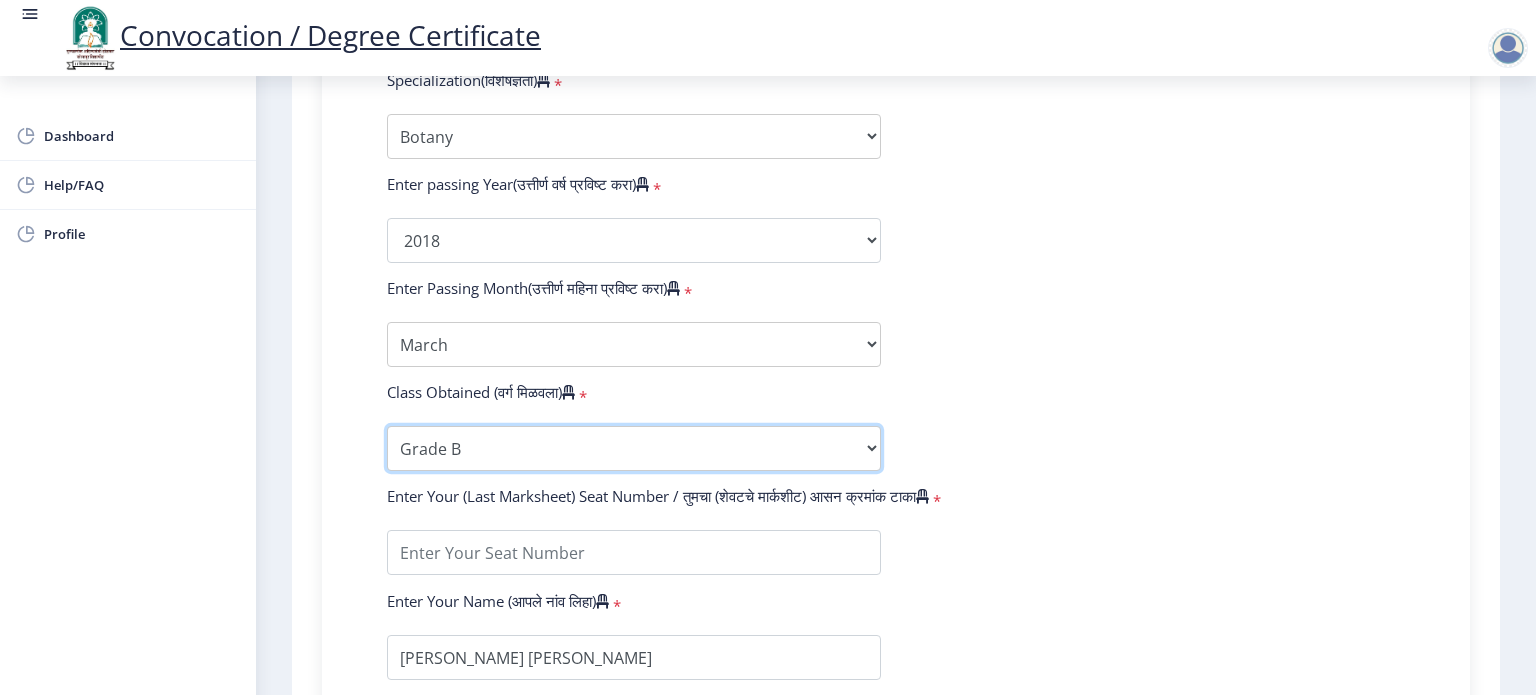 scroll, scrollTop: 1012, scrollLeft: 0, axis: vertical 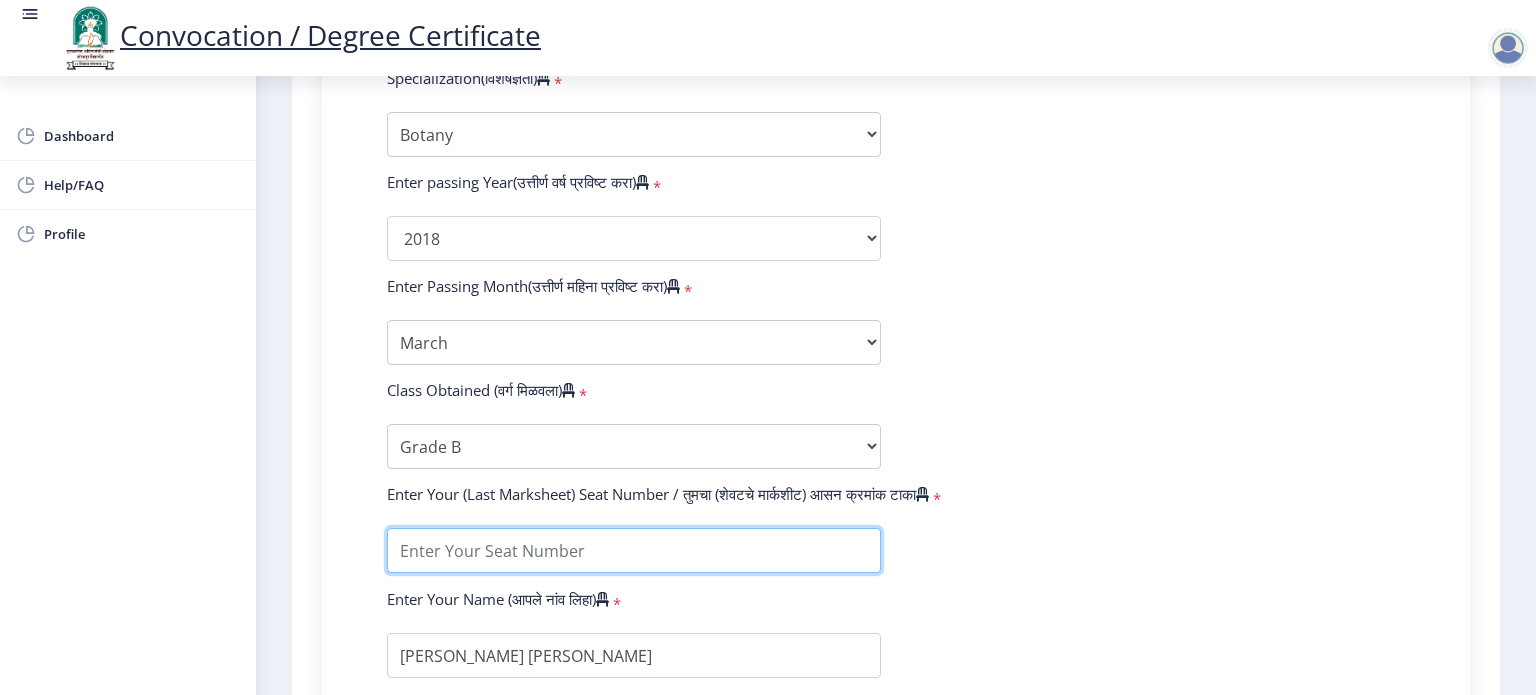 click at bounding box center [634, 550] 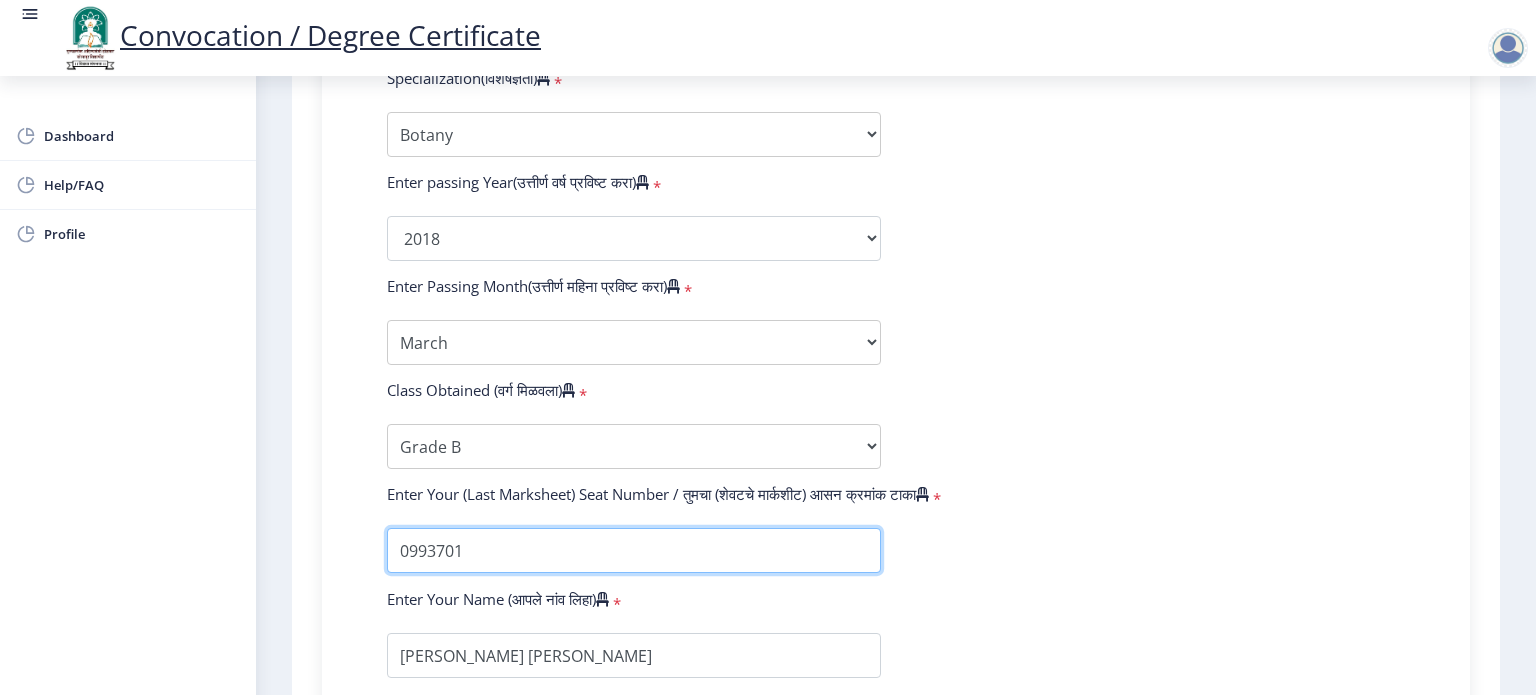 click at bounding box center [634, 550] 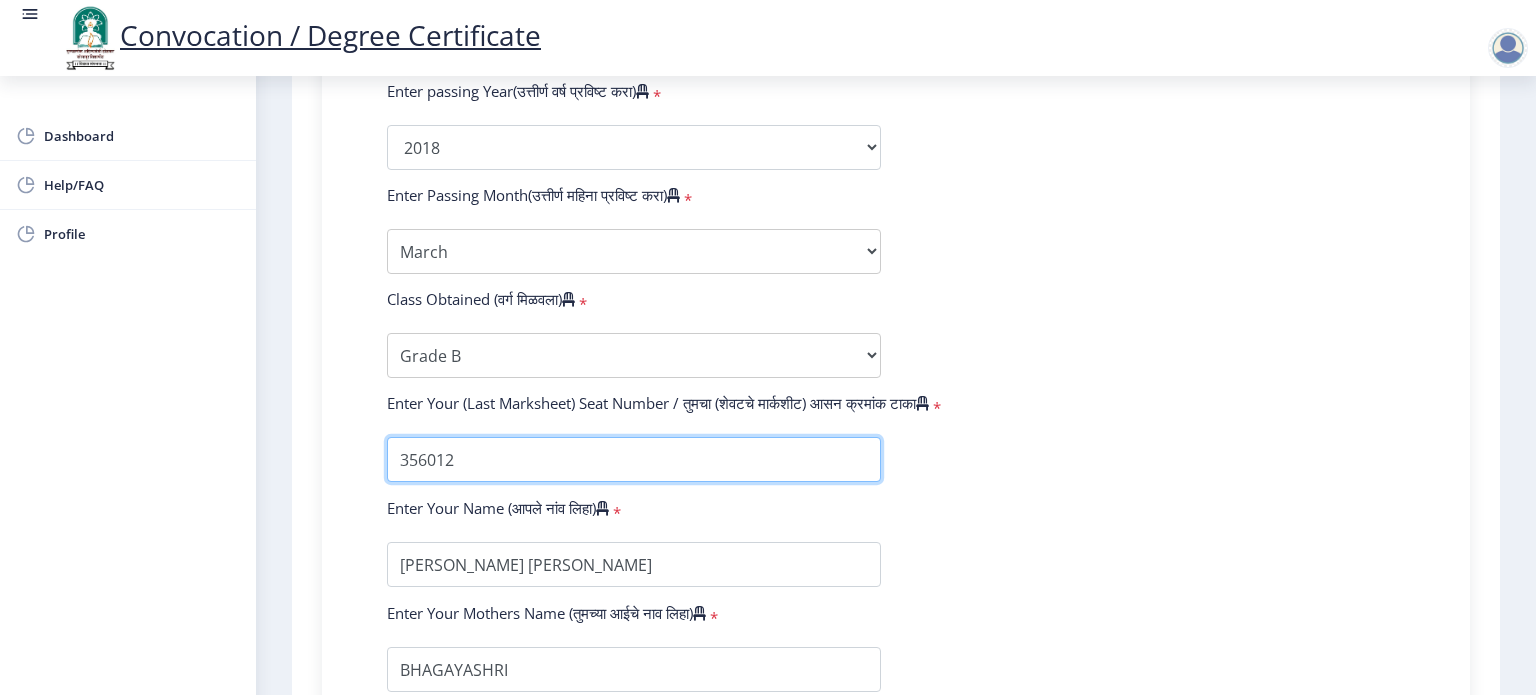 scroll, scrollTop: 1104, scrollLeft: 0, axis: vertical 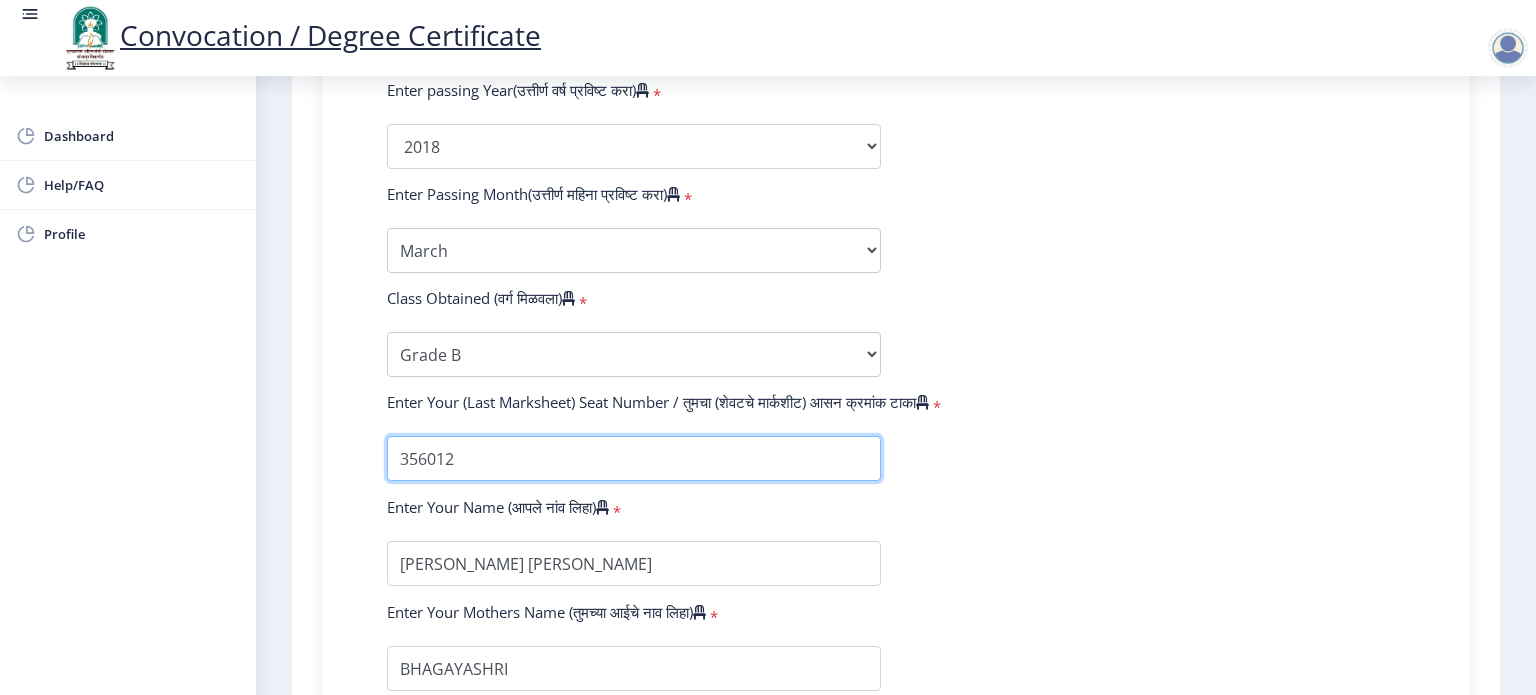 type on "356012" 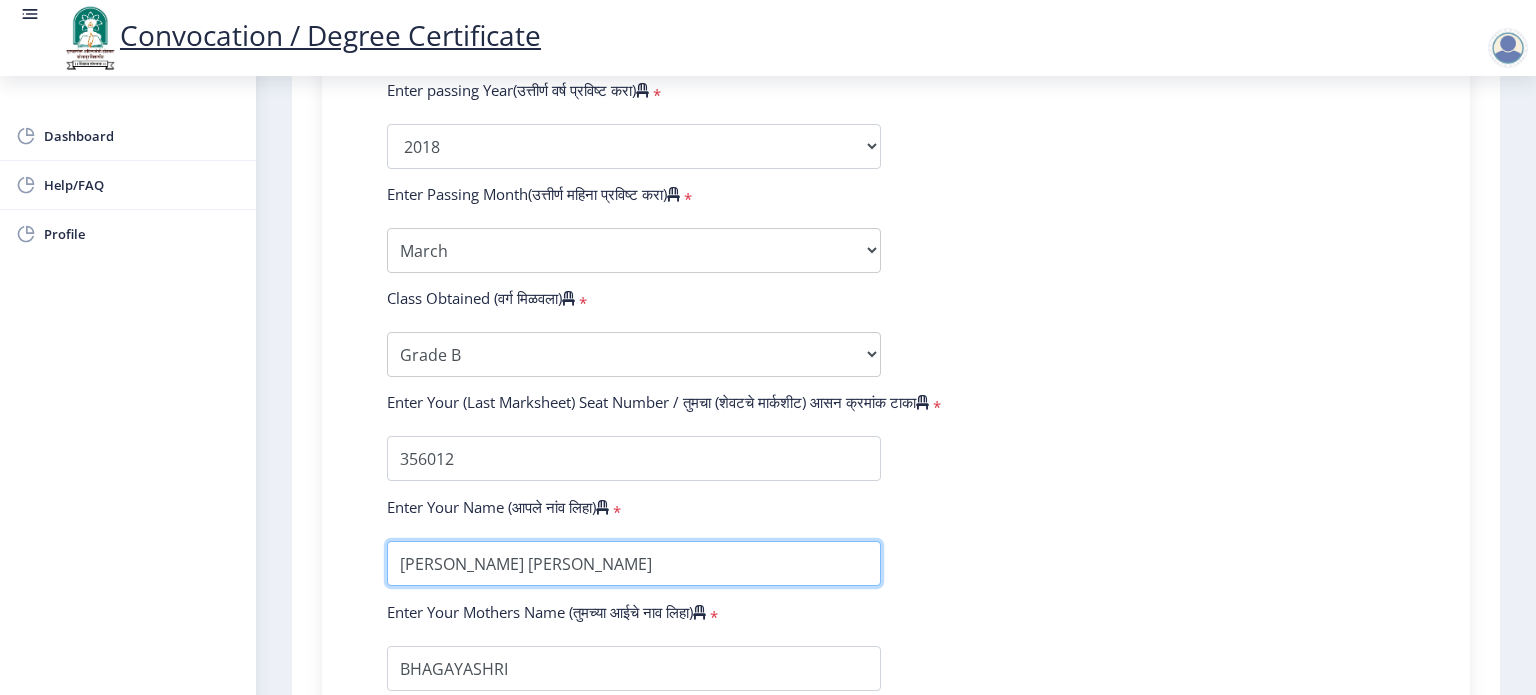 click at bounding box center [634, 563] 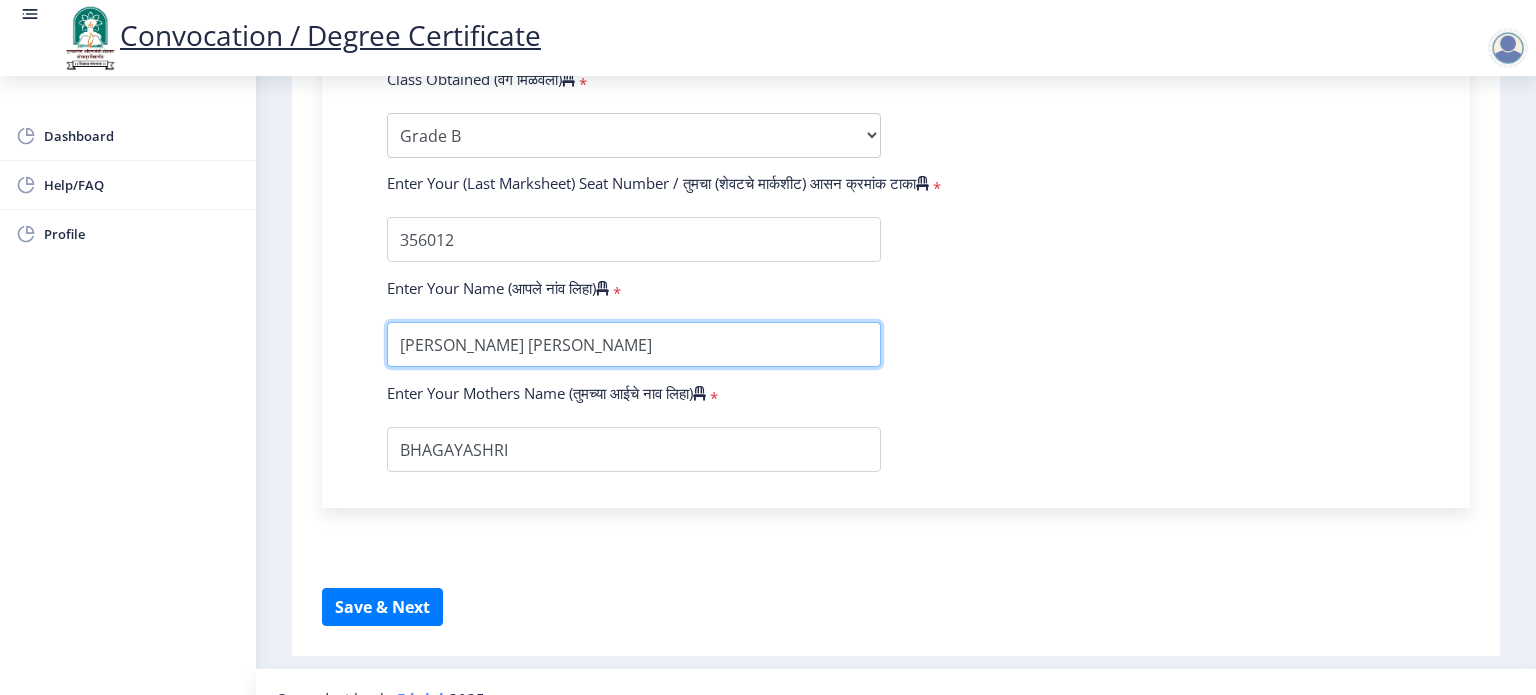 scroll, scrollTop: 1340, scrollLeft: 0, axis: vertical 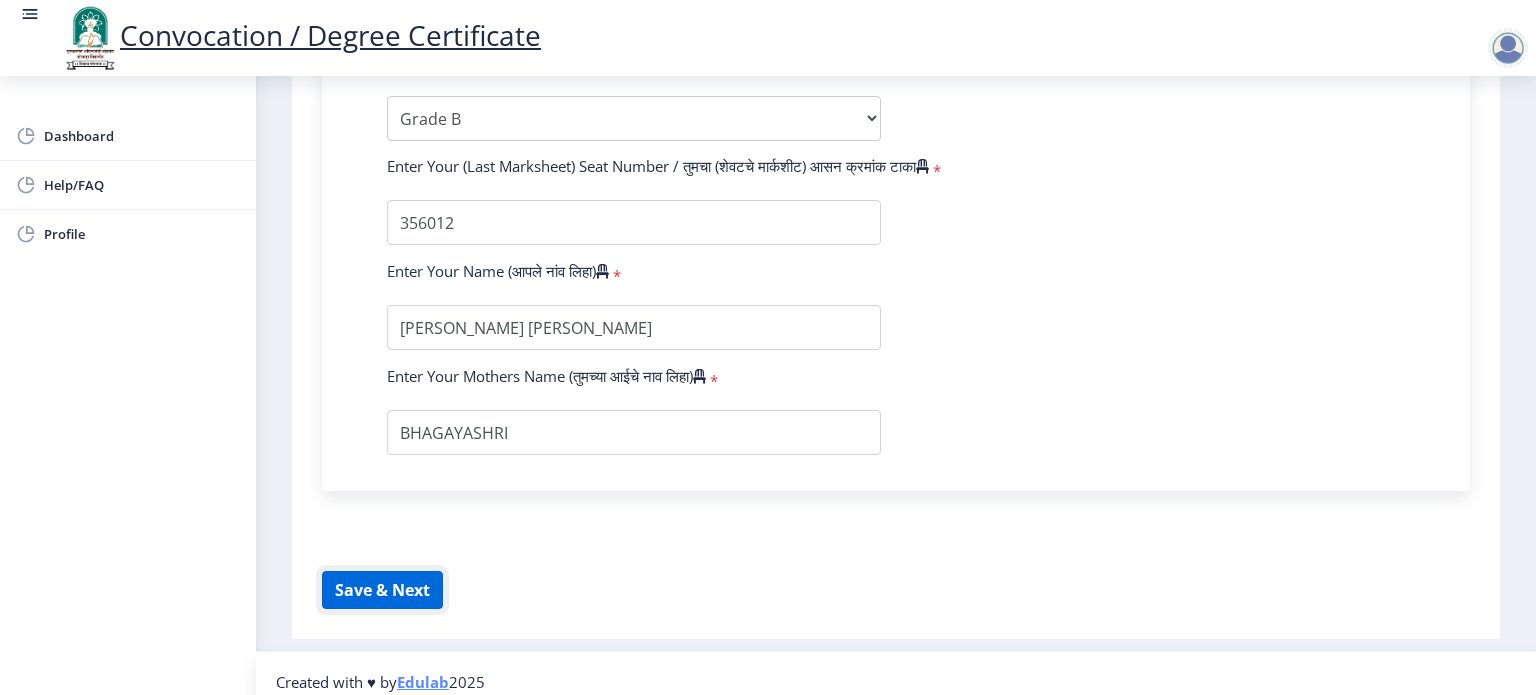click on "Save & Next" 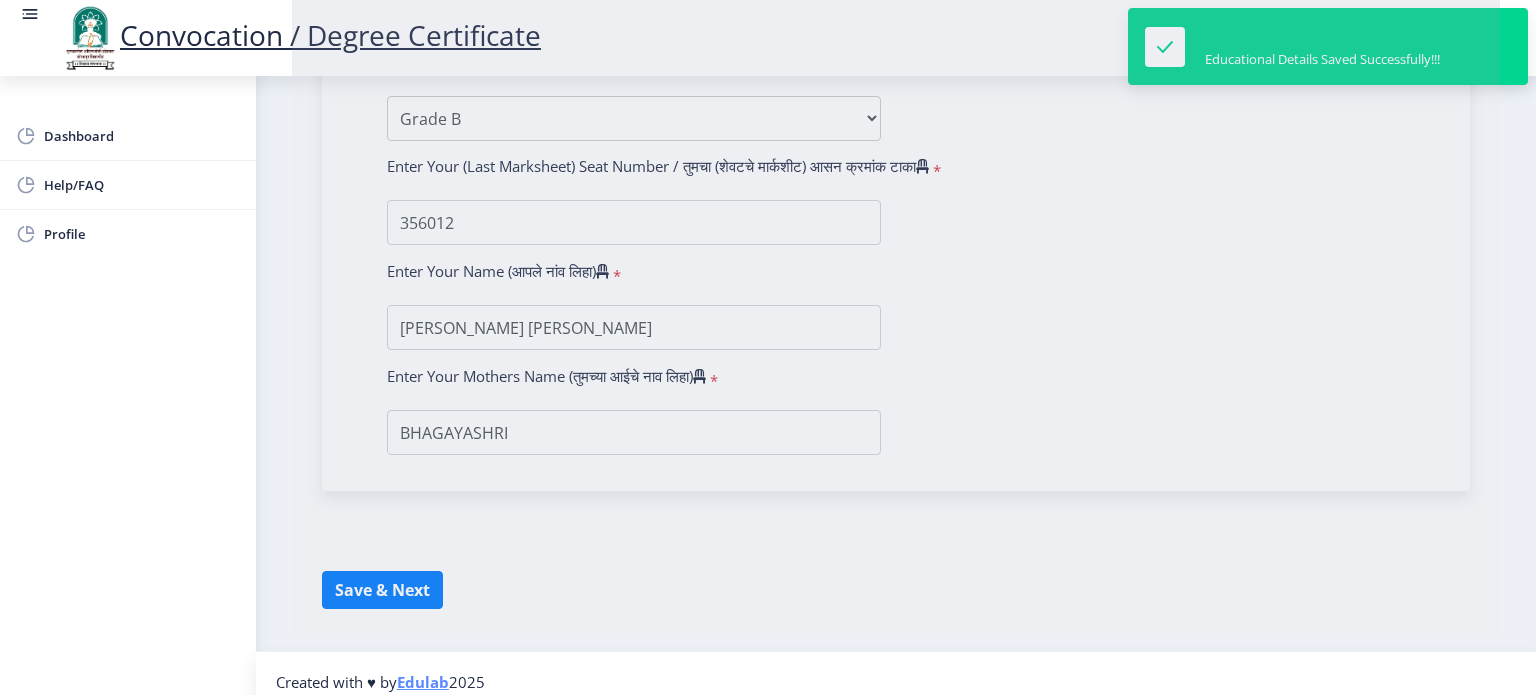 select 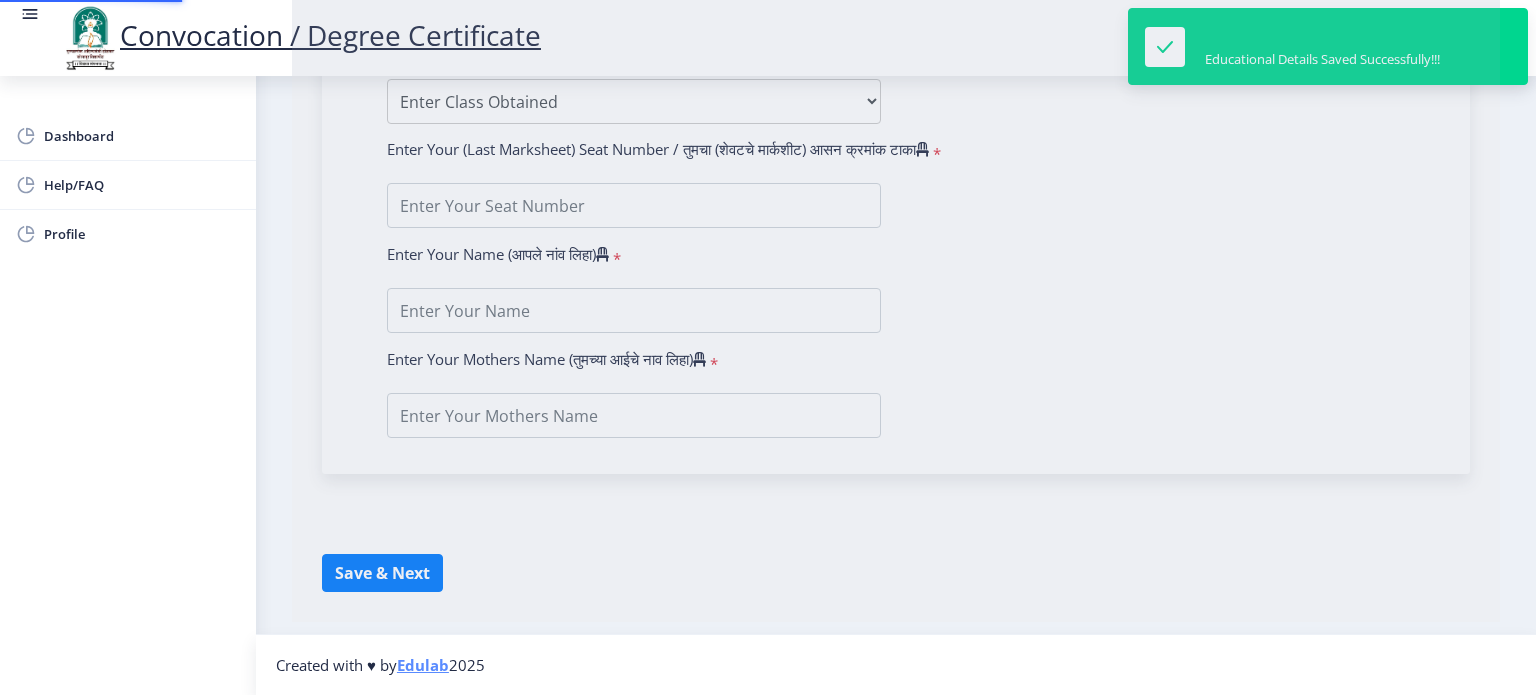 scroll, scrollTop: 0, scrollLeft: 0, axis: both 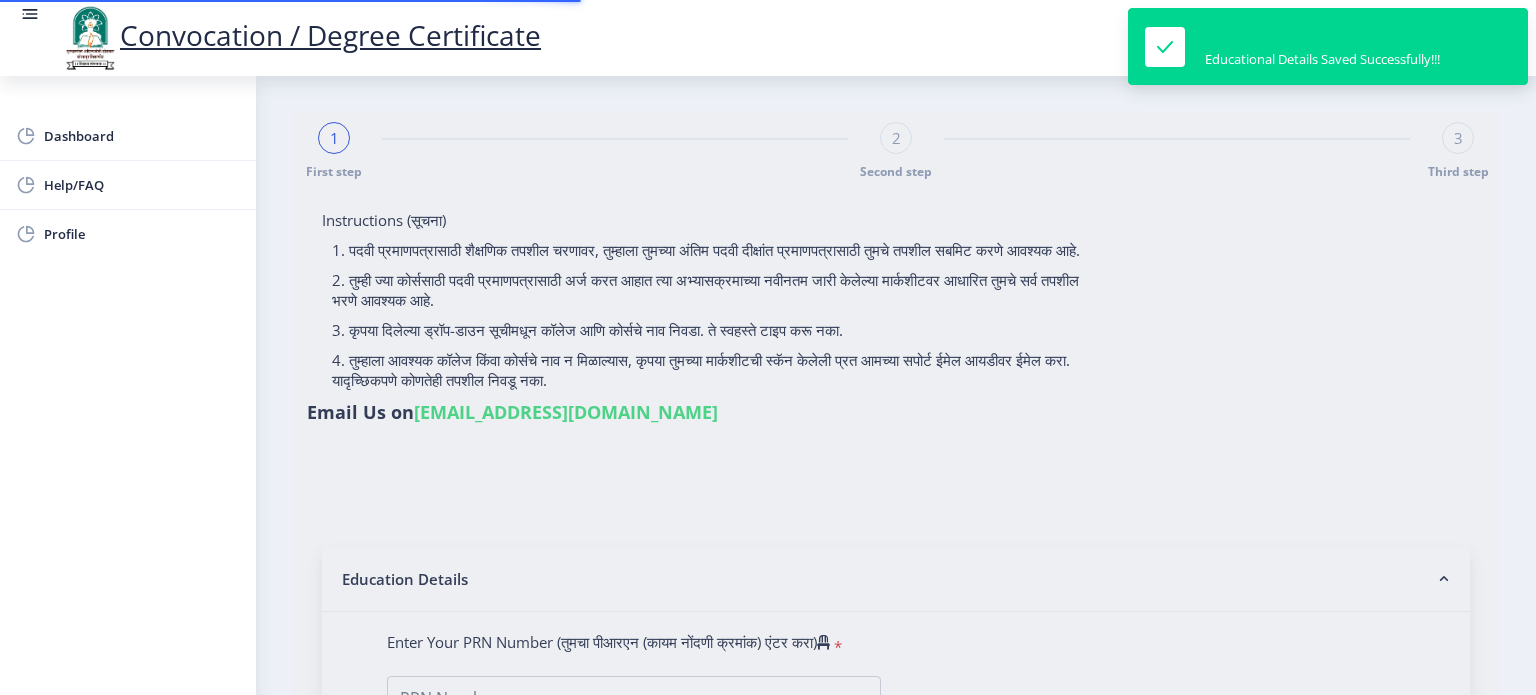 type on "[PERSON_NAME] [PERSON_NAME]" 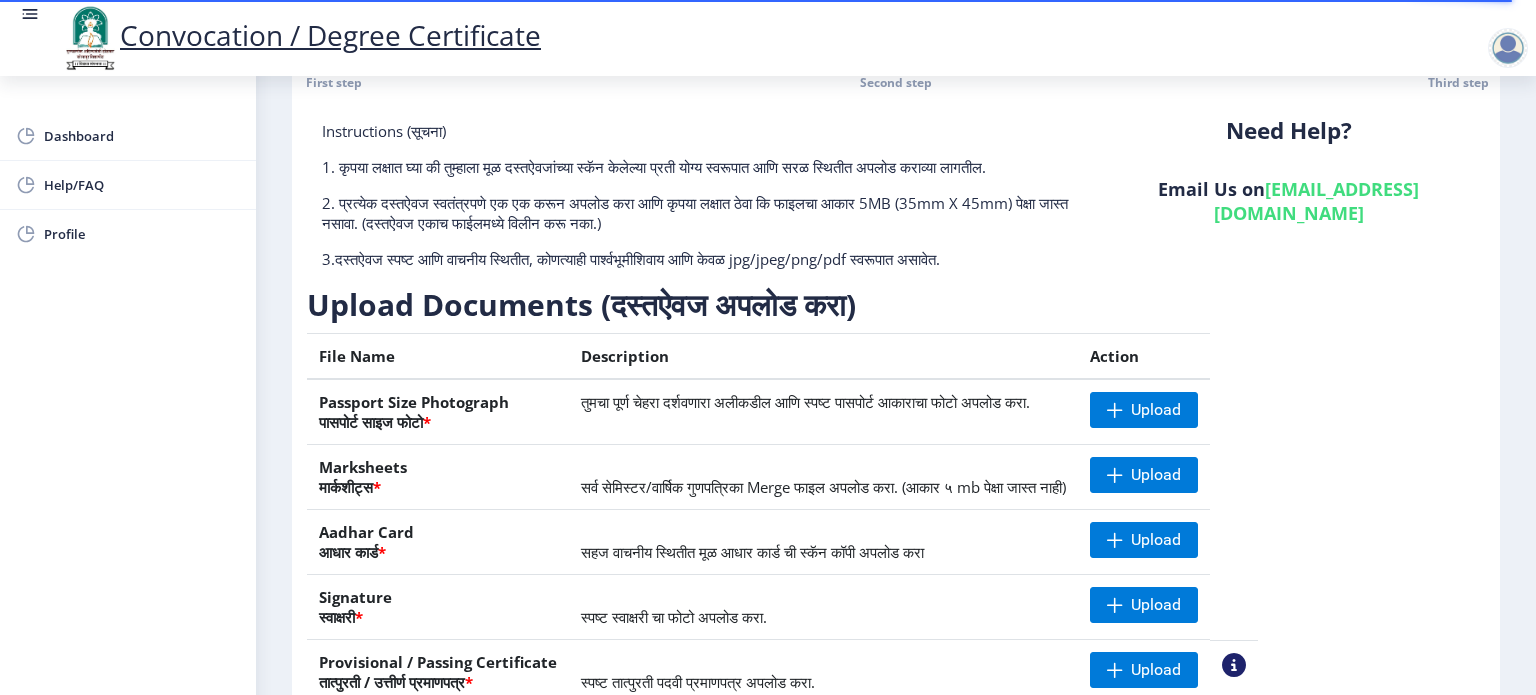scroll, scrollTop: 88, scrollLeft: 0, axis: vertical 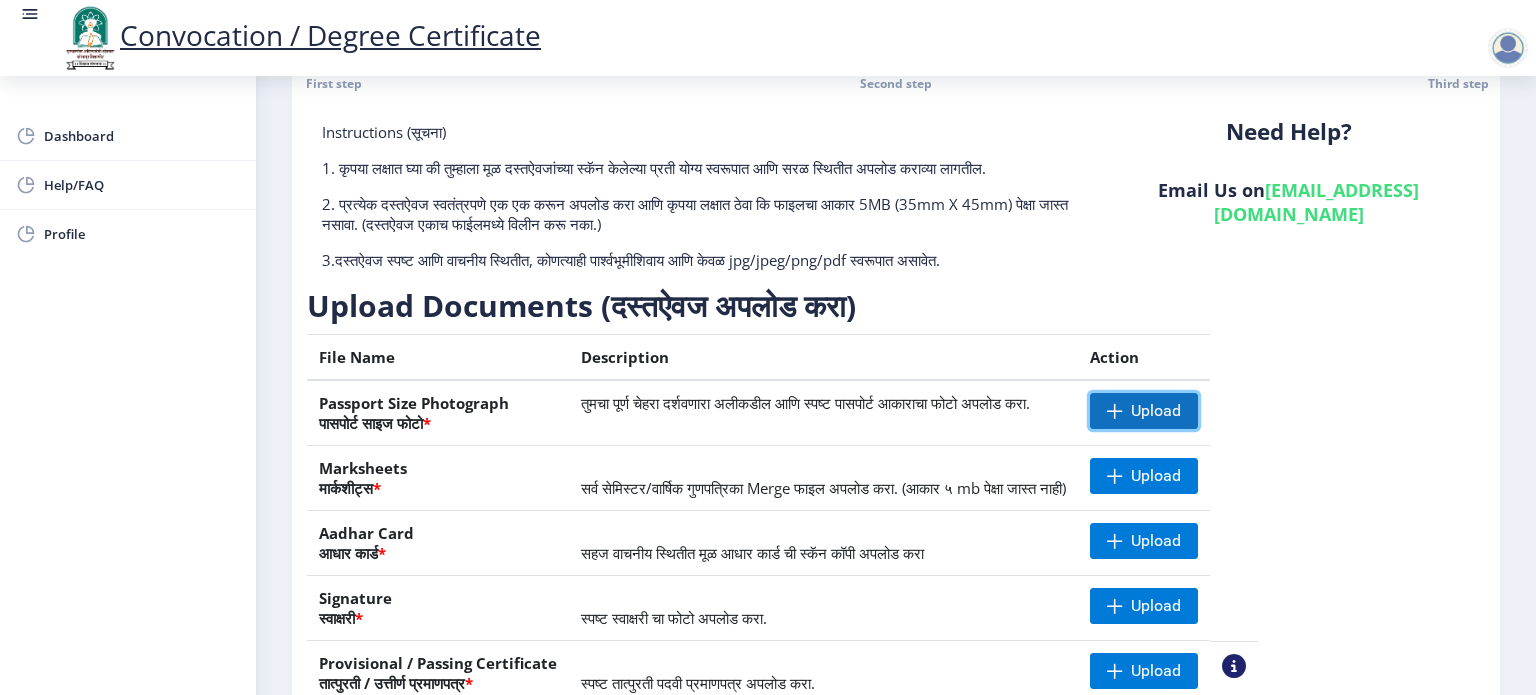 click on "Upload" 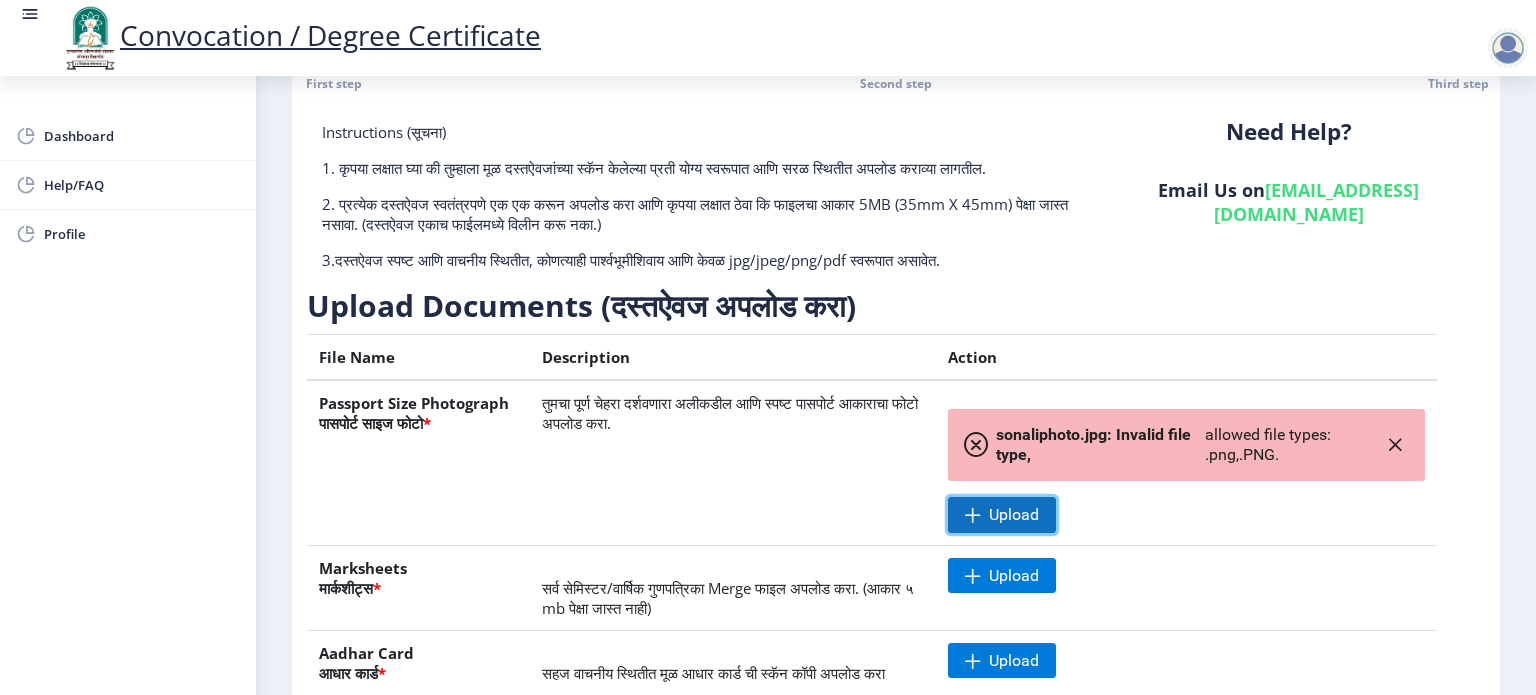 click on "Upload" 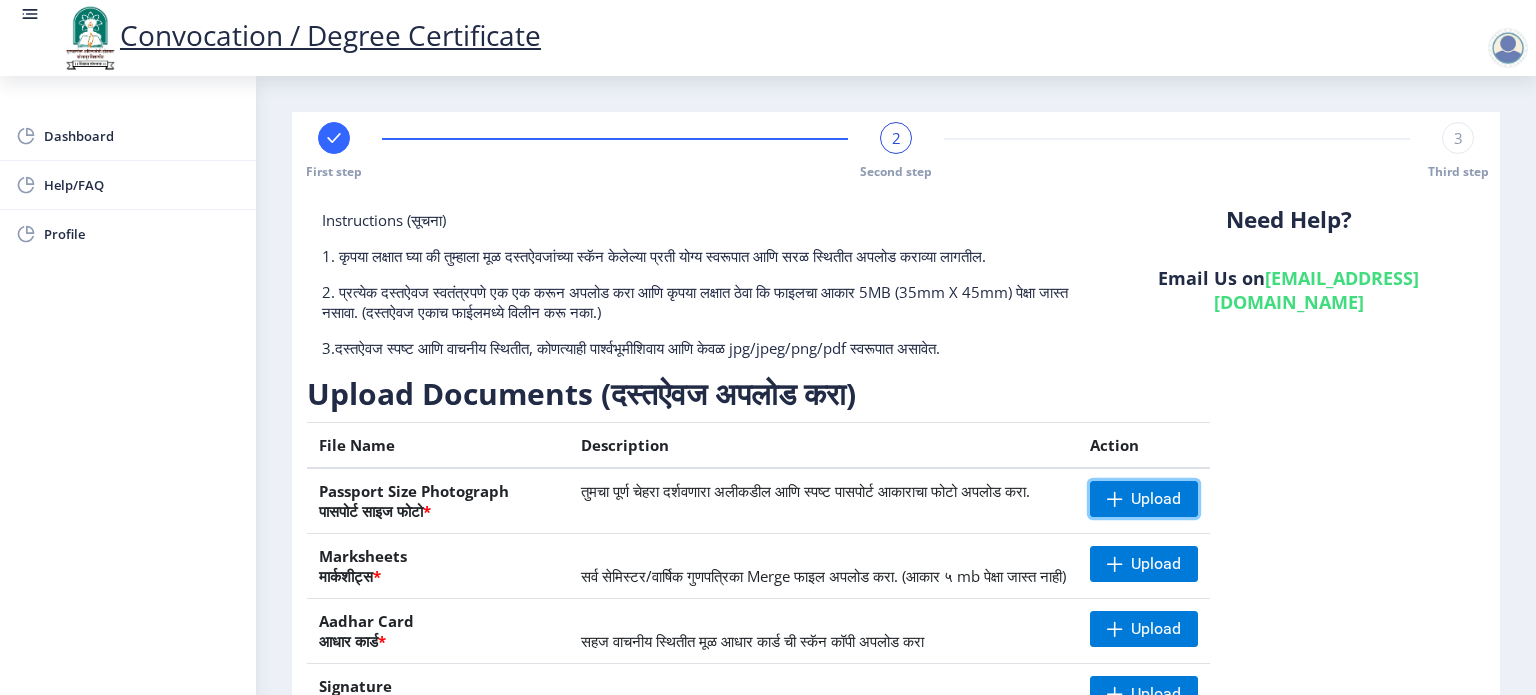 scroll, scrollTop: 47, scrollLeft: 0, axis: vertical 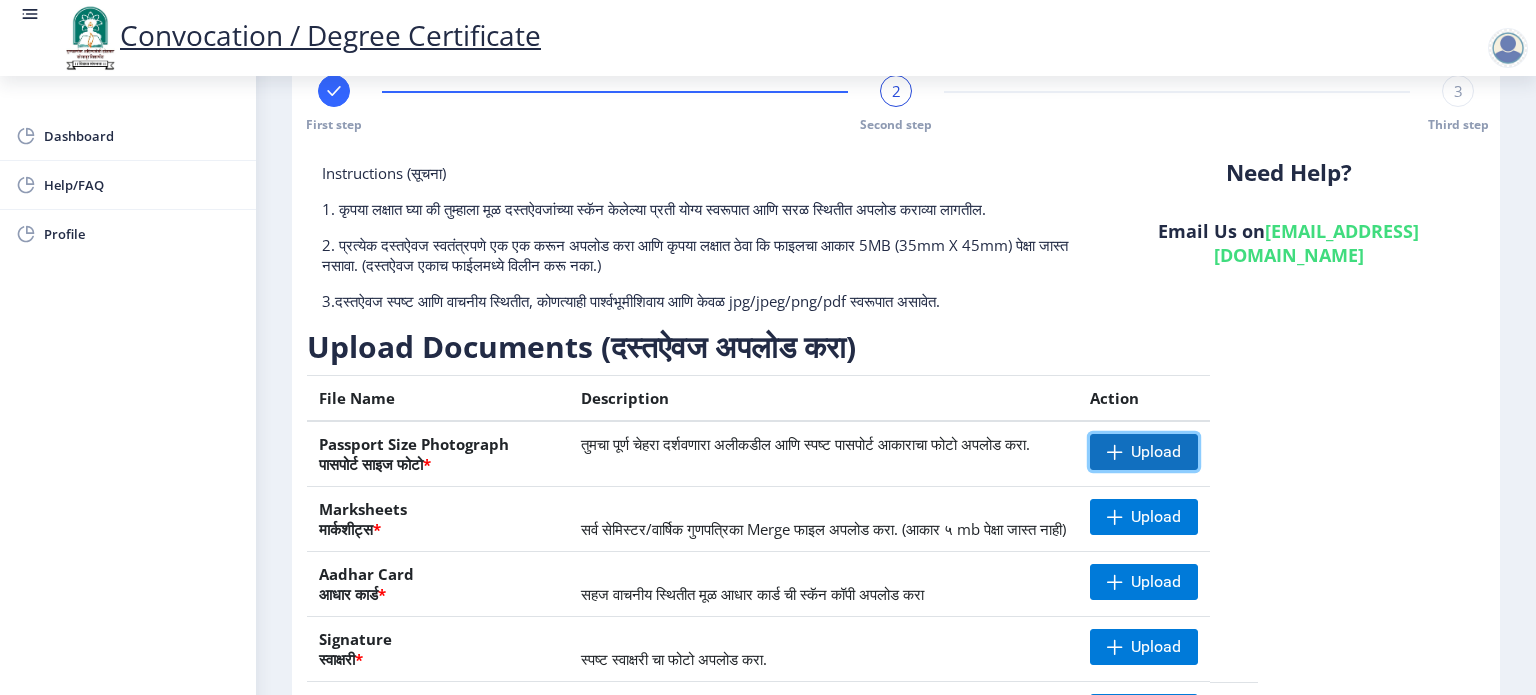 click on "Upload" 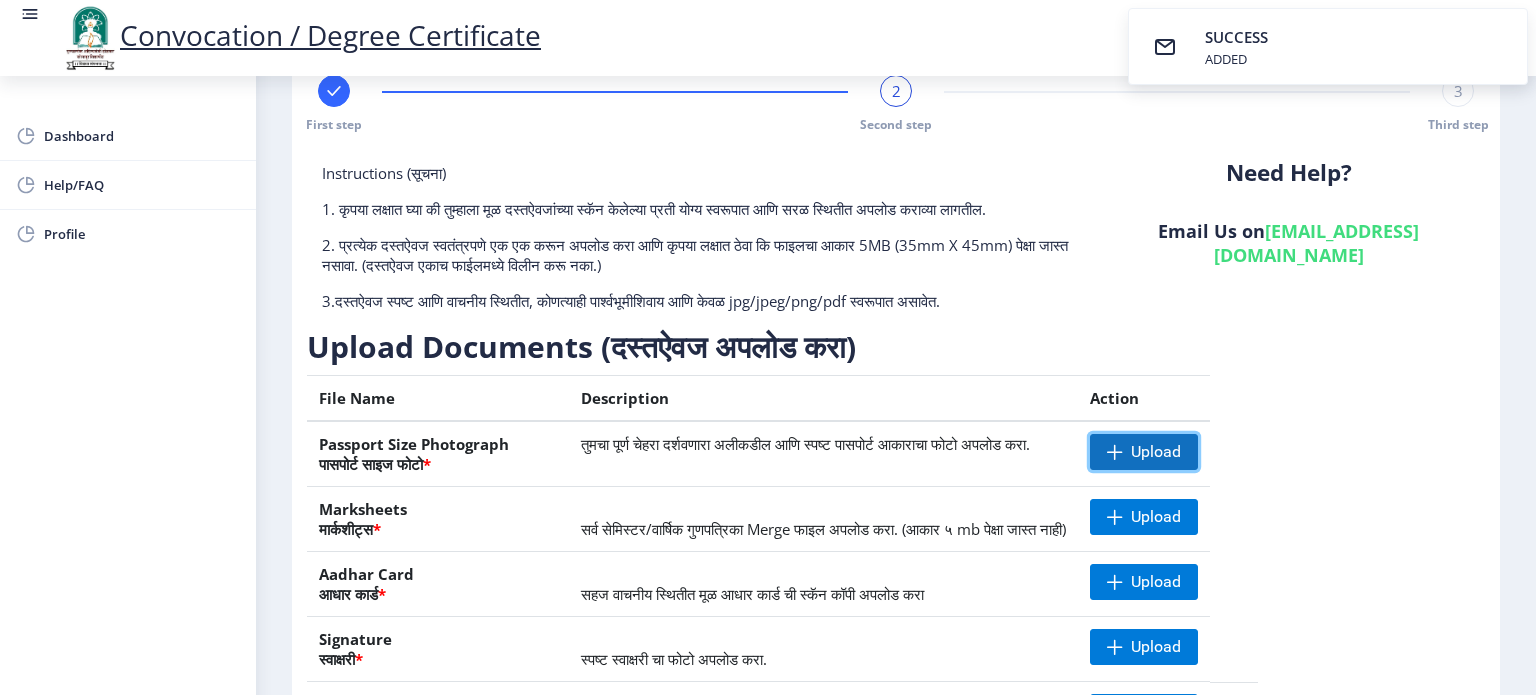 click on "Upload" 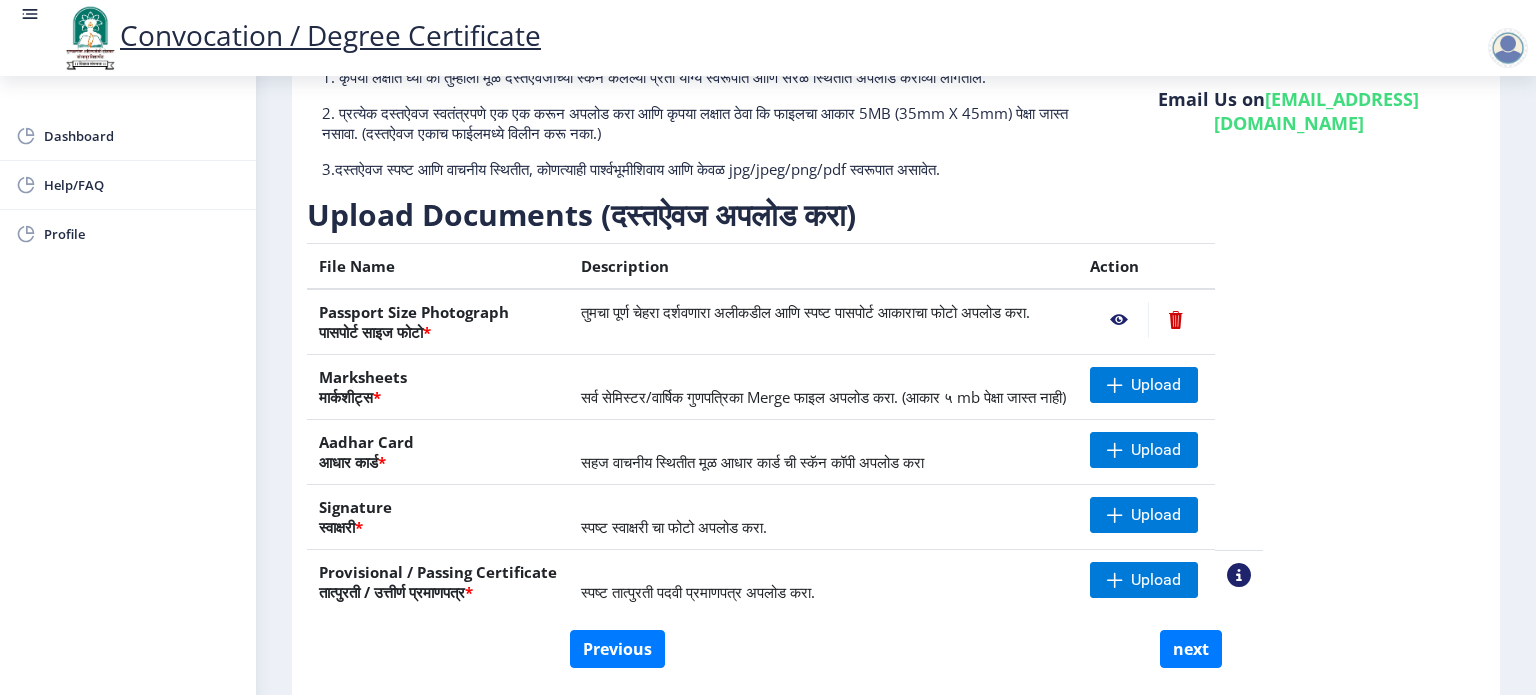 scroll, scrollTop: 180, scrollLeft: 0, axis: vertical 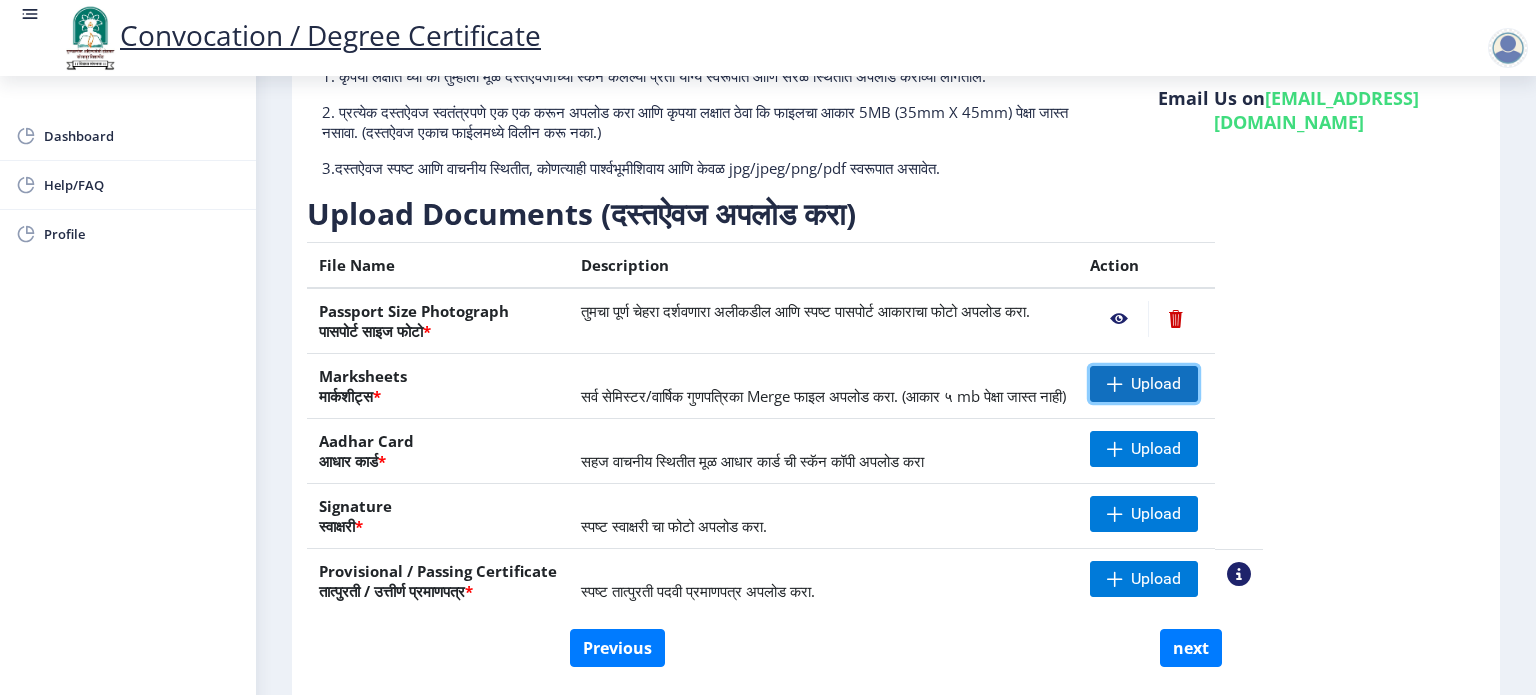 click on "Upload" 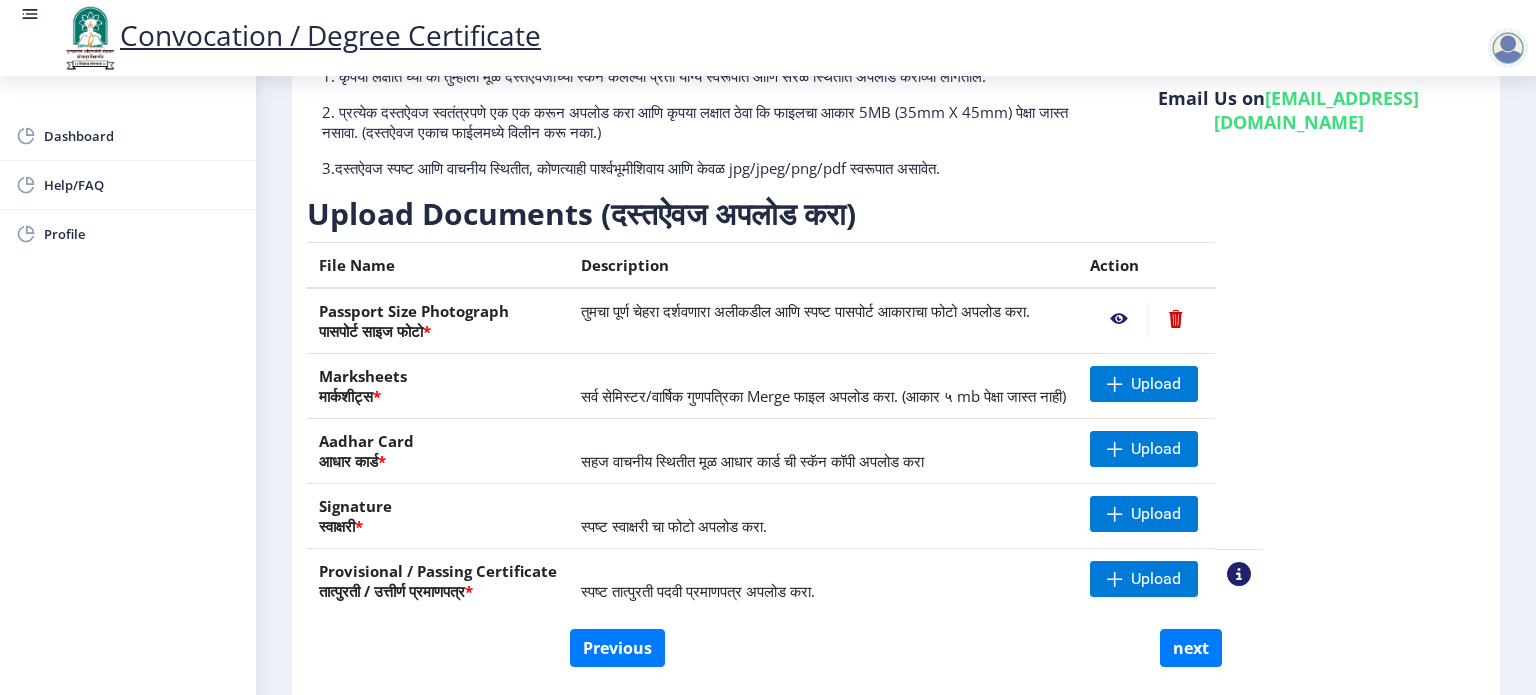 click on "Convocation / Degree Certificate" 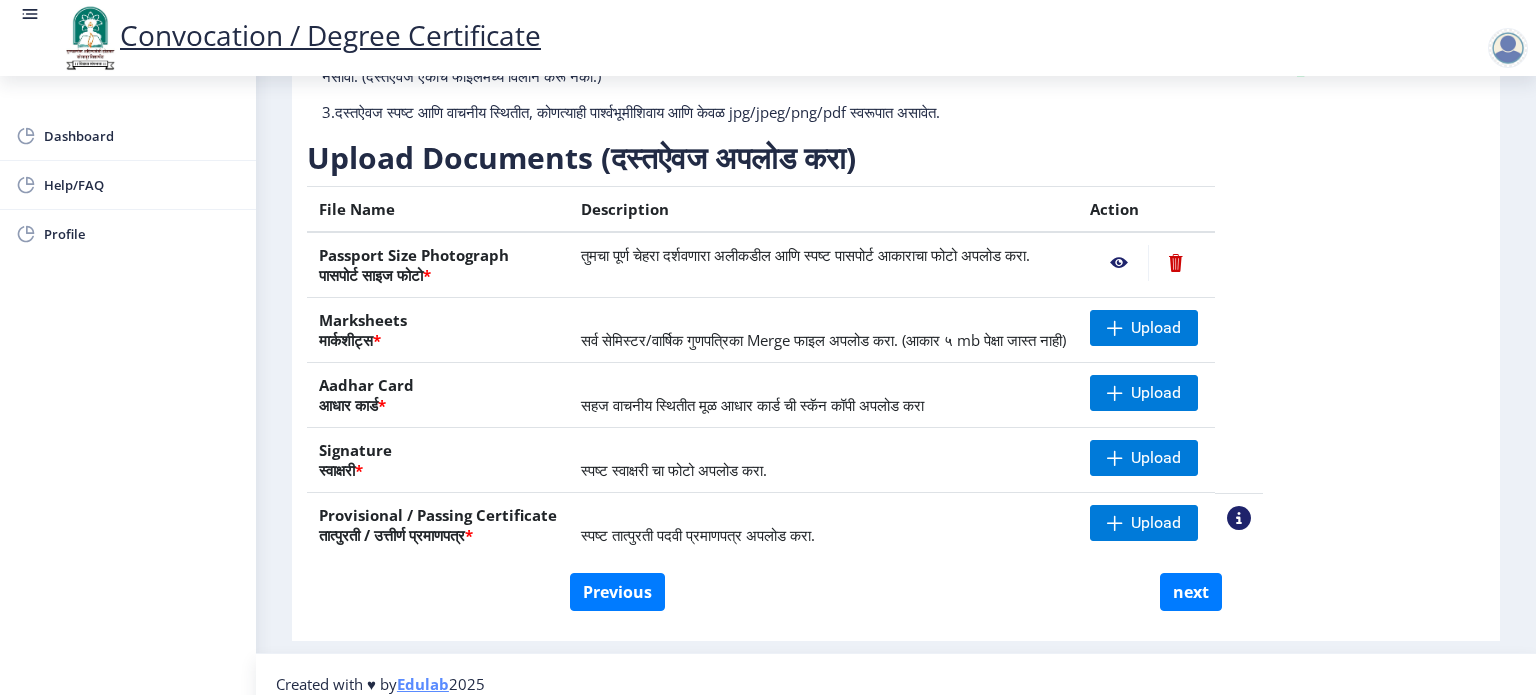 scroll, scrollTop: 252, scrollLeft: 0, axis: vertical 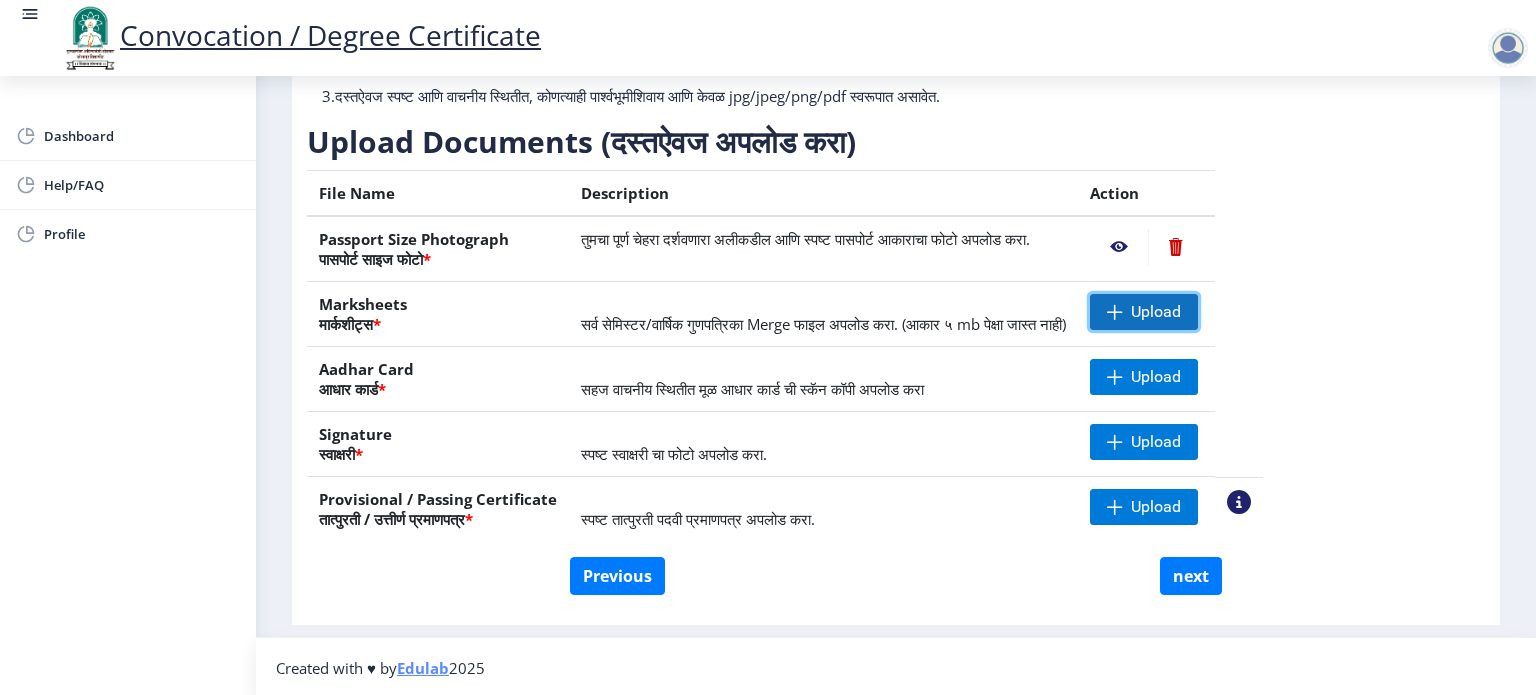 click on "Upload" 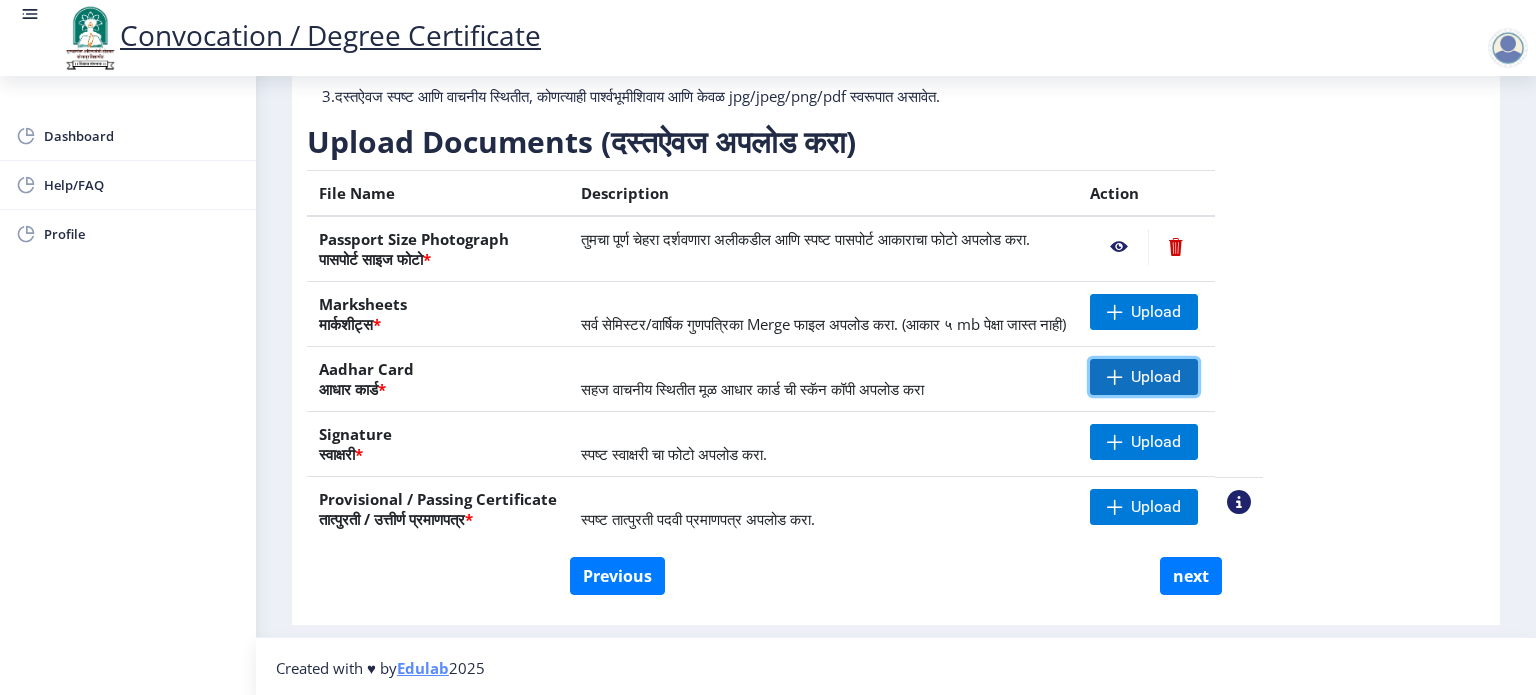 click on "Upload" 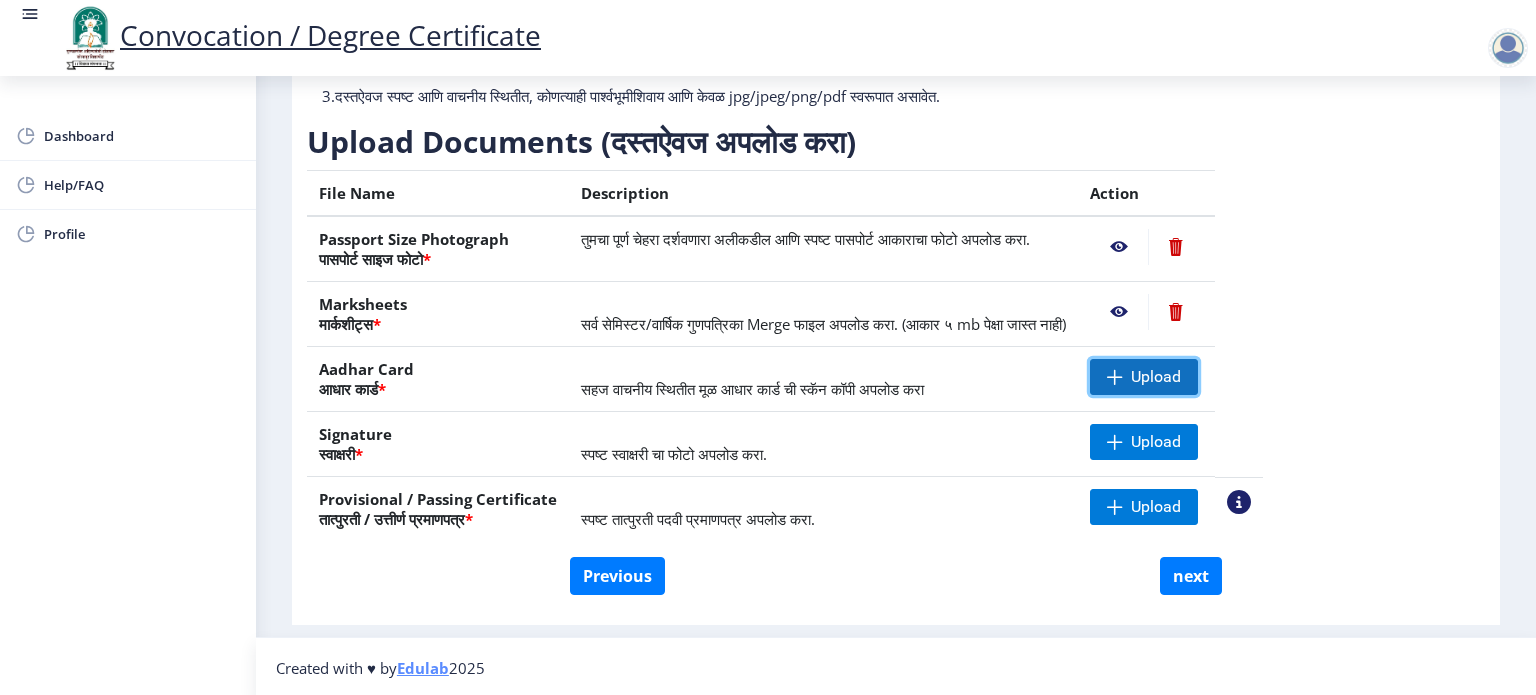 click on "Upload" 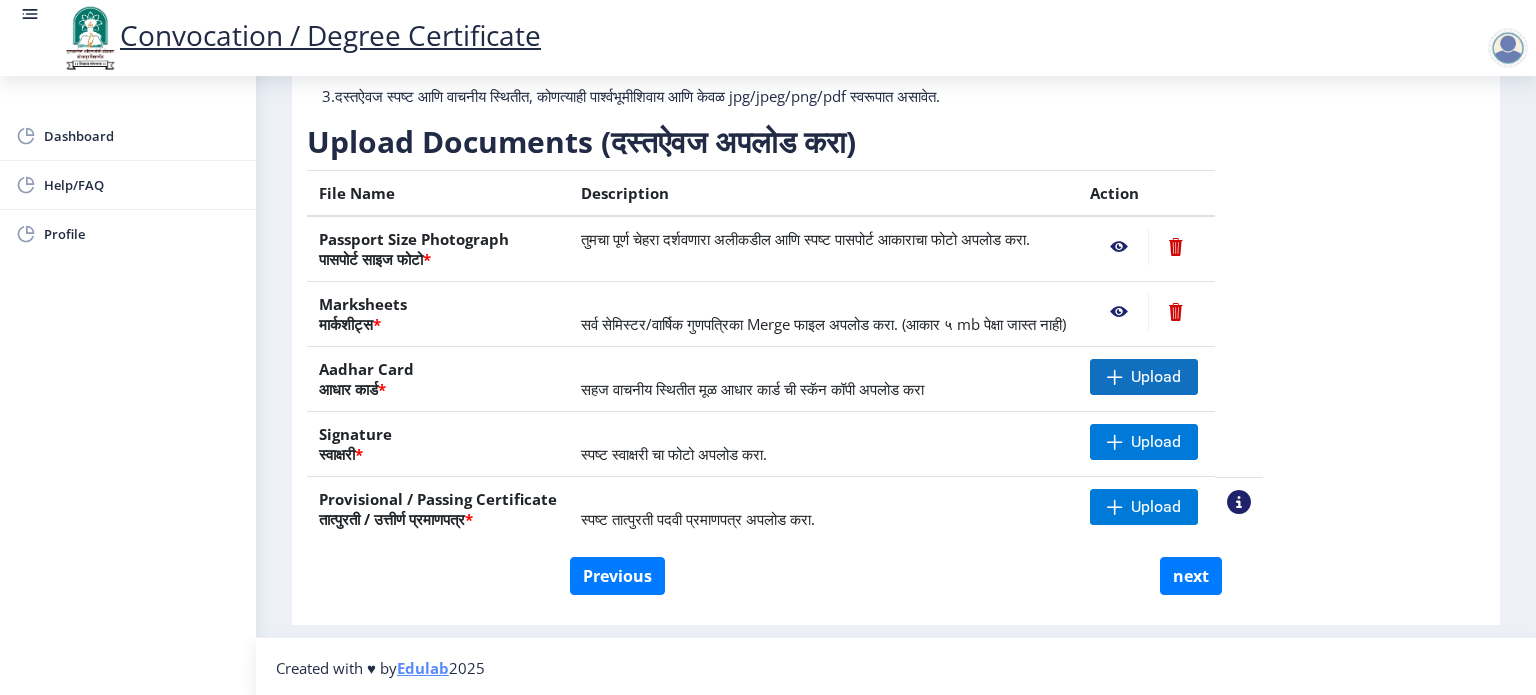 click on "Convocation / Degree Certificate" 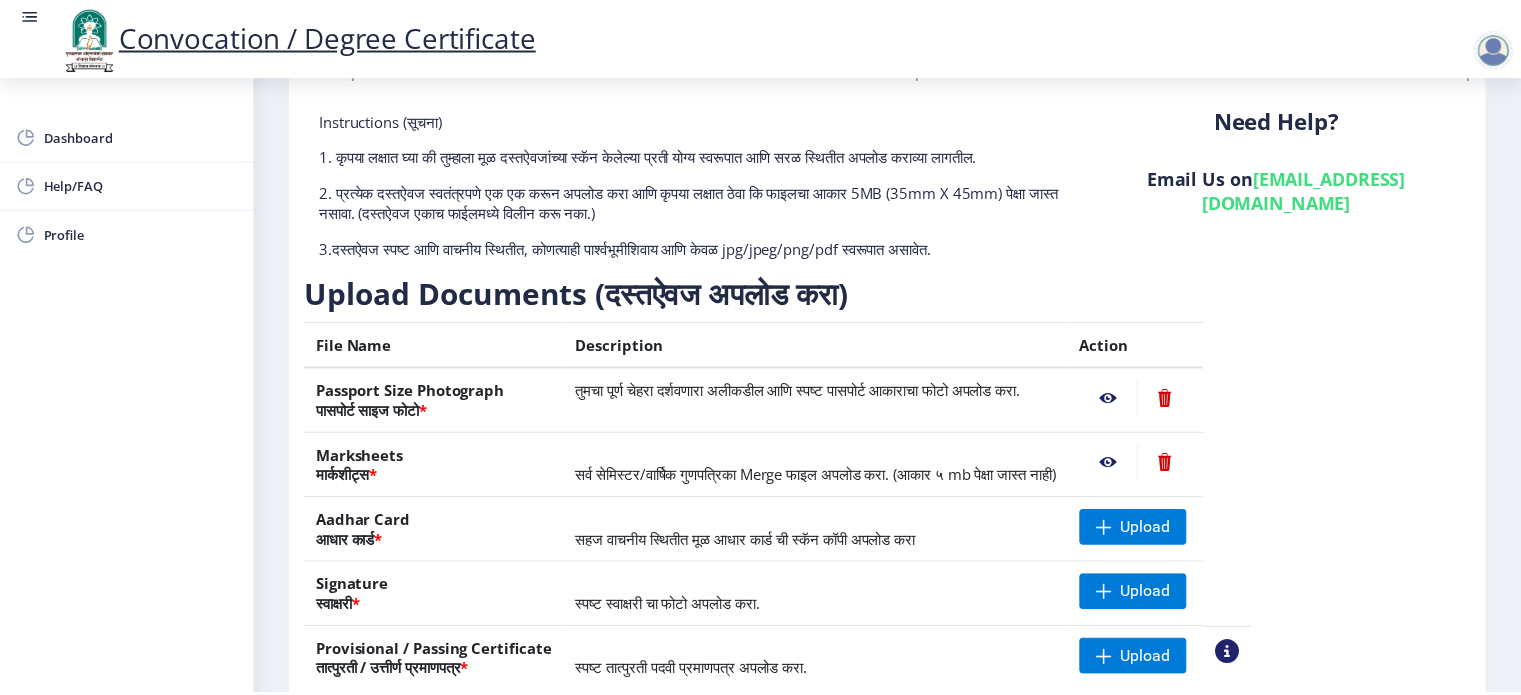 scroll, scrollTop: 252, scrollLeft: 0, axis: vertical 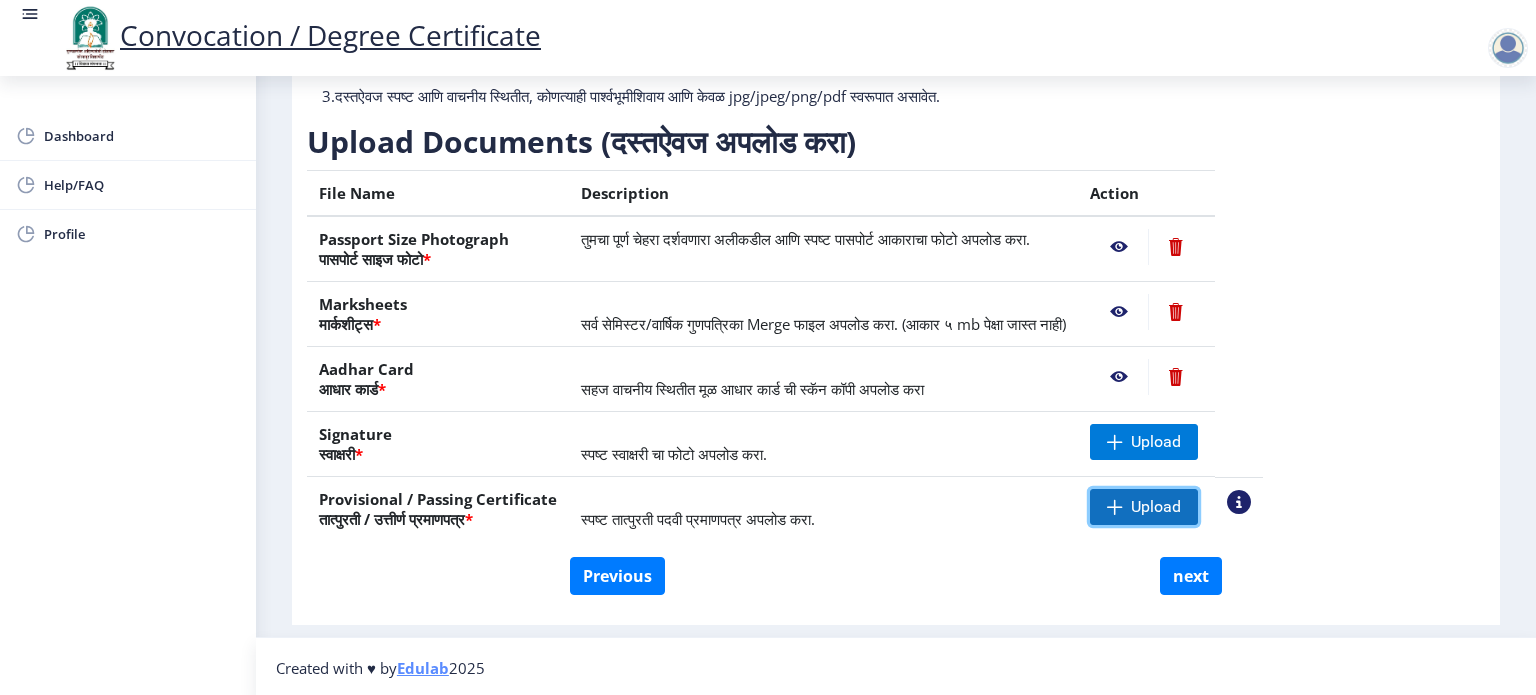 click on "Upload" 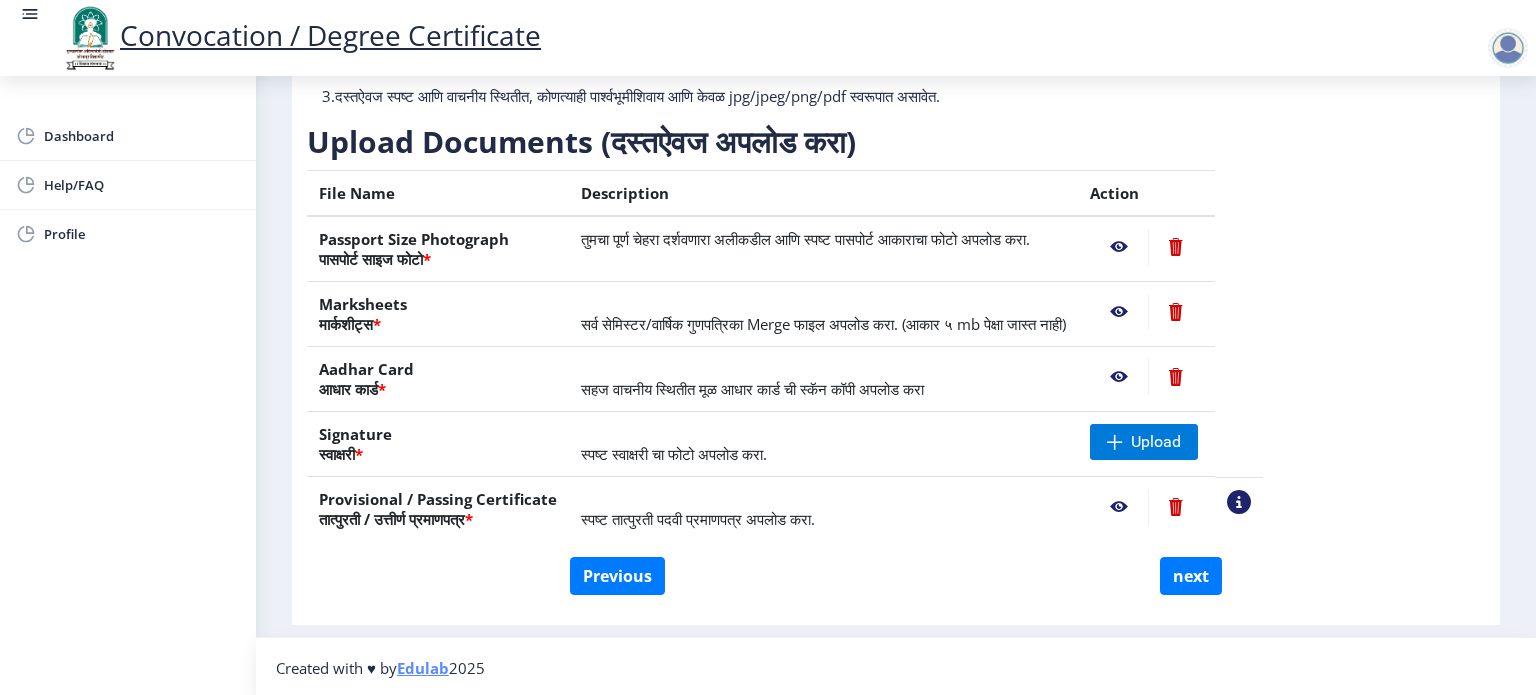 click 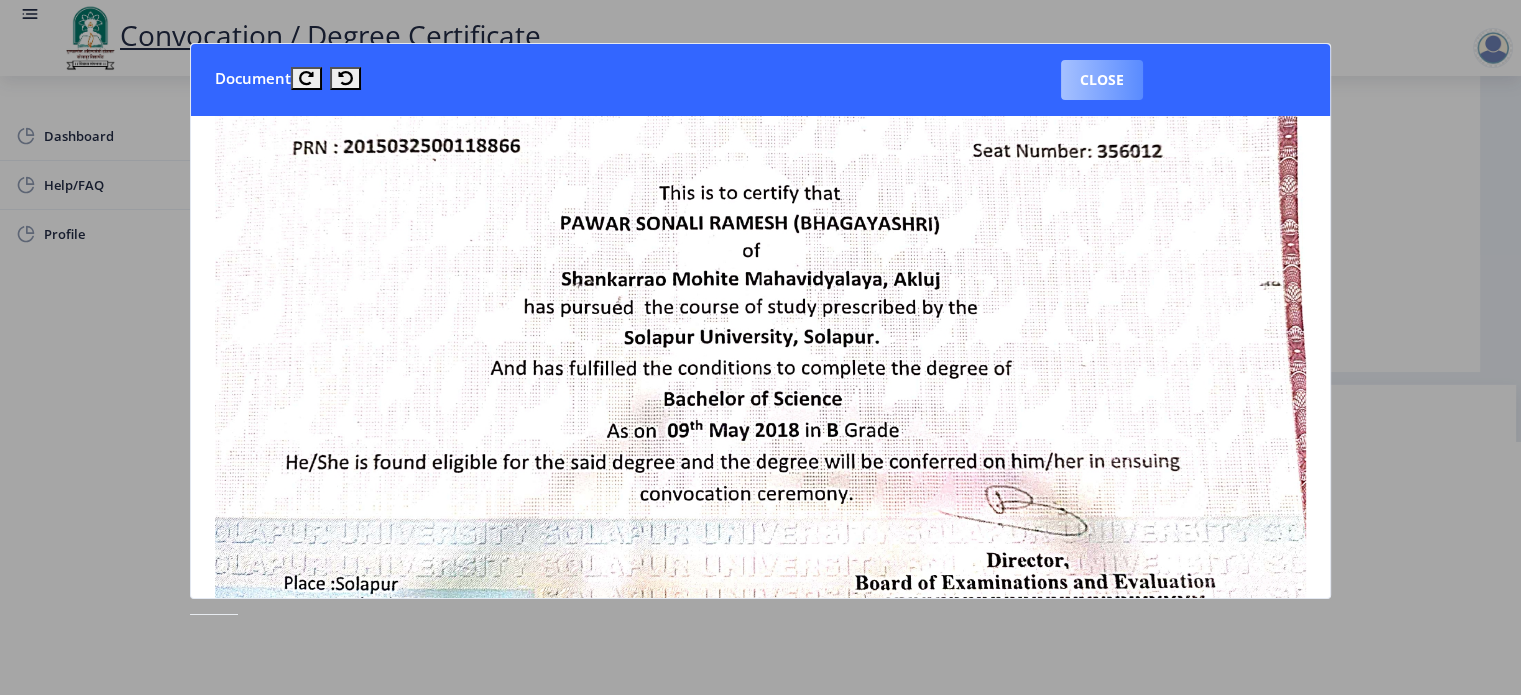 scroll, scrollTop: 190, scrollLeft: 0, axis: vertical 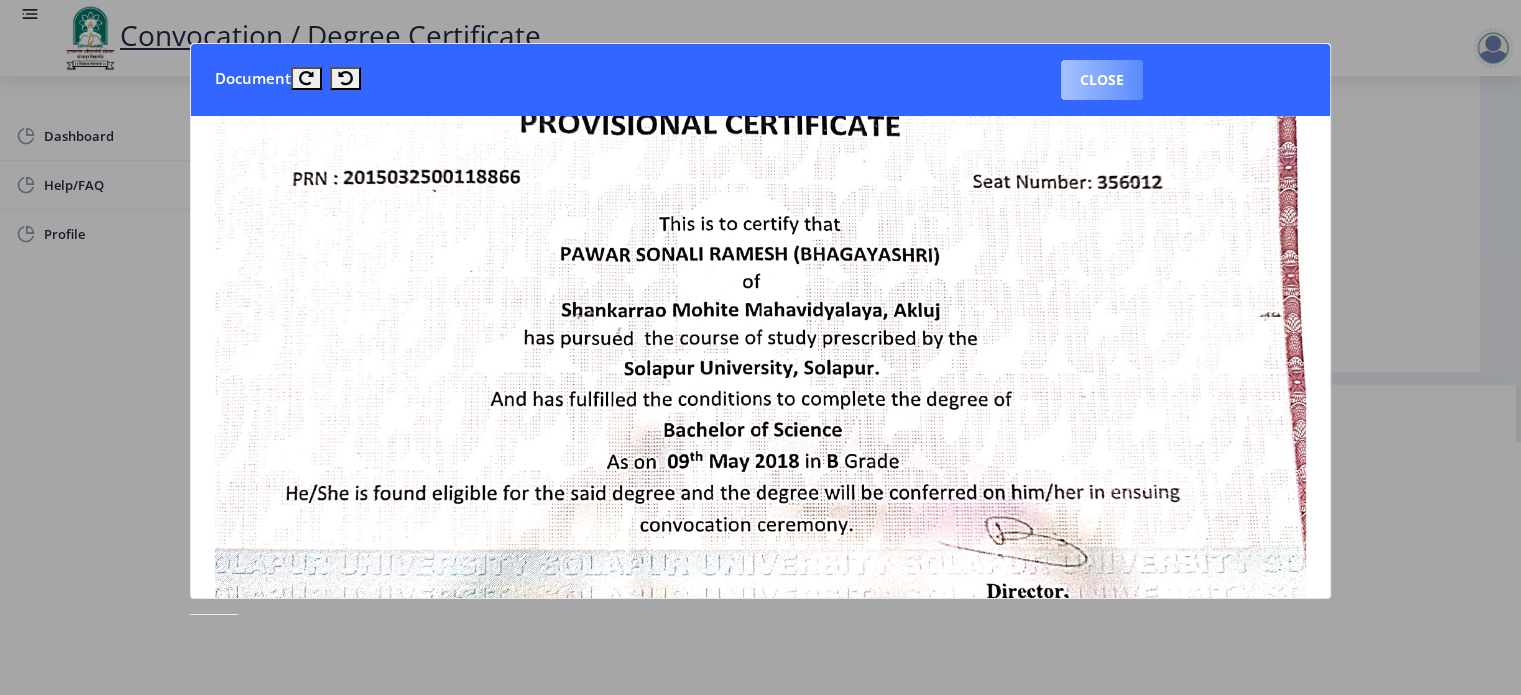click on "Close" at bounding box center [1102, 80] 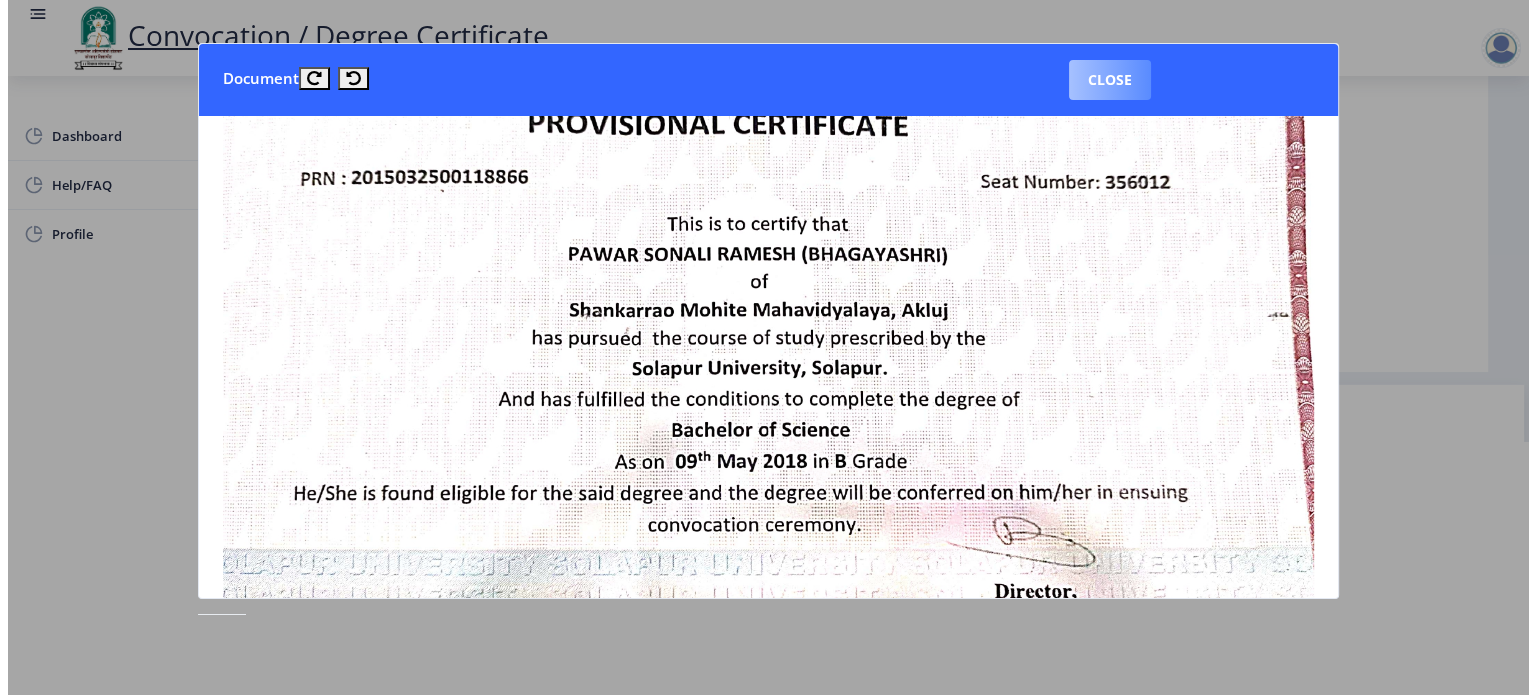 scroll, scrollTop: 57, scrollLeft: 0, axis: vertical 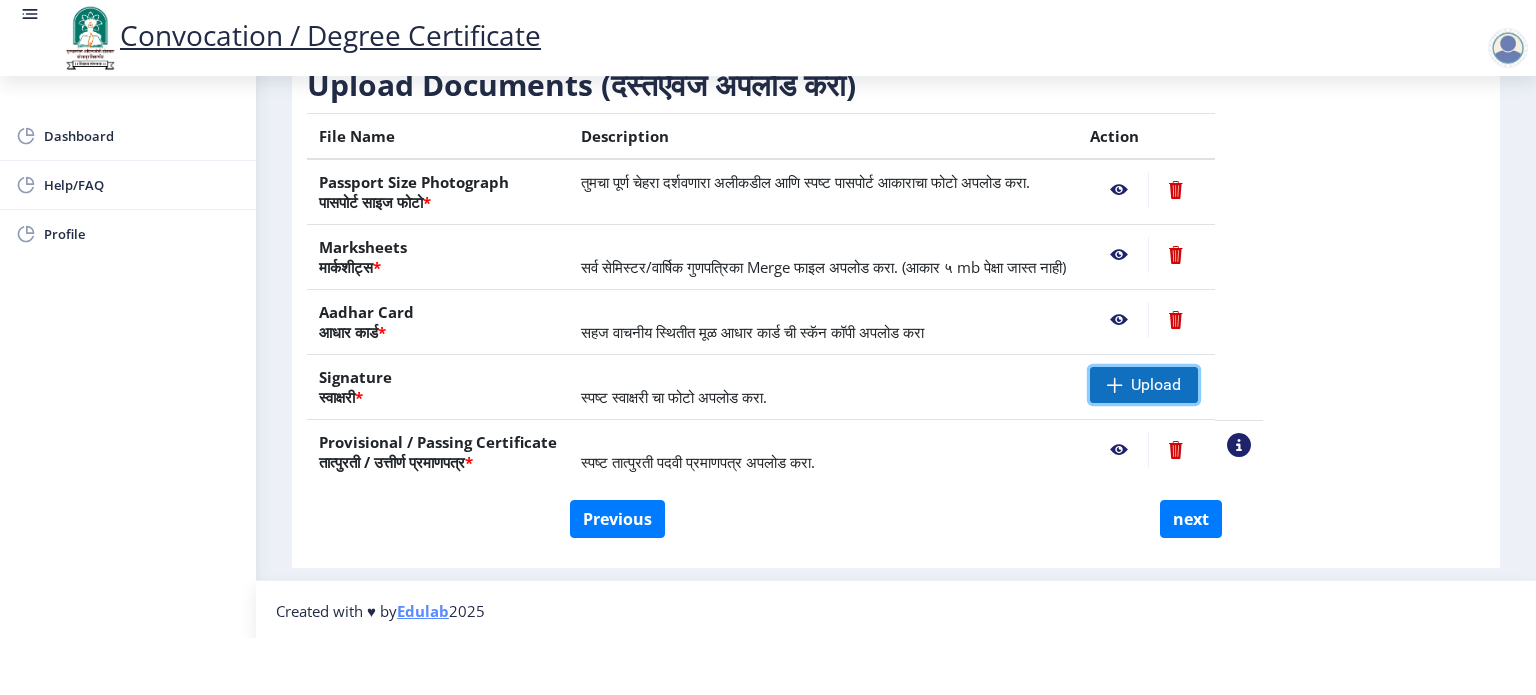 click on "Upload" 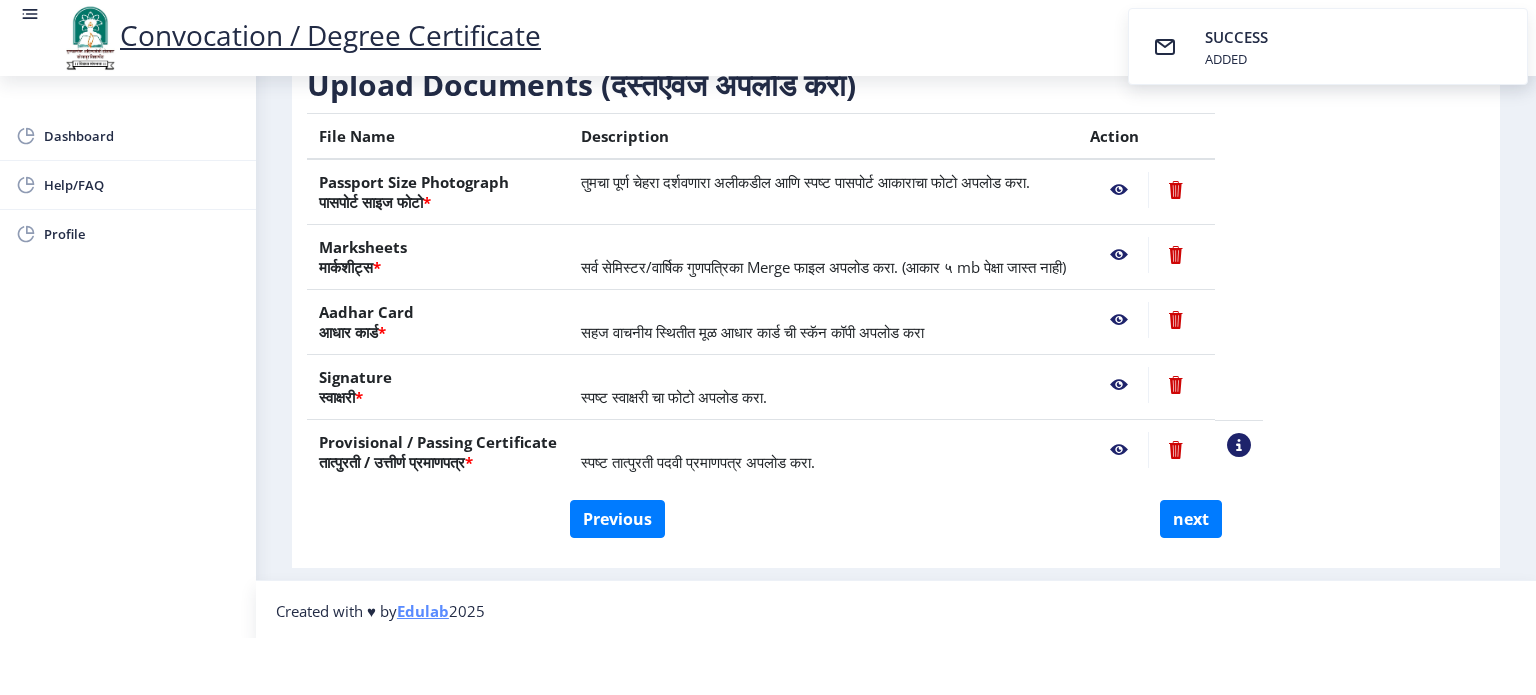 click 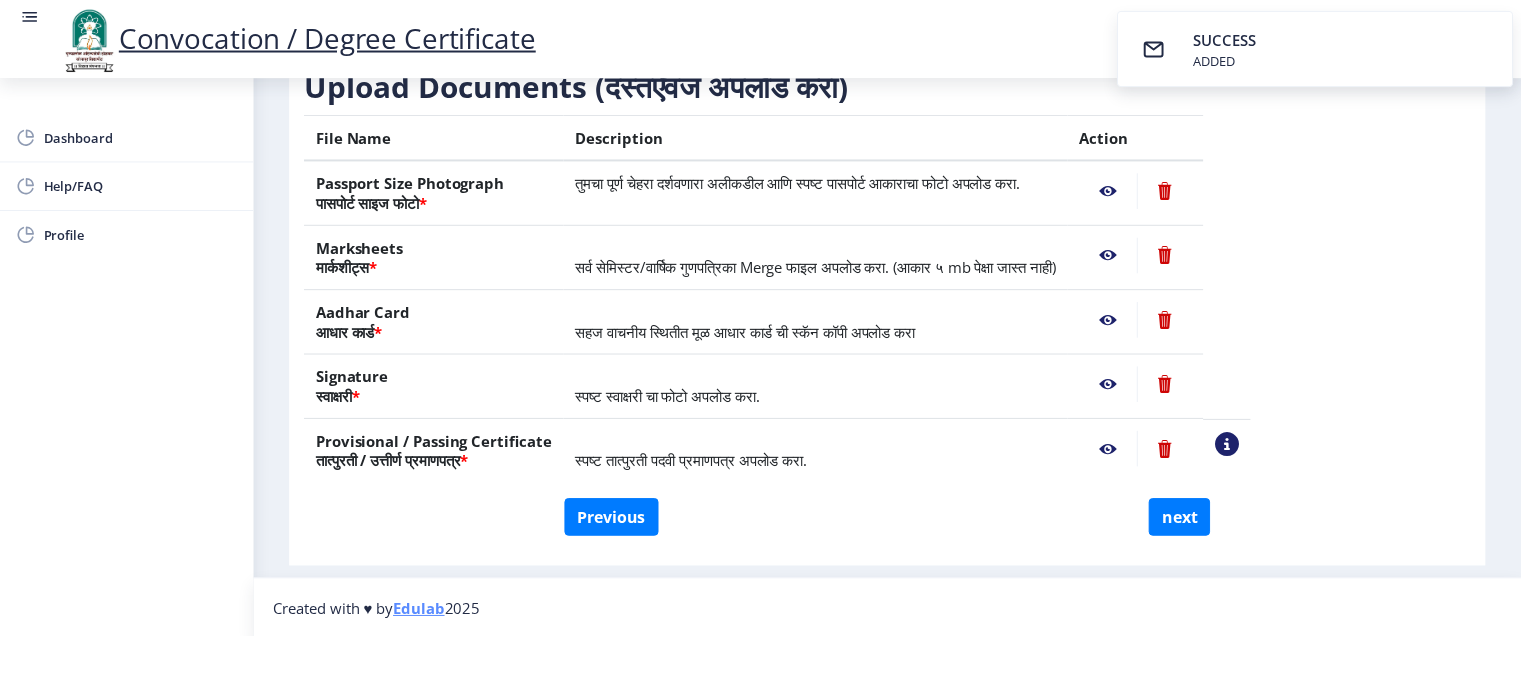 scroll, scrollTop: 0, scrollLeft: 0, axis: both 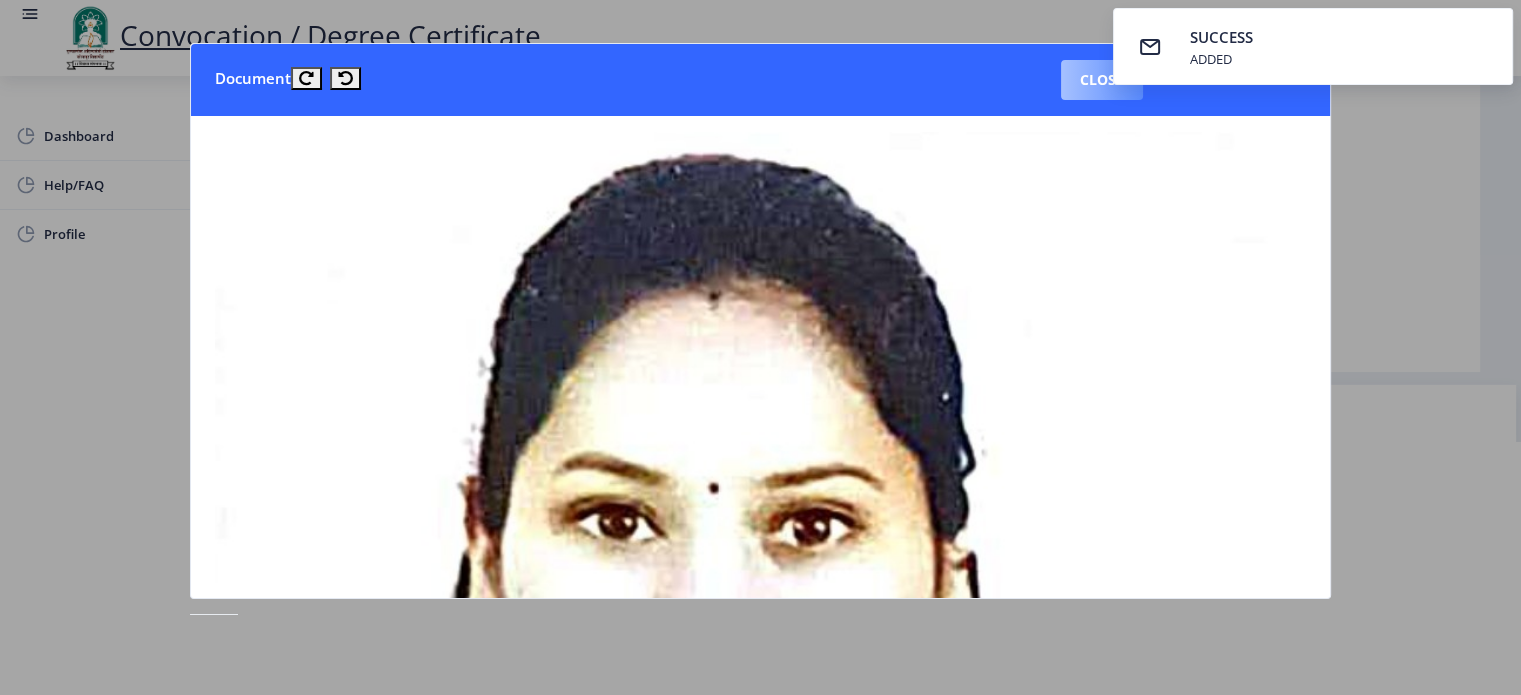 click on "Close" at bounding box center [1102, 80] 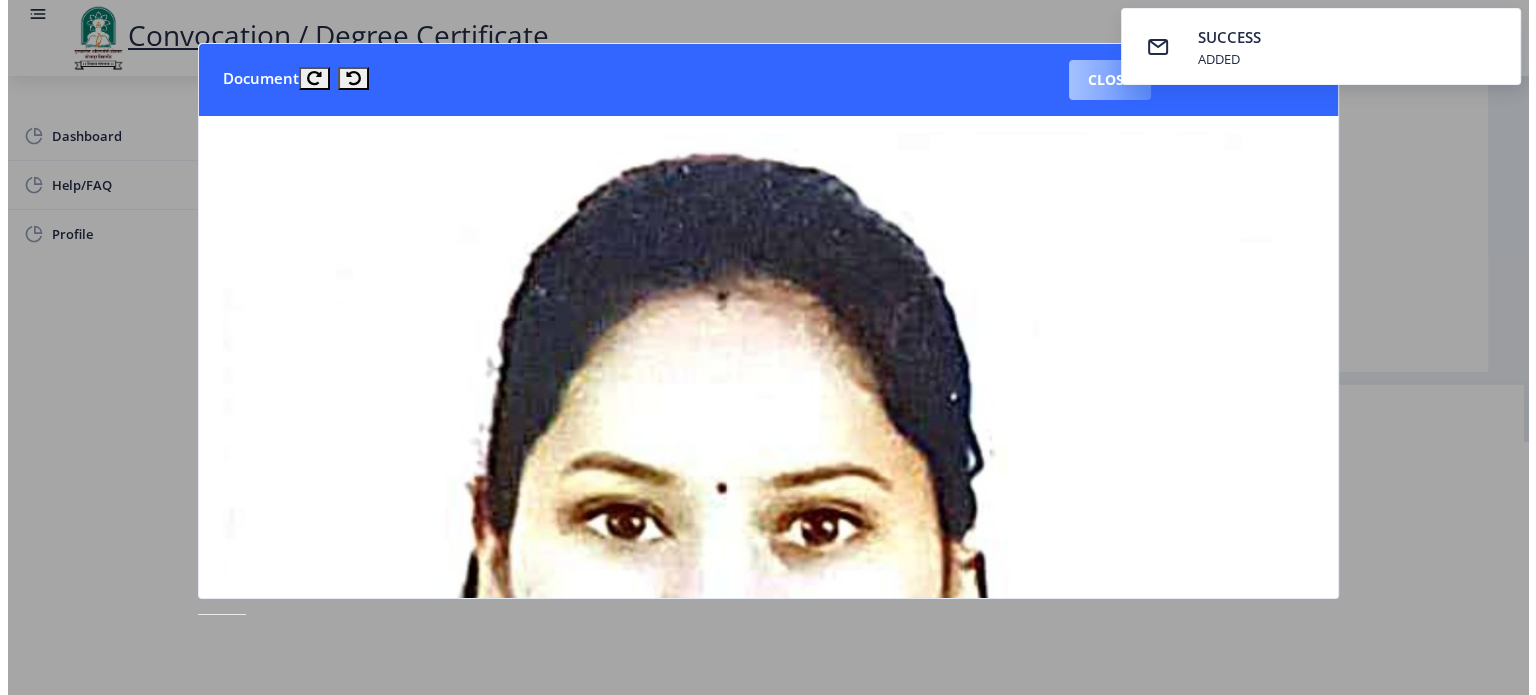 scroll, scrollTop: 57, scrollLeft: 0, axis: vertical 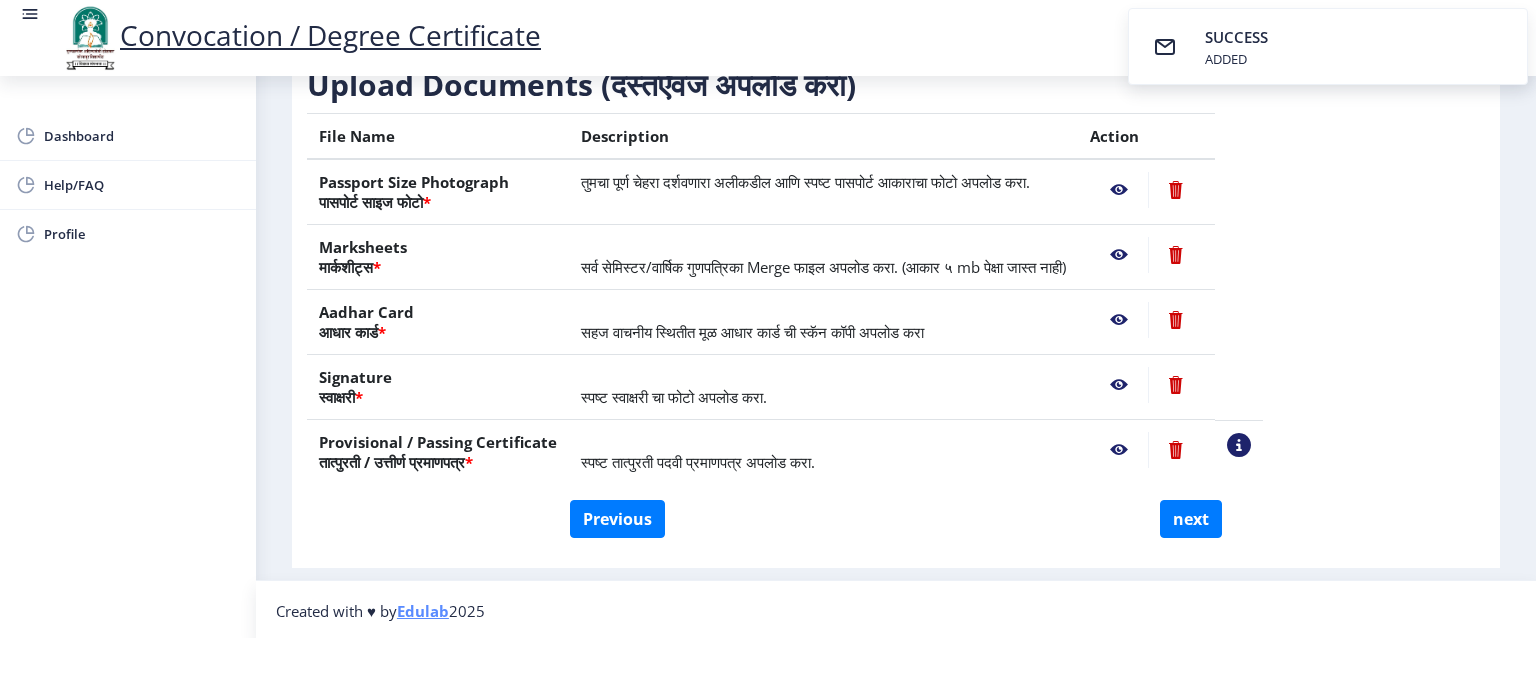 click 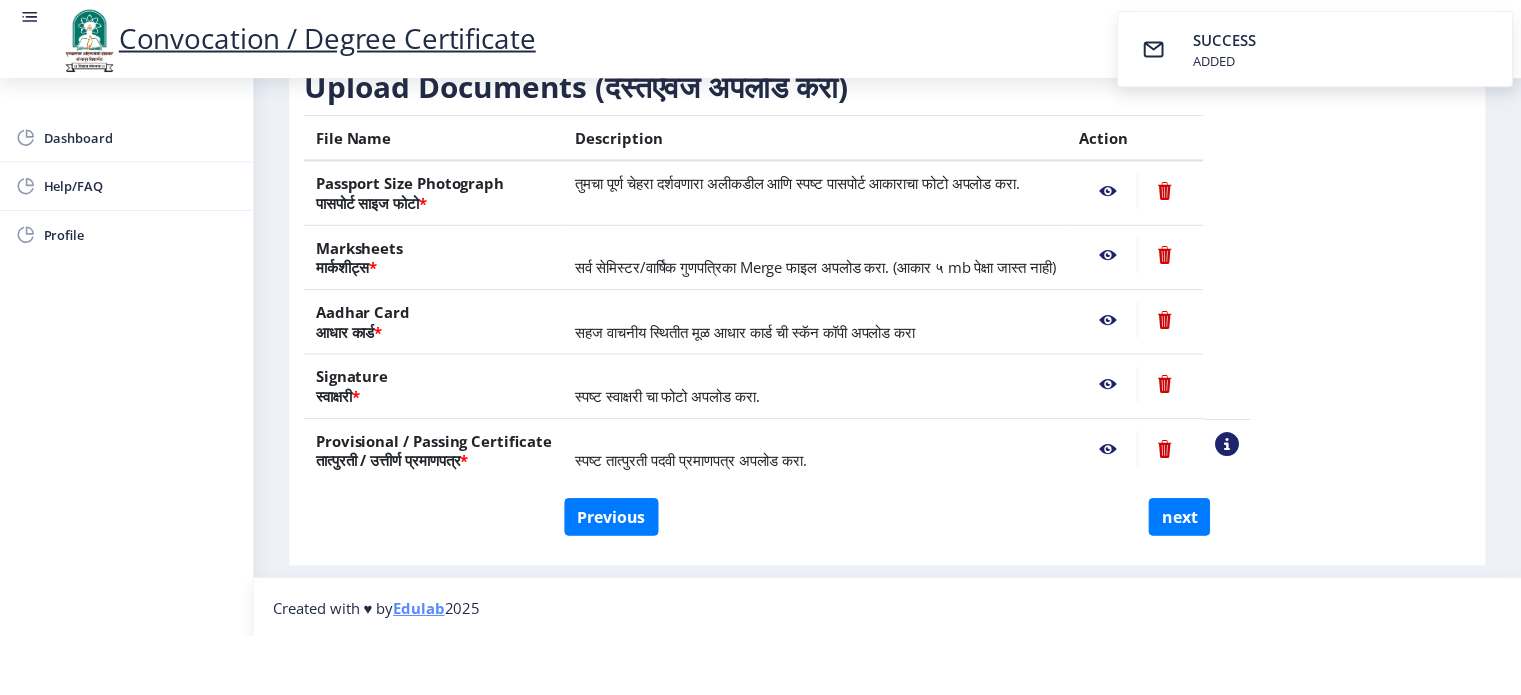 scroll, scrollTop: 0, scrollLeft: 0, axis: both 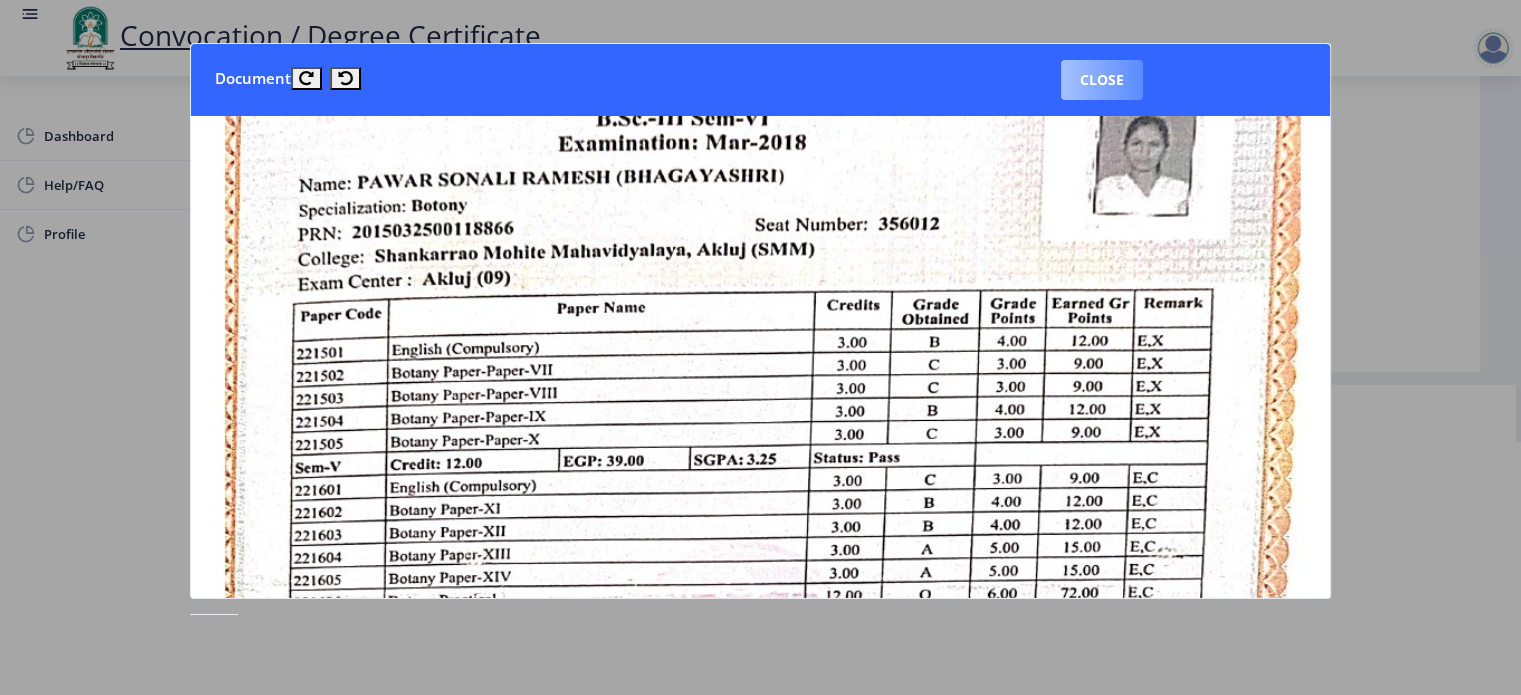 click on "Close" at bounding box center (1102, 80) 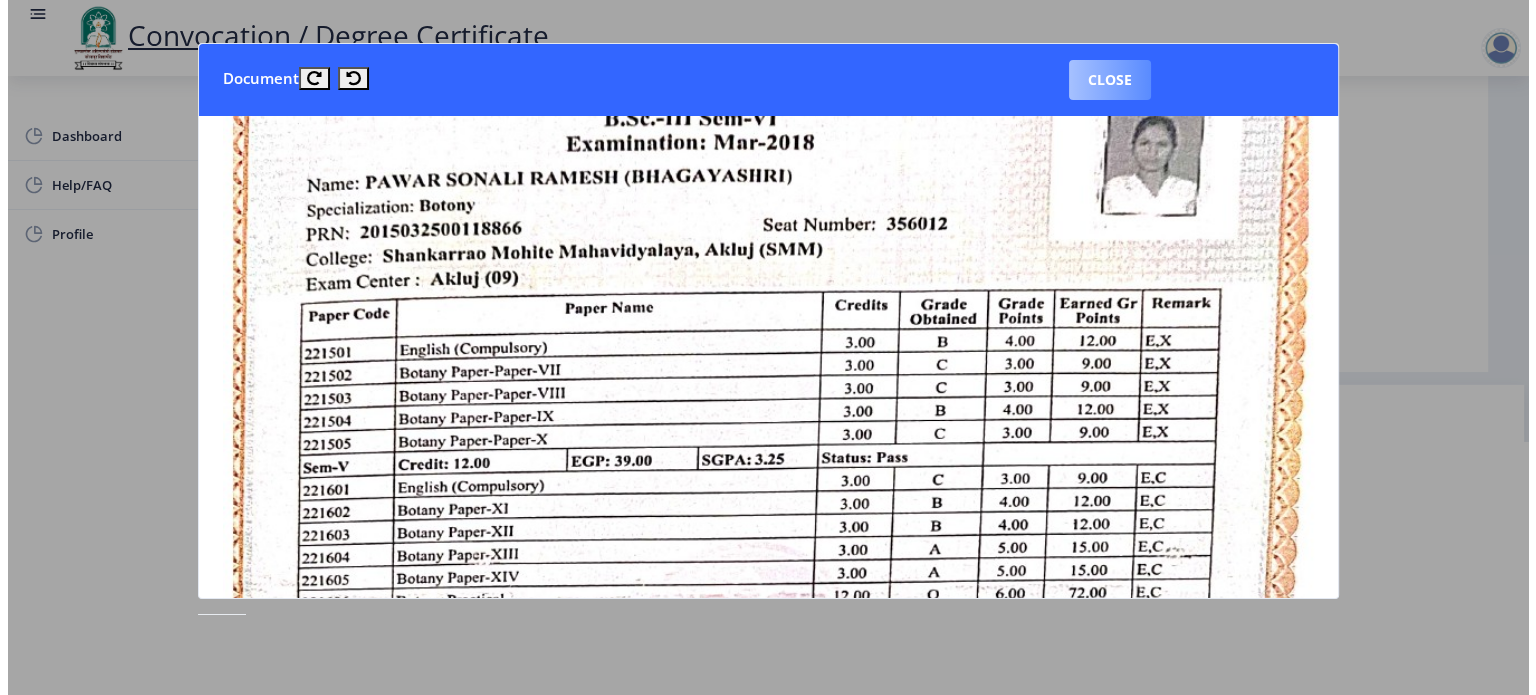 scroll, scrollTop: 57, scrollLeft: 0, axis: vertical 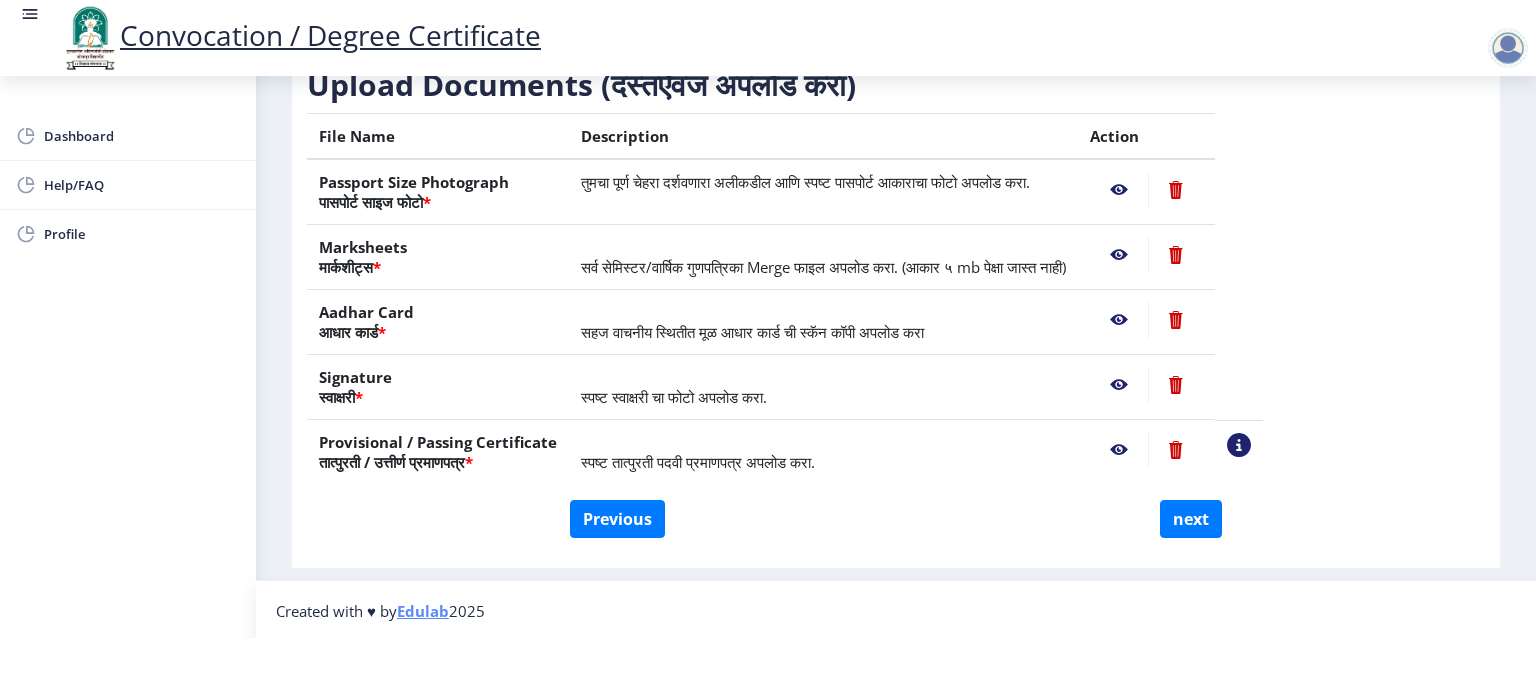 click 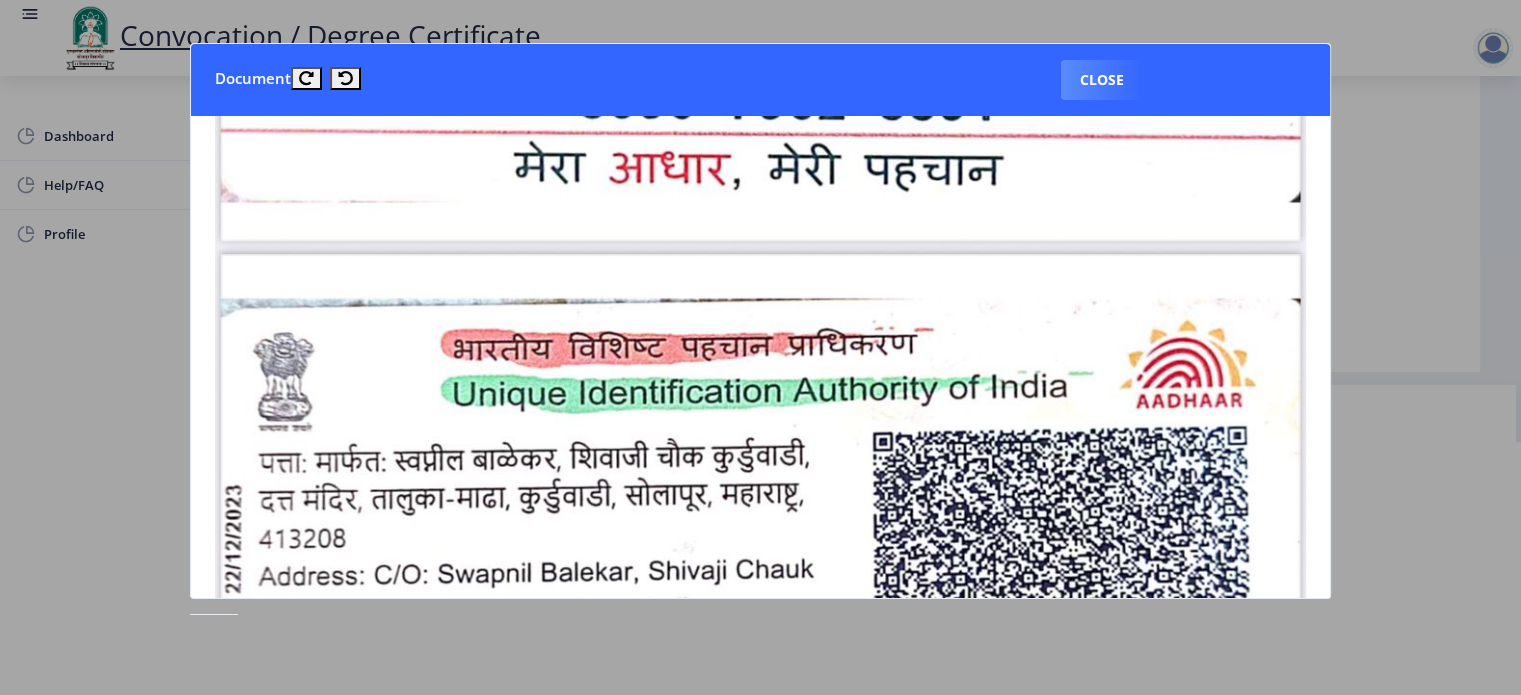 scroll, scrollTop: 660, scrollLeft: 0, axis: vertical 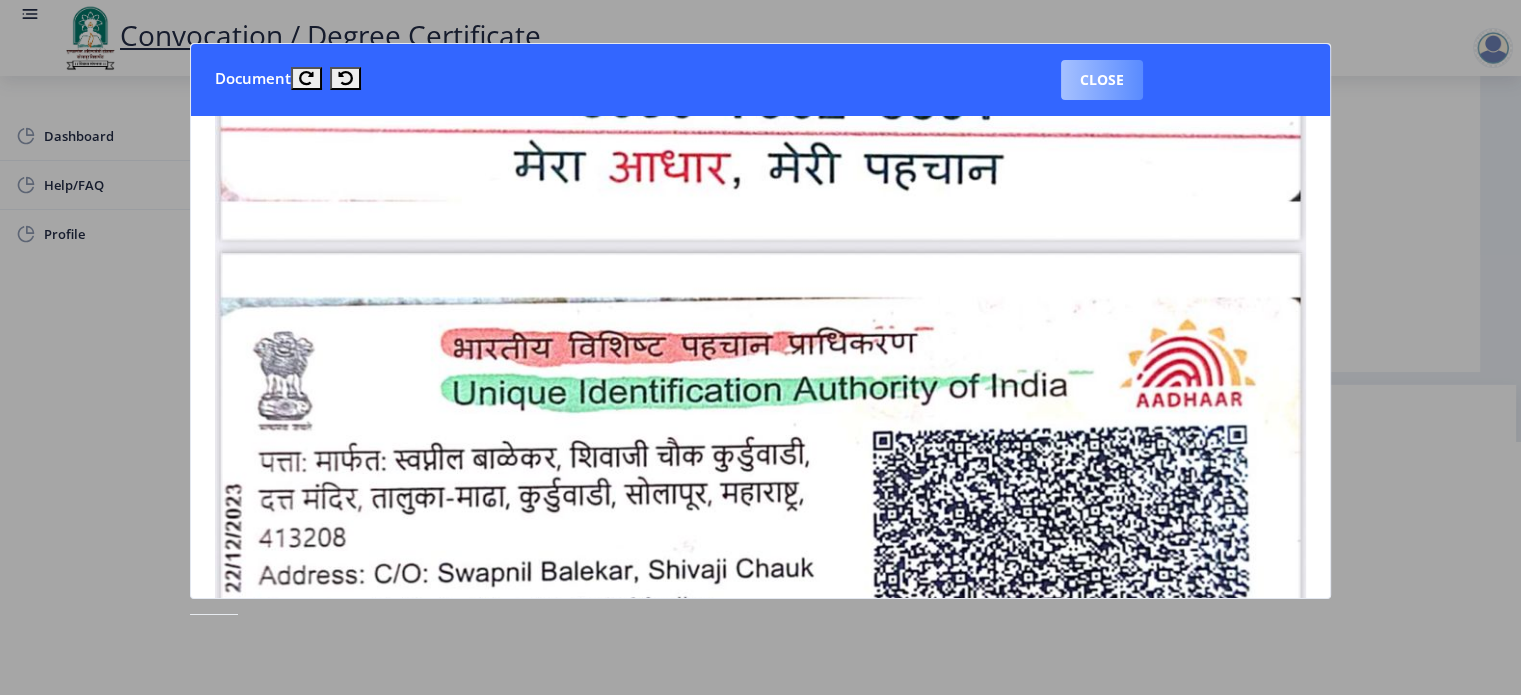click on "Close" at bounding box center [1102, 80] 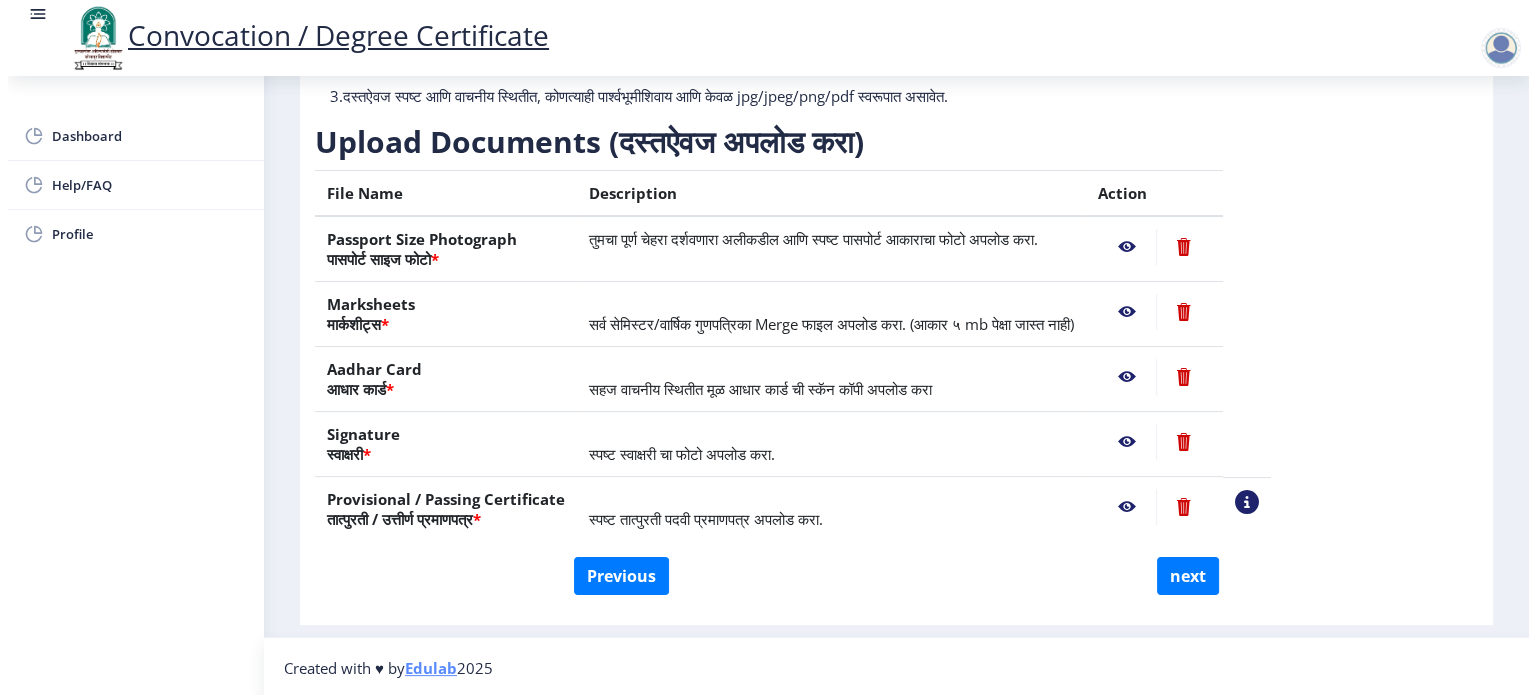 scroll, scrollTop: 57, scrollLeft: 0, axis: vertical 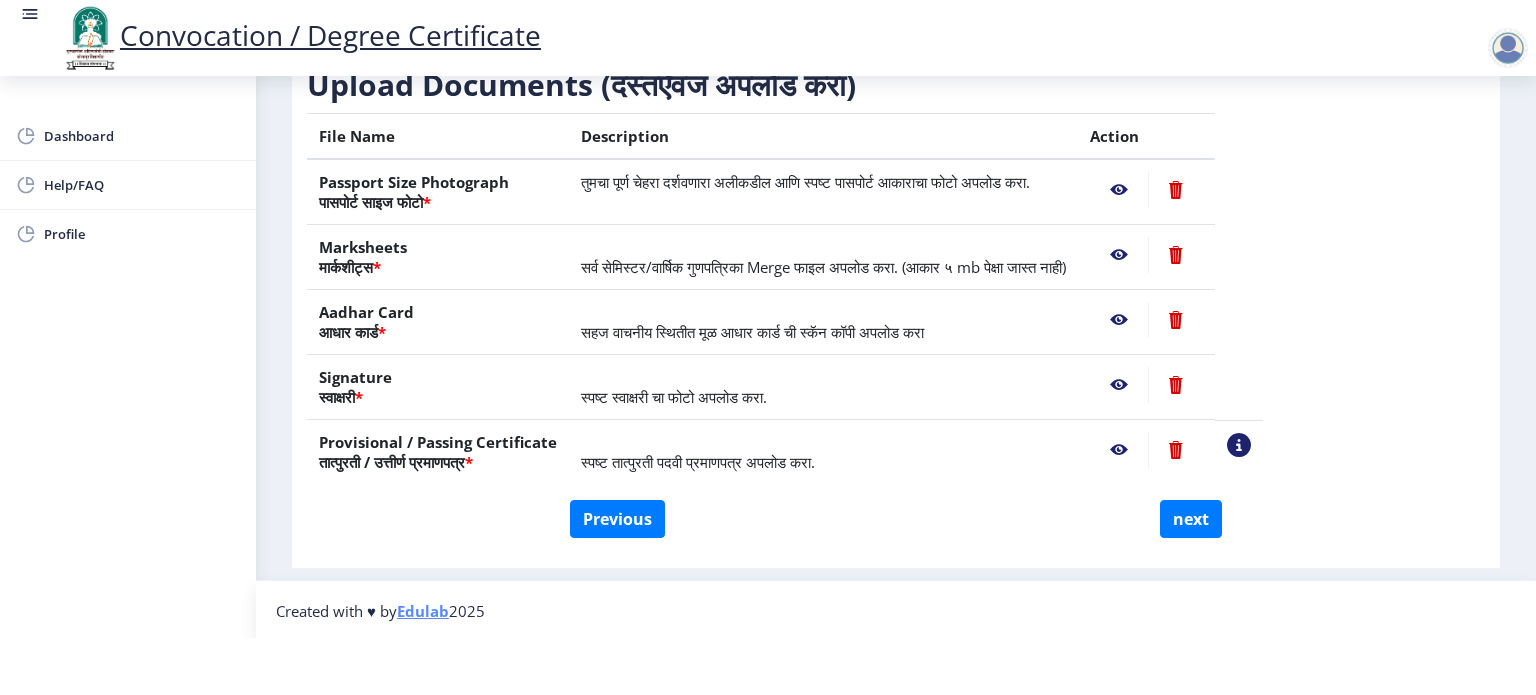 click 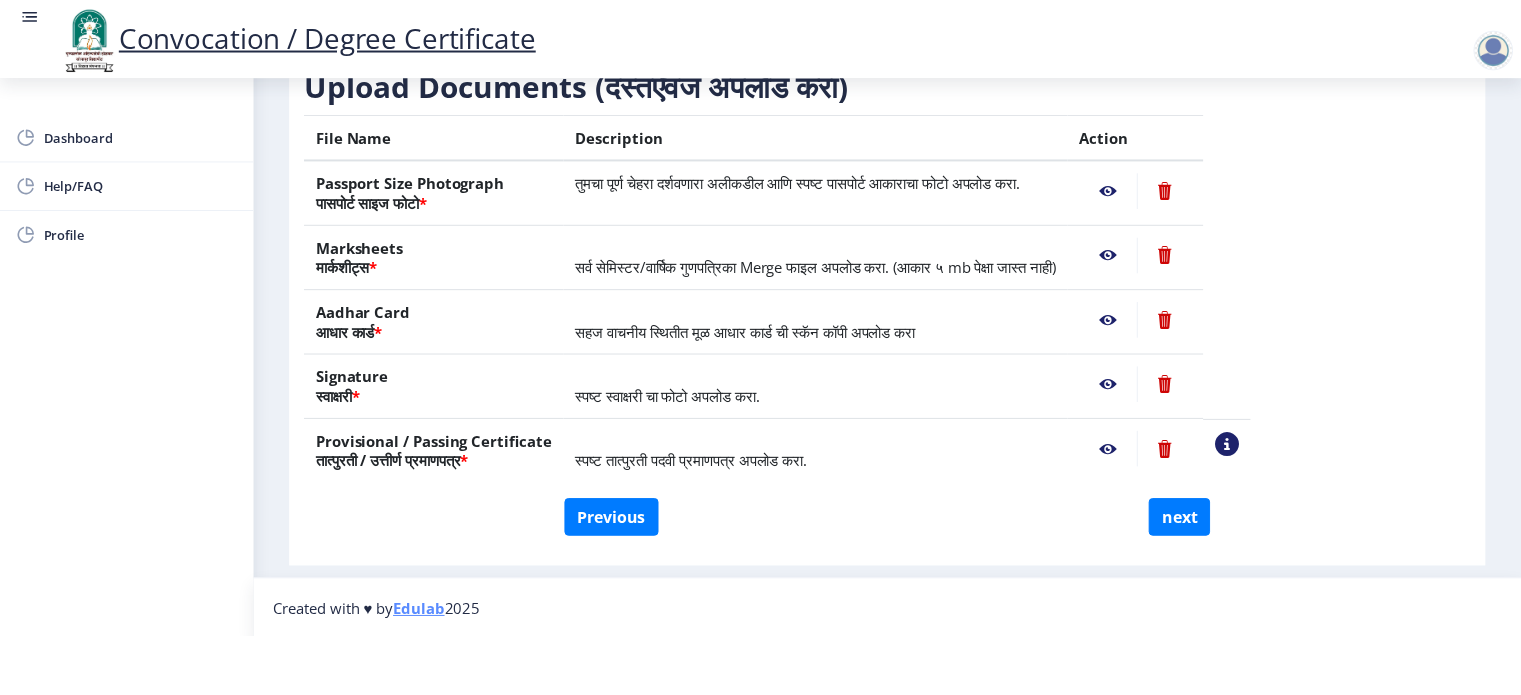 scroll, scrollTop: 0, scrollLeft: 0, axis: both 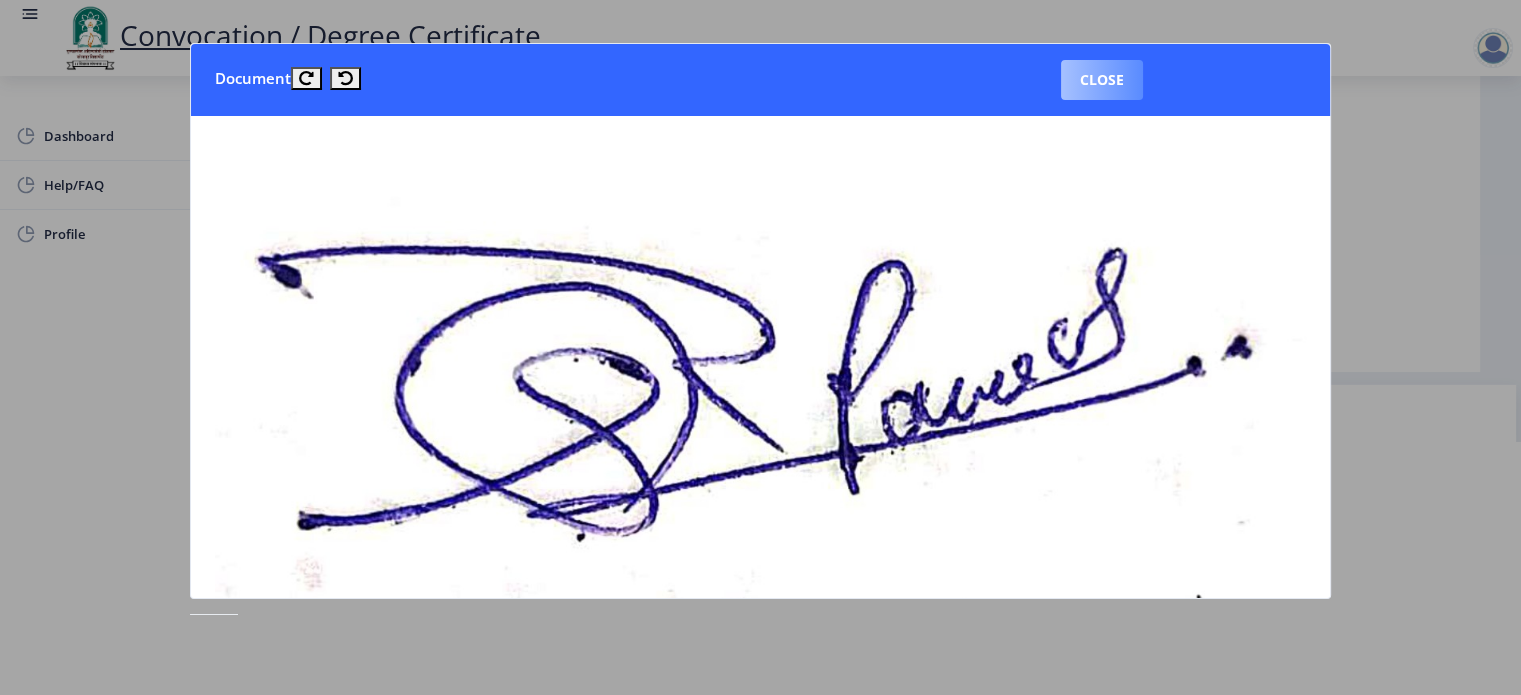 click on "Close" at bounding box center [1102, 80] 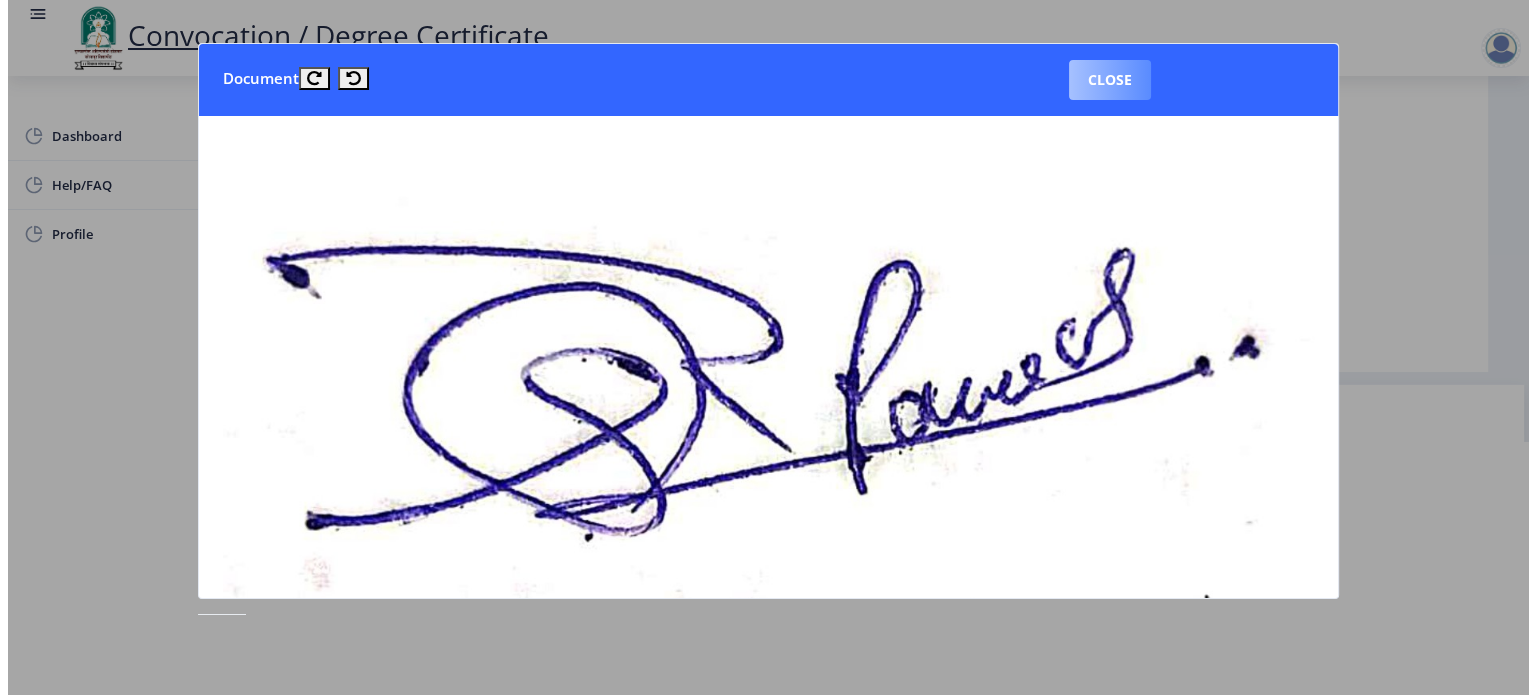 scroll, scrollTop: 57, scrollLeft: 0, axis: vertical 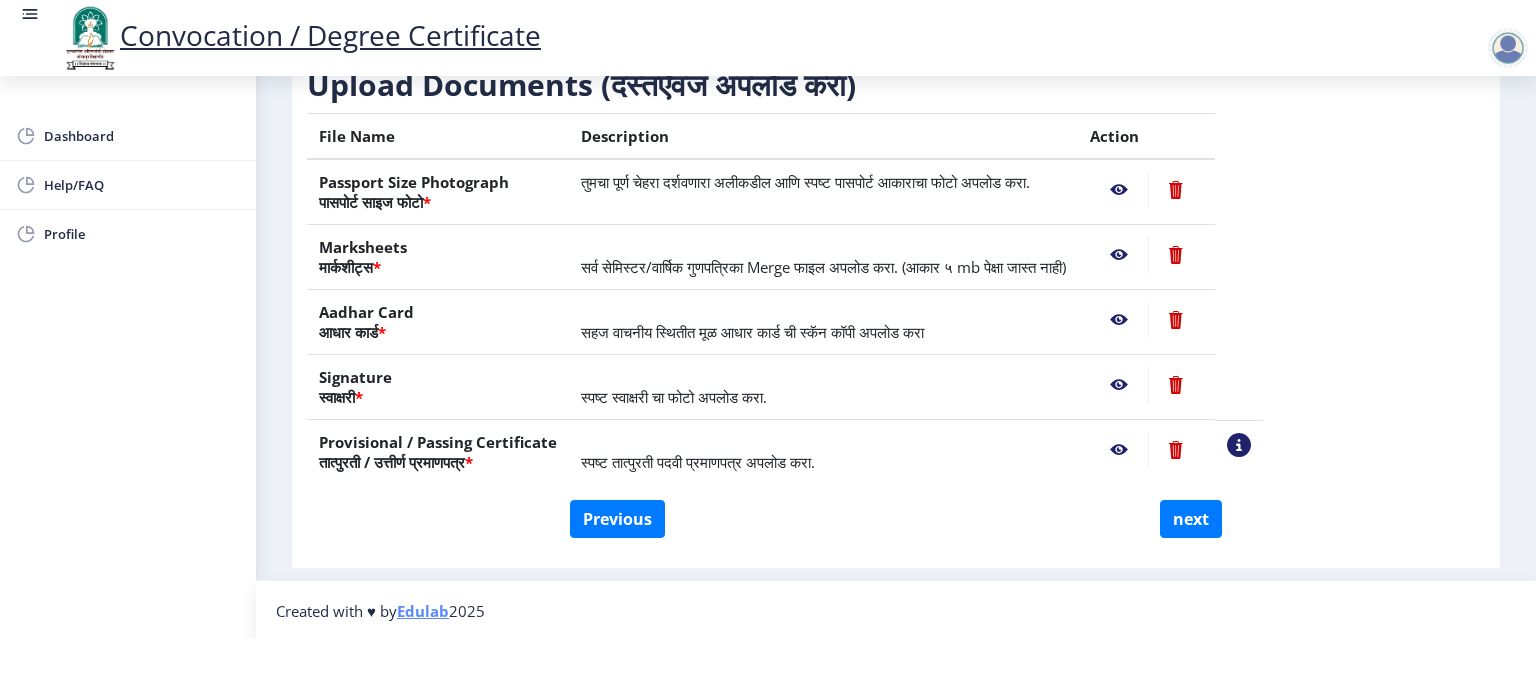 click 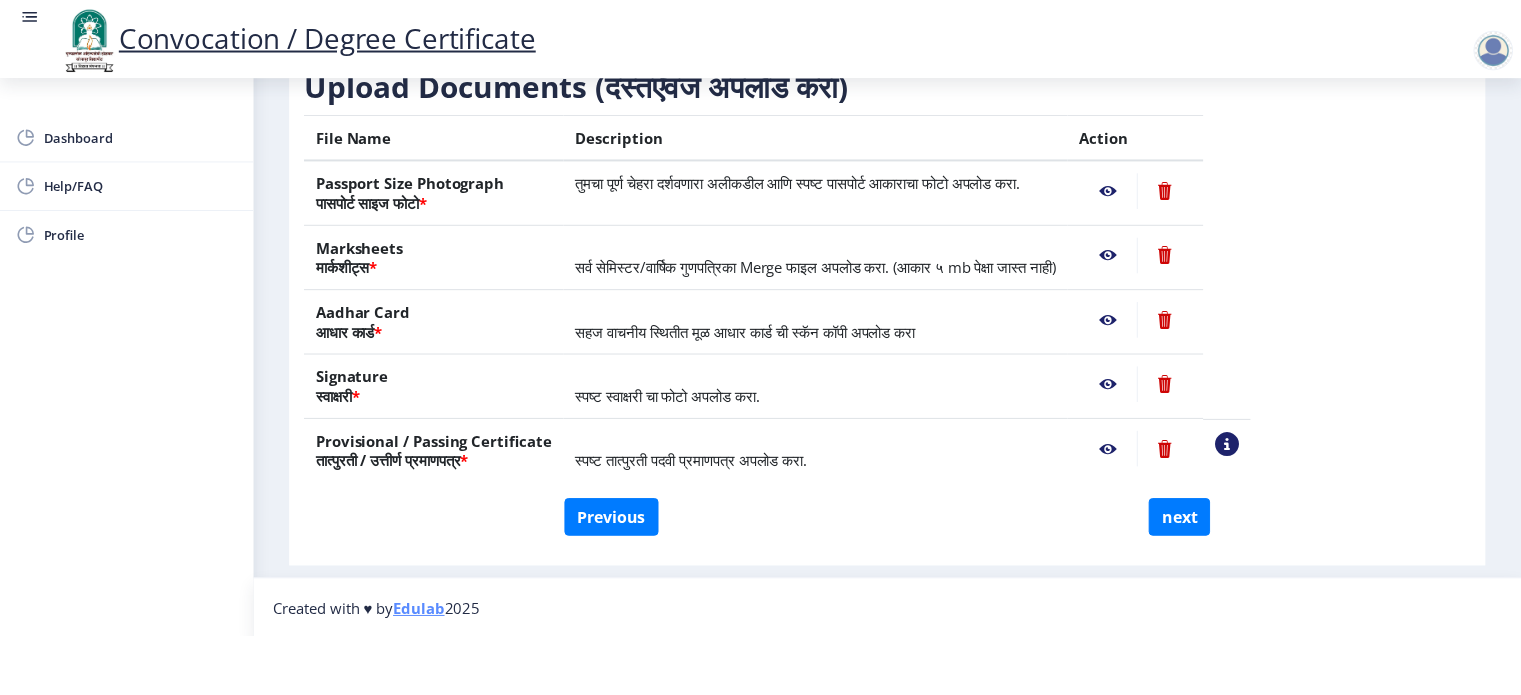 scroll, scrollTop: 0, scrollLeft: 0, axis: both 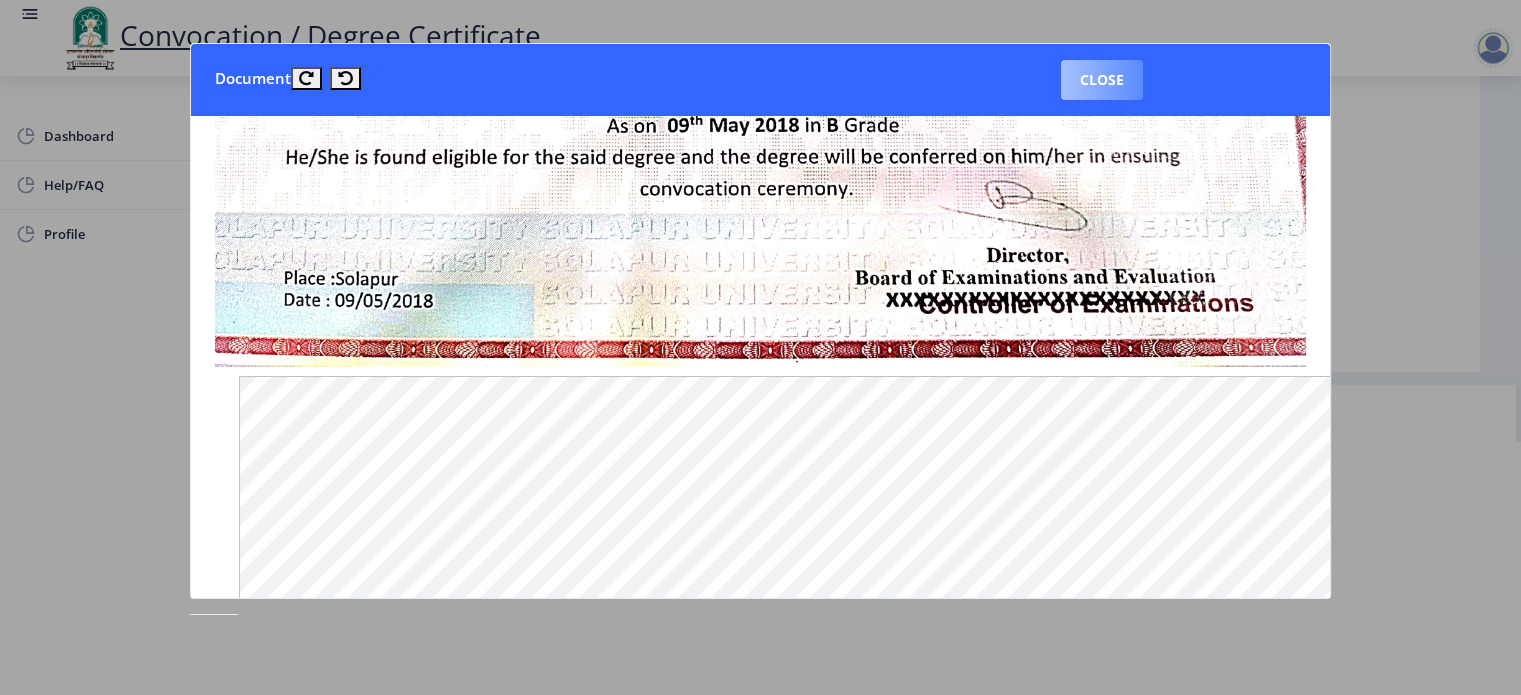 click on "Close" at bounding box center (1102, 80) 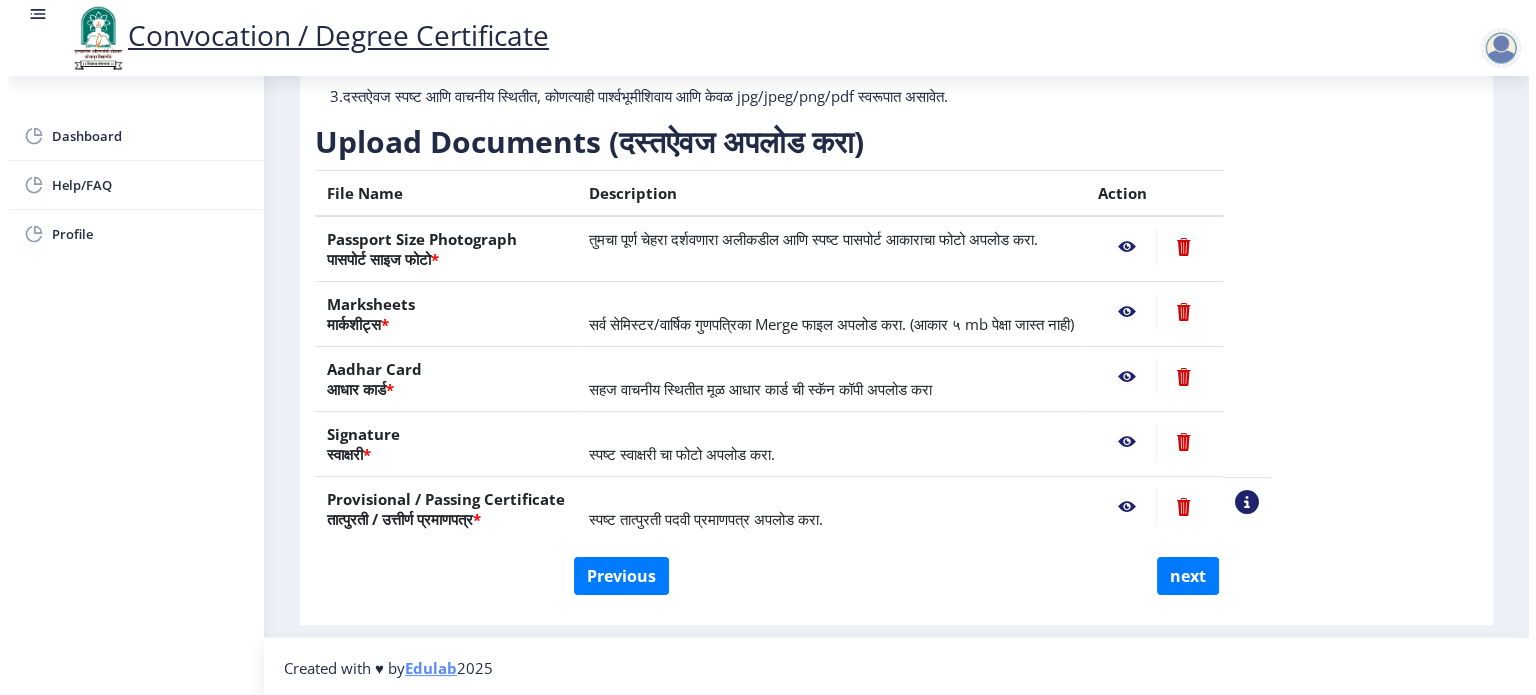scroll, scrollTop: 57, scrollLeft: 0, axis: vertical 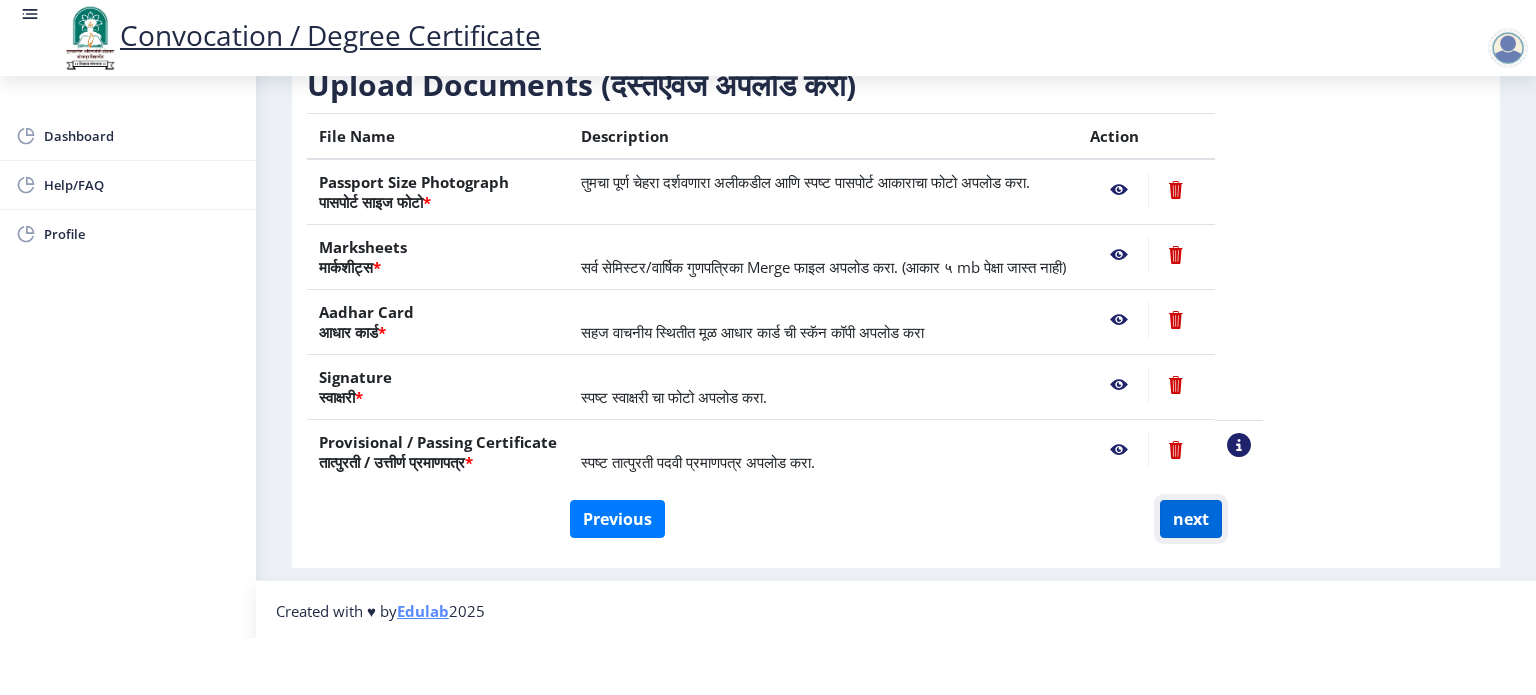 click on "next" 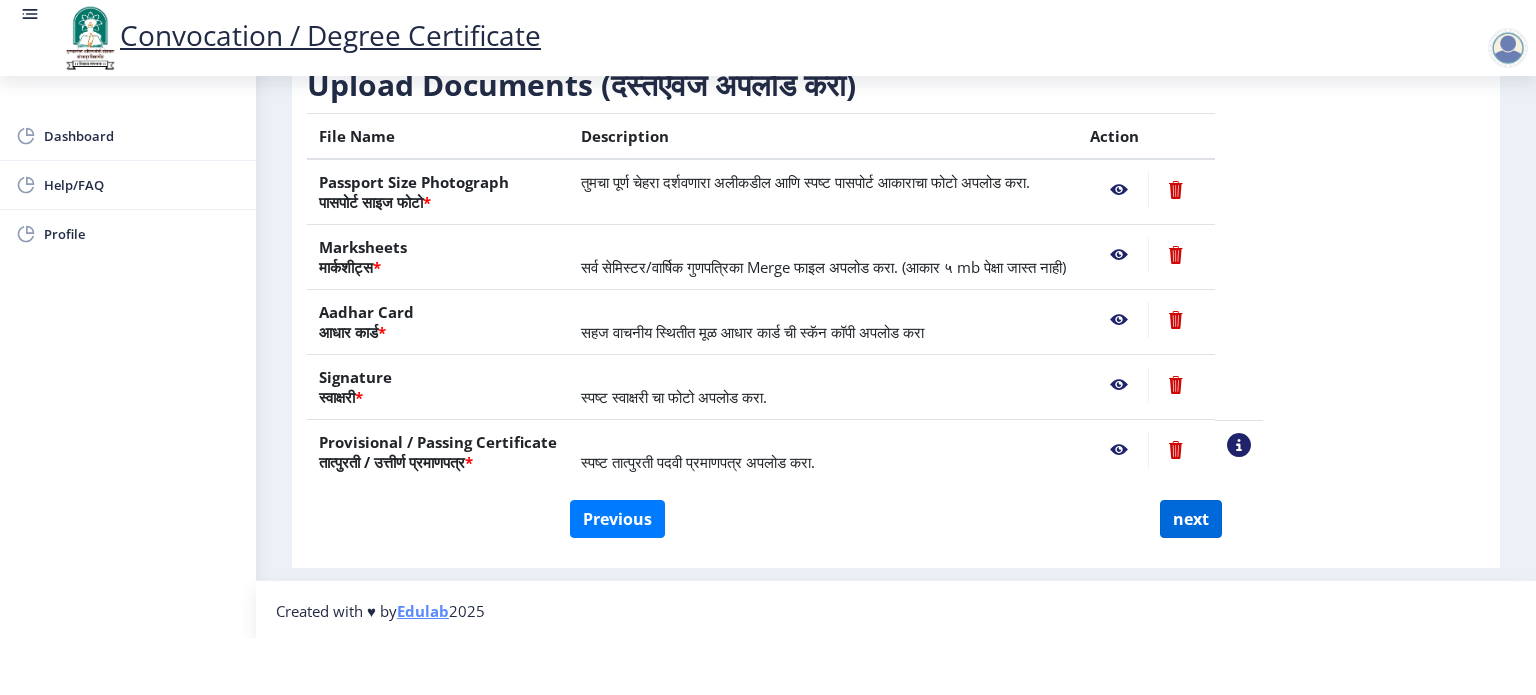 select 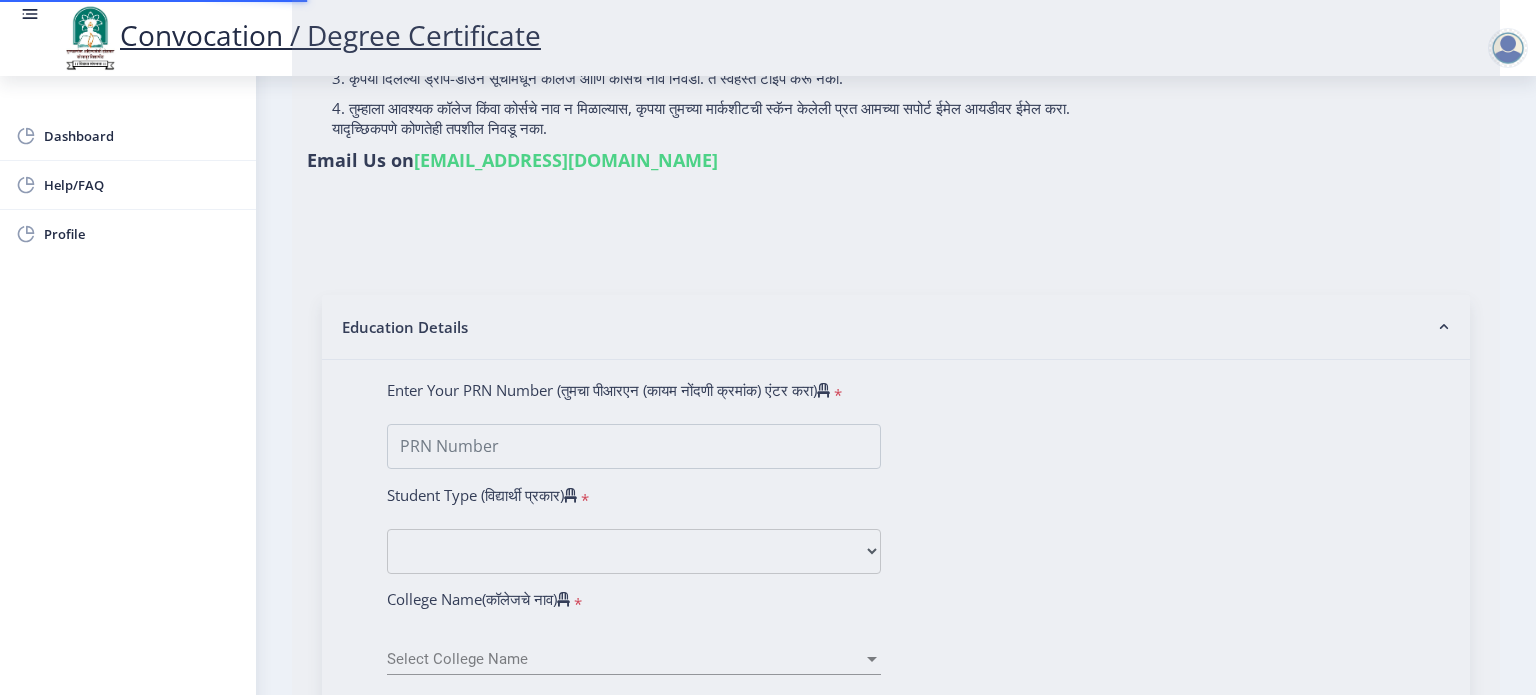 scroll, scrollTop: 0, scrollLeft: 0, axis: both 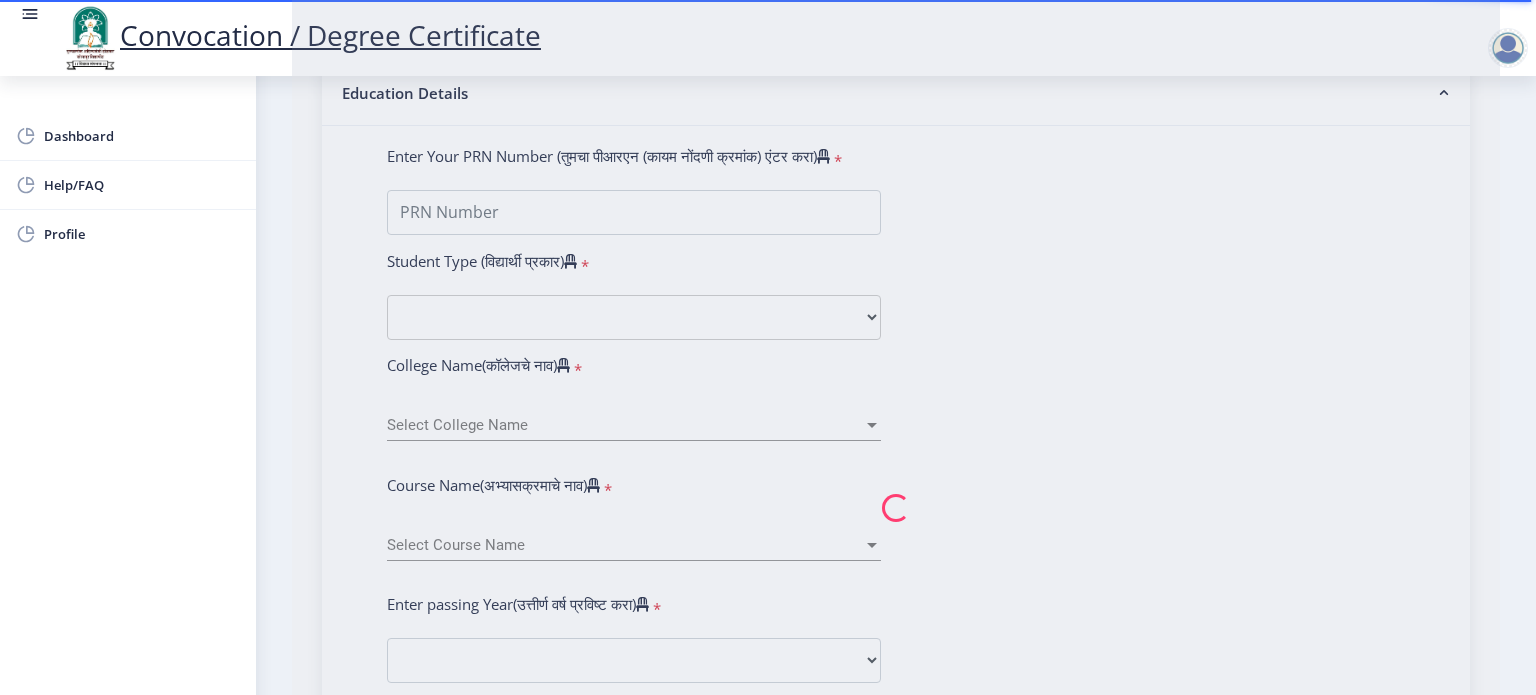 select 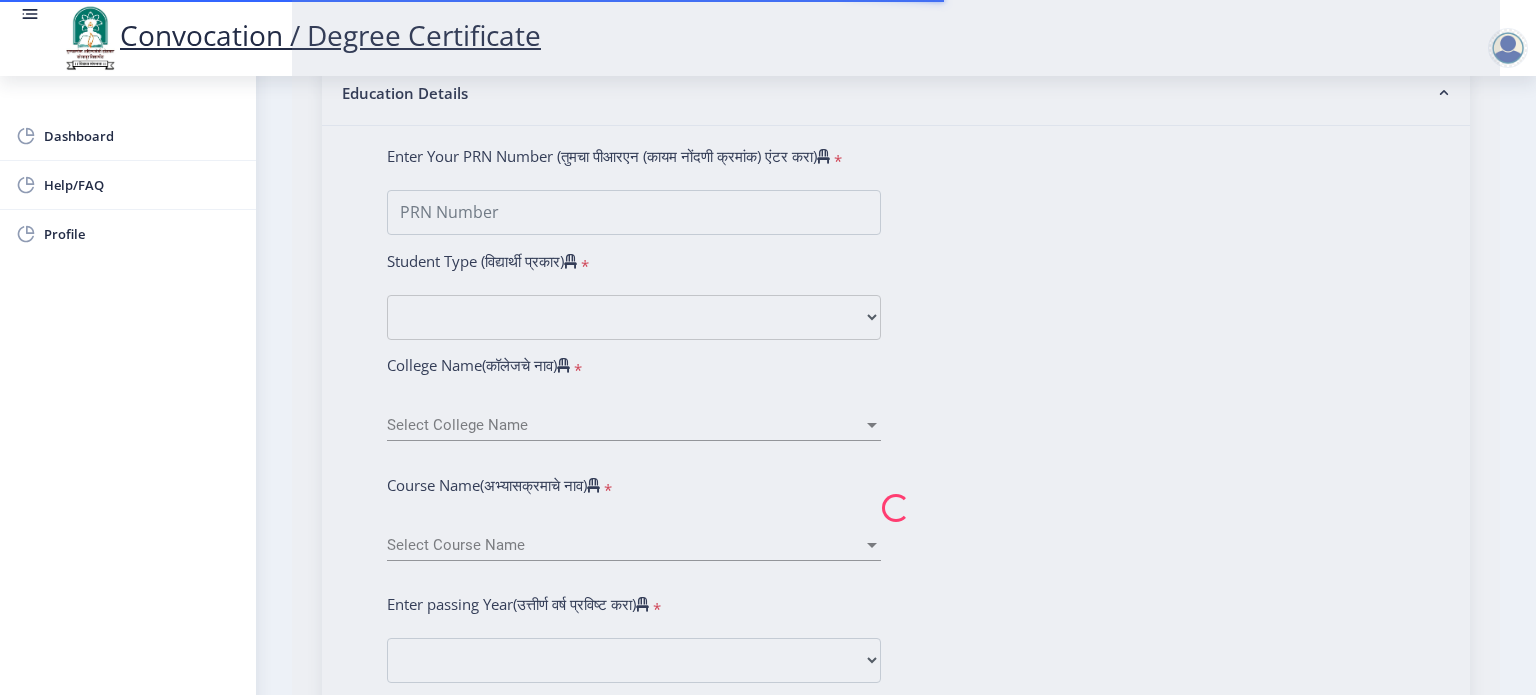 scroll, scrollTop: 0, scrollLeft: 0, axis: both 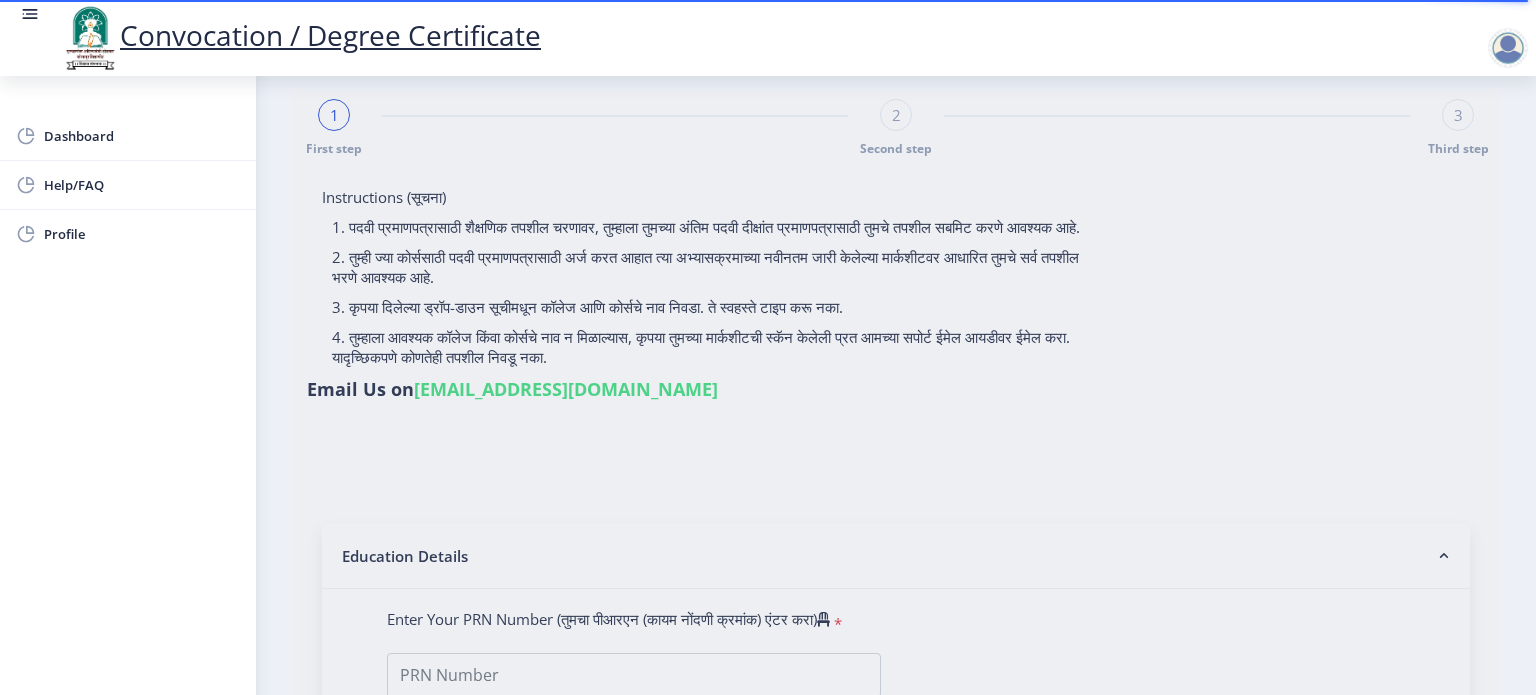 type on "[PERSON_NAME] [PERSON_NAME]" 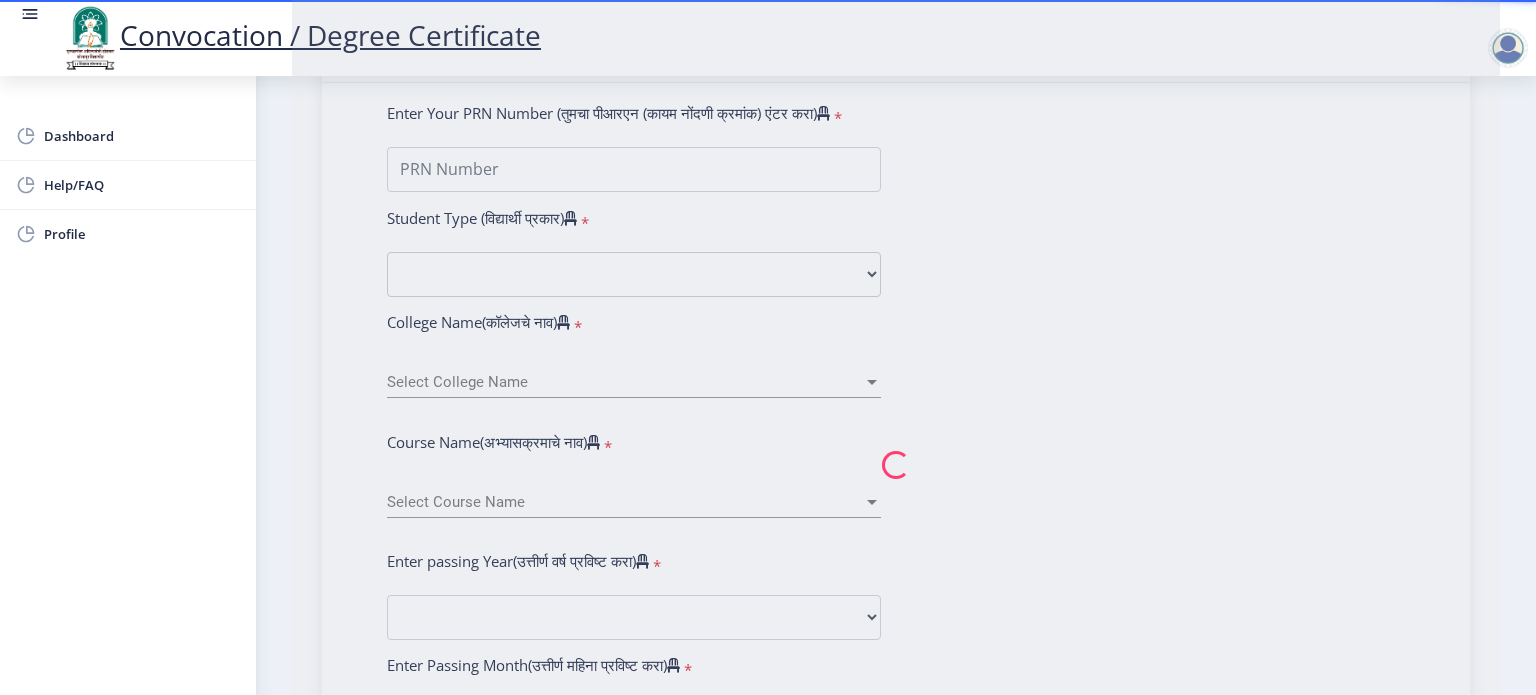 type on "2015032500118866" 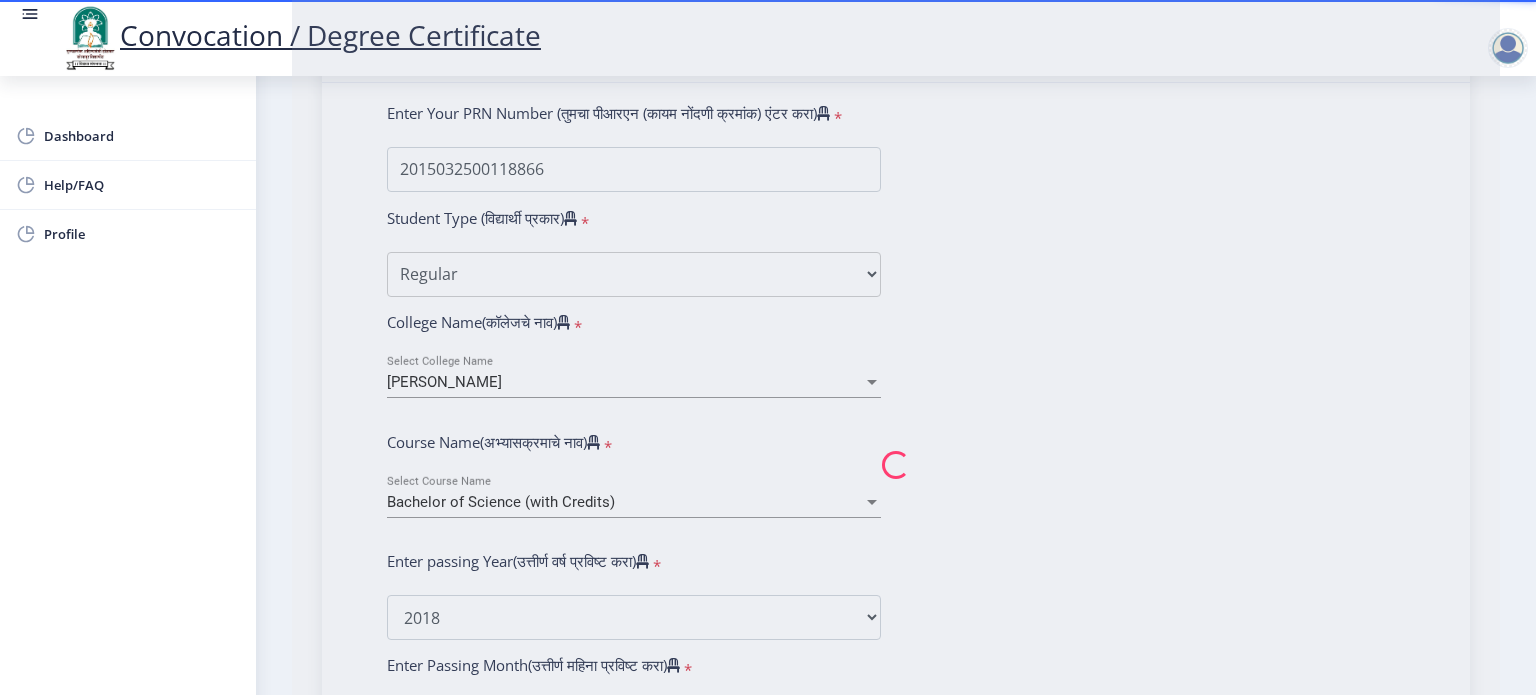 scroll, scrollTop: 882, scrollLeft: 0, axis: vertical 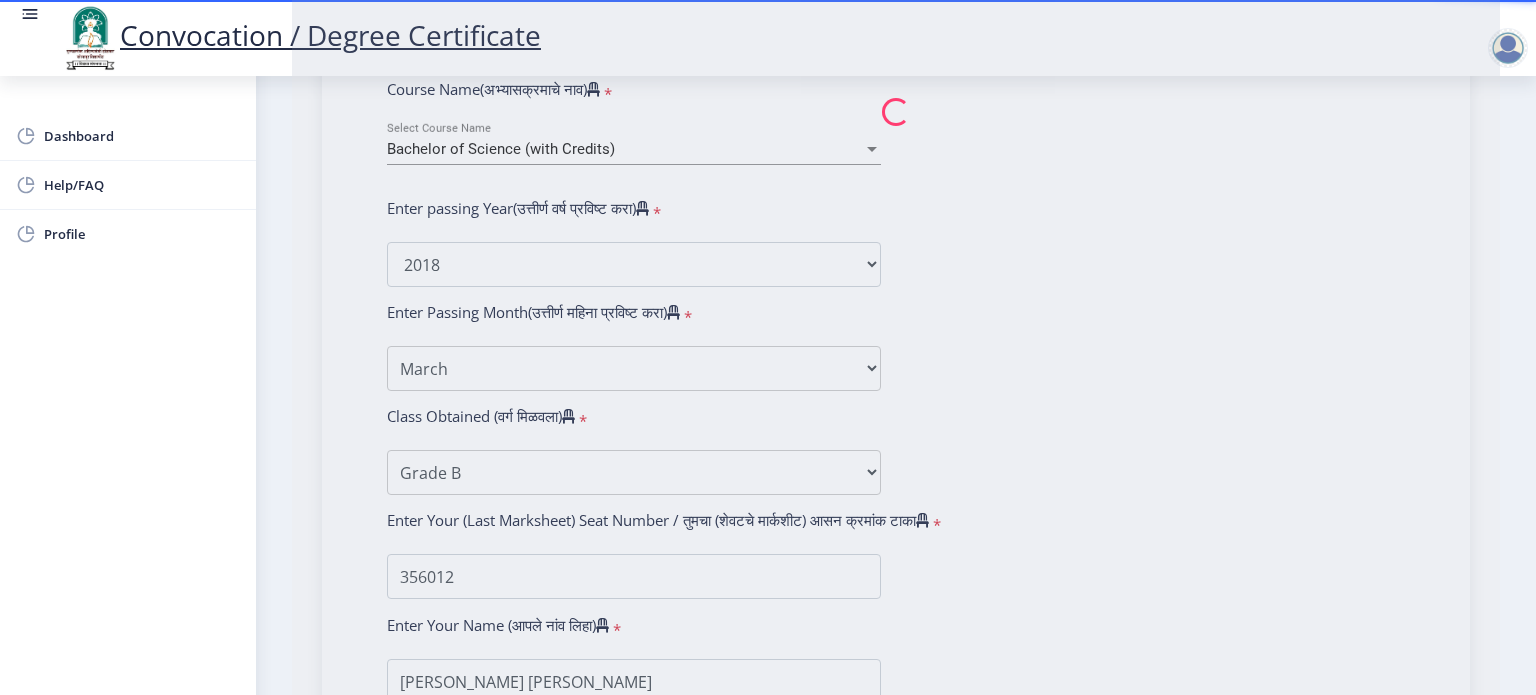select 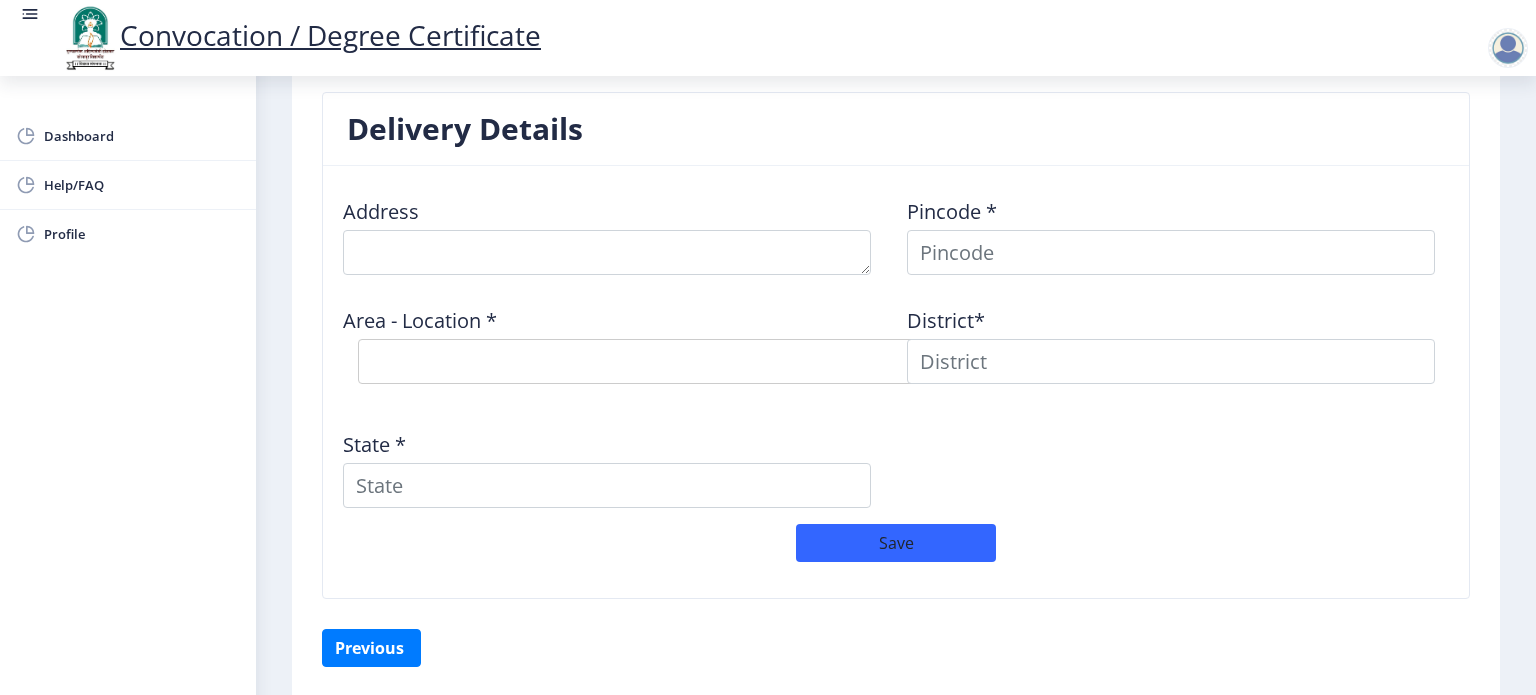 scroll, scrollTop: 1682, scrollLeft: 0, axis: vertical 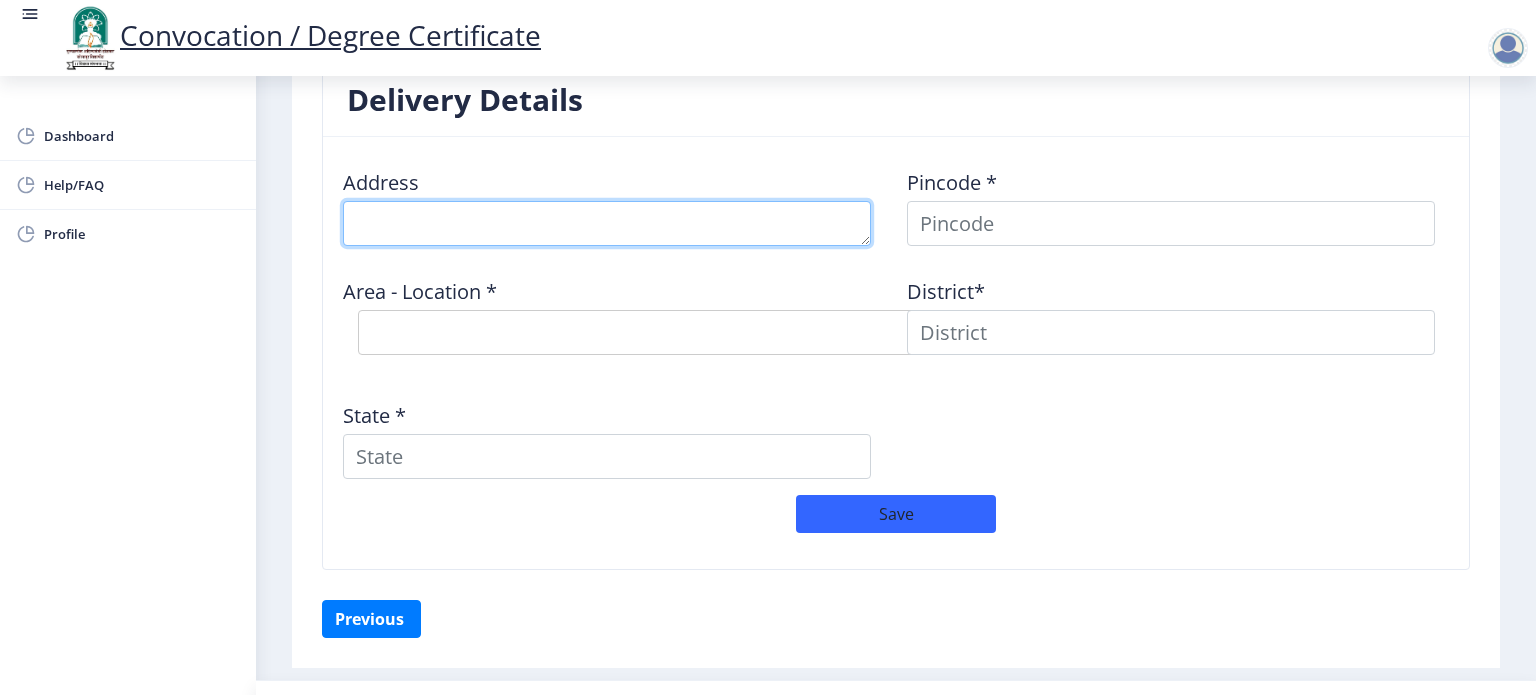 click at bounding box center (607, 223) 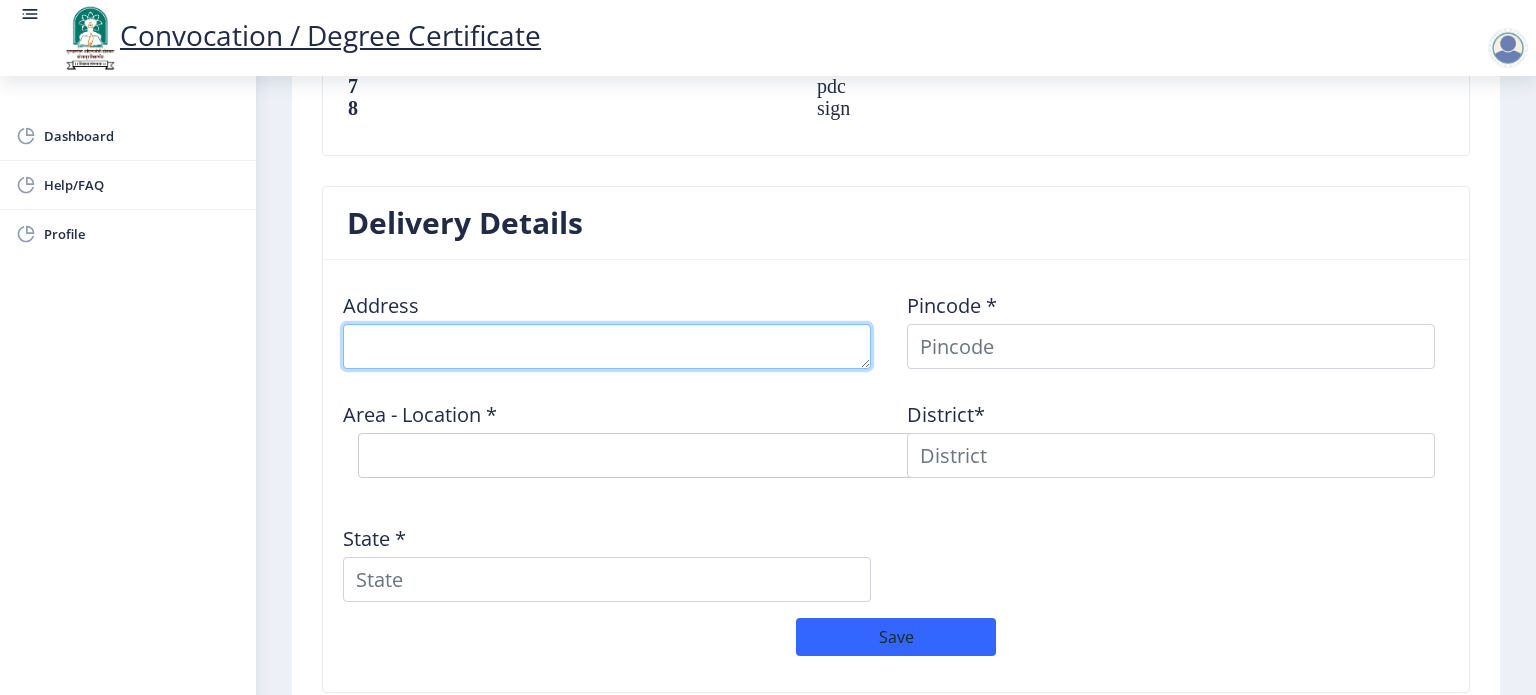 scroll, scrollTop: 1558, scrollLeft: 0, axis: vertical 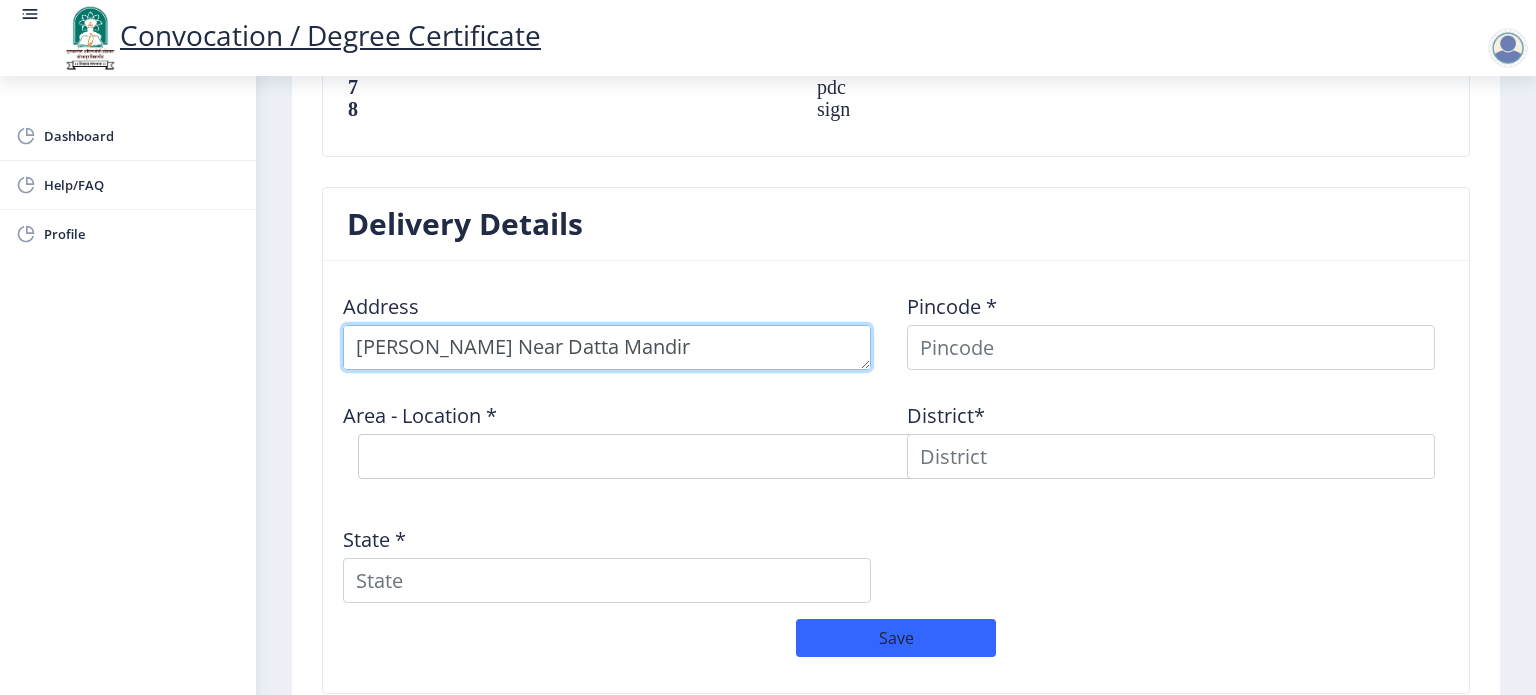 click at bounding box center (607, 347) 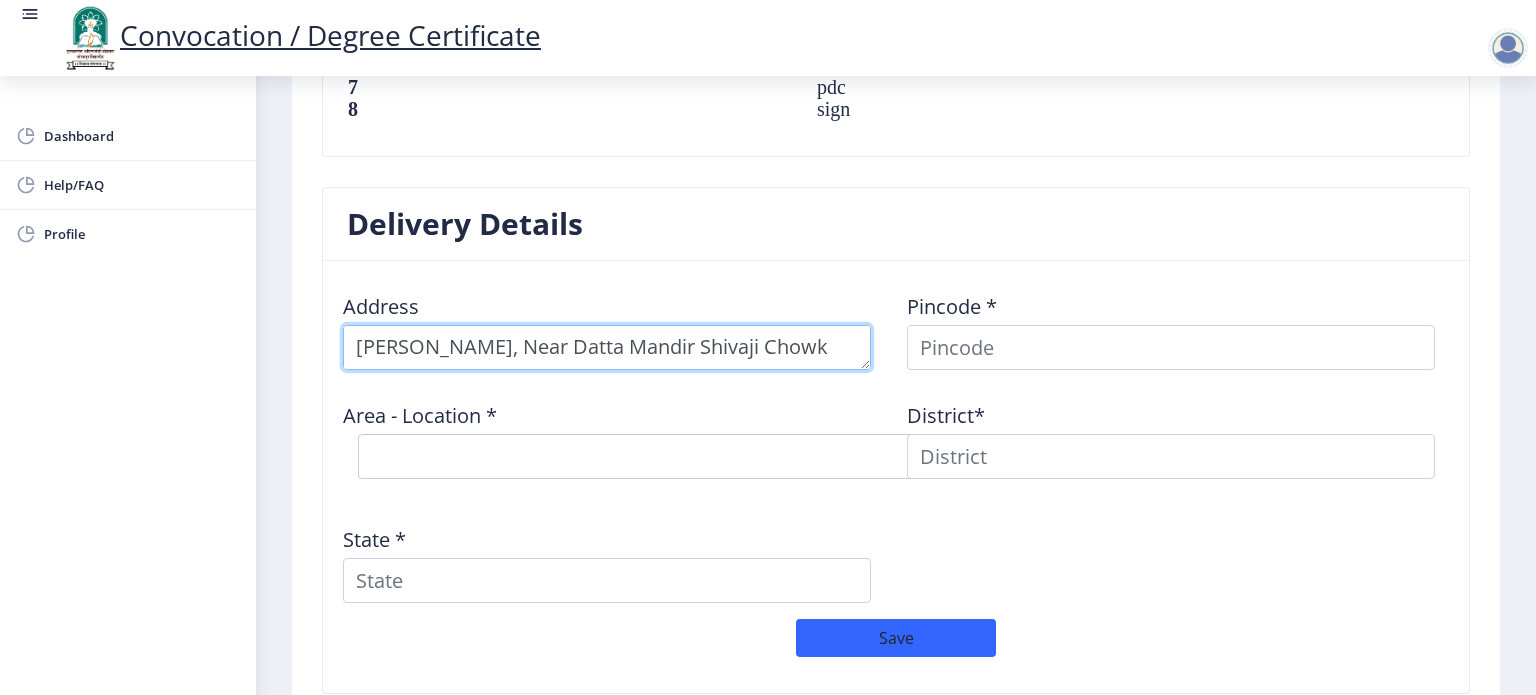 click at bounding box center (607, 347) 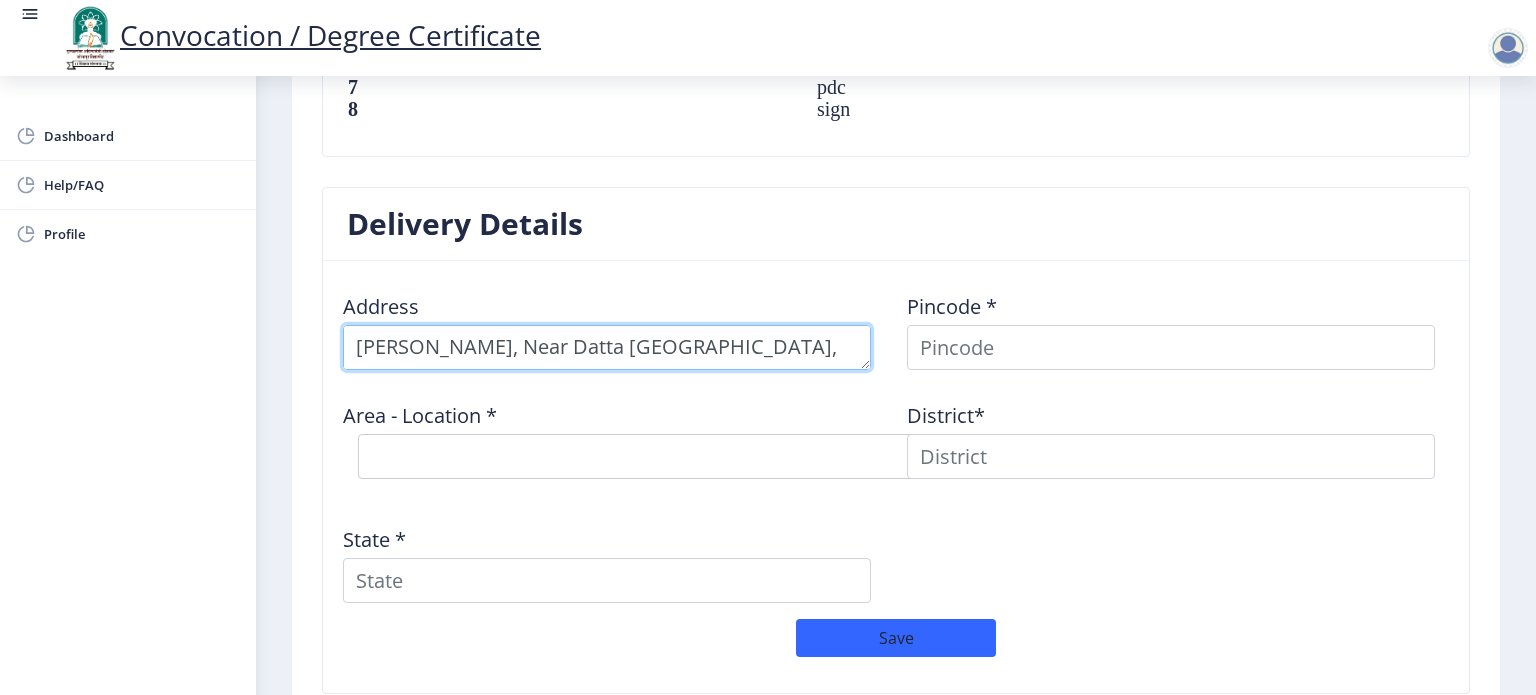 scroll, scrollTop: 28, scrollLeft: 0, axis: vertical 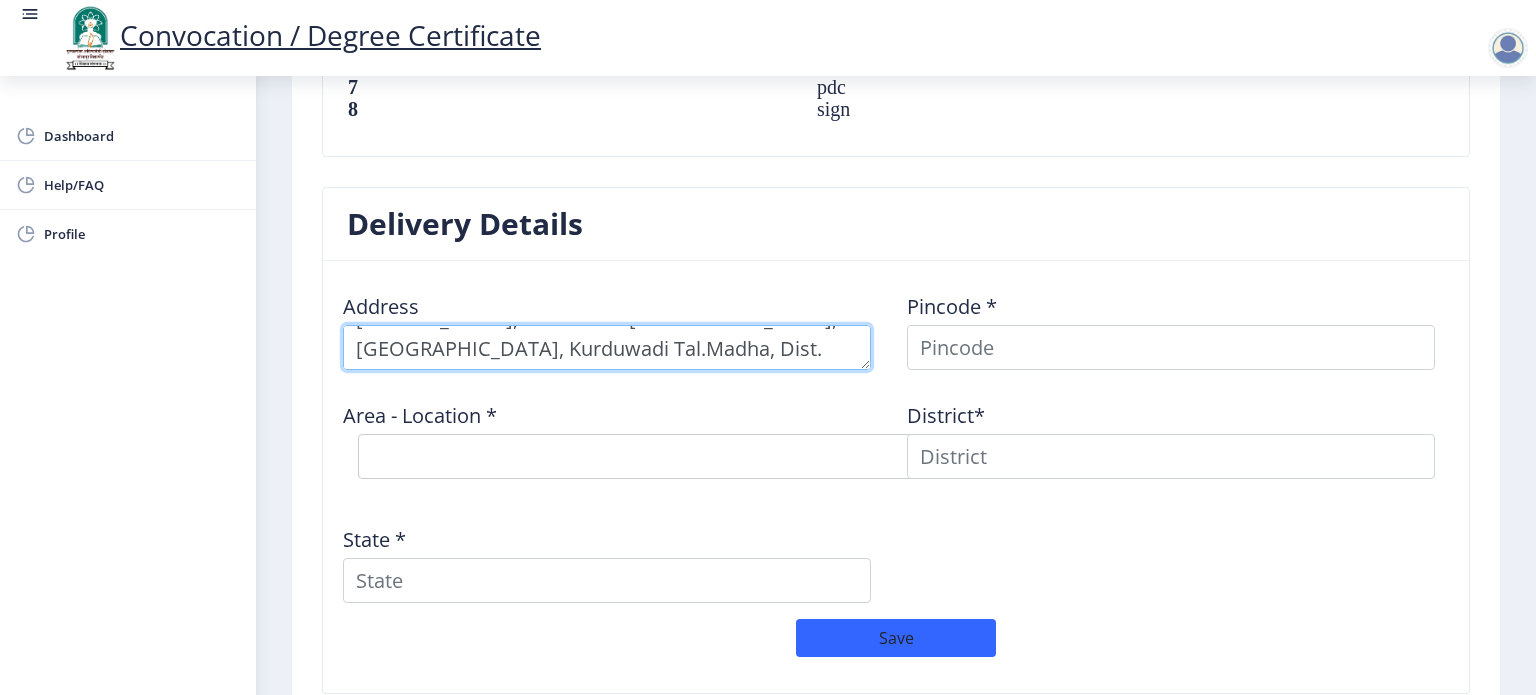 click at bounding box center (607, 347) 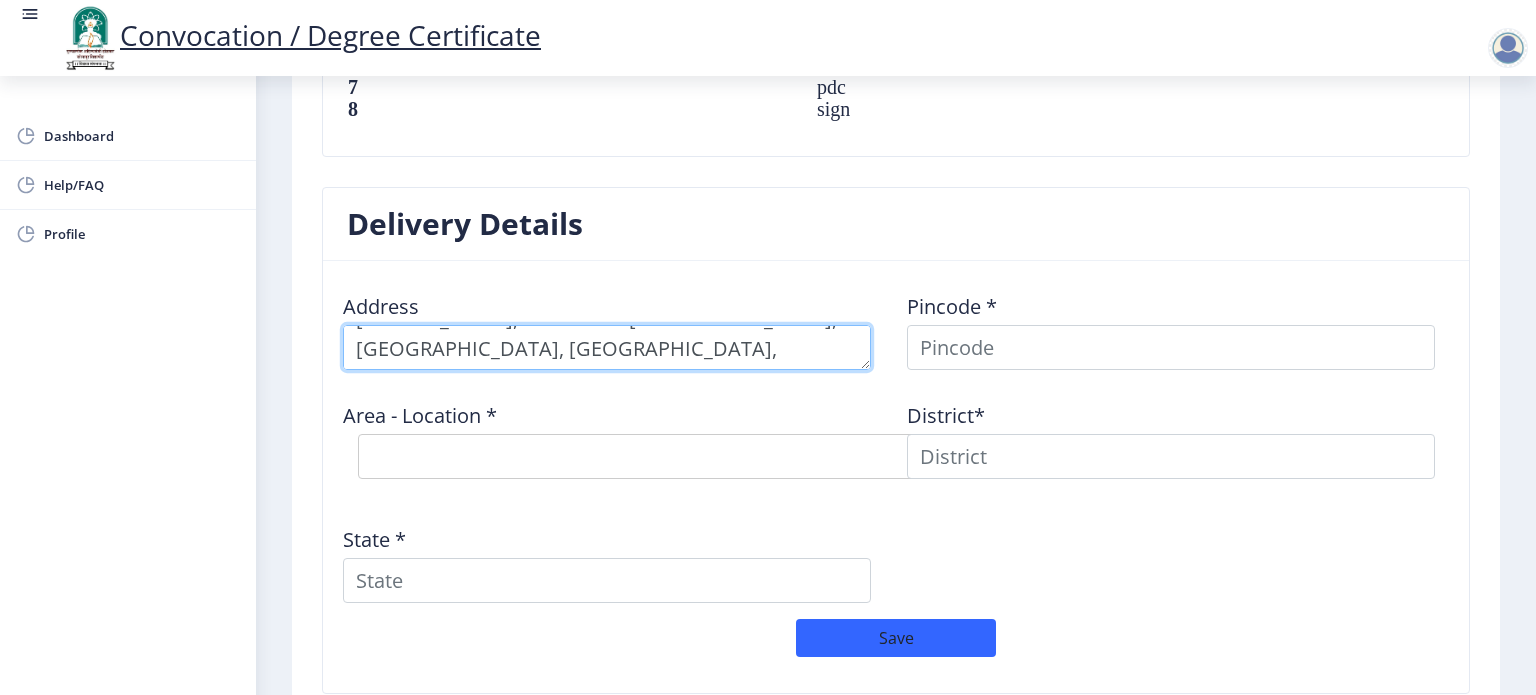 type on "[PERSON_NAME], Near Datta [GEOGRAPHIC_DATA], [GEOGRAPHIC_DATA], [GEOGRAPHIC_DATA], [GEOGRAPHIC_DATA], Dist. [GEOGRAPHIC_DATA]" 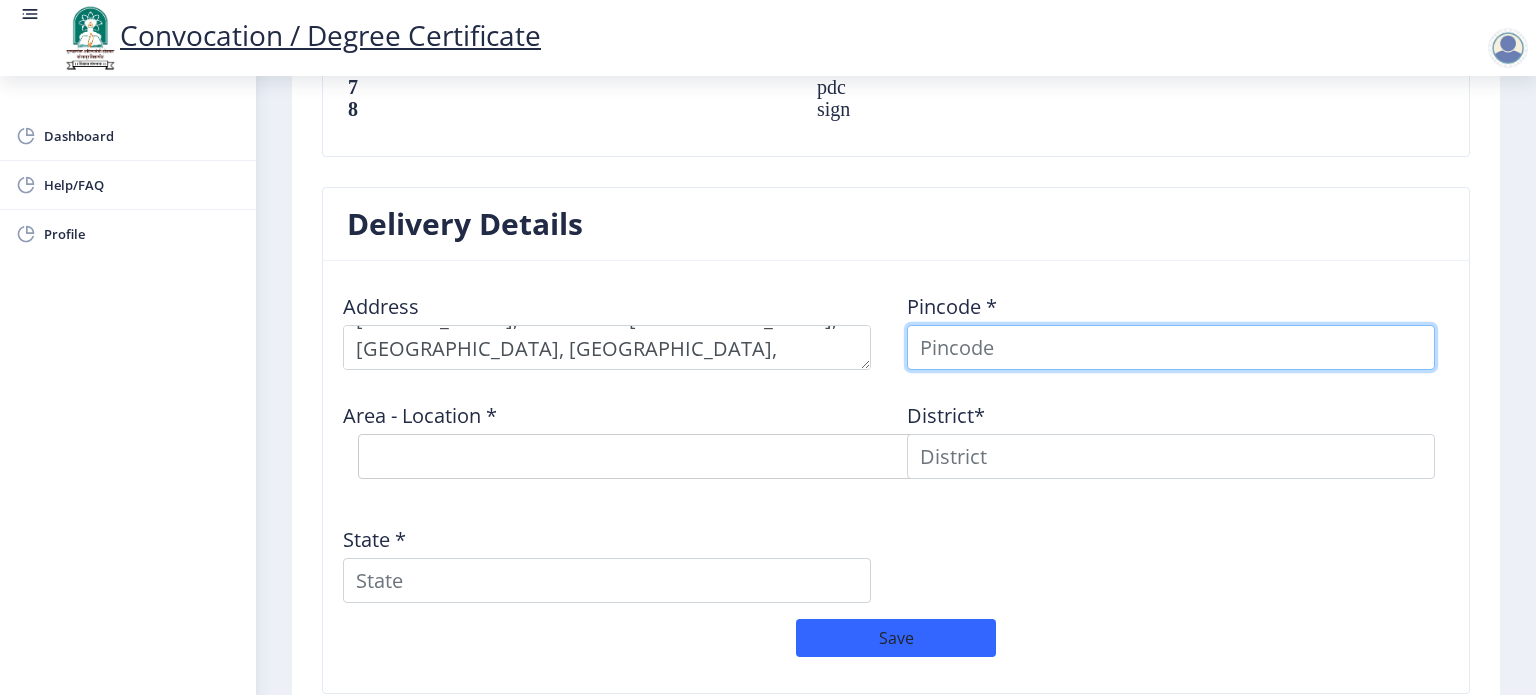 click at bounding box center [1171, 347] 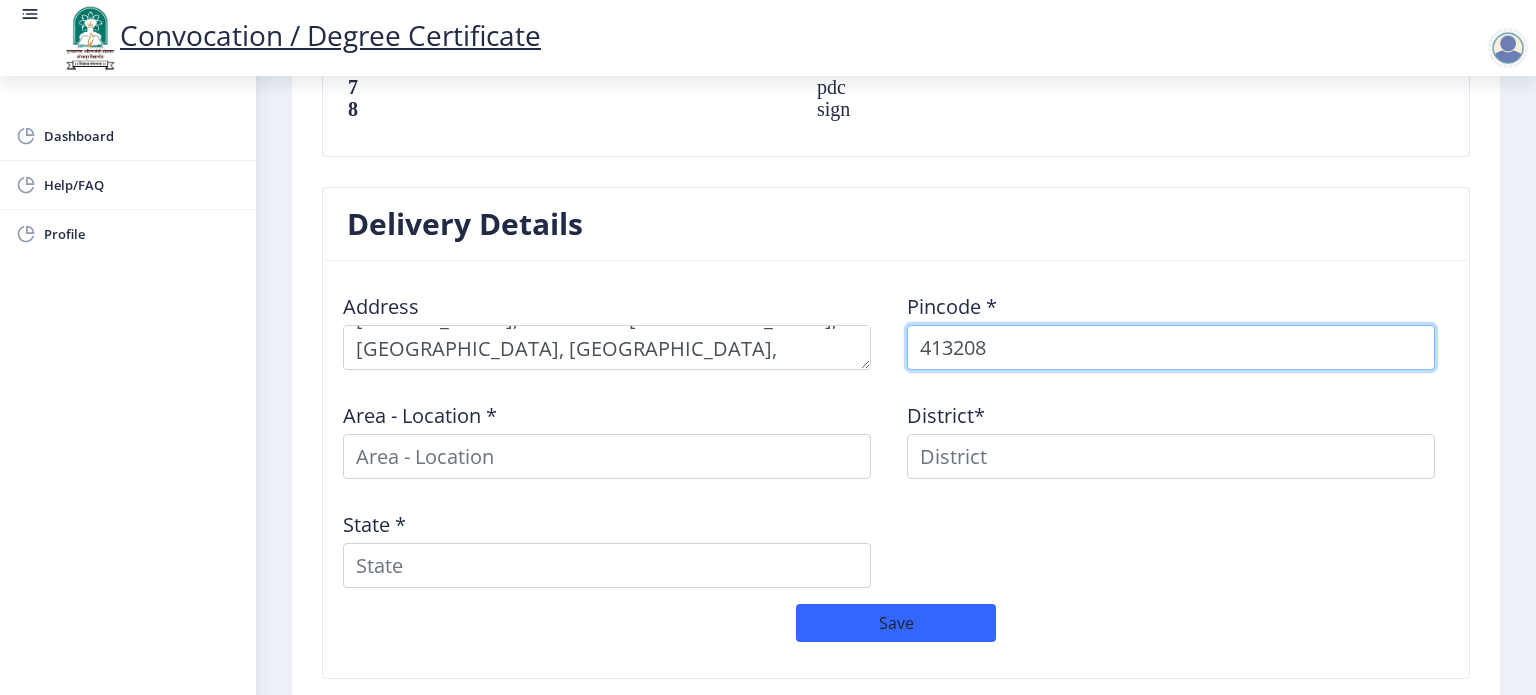 type on "413208" 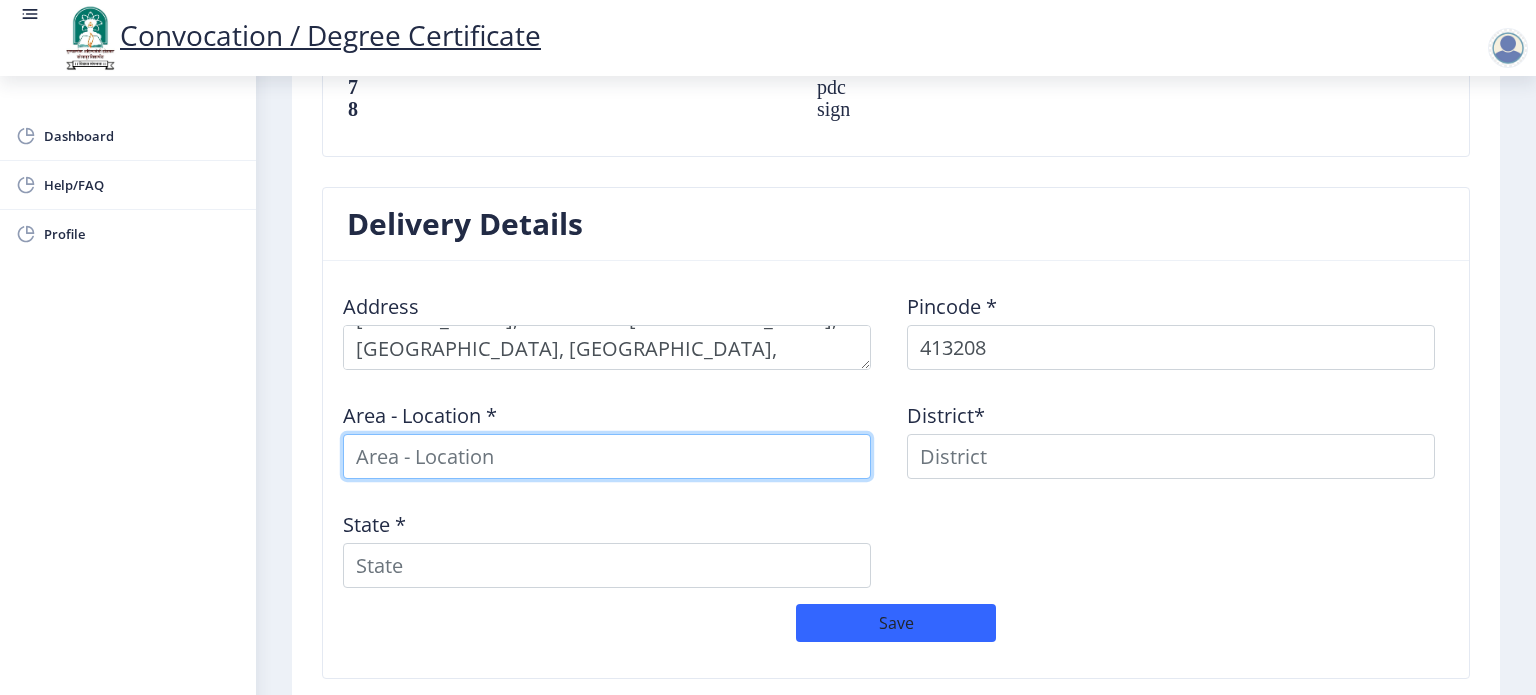 click at bounding box center (607, 456) 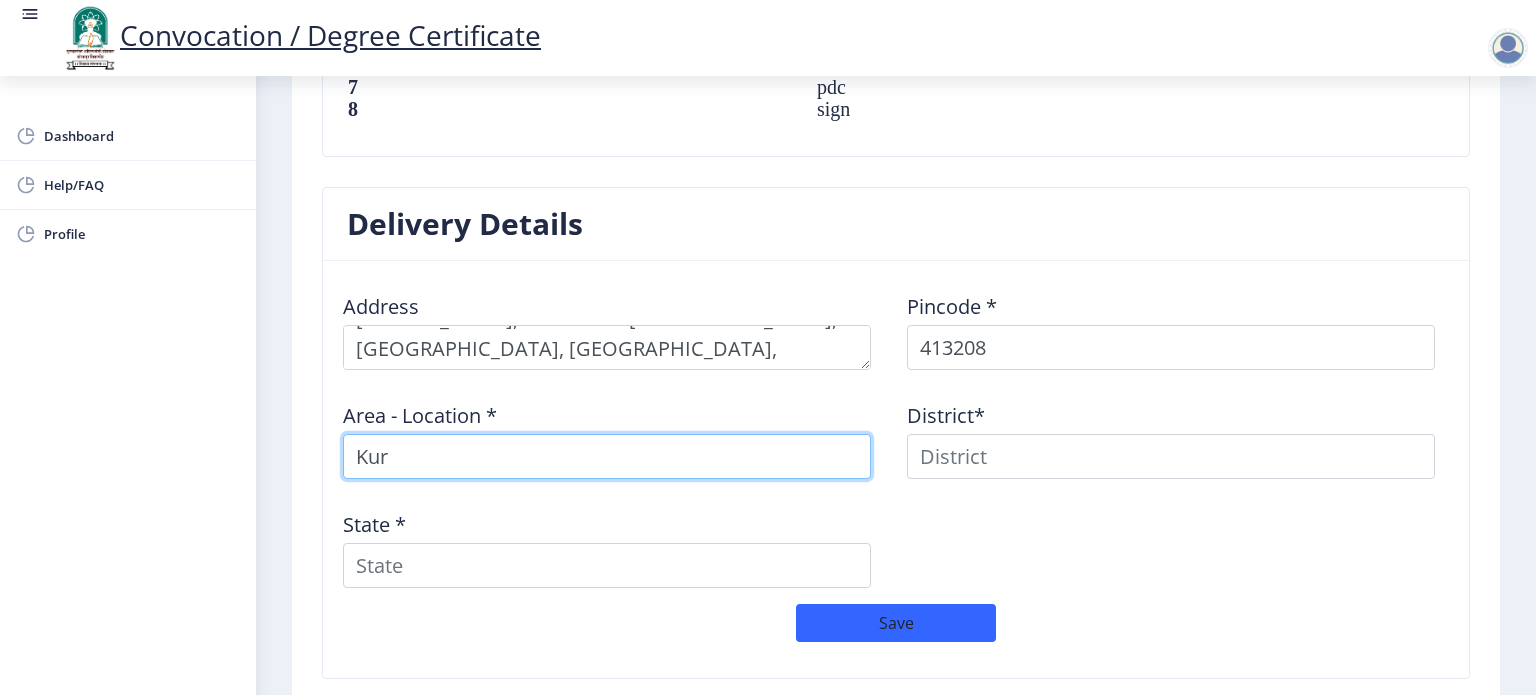 type on "Kurd" 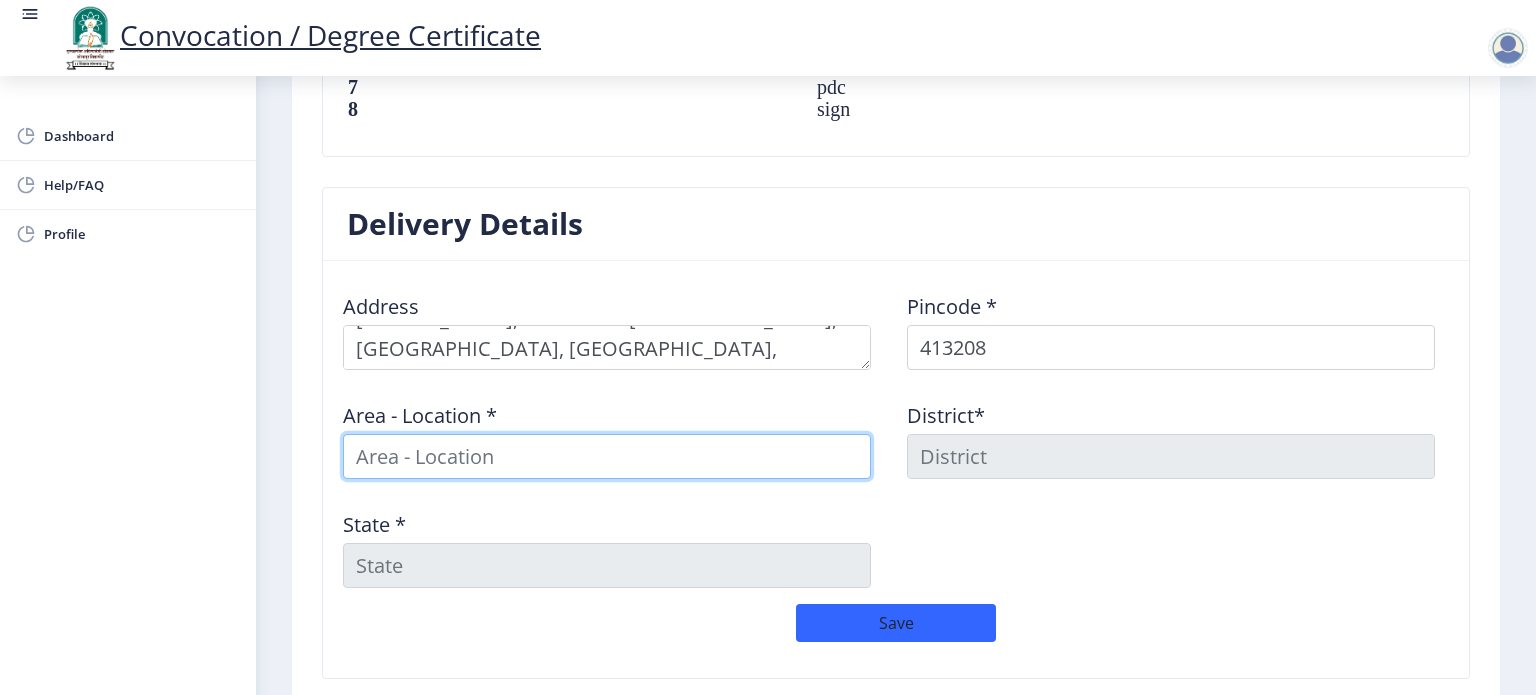 click at bounding box center [607, 456] 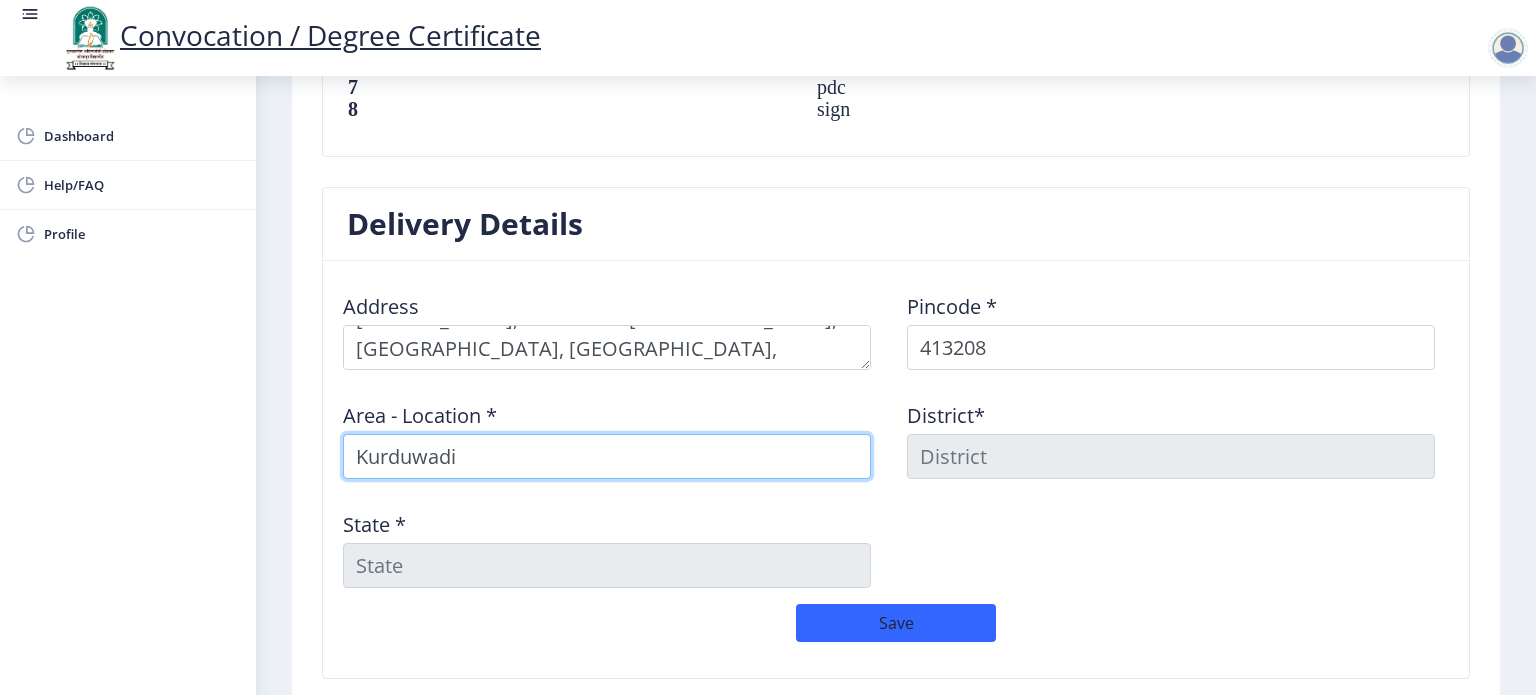 type on "Kurduwadi" 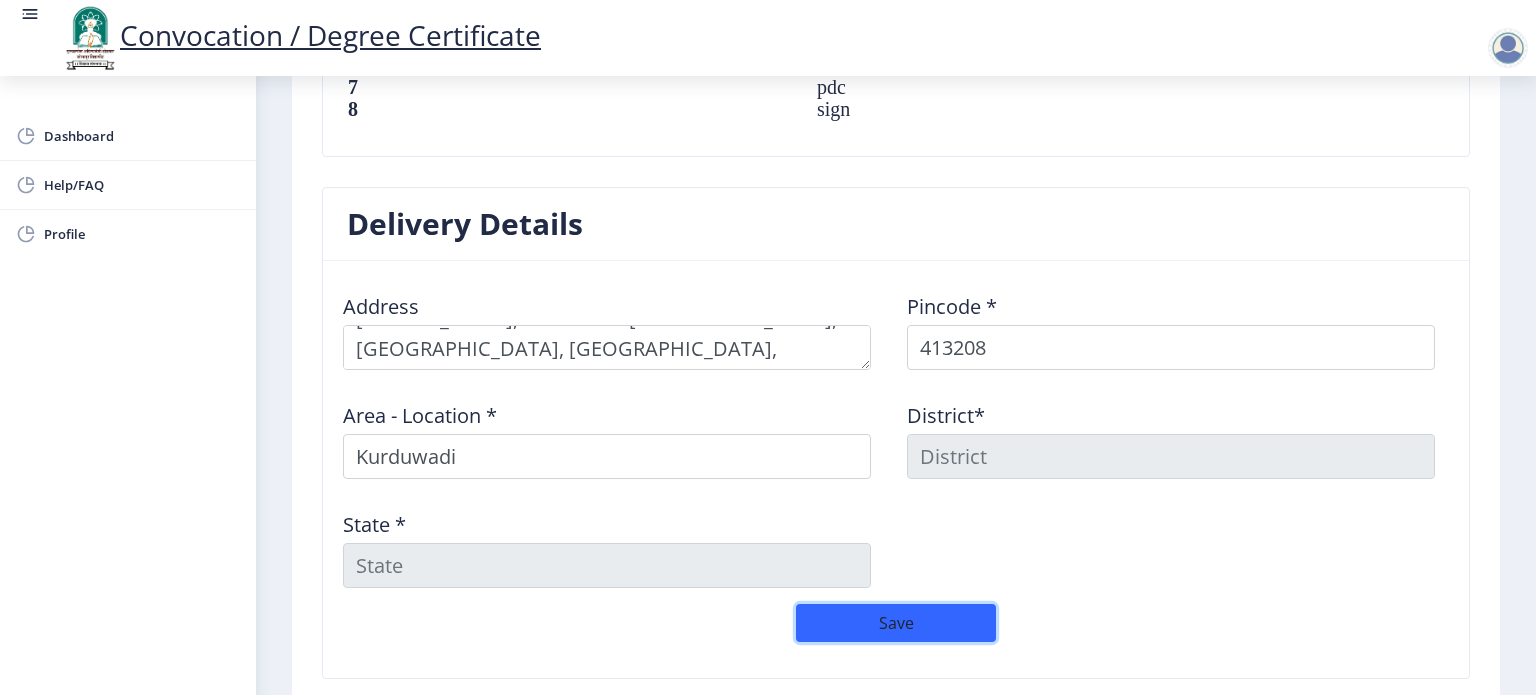 type 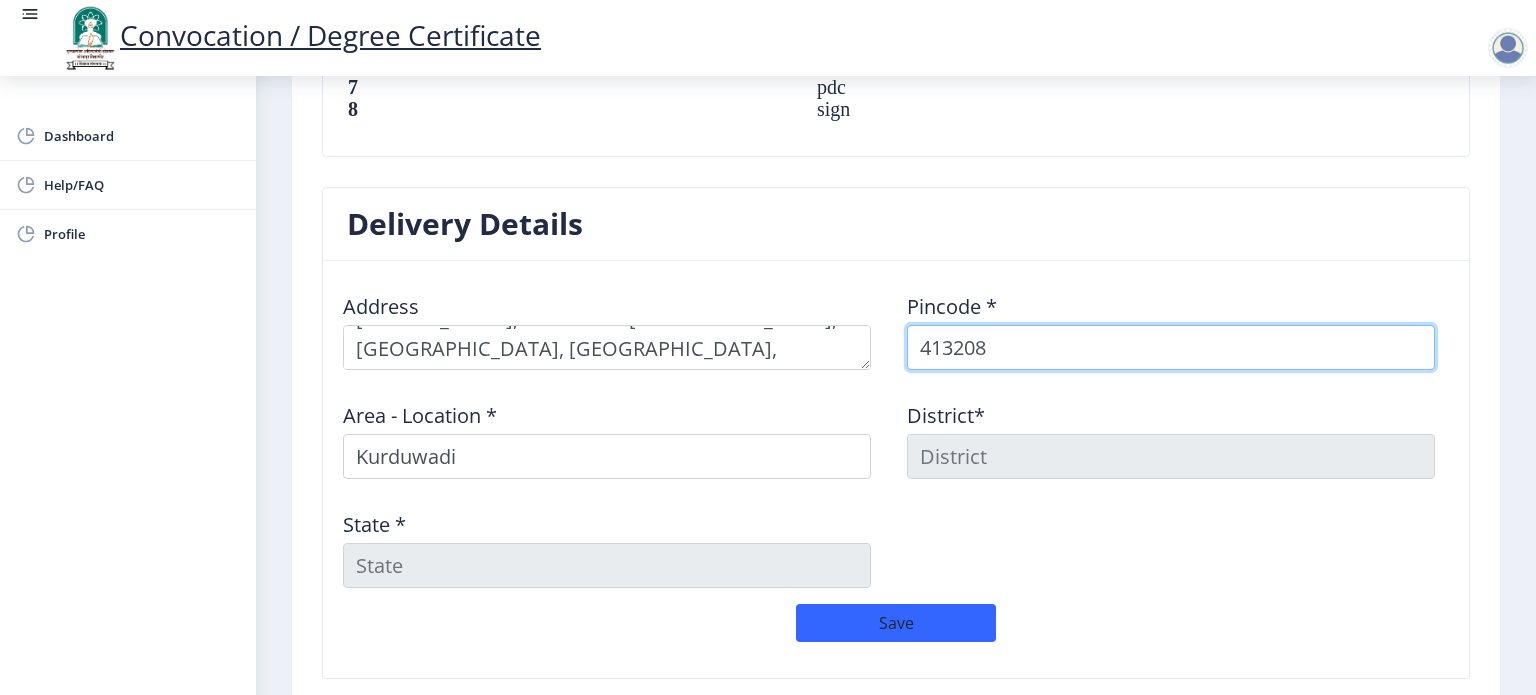 click on "413208" at bounding box center (1171, 347) 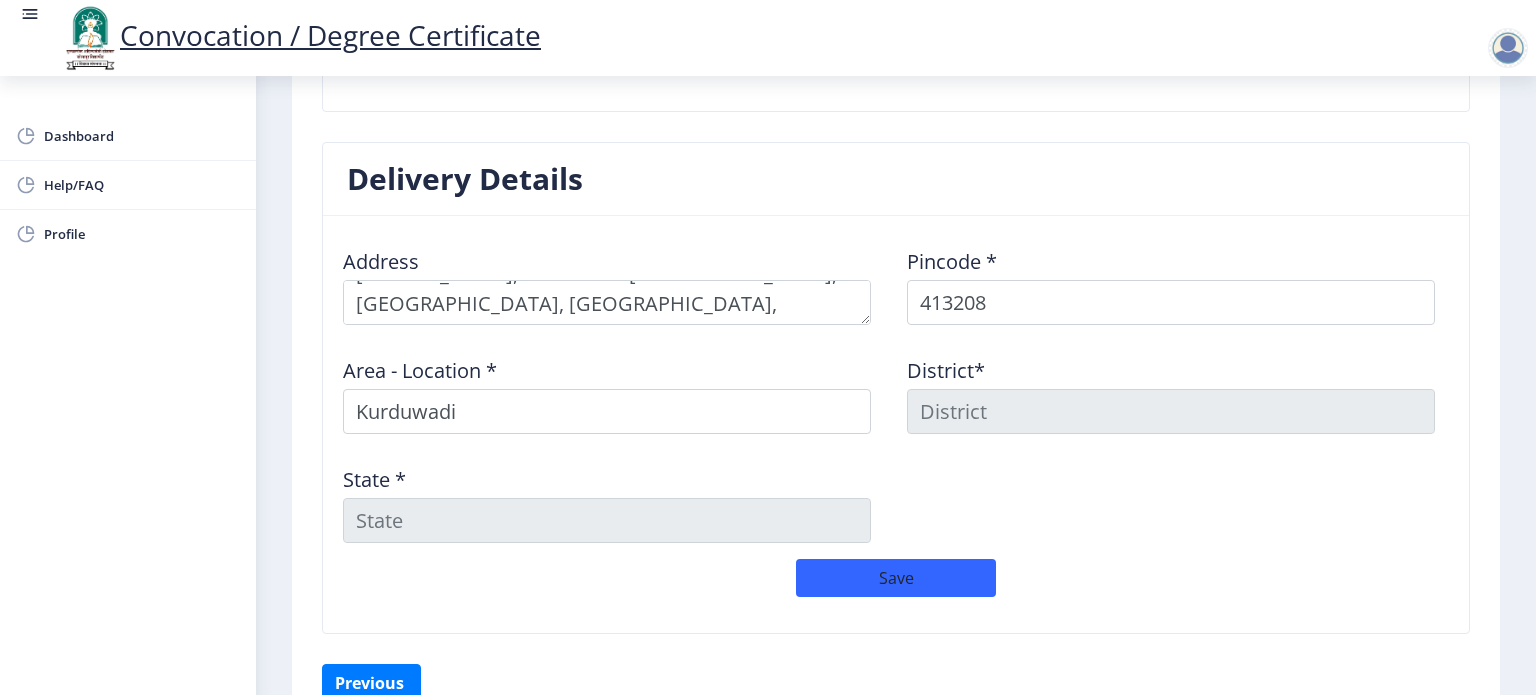 scroll, scrollTop: 1653, scrollLeft: 0, axis: vertical 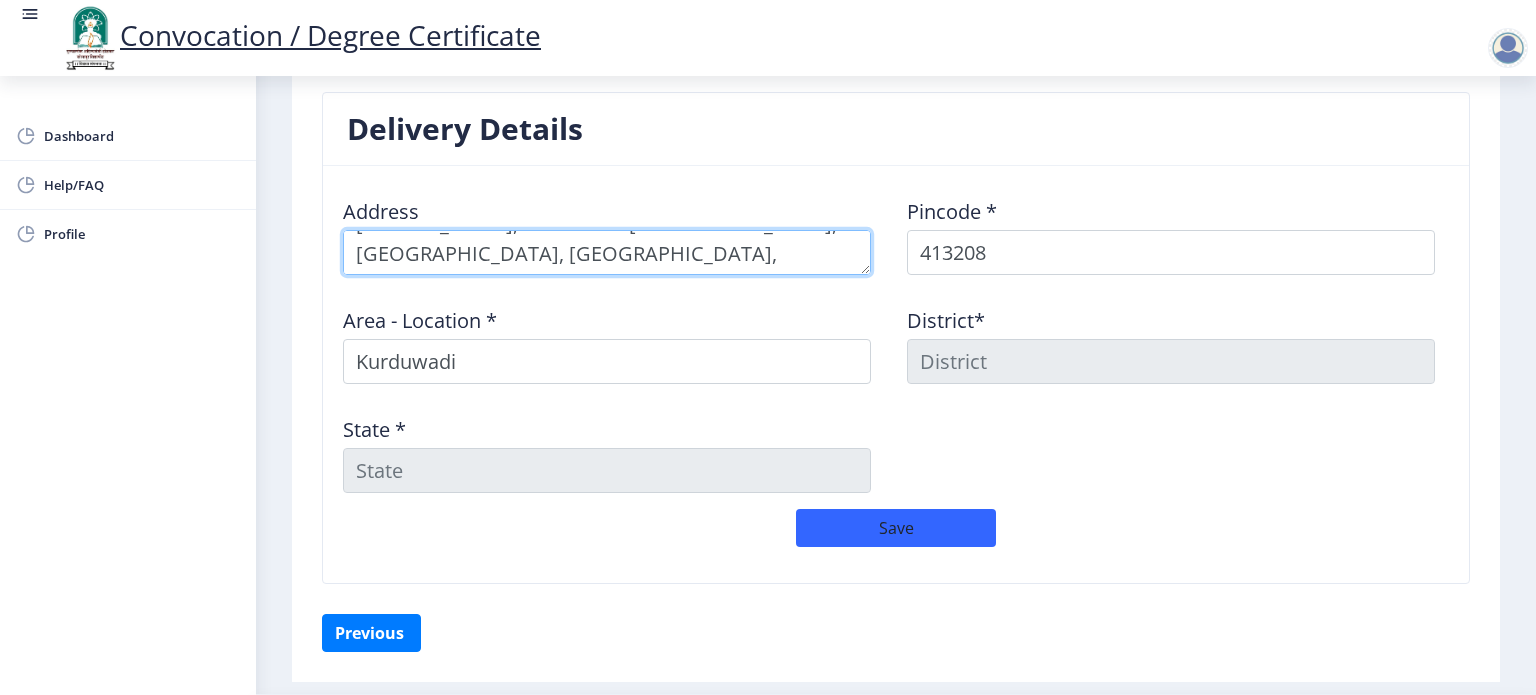 click at bounding box center (607, 252) 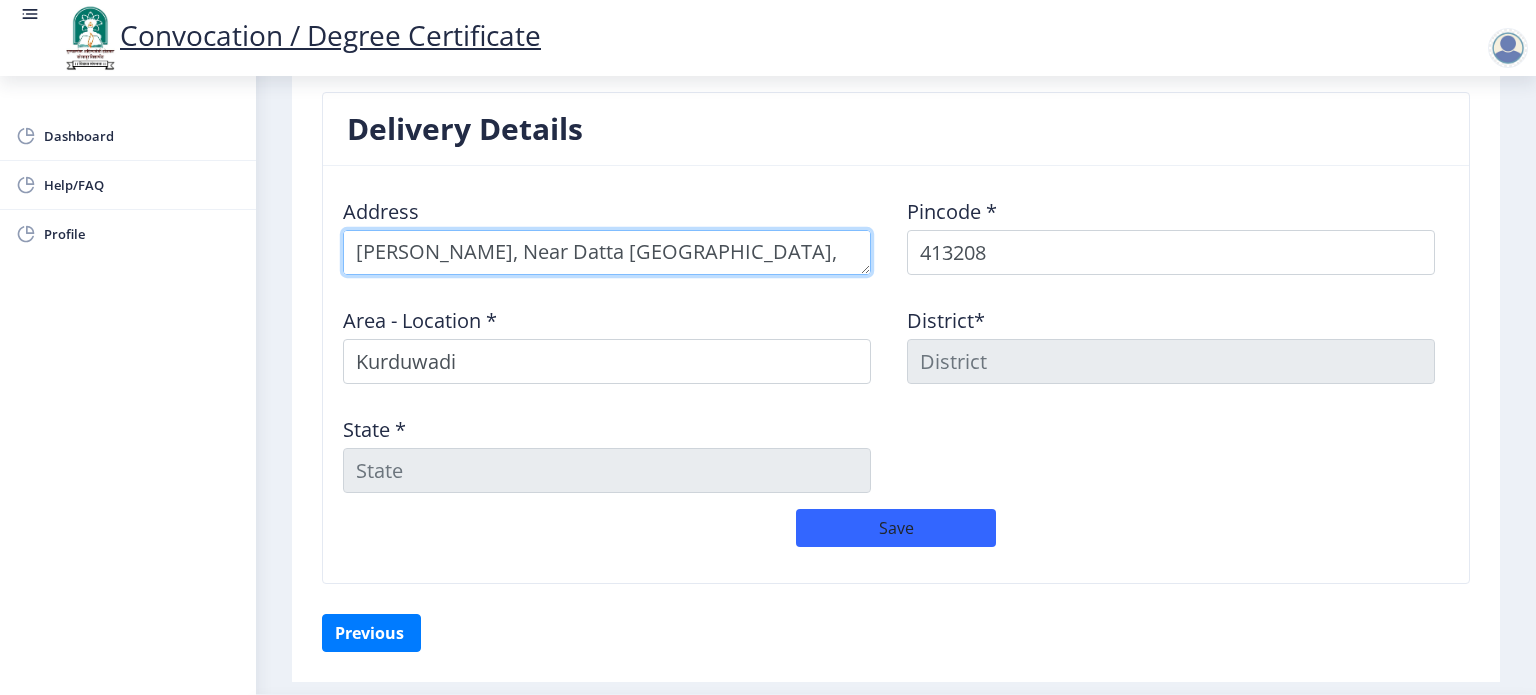 click at bounding box center (607, 252) 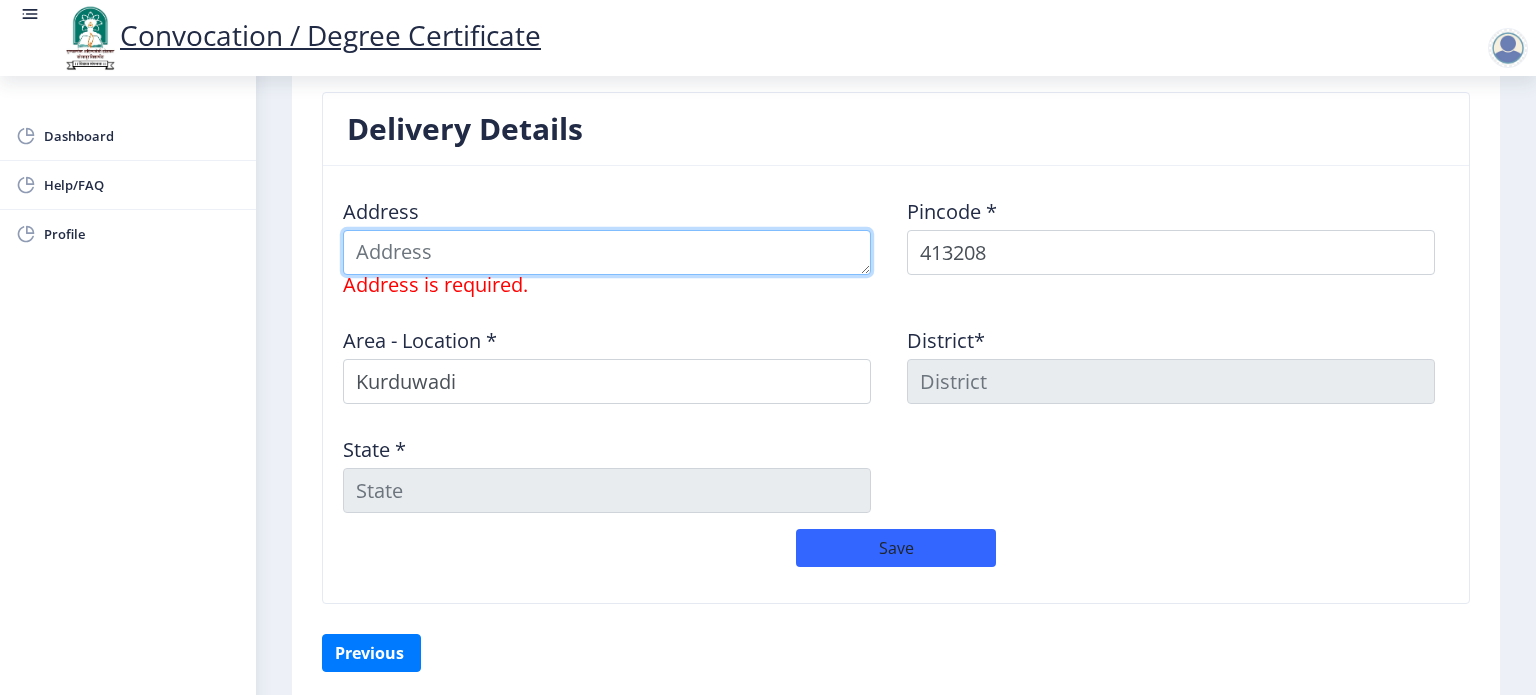 scroll, scrollTop: 0, scrollLeft: 0, axis: both 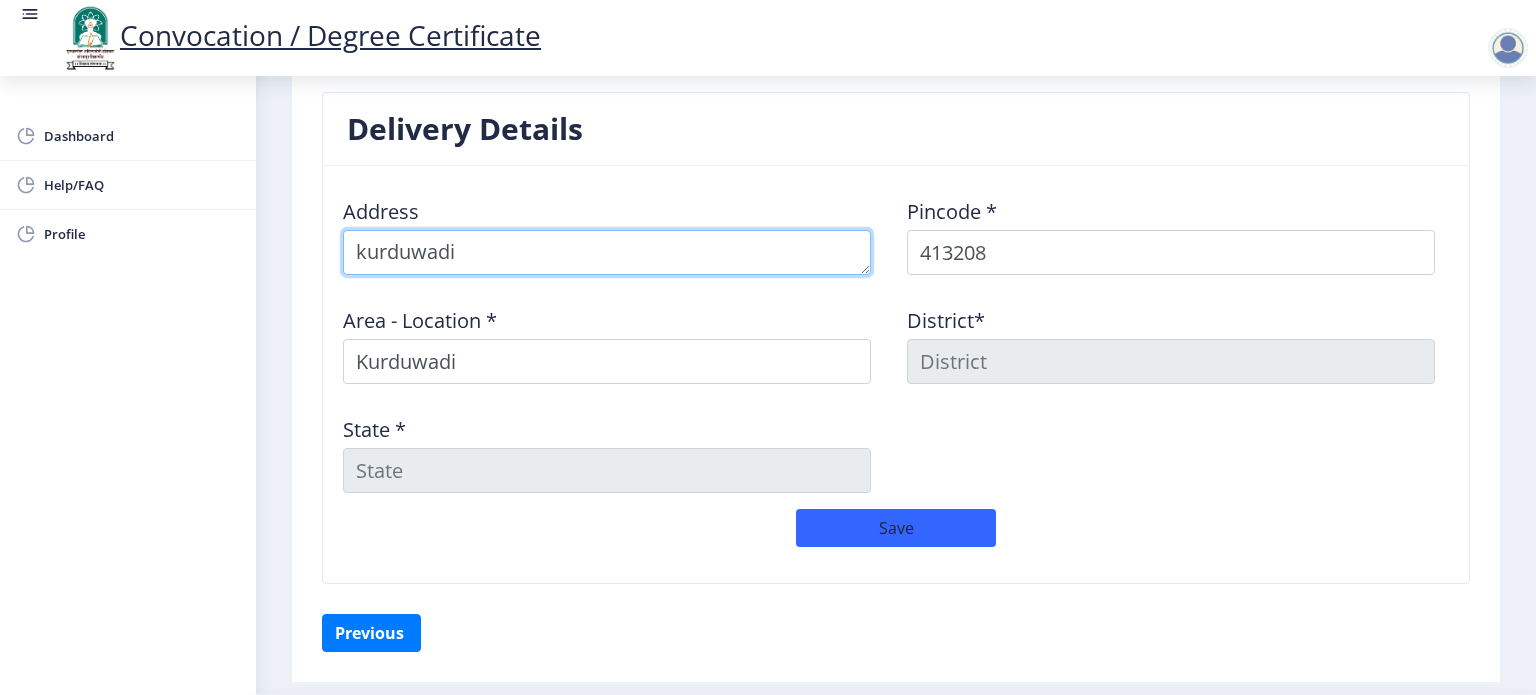 type on "kurduwadi" 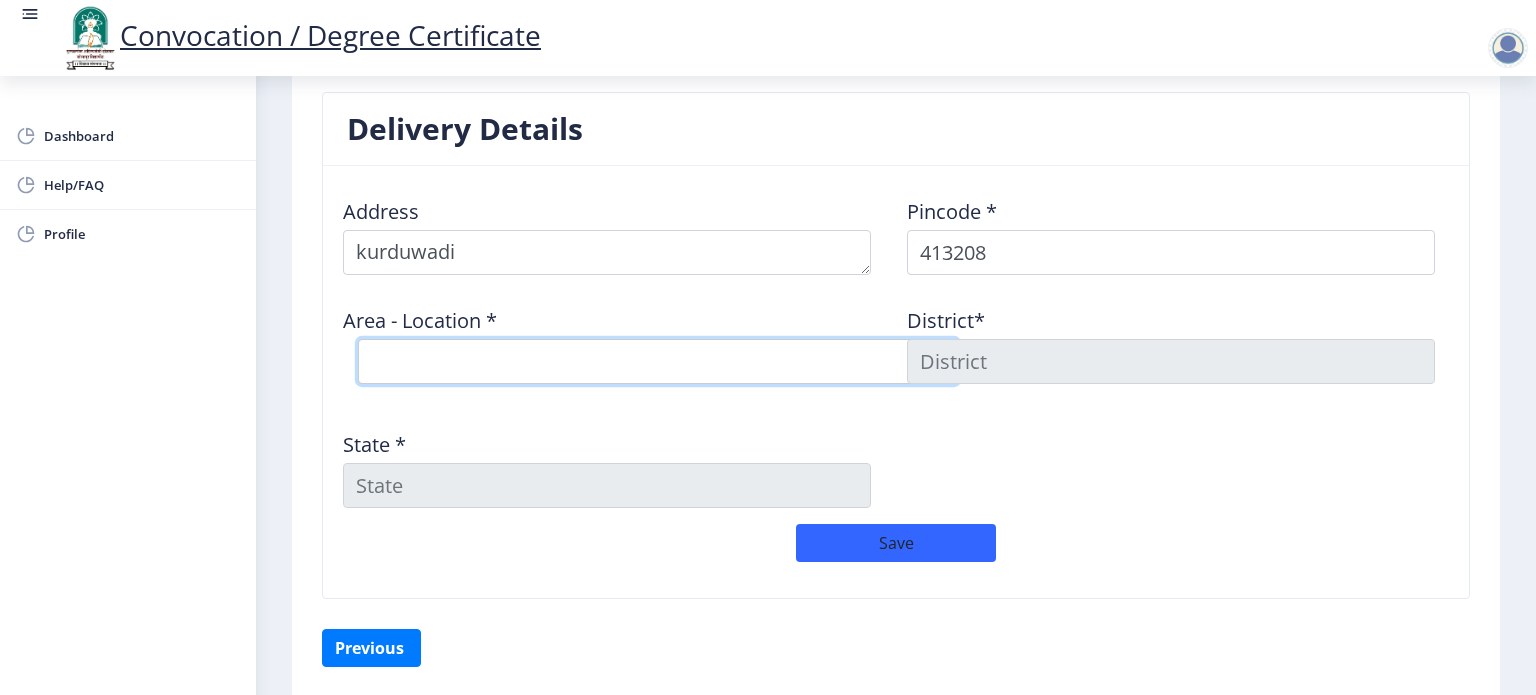click on "Select Area Location [GEOGRAPHIC_DATA] B.O Bhosare B.O Bhutashte B.O Chincholi B.O Dhavlas B.O Kurdu B.O Kurduvadi S.O [PERSON_NAME] Padasali B.O Pimpalkhunte B.O Sapatane ( Bhose ) B.O Tadvale B.O" at bounding box center (658, 361) 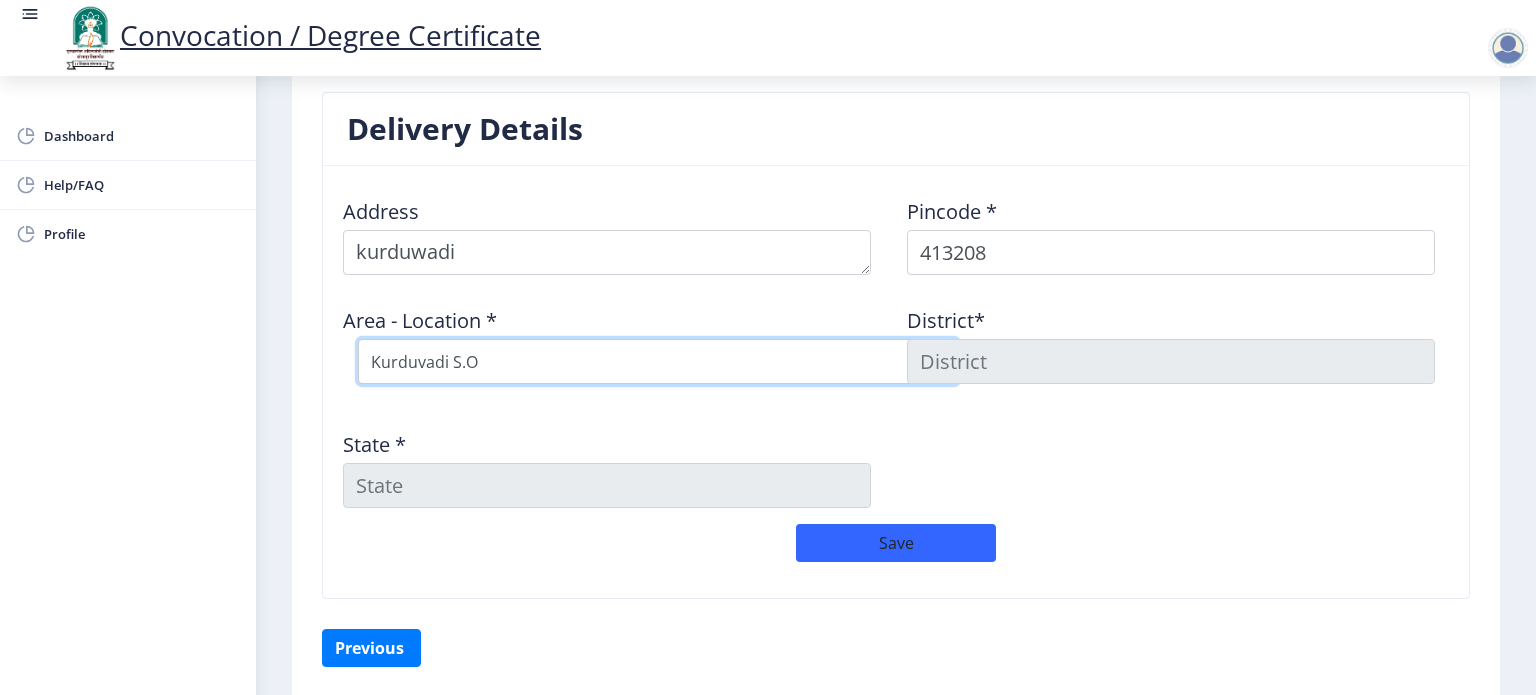 click on "Select Area Location [GEOGRAPHIC_DATA] B.O Bhosare B.O Bhutashte B.O Chincholi B.O Dhavlas B.O Kurdu B.O Kurduvadi S.O [PERSON_NAME] Padasali B.O Pimpalkhunte B.O Sapatane ( Bhose ) B.O Tadvale B.O" at bounding box center (658, 361) 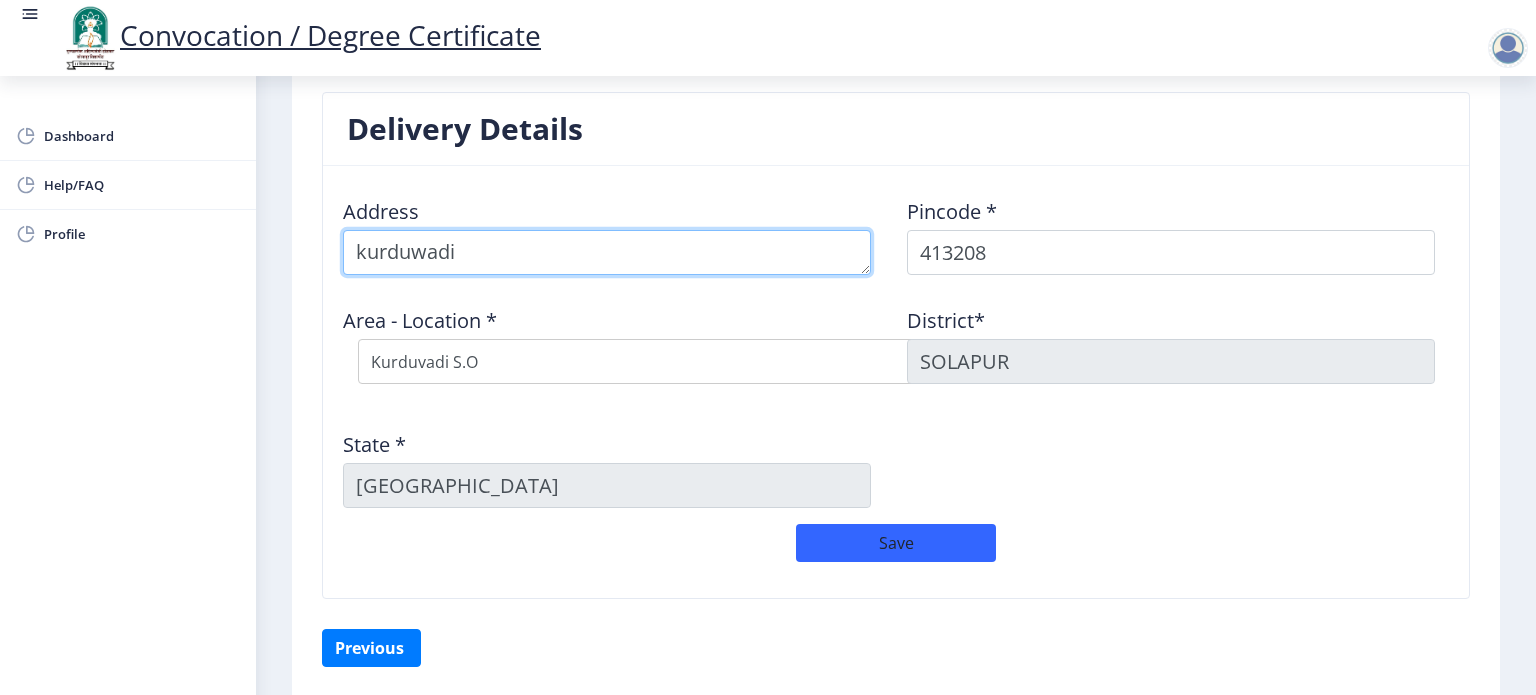 click at bounding box center [607, 252] 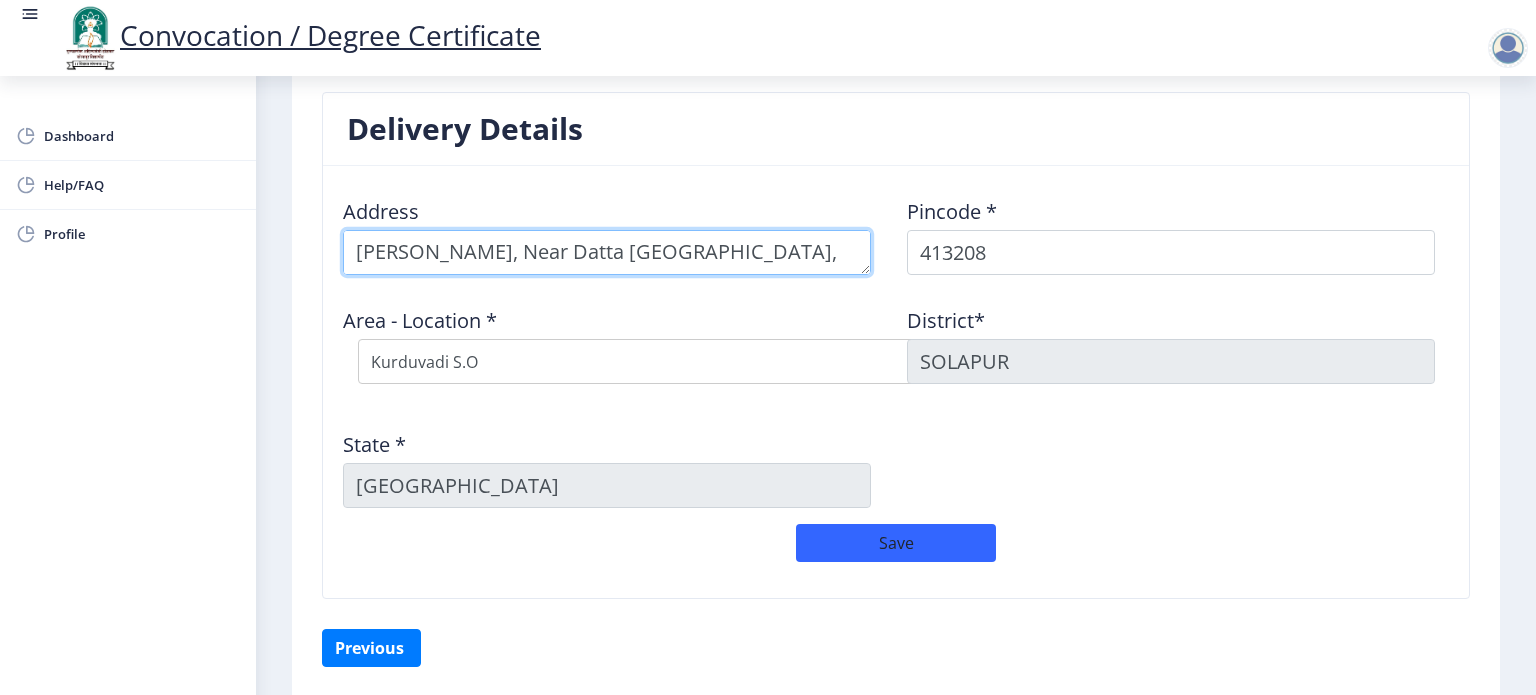 scroll, scrollTop: 21, scrollLeft: 0, axis: vertical 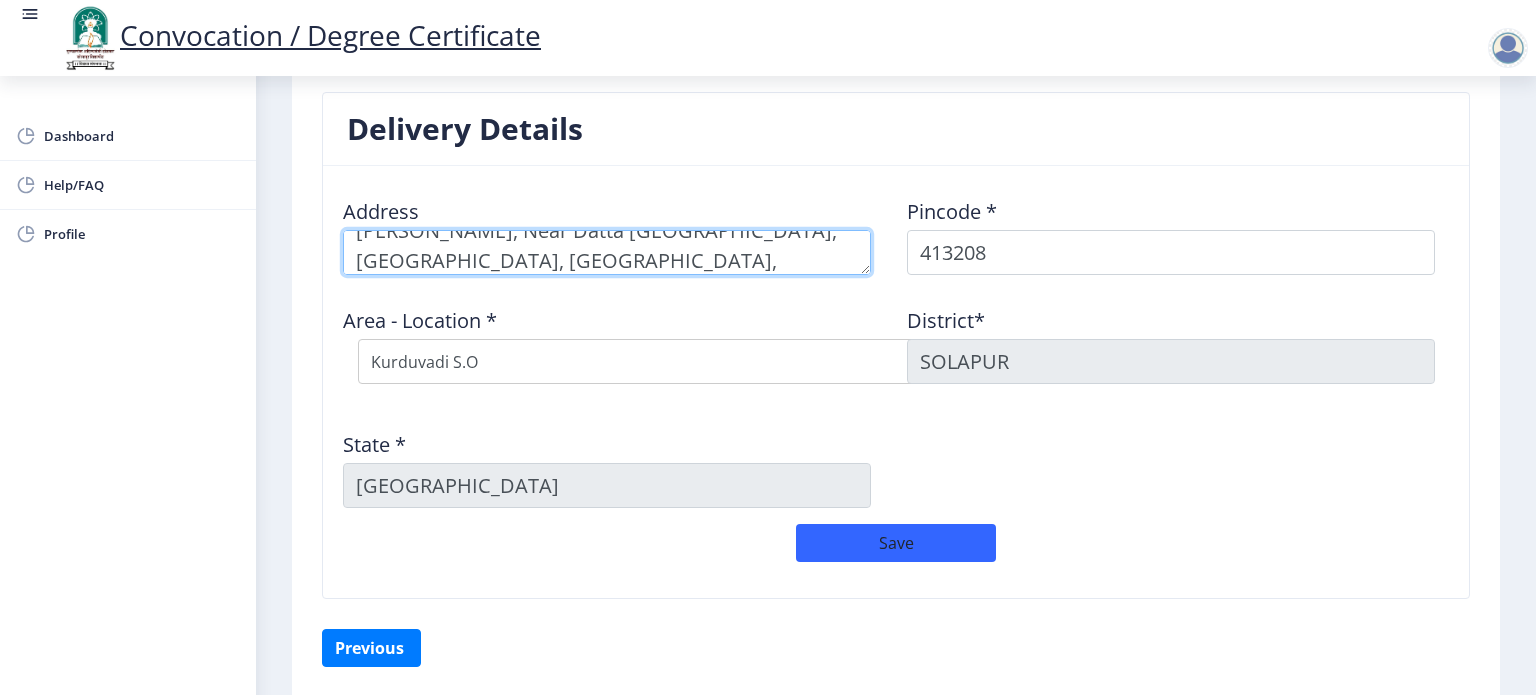 type on "[PERSON_NAME], Near Datta [GEOGRAPHIC_DATA], [GEOGRAPHIC_DATA], [GEOGRAPHIC_DATA], [GEOGRAPHIC_DATA], Dist. [GEOGRAPHIC_DATA]" 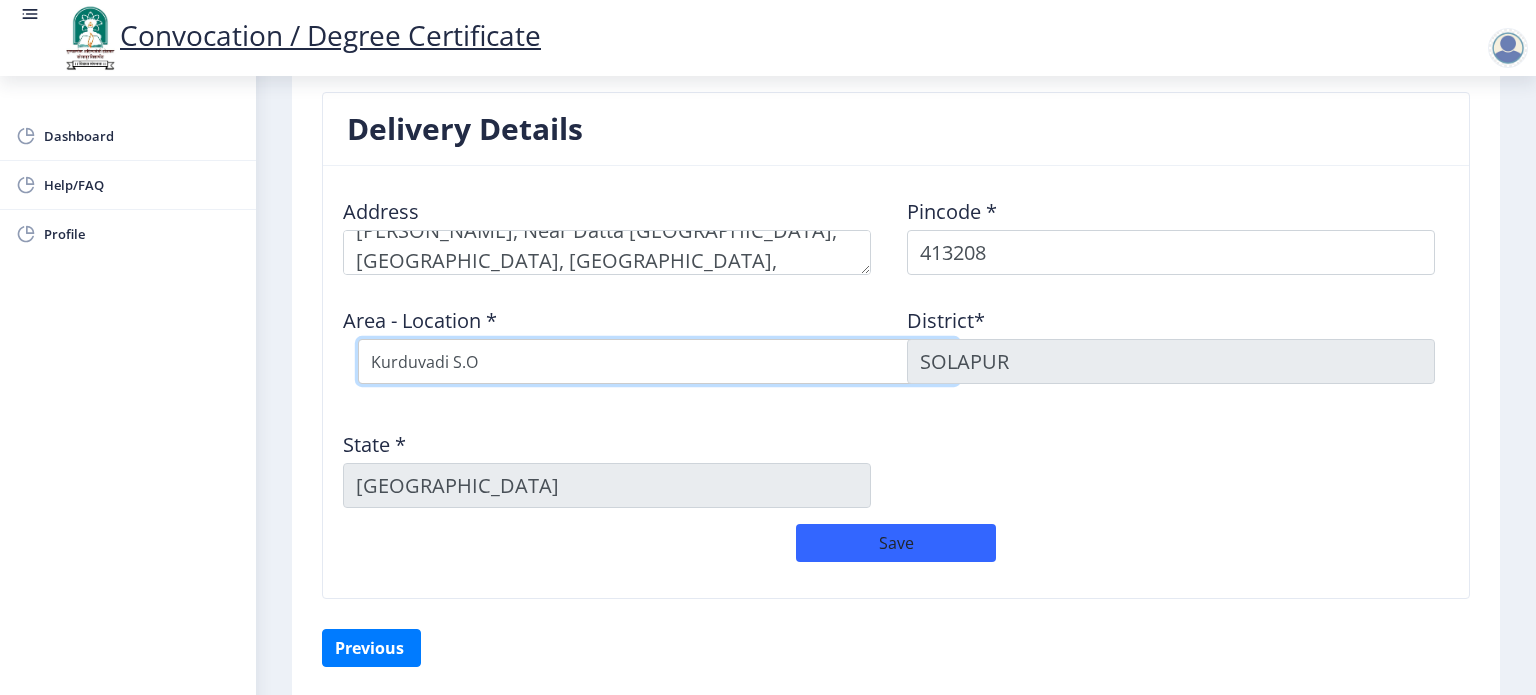 click on "Select Area Location [GEOGRAPHIC_DATA] B.O Bhosare B.O Bhutashte B.O Chincholi B.O Dhavlas B.O Kurdu B.O Kurduvadi S.O [PERSON_NAME] Padasali B.O Pimpalkhunte B.O Sapatane ( Bhose ) B.O Tadvale B.O" at bounding box center [658, 361] 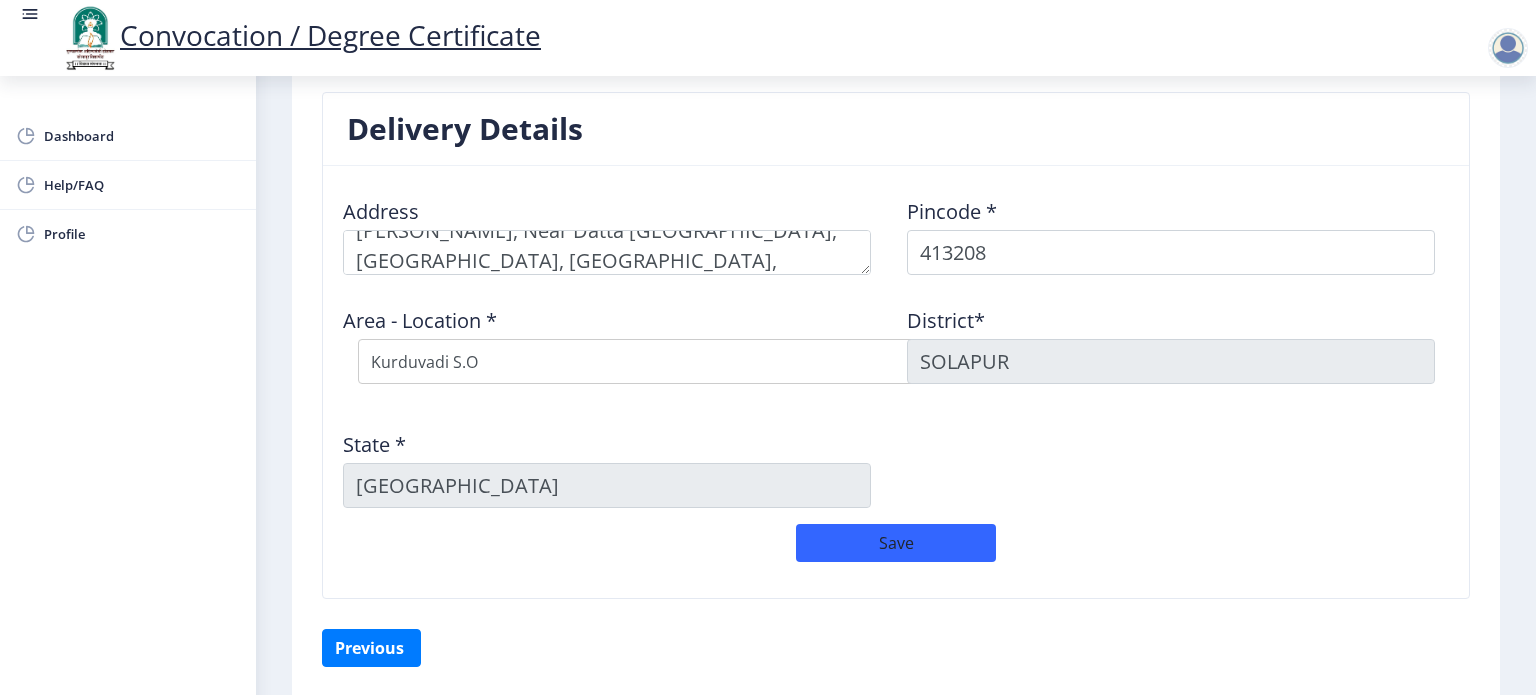 click on "Dashboard Help/FAQ Profile" 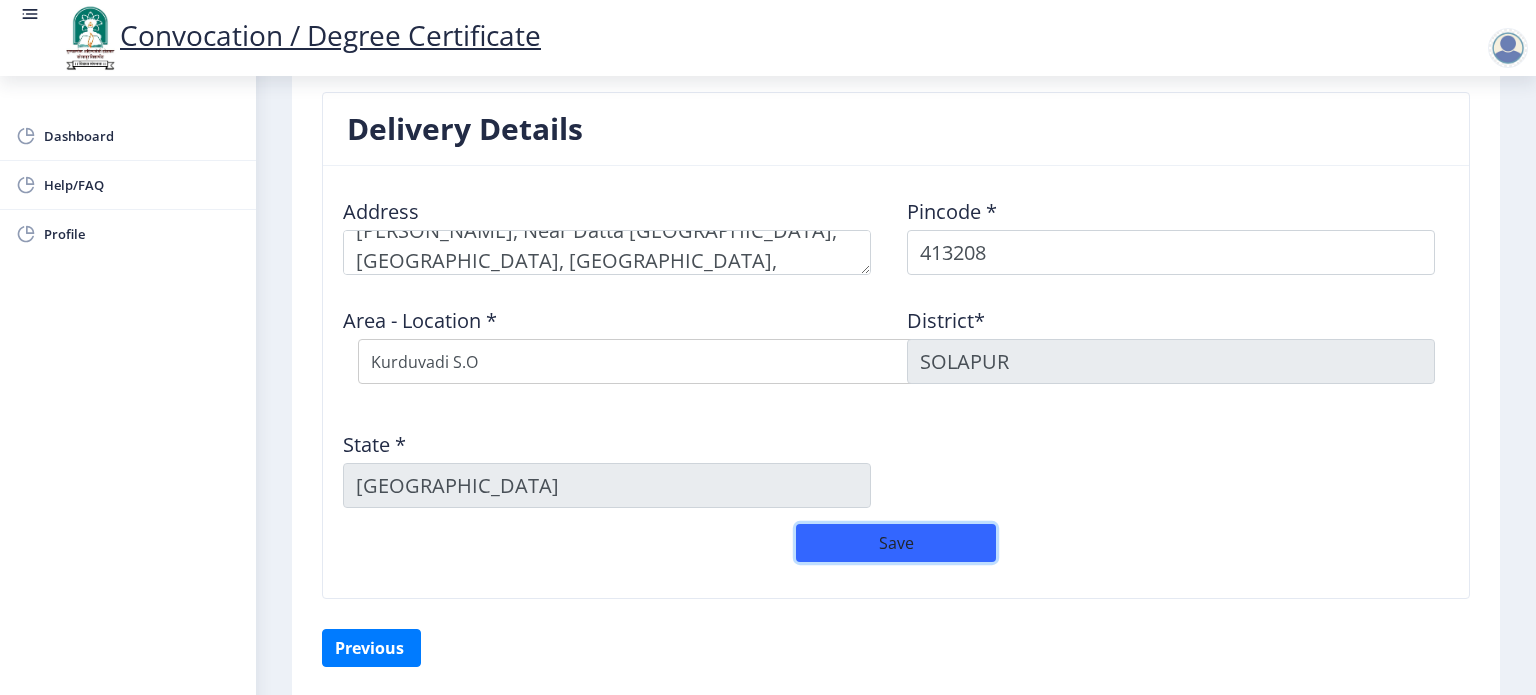 click on "Save" 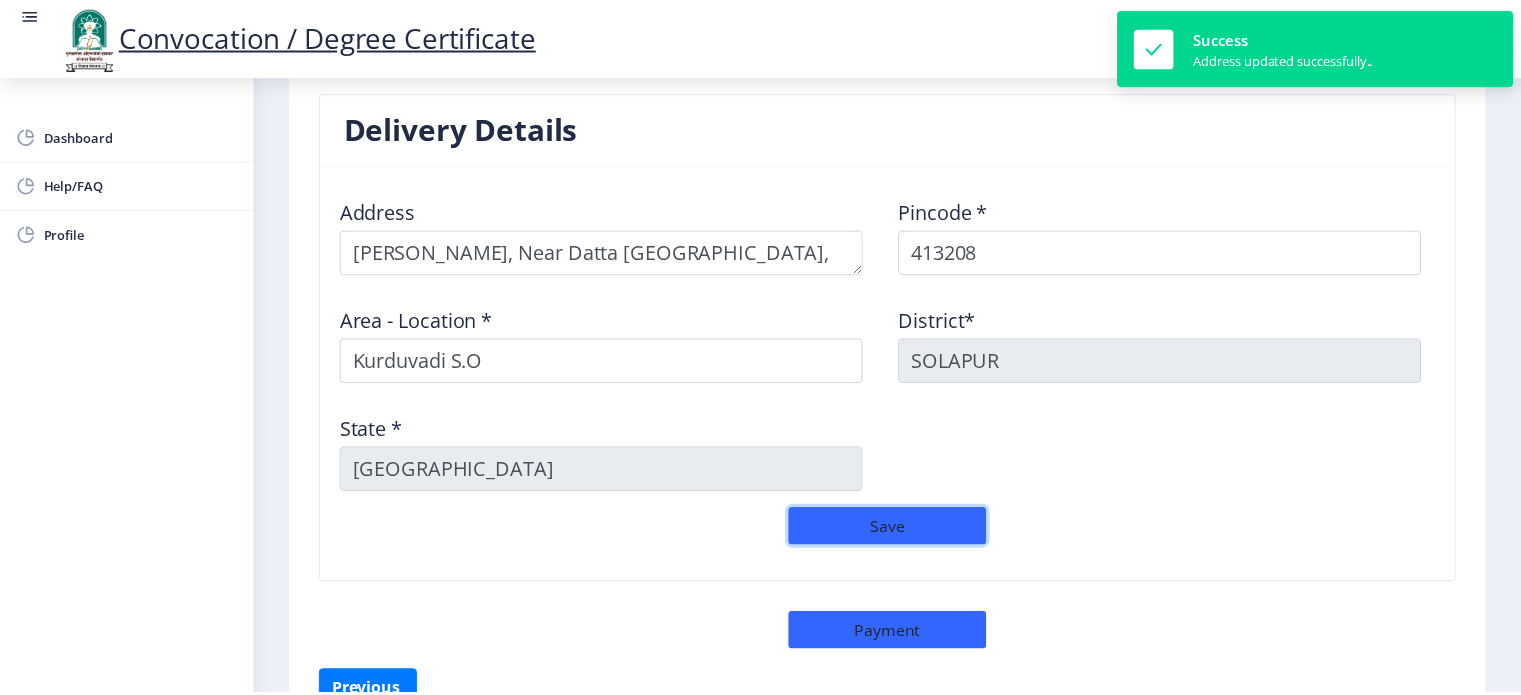 scroll, scrollTop: 28, scrollLeft: 0, axis: vertical 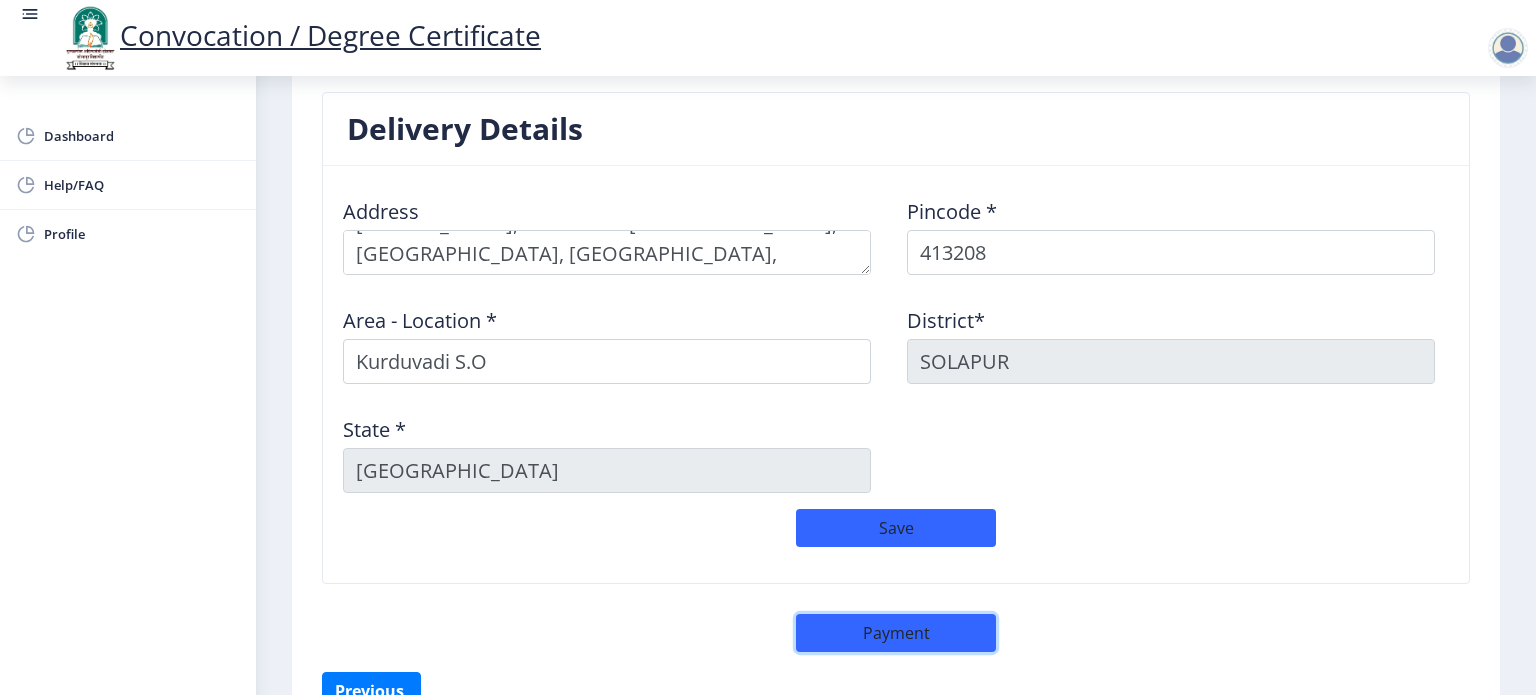 click on "Payment" 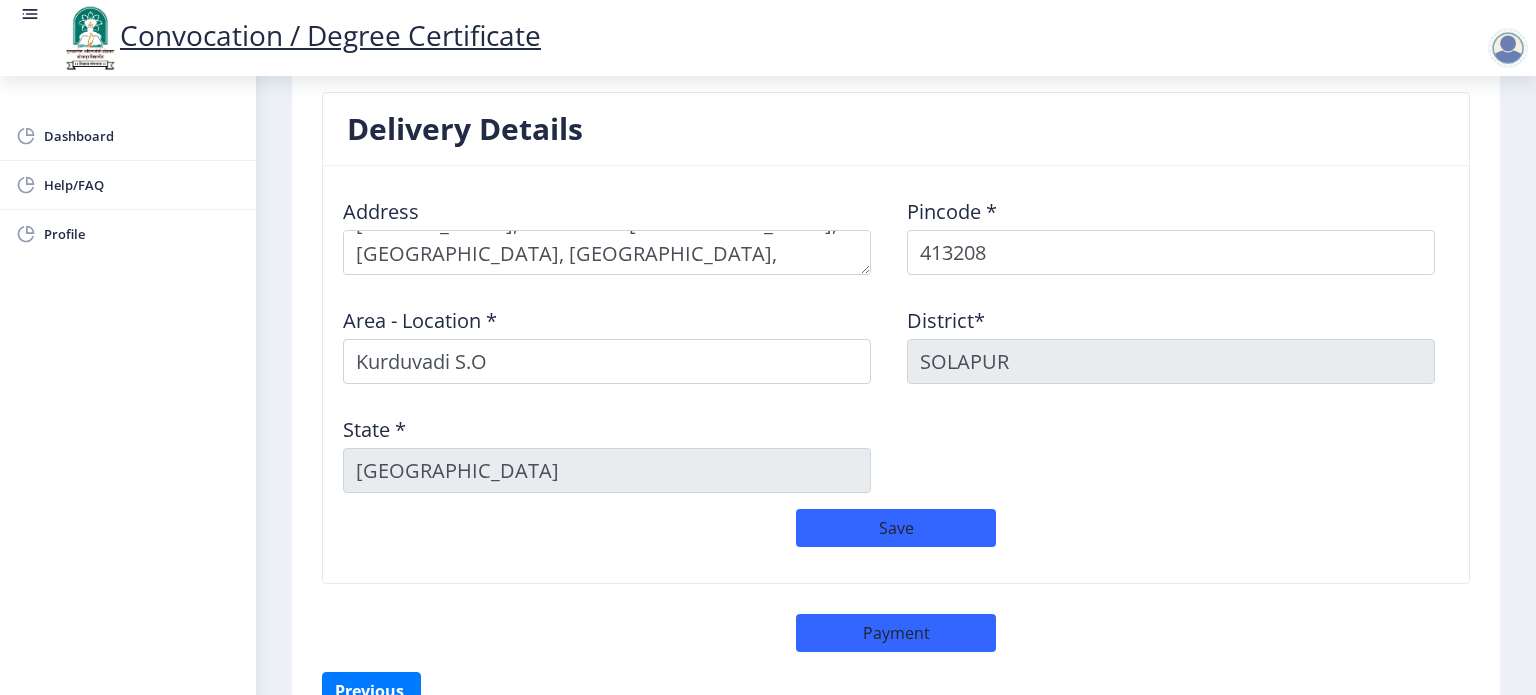 select on "sealed" 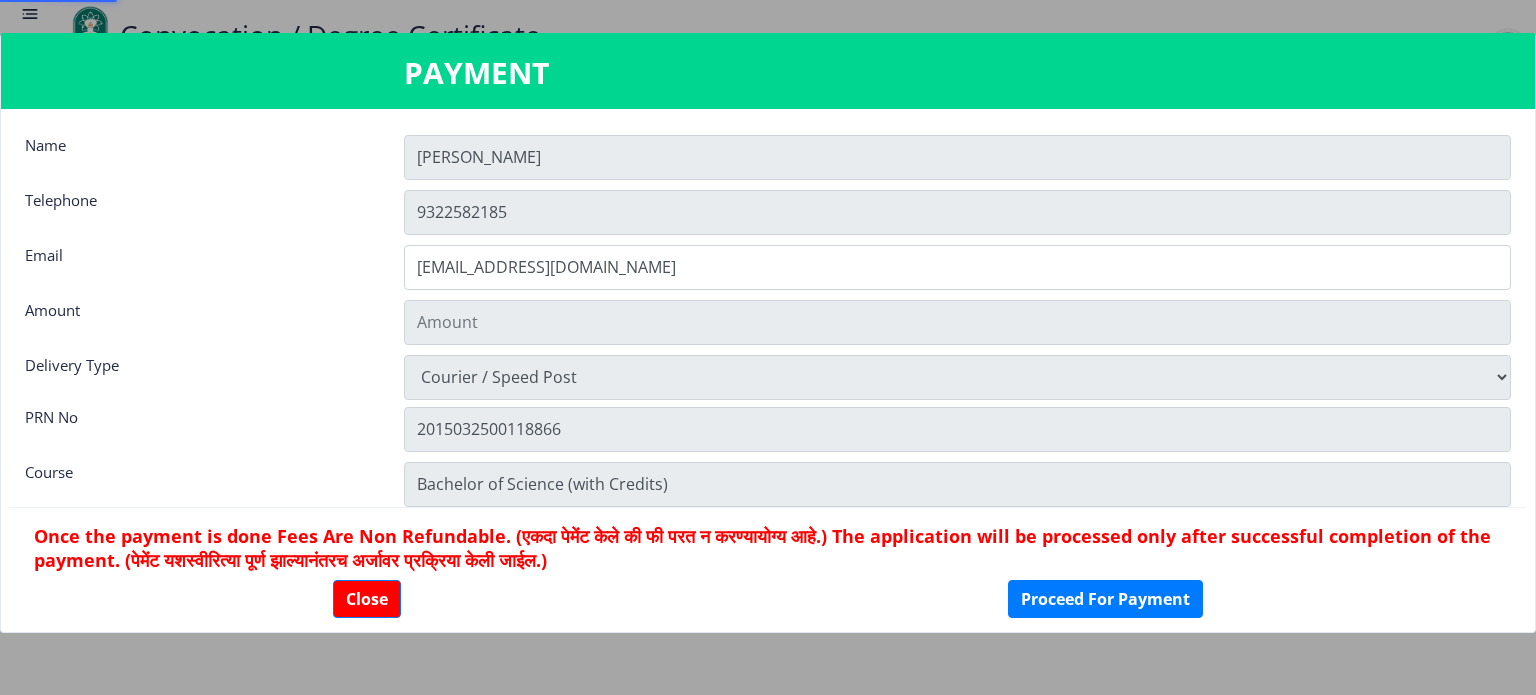 type on "900" 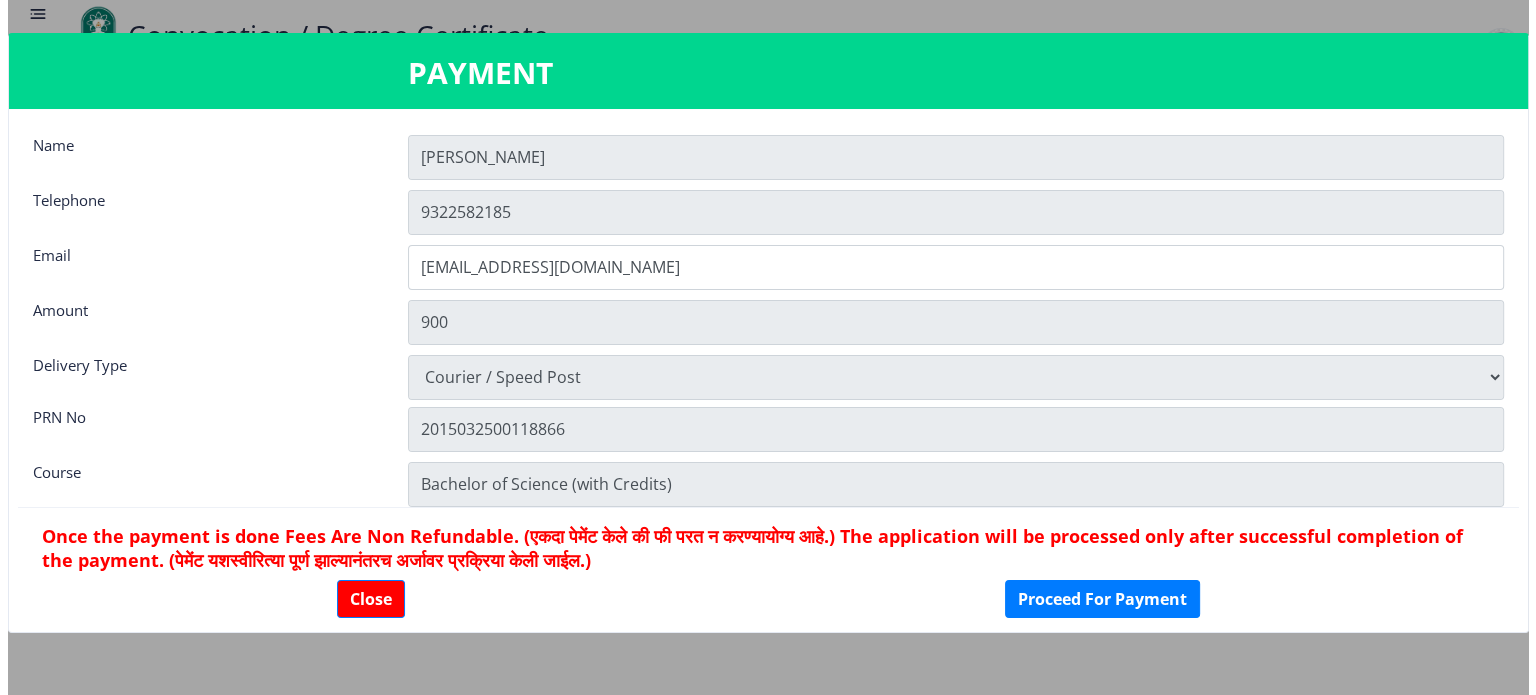 scroll, scrollTop: 27, scrollLeft: 0, axis: vertical 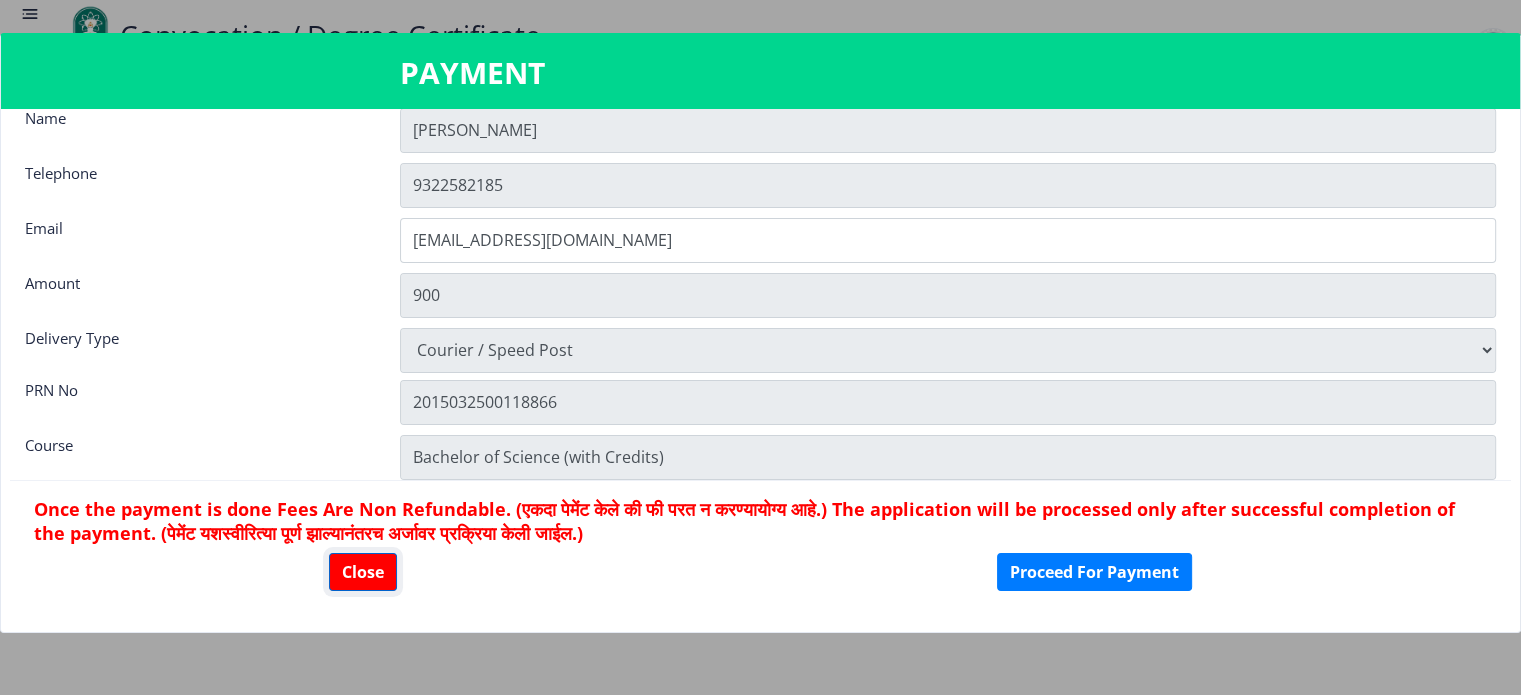 click on "Close" 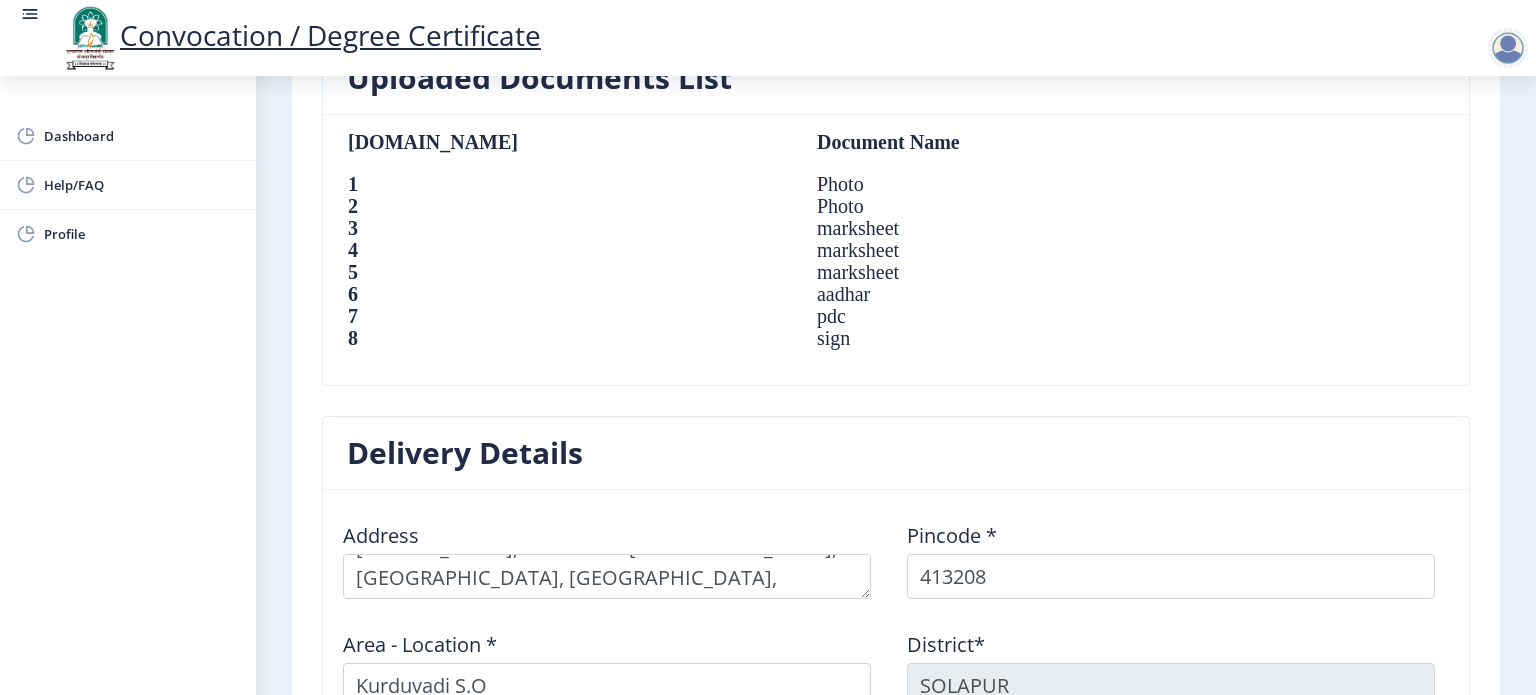 scroll, scrollTop: 1324, scrollLeft: 0, axis: vertical 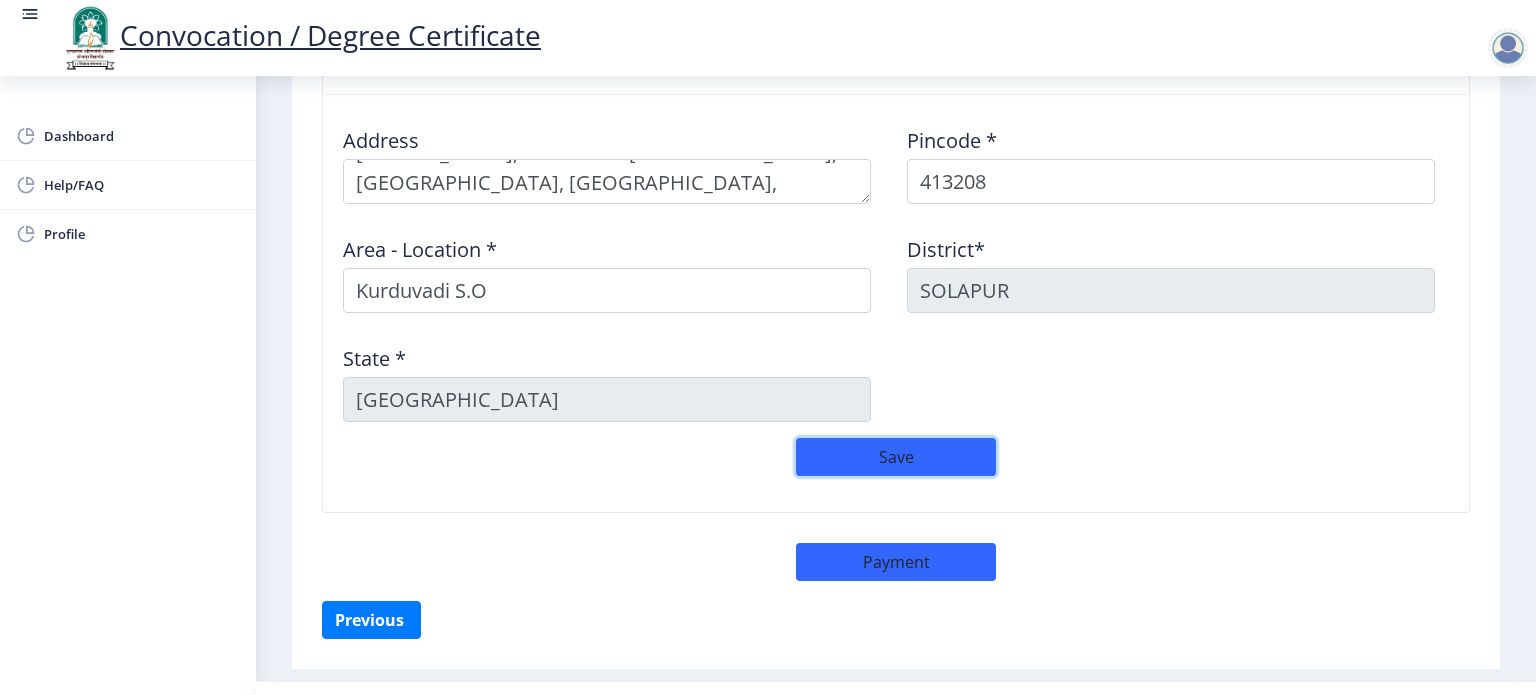 click on "Save" 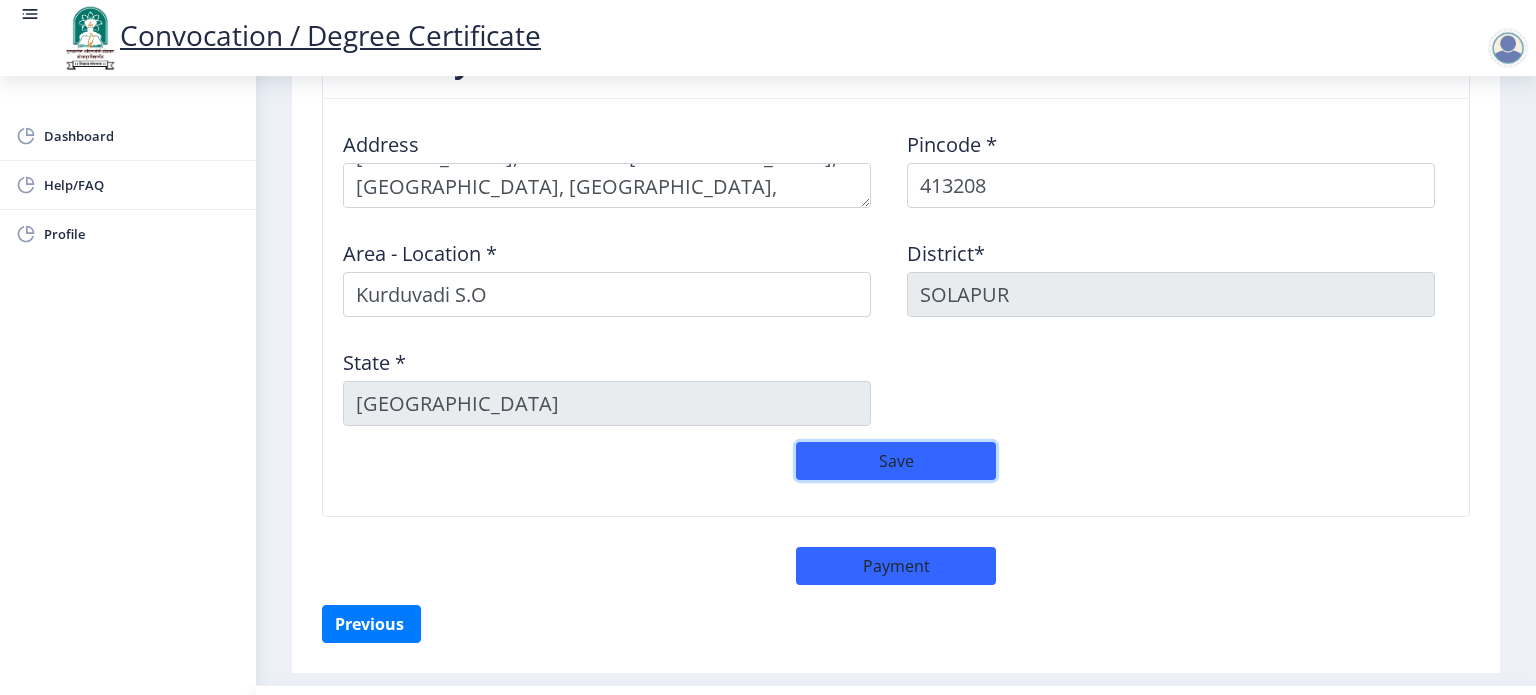 scroll, scrollTop: 1717, scrollLeft: 0, axis: vertical 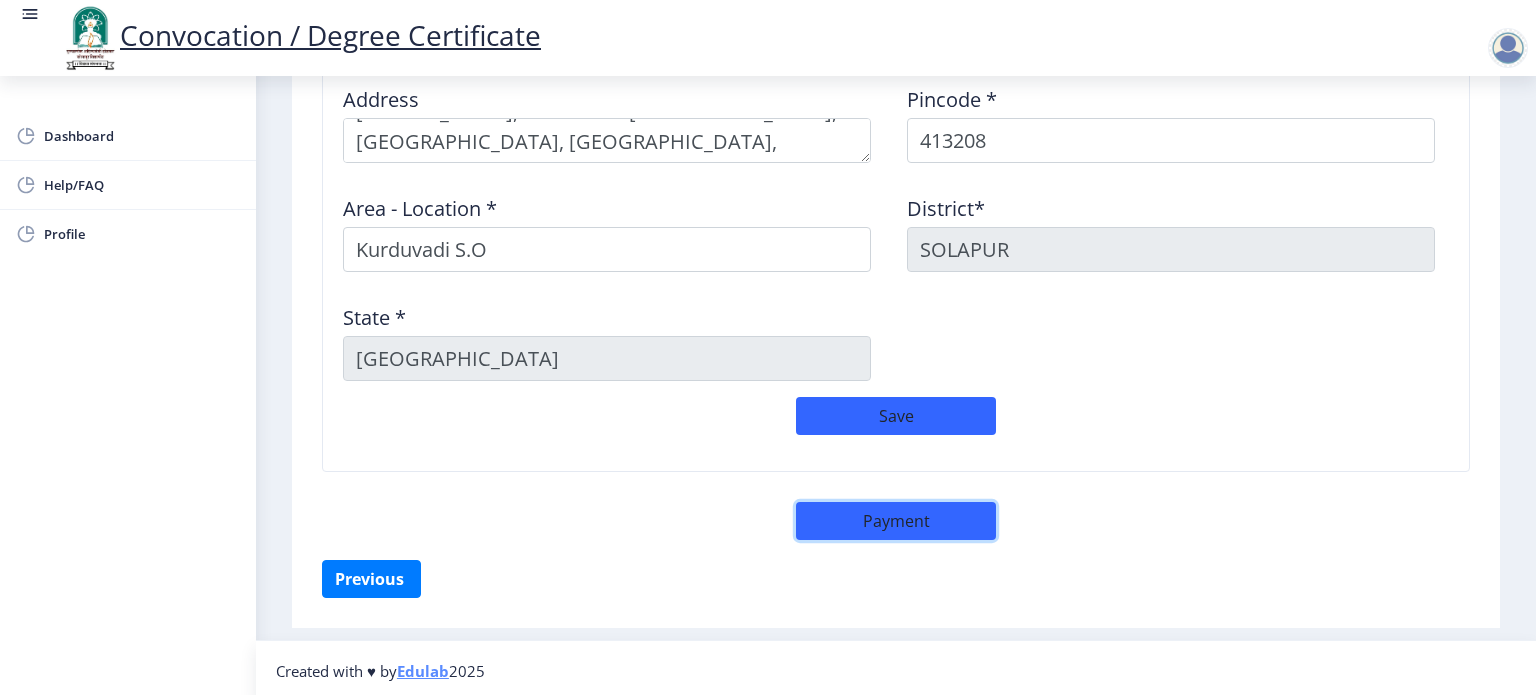 click on "Payment" 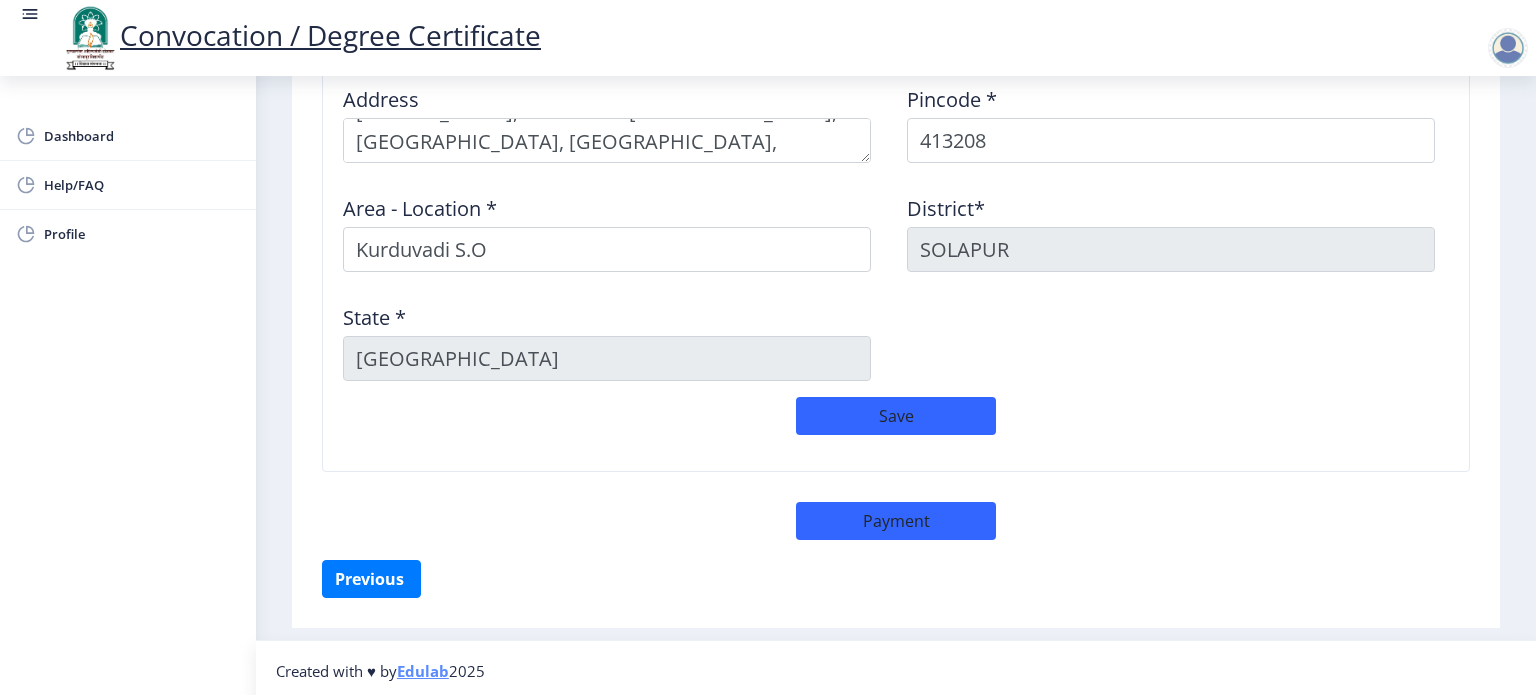 select on "sealed" 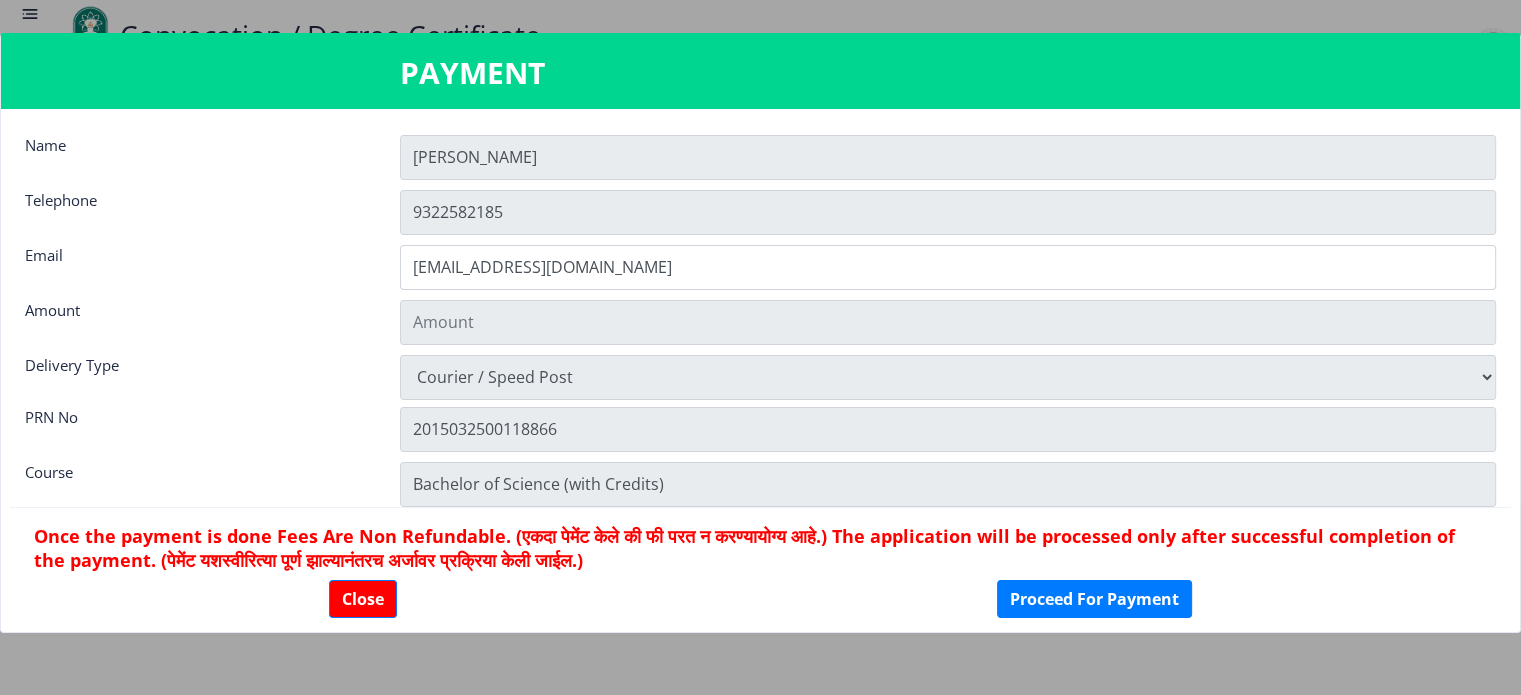 scroll, scrollTop: 1764, scrollLeft: 0, axis: vertical 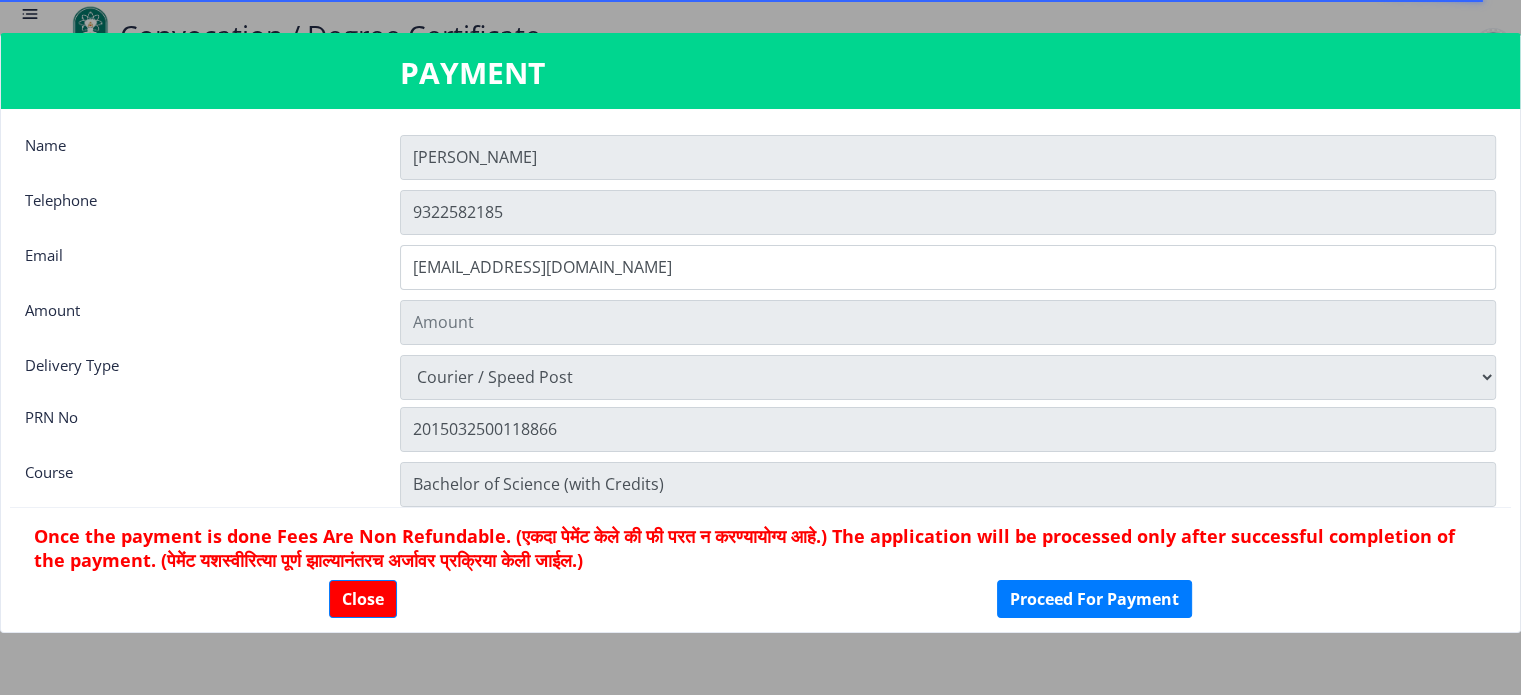 type on "900" 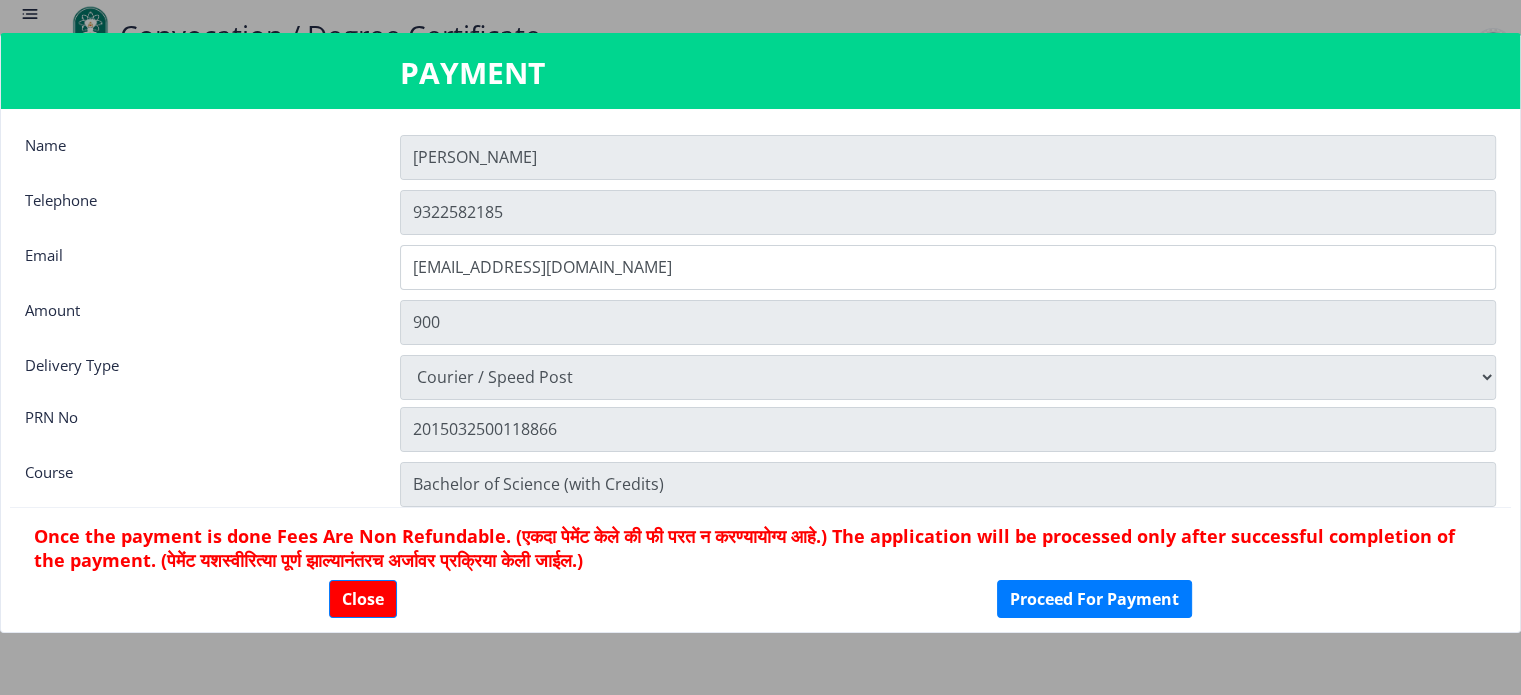 click on "[PERSON_NAME]" 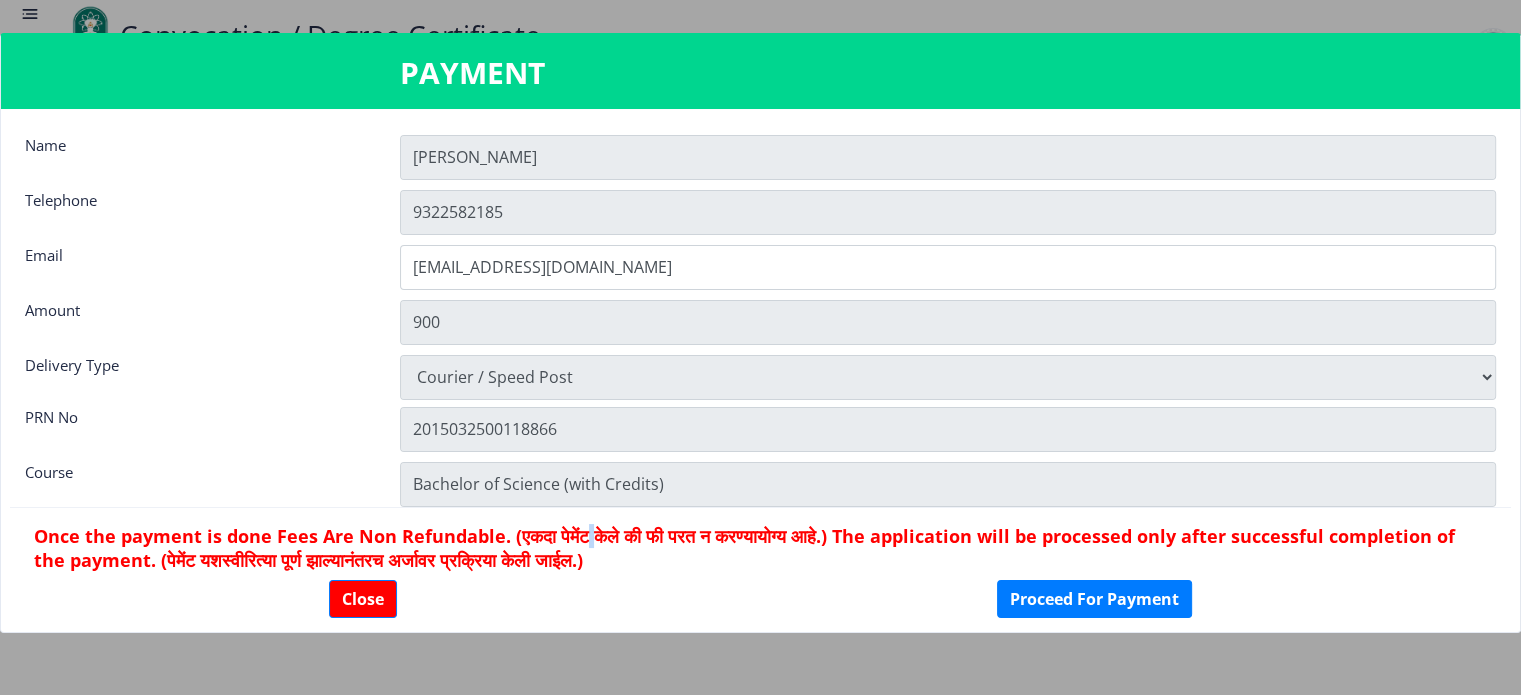 click on "Once the payment is done Fees Are Non Refundable. (एकदा पेमेंट केले की फी परत न करण्यायोग्य आहे.) The application will be processed only after successful completion of the payment. (पेमेंट यशस्वीरित्या पूर्ण झाल्यानंतरच अर्जावर प्रक्रिया केली जाईल.)" 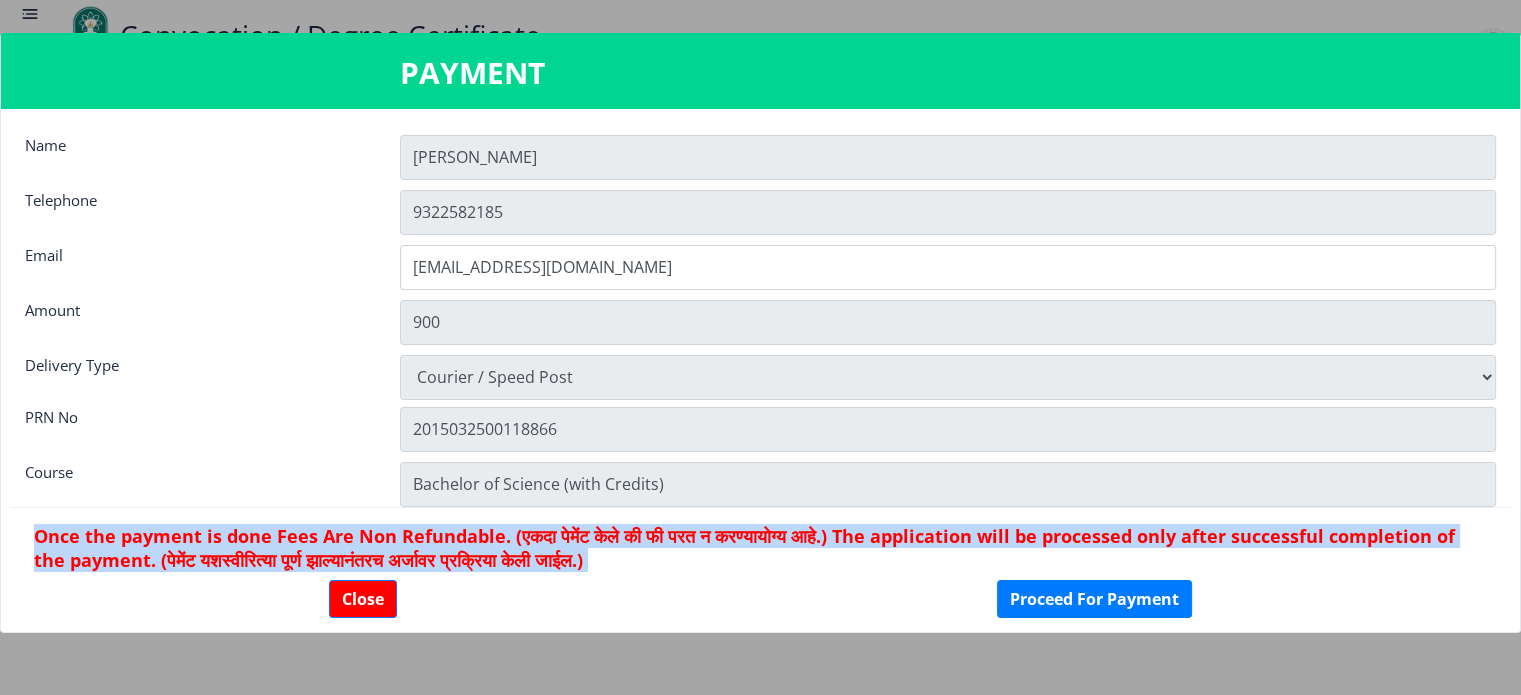 click on "Once the payment is done Fees Are Non Refundable. (एकदा पेमेंट केले की फी परत न करण्यायोग्य आहे.) The application will be processed only after successful completion of the payment. (पेमेंट यशस्वीरित्या पूर्ण झाल्यानंतरच अर्जावर प्रक्रिया केली जाईल.)" 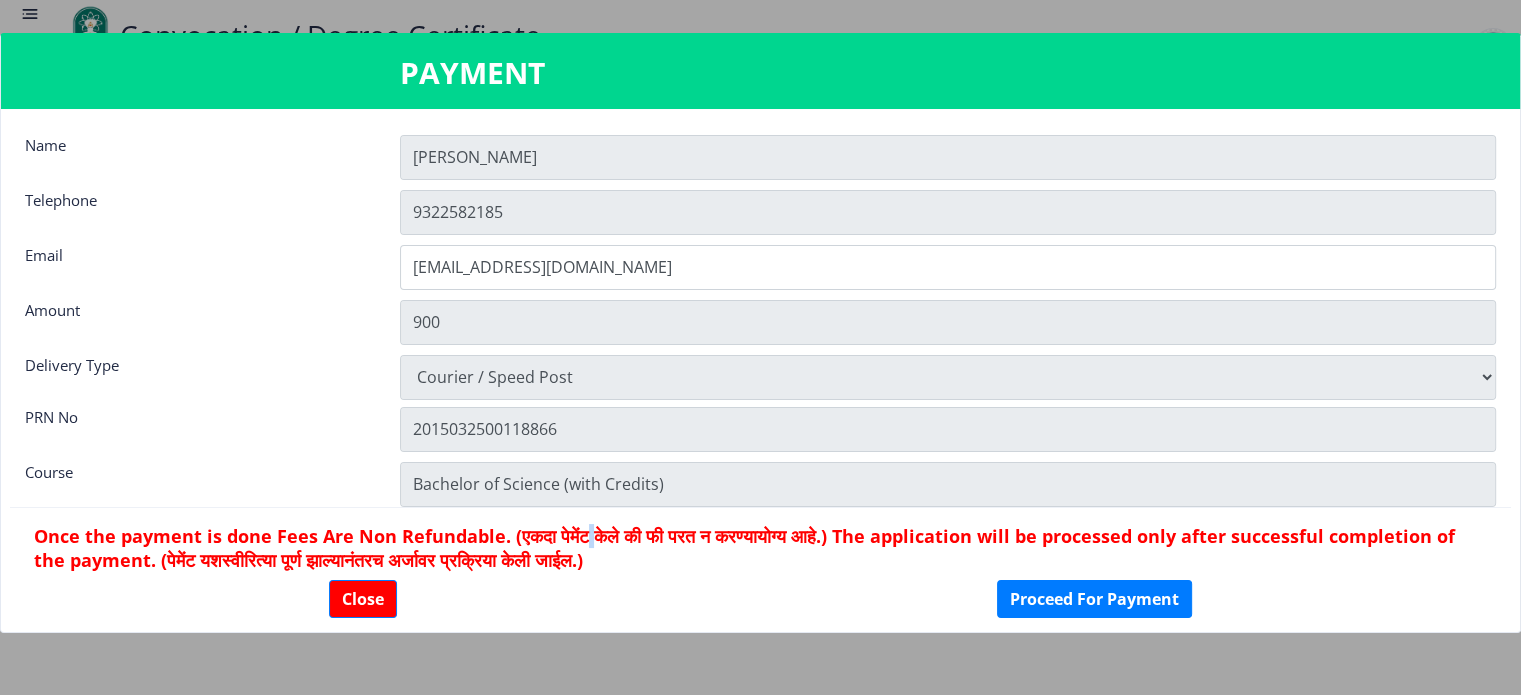 click on "Once the payment is done Fees Are Non Refundable. (एकदा पेमेंट केले की फी परत न करण्यायोग्य आहे.) The application will be processed only after successful completion of the payment. (पेमेंट यशस्वीरित्या पूर्ण झाल्यानंतरच अर्जावर प्रक्रिया केली जाईल.)" 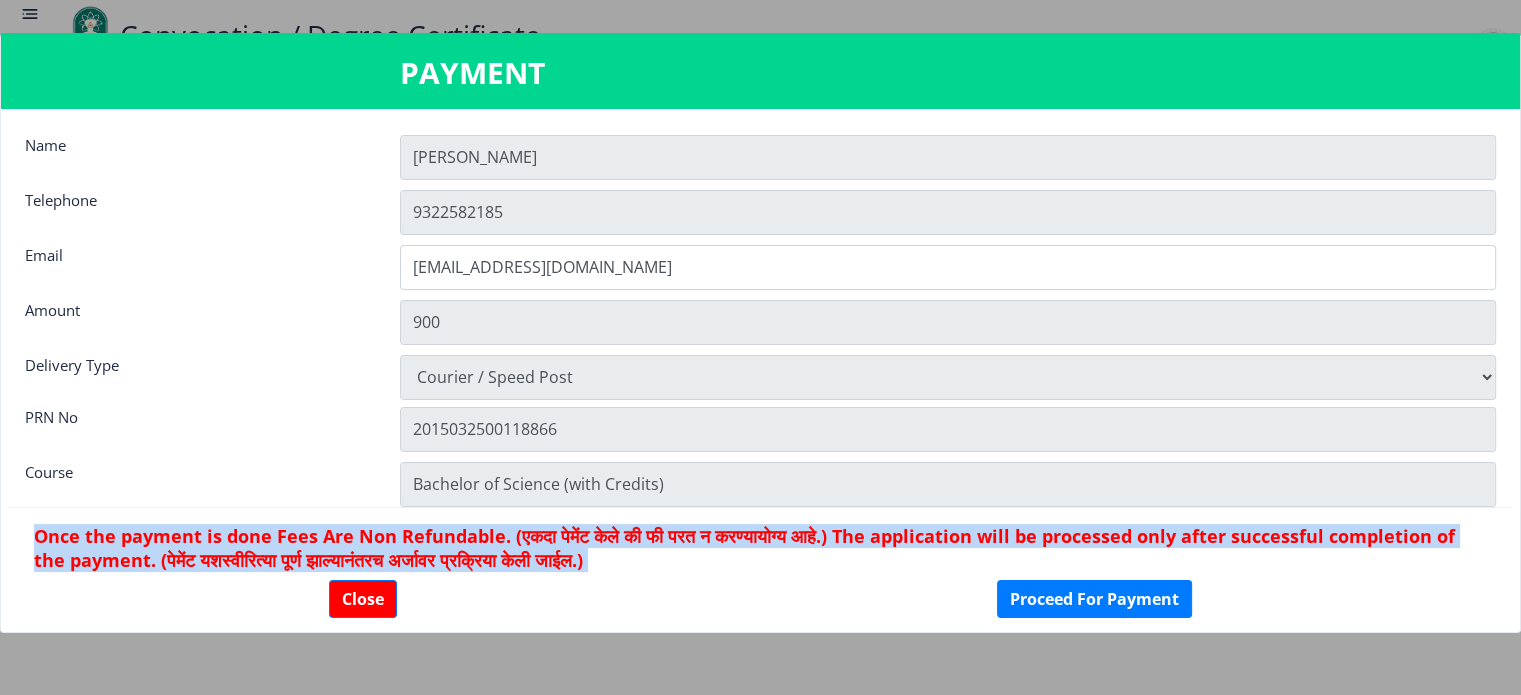 click on "Once the payment is done Fees Are Non Refundable. (एकदा पेमेंट केले की फी परत न करण्यायोग्य आहे.) The application will be processed only after successful completion of the payment. (पेमेंट यशस्वीरित्या पूर्ण झाल्यानंतरच अर्जावर प्रक्रिया केली जाईल.)" 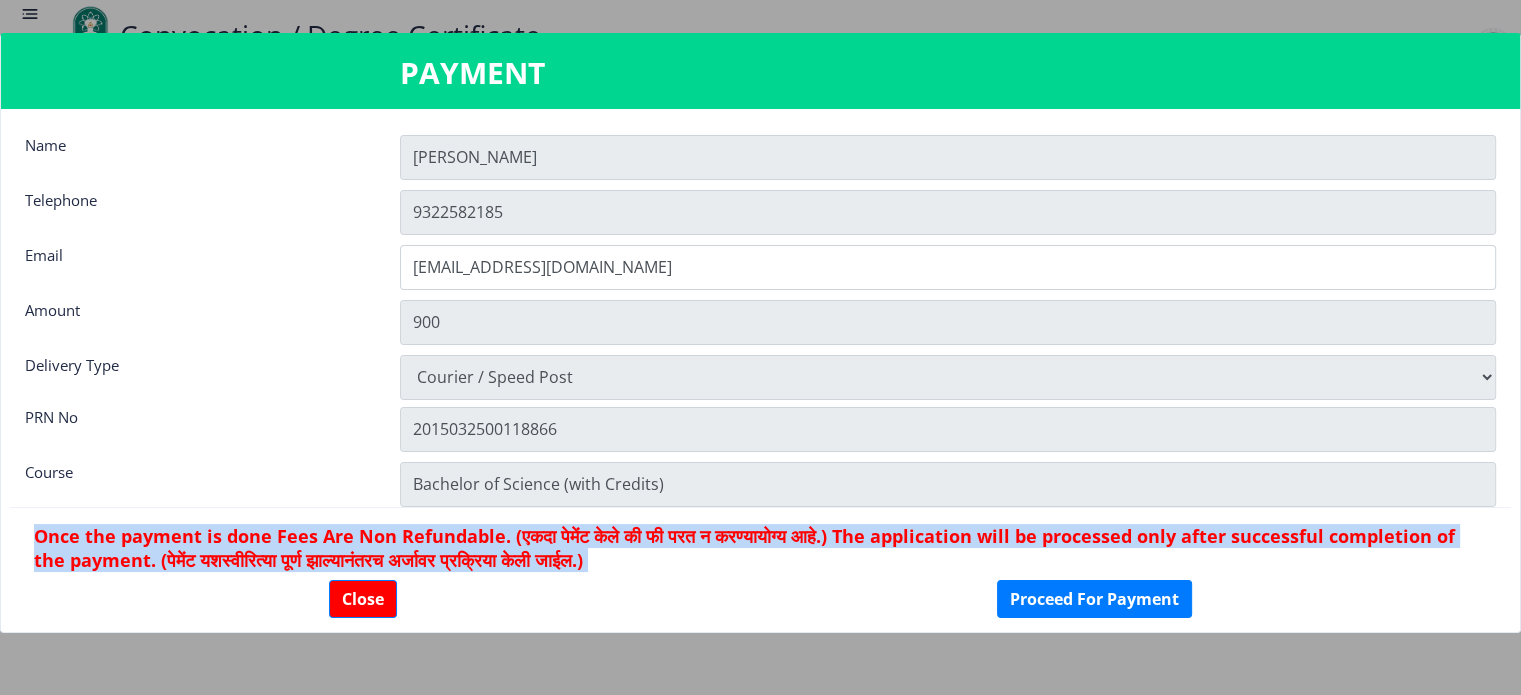 click on "Once the payment is done Fees Are Non Refundable. (एकदा पेमेंट केले की फी परत न करण्यायोग्य आहे.) The application will be processed only after successful completion of the payment. (पेमेंट यशस्वीरित्या पूर्ण झाल्यानंतरच अर्जावर प्रक्रिया केली जाईल.)" 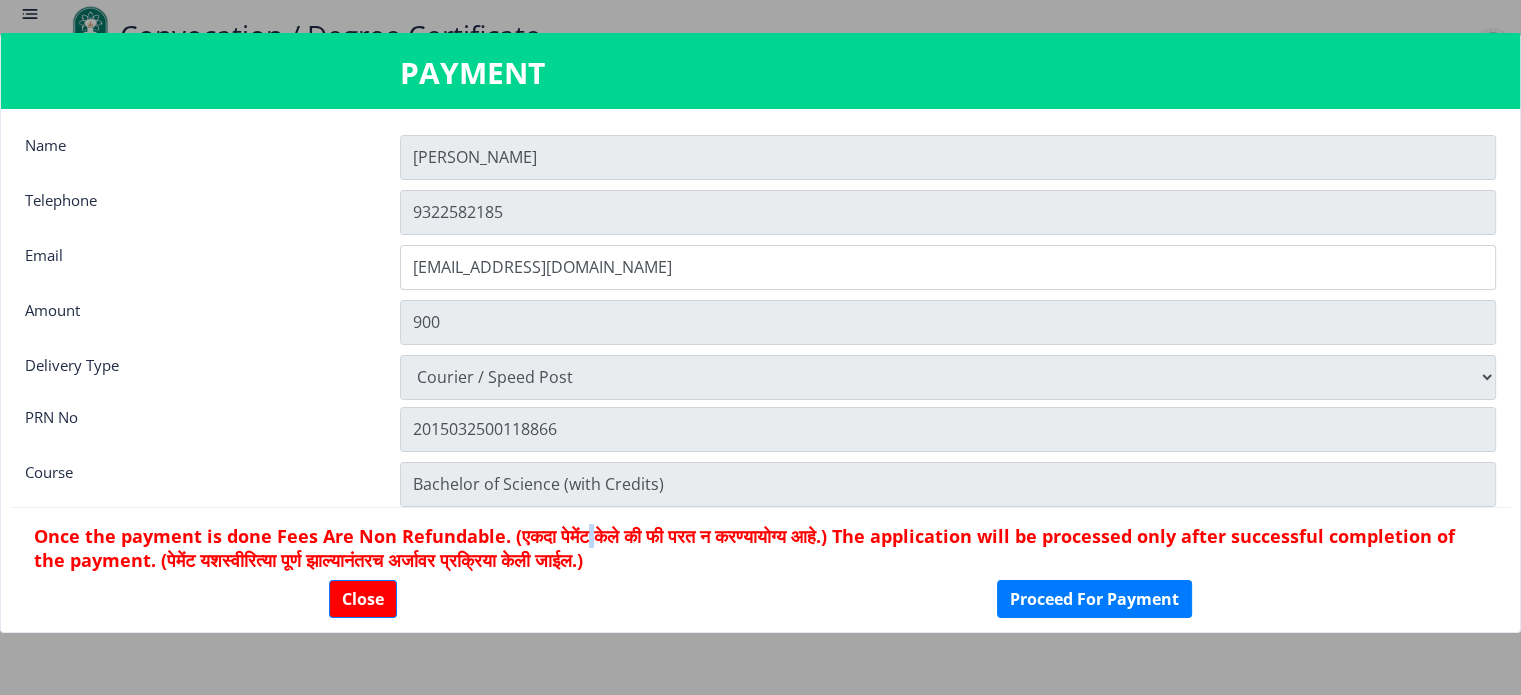 click on "Once the payment is done Fees Are Non Refundable. (एकदा पेमेंट केले की फी परत न करण्यायोग्य आहे.) The application will be processed only after successful completion of the payment. (पेमेंट यशस्वीरित्या पूर्ण झाल्यानंतरच अर्जावर प्रक्रिया केली जाईल.)" 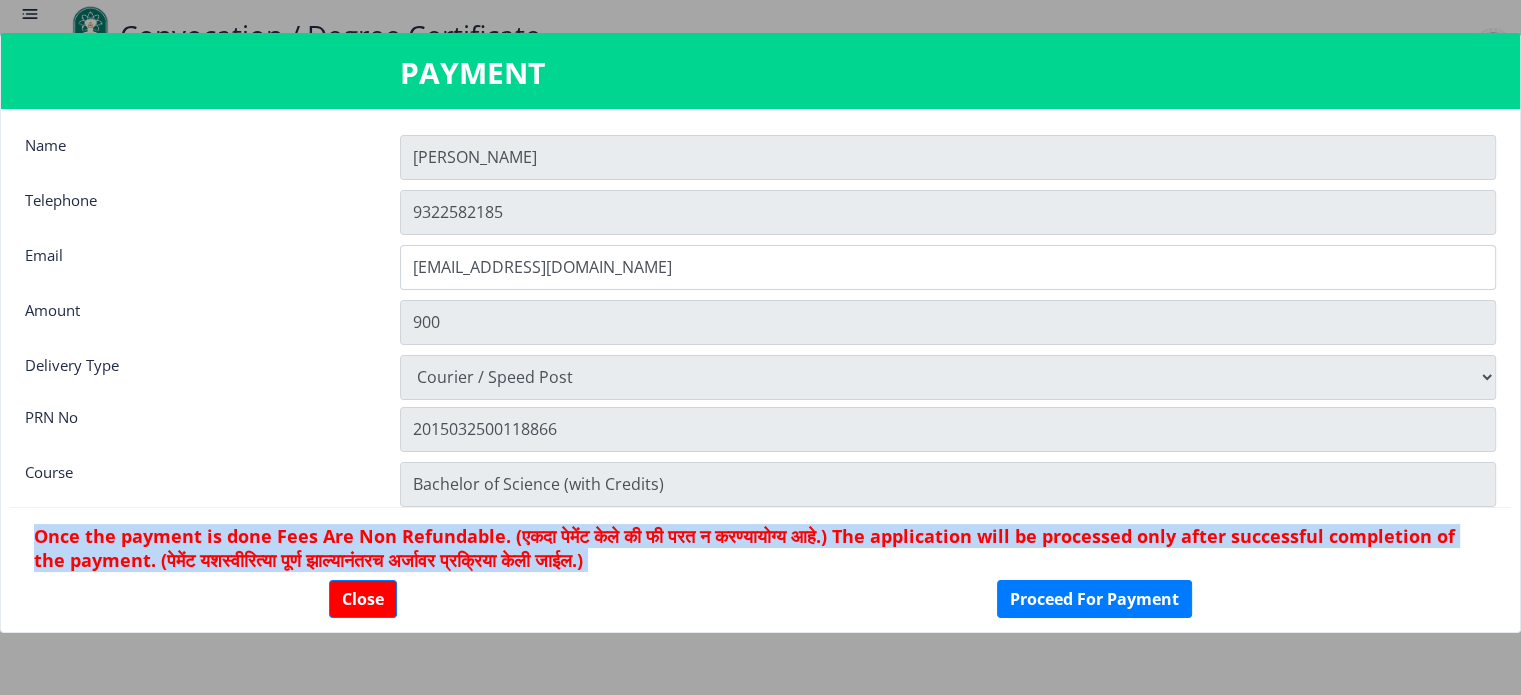 click on "Once the payment is done Fees Are Non Refundable. (एकदा पेमेंट केले की फी परत न करण्यायोग्य आहे.) The application will be processed only after successful completion of the payment. (पेमेंट यशस्वीरित्या पूर्ण झाल्यानंतरच अर्जावर प्रक्रिया केली जाईल.)" 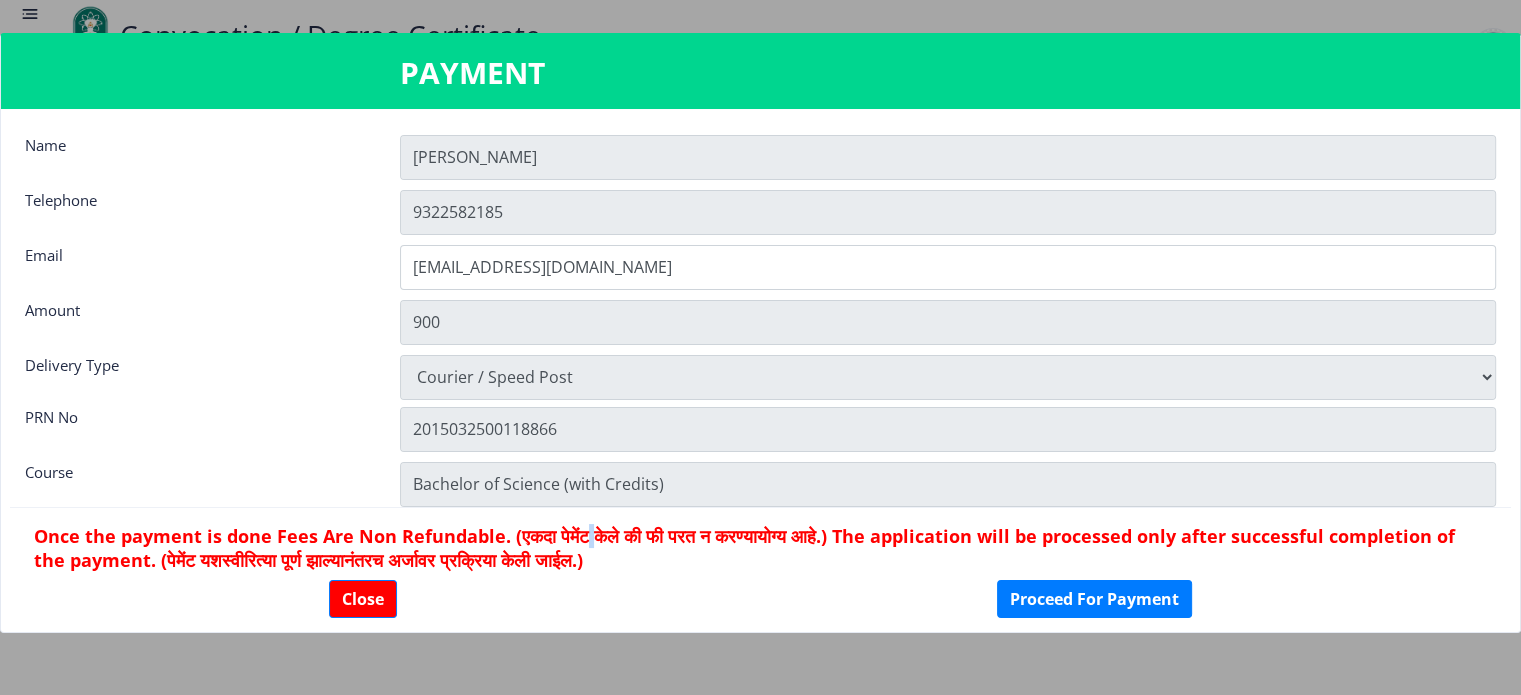 click on "Once the payment is done Fees Are Non Refundable. (एकदा पेमेंट केले की फी परत न करण्यायोग्य आहे.) The application will be processed only after successful completion of the payment. (पेमेंट यशस्वीरित्या पूर्ण झाल्यानंतरच अर्जावर प्रक्रिया केली जाईल.)" 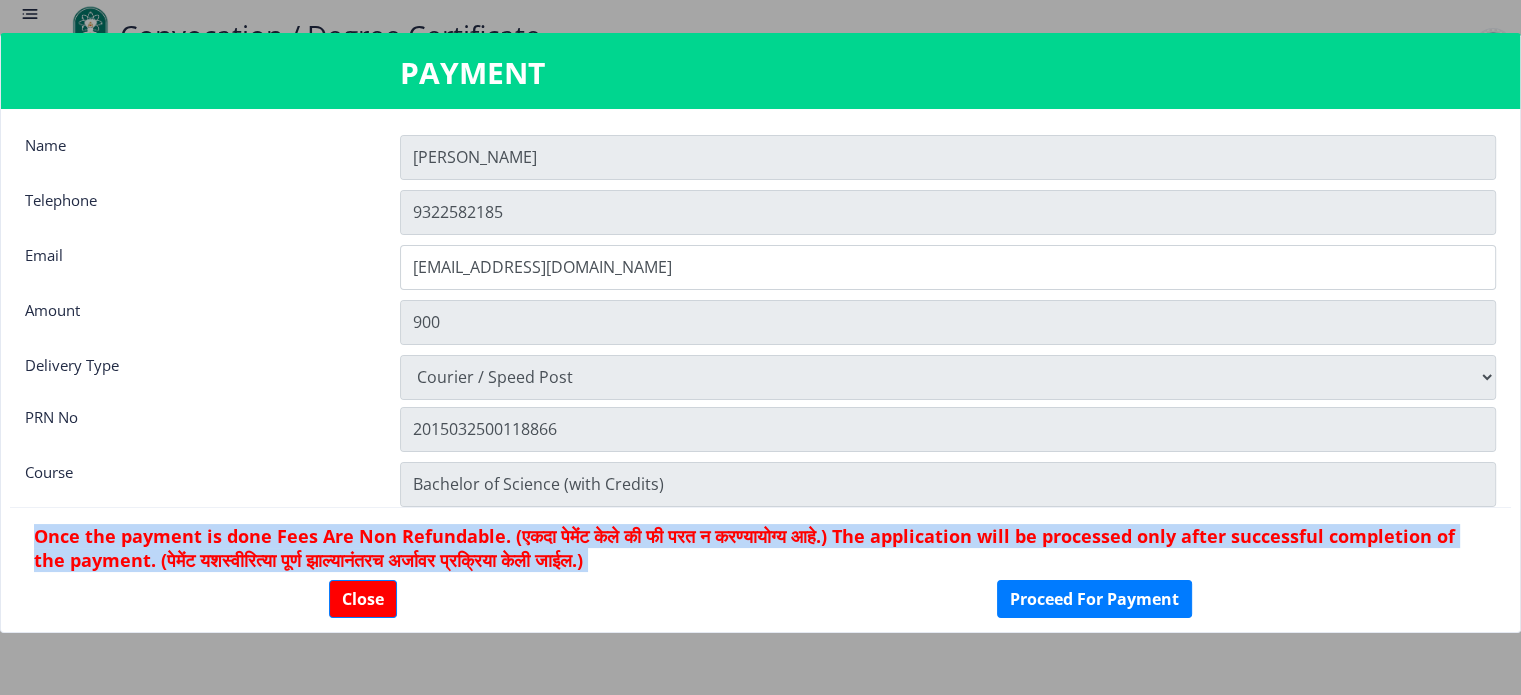 click on "Once the payment is done Fees Are Non Refundable. (एकदा पेमेंट केले की फी परत न करण्यायोग्य आहे.) The application will be processed only after successful completion of the payment. (पेमेंट यशस्वीरित्या पूर्ण झाल्यानंतरच अर्जावर प्रक्रिया केली जाईल.)" 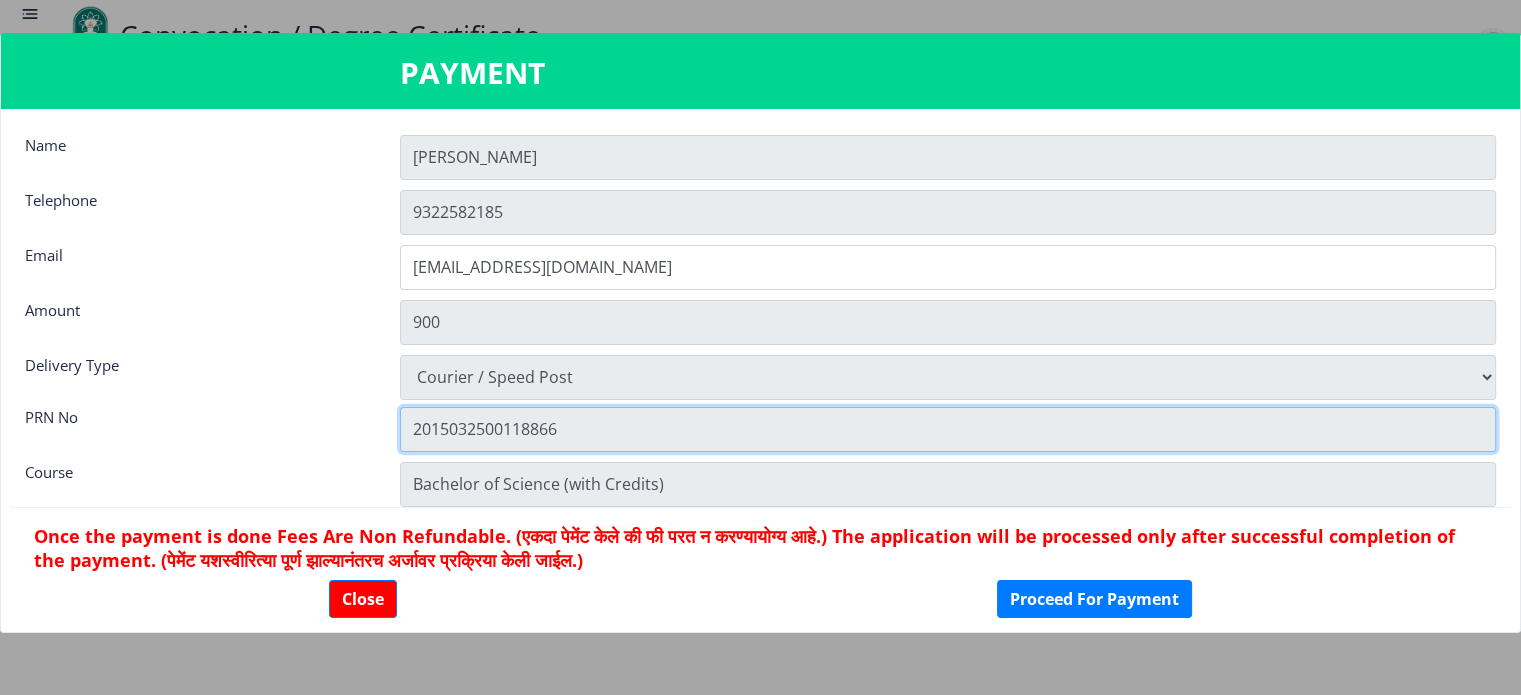 click on "2015032500118866" 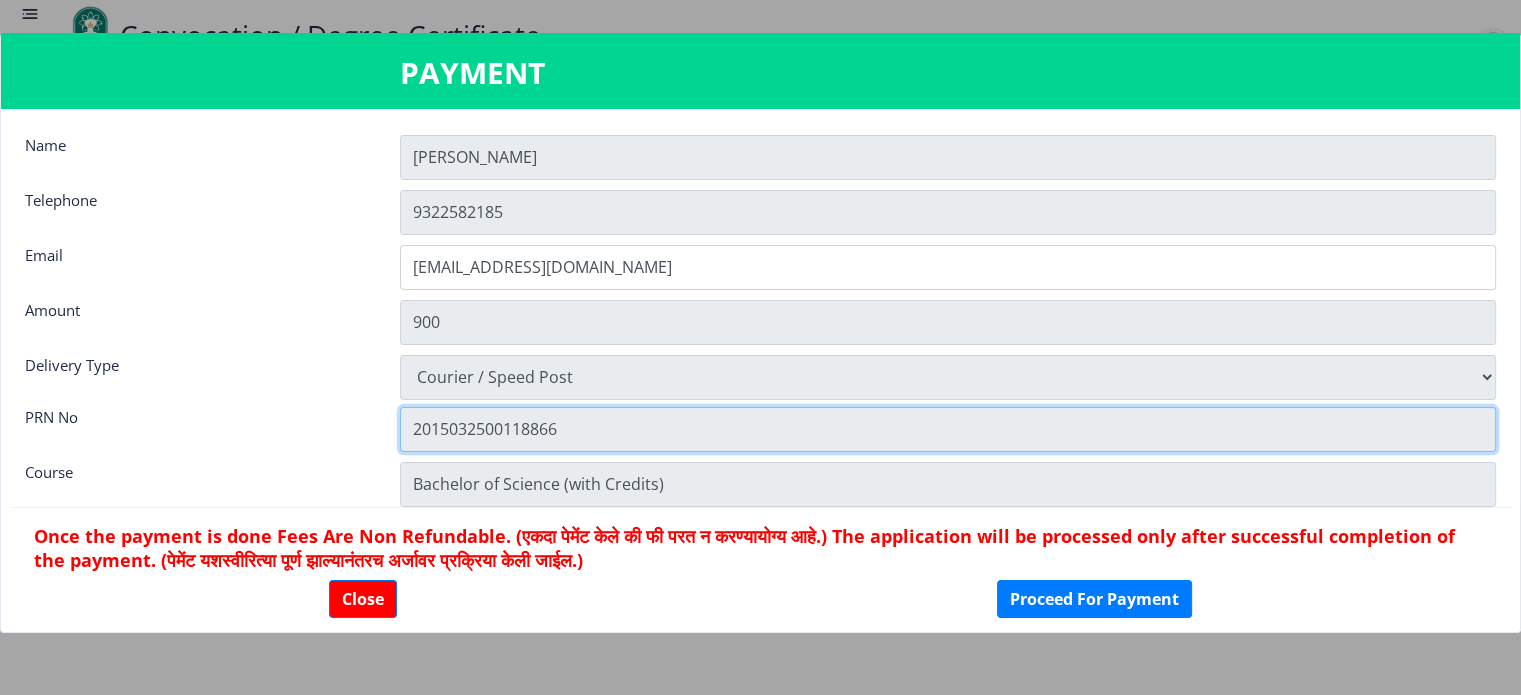 click on "2015032500118866" 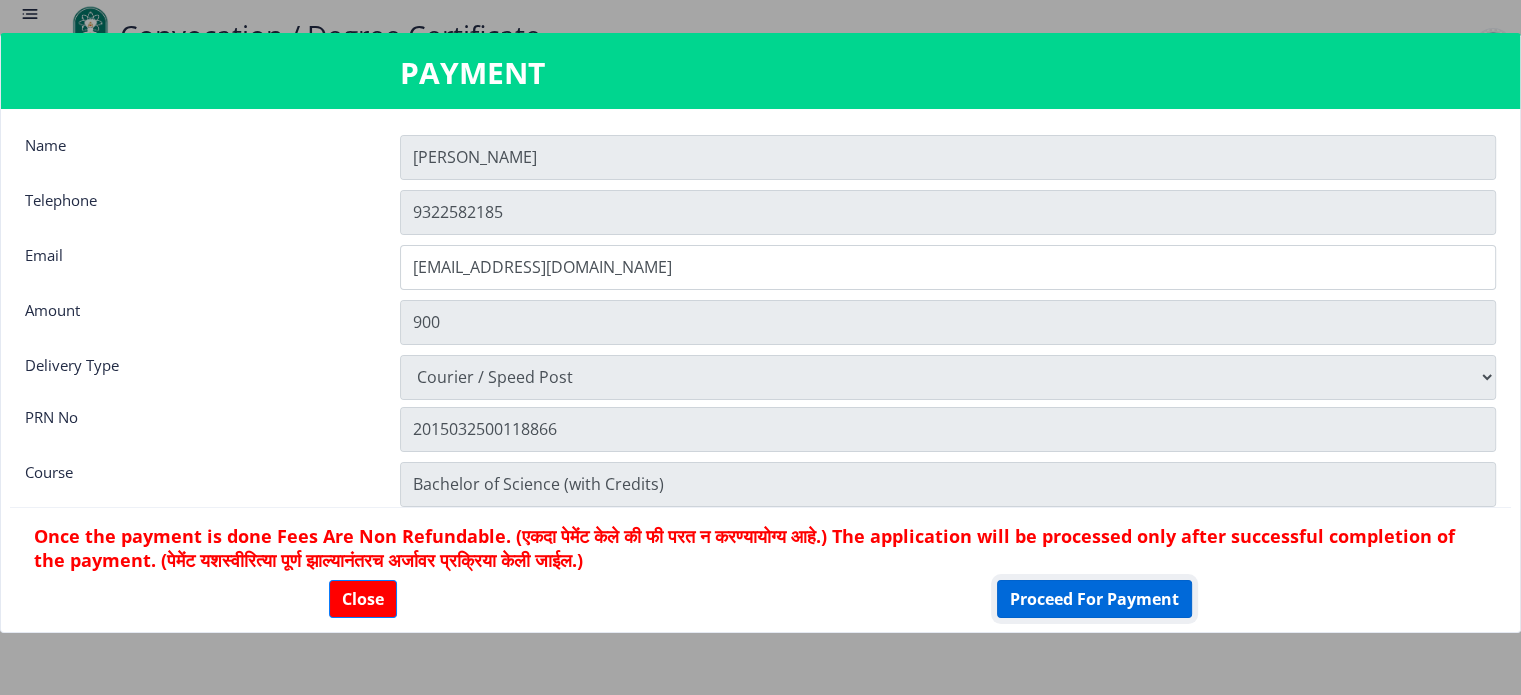 click on "Proceed For Payment" 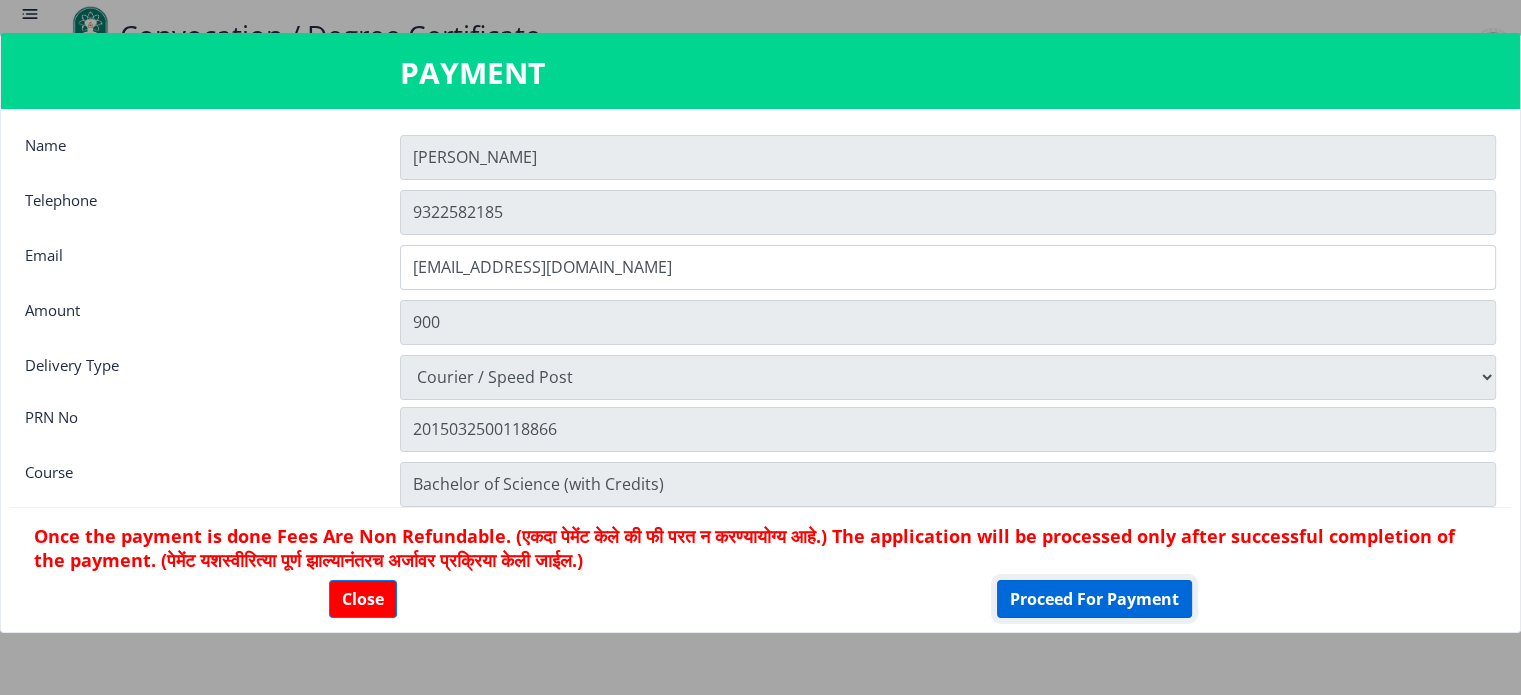 click on "Proceed For Payment" 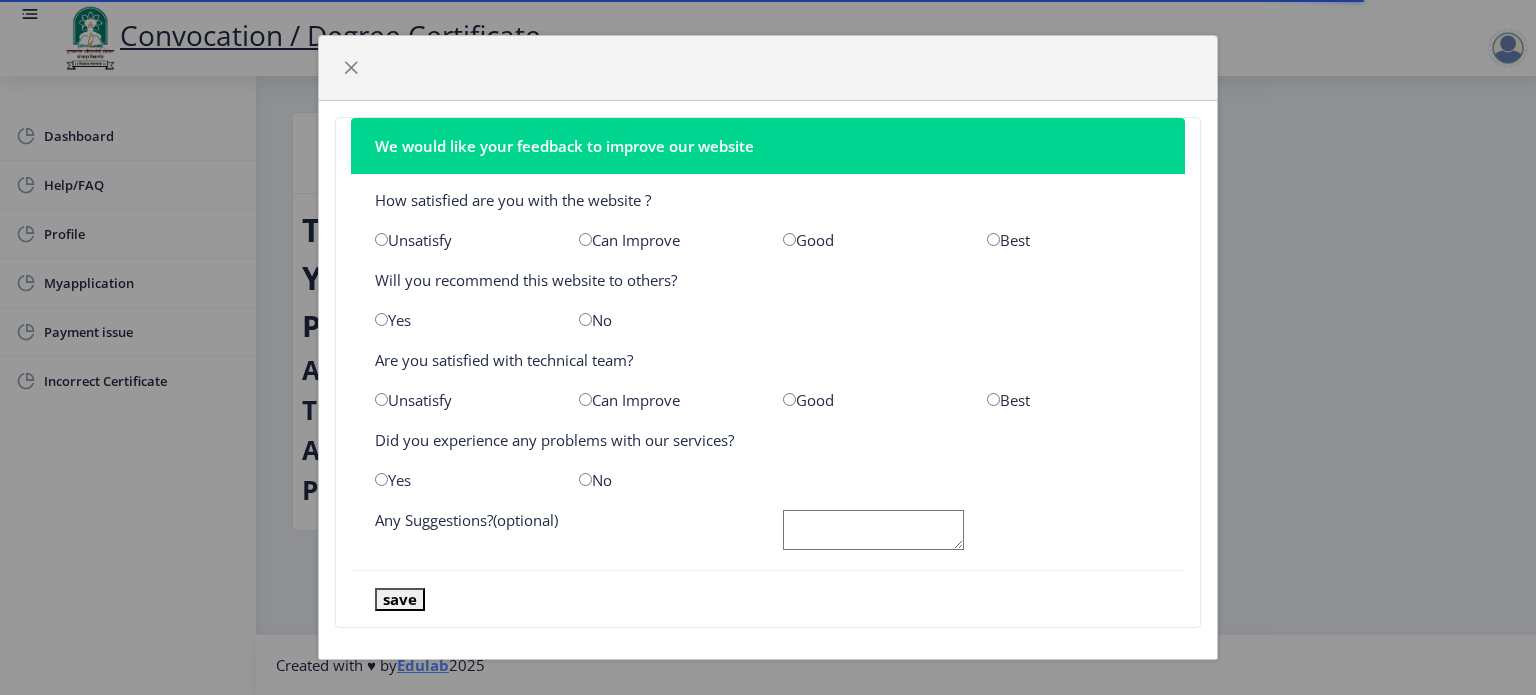scroll, scrollTop: 0, scrollLeft: 0, axis: both 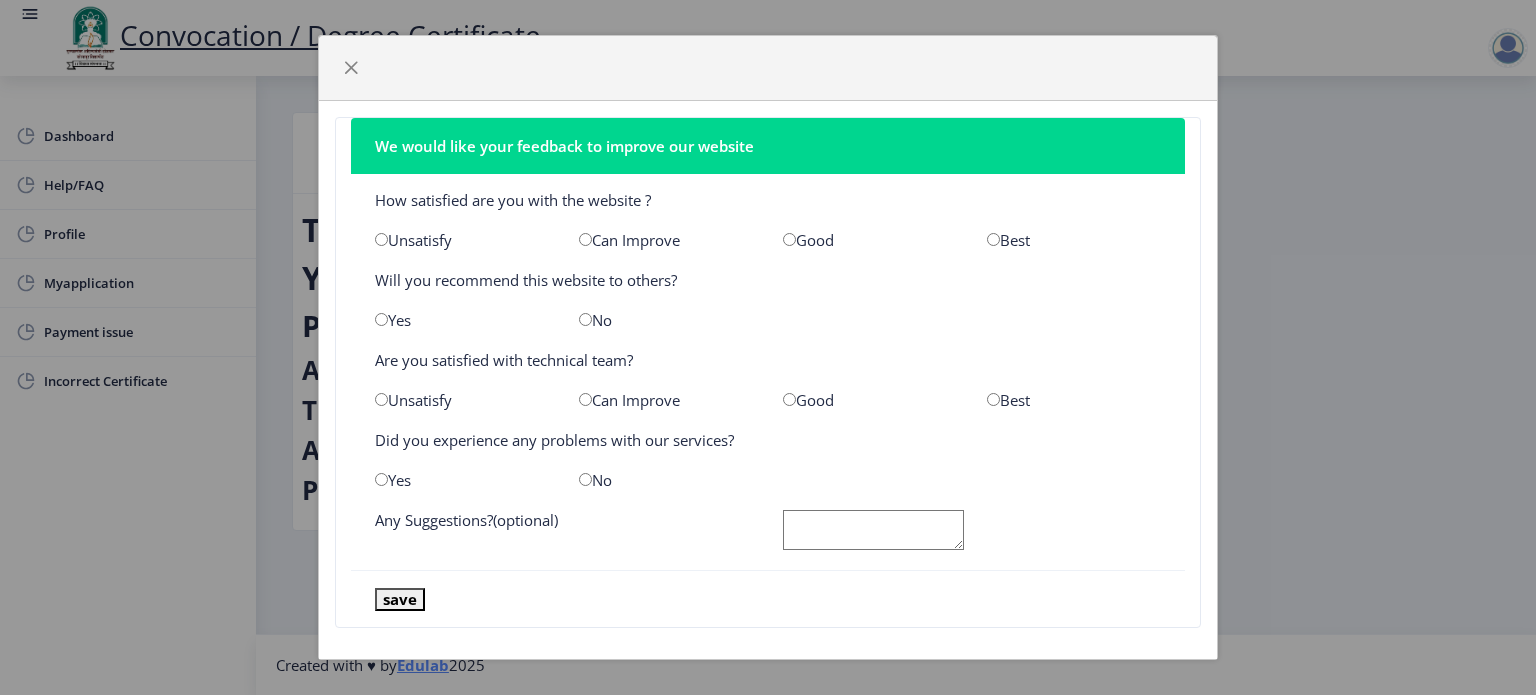 click at bounding box center (993, 239) 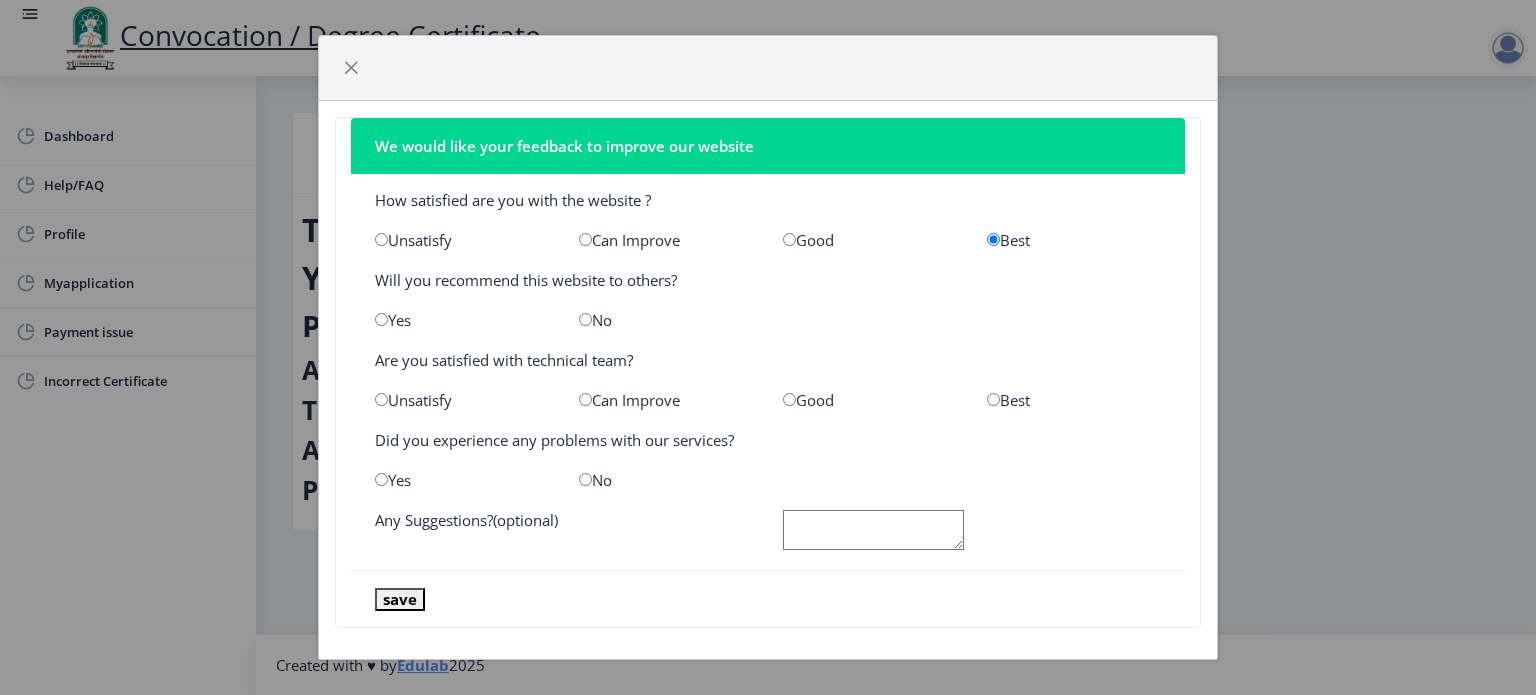 click at bounding box center [585, 319] 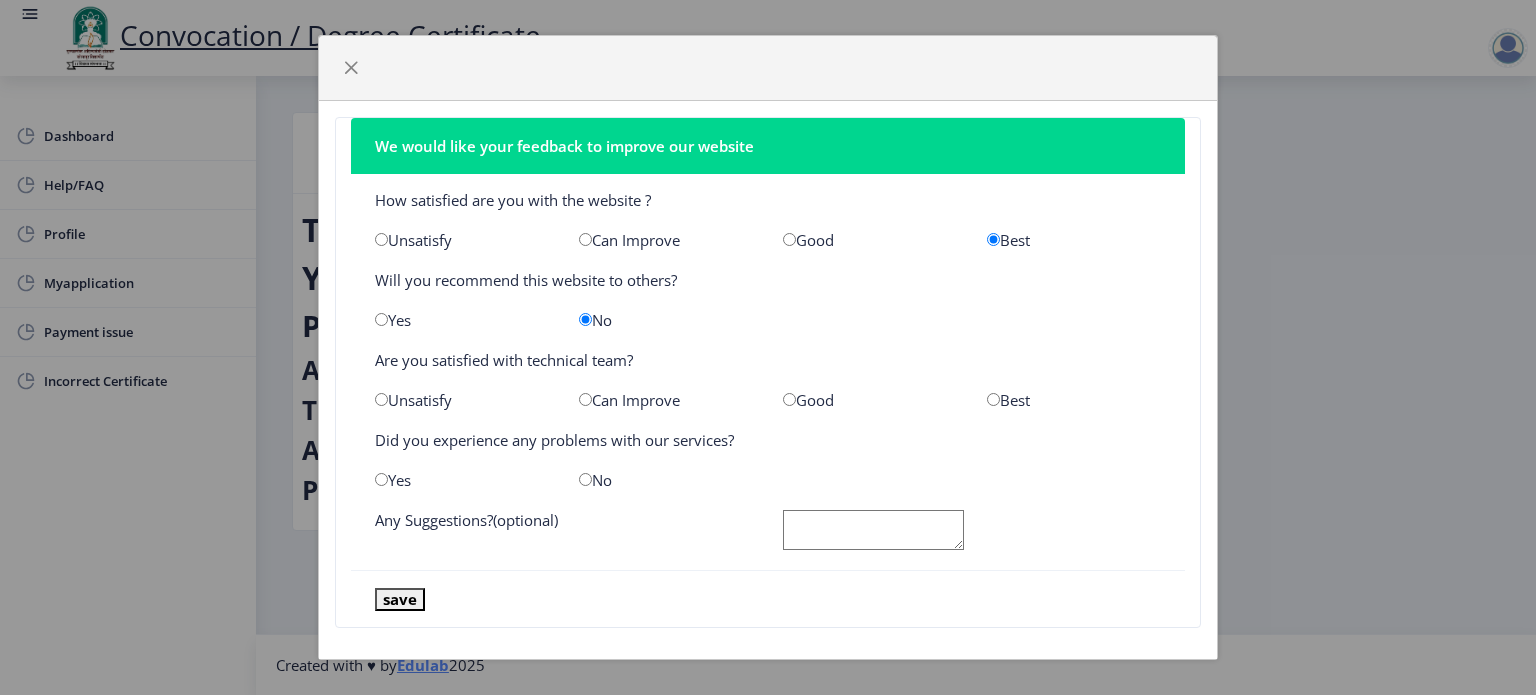 scroll, scrollTop: 12, scrollLeft: 0, axis: vertical 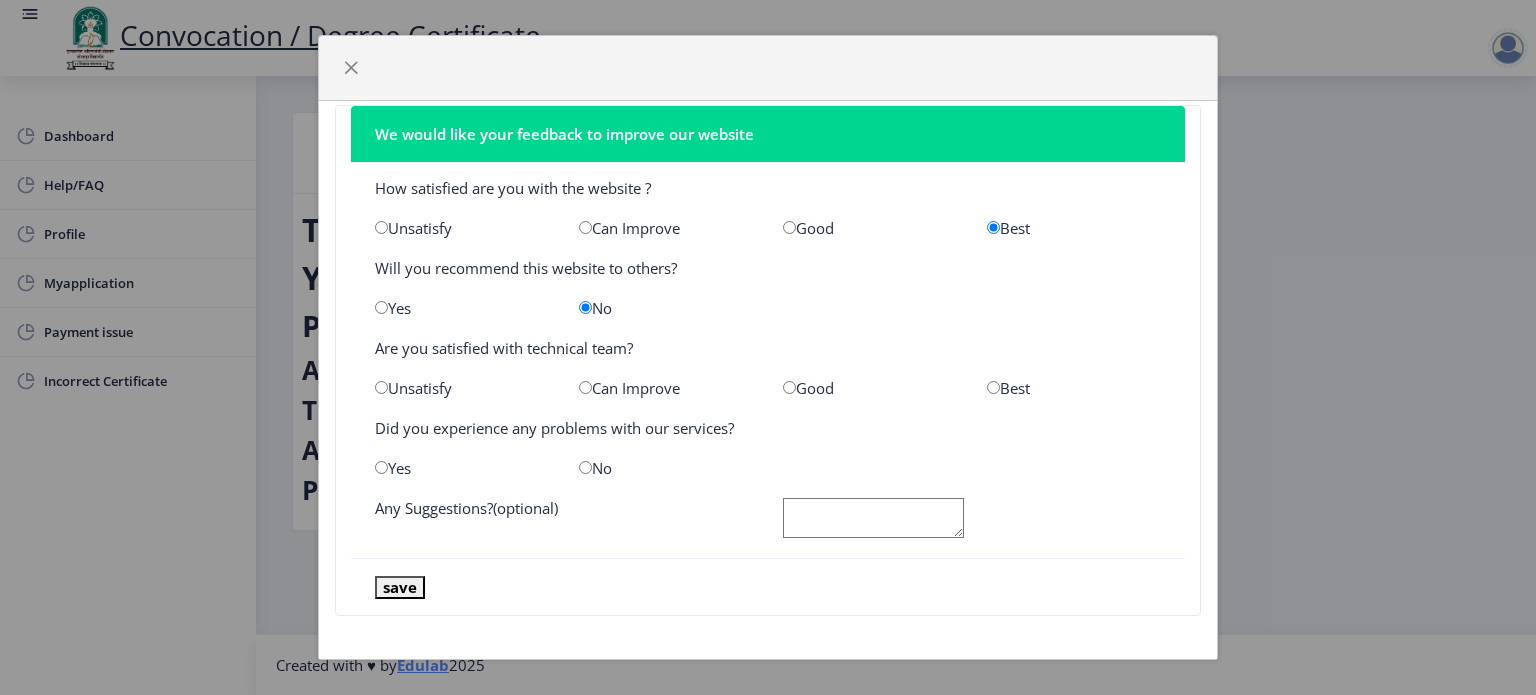 click at bounding box center [993, 387] 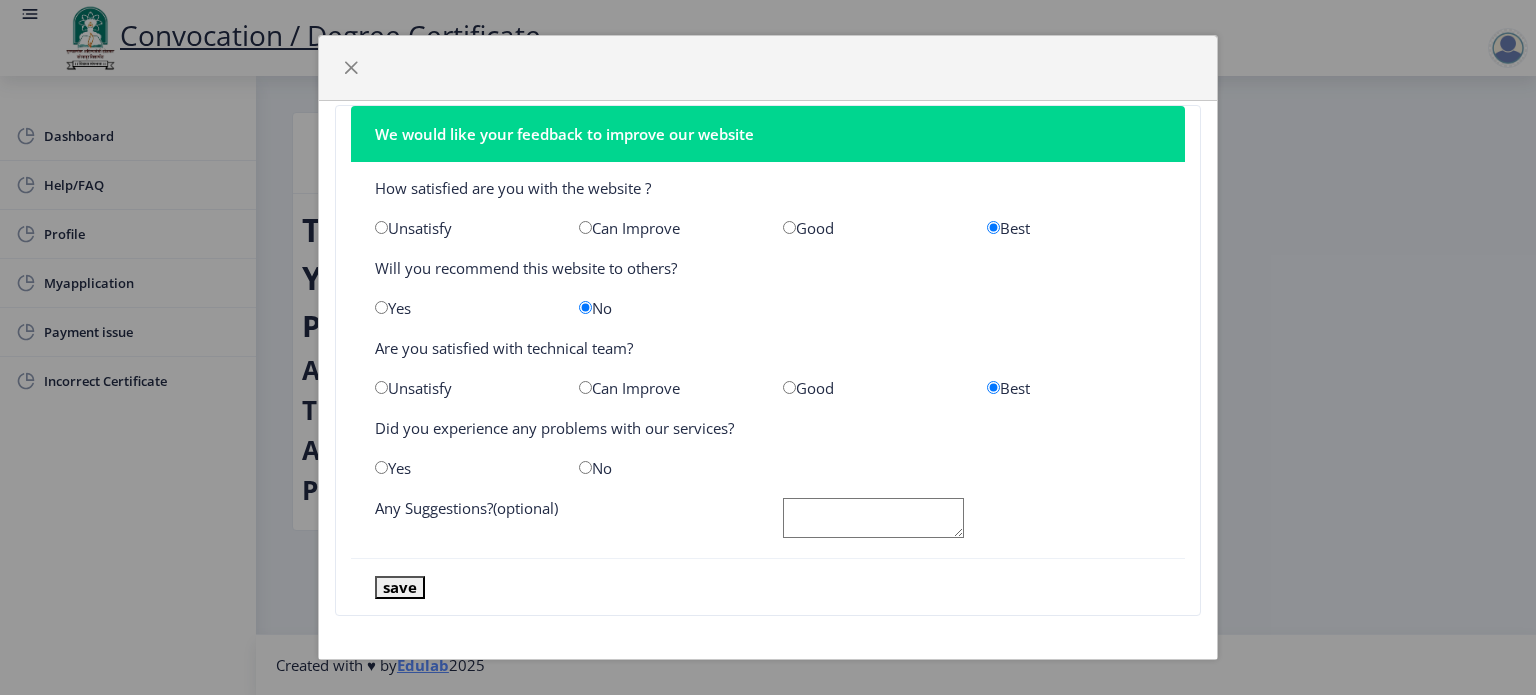click at bounding box center [585, 467] 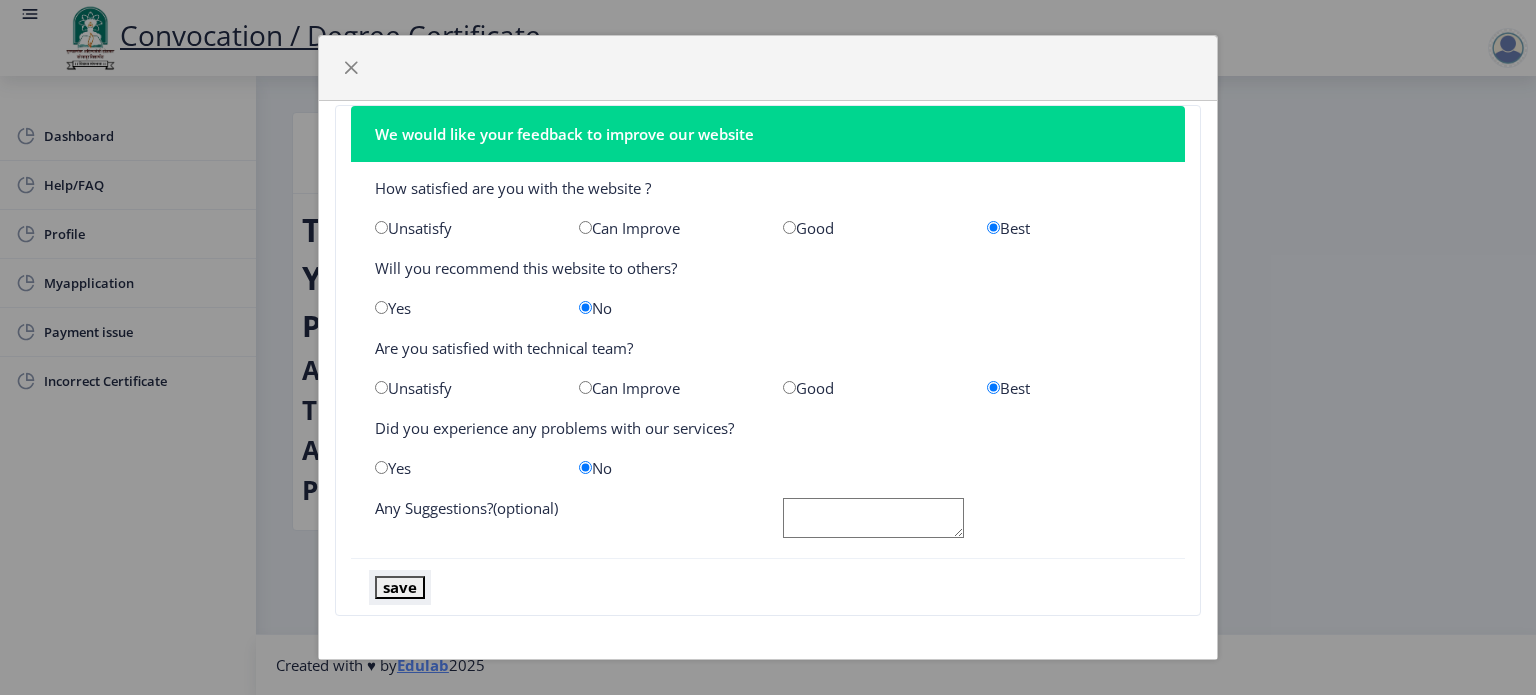 click on "save" 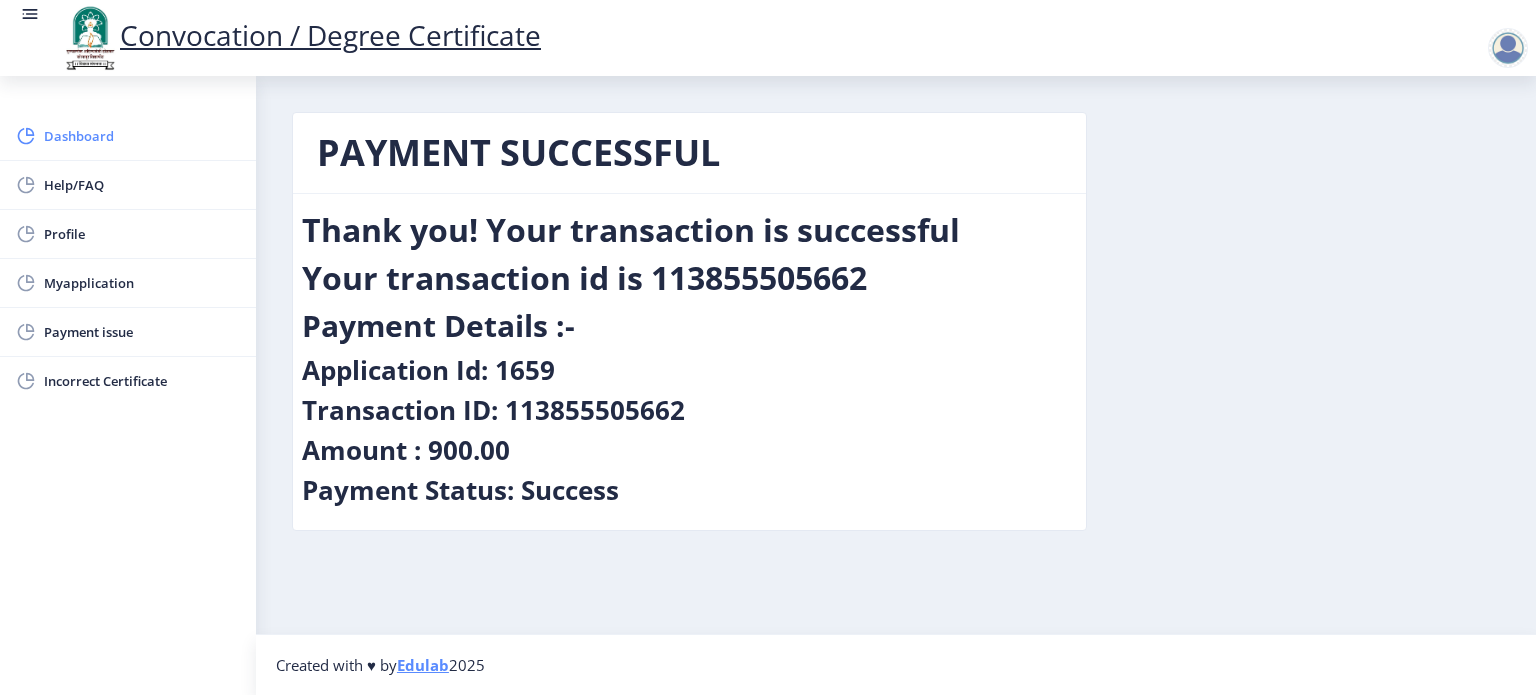 click on "Dashboard" 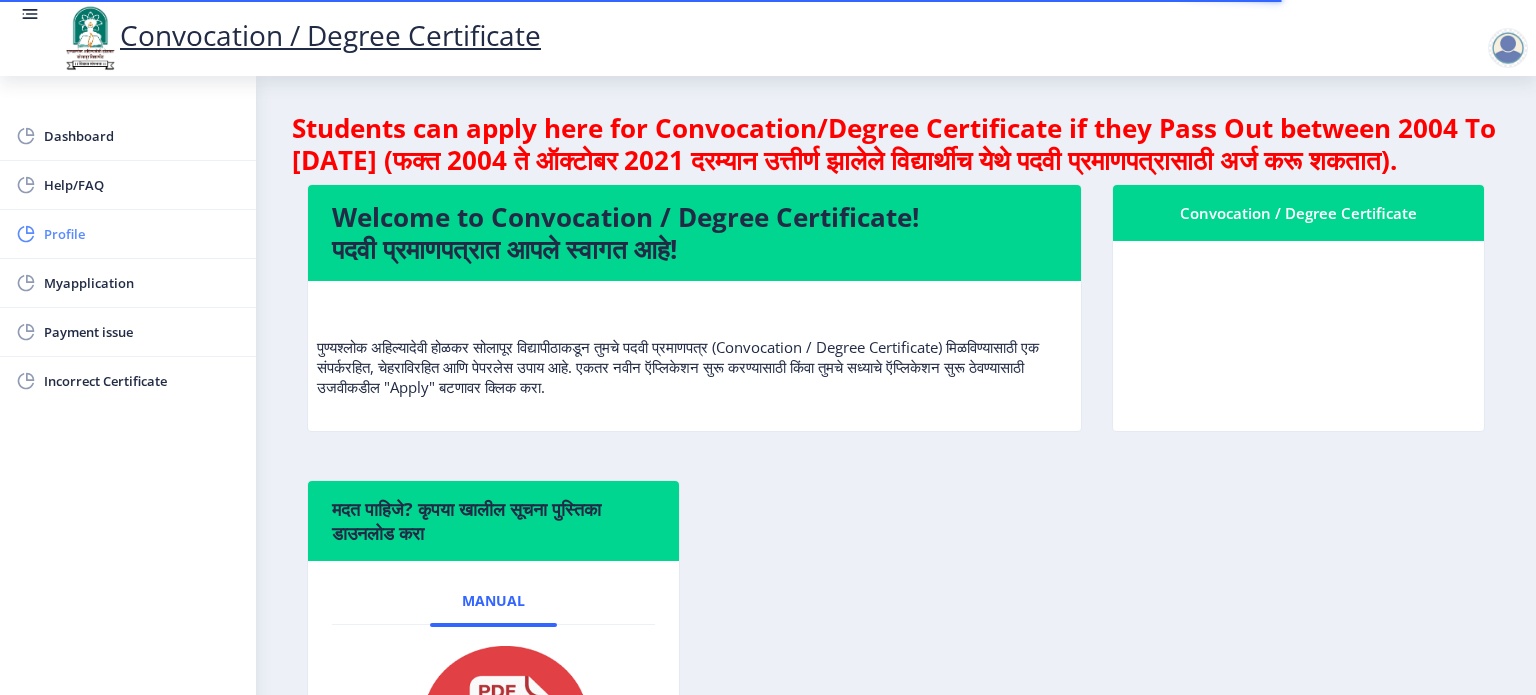 click on "Profile" 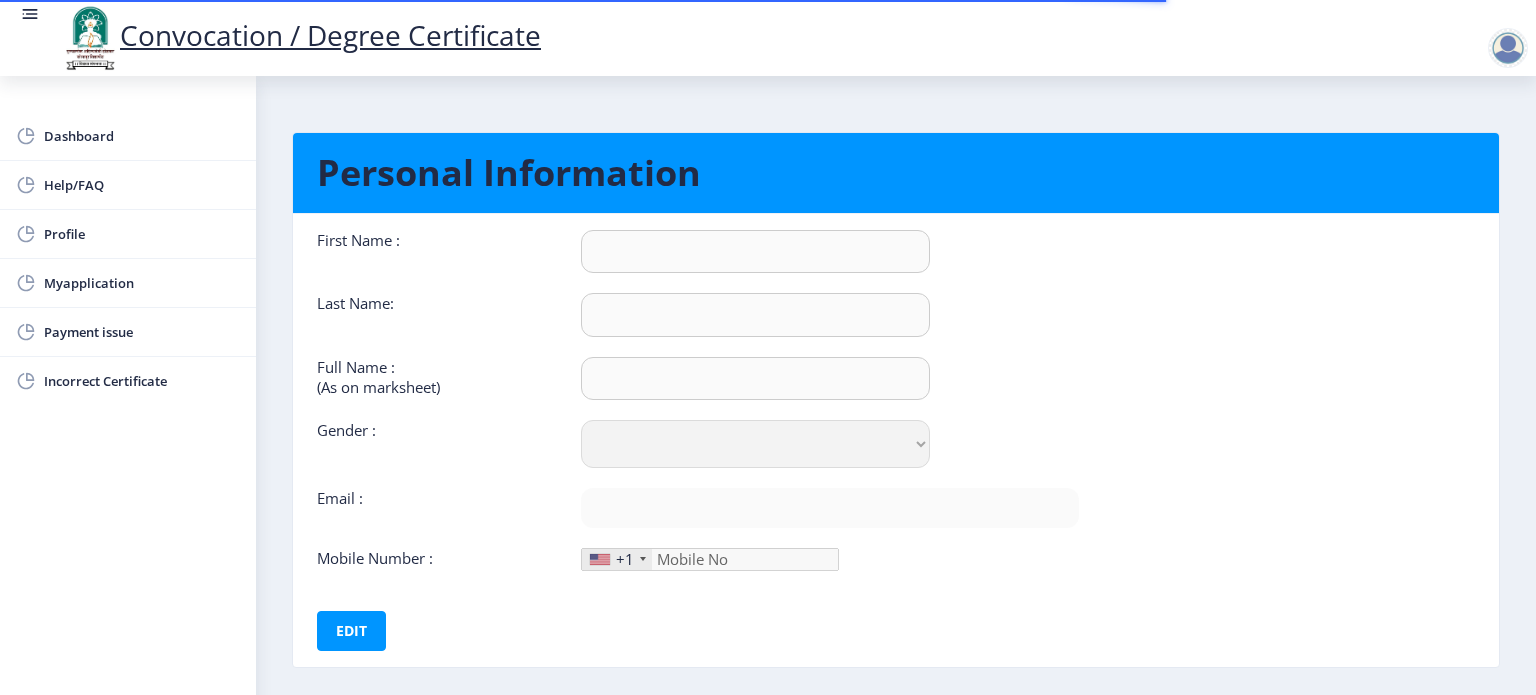 type on "[PERSON_NAME]" 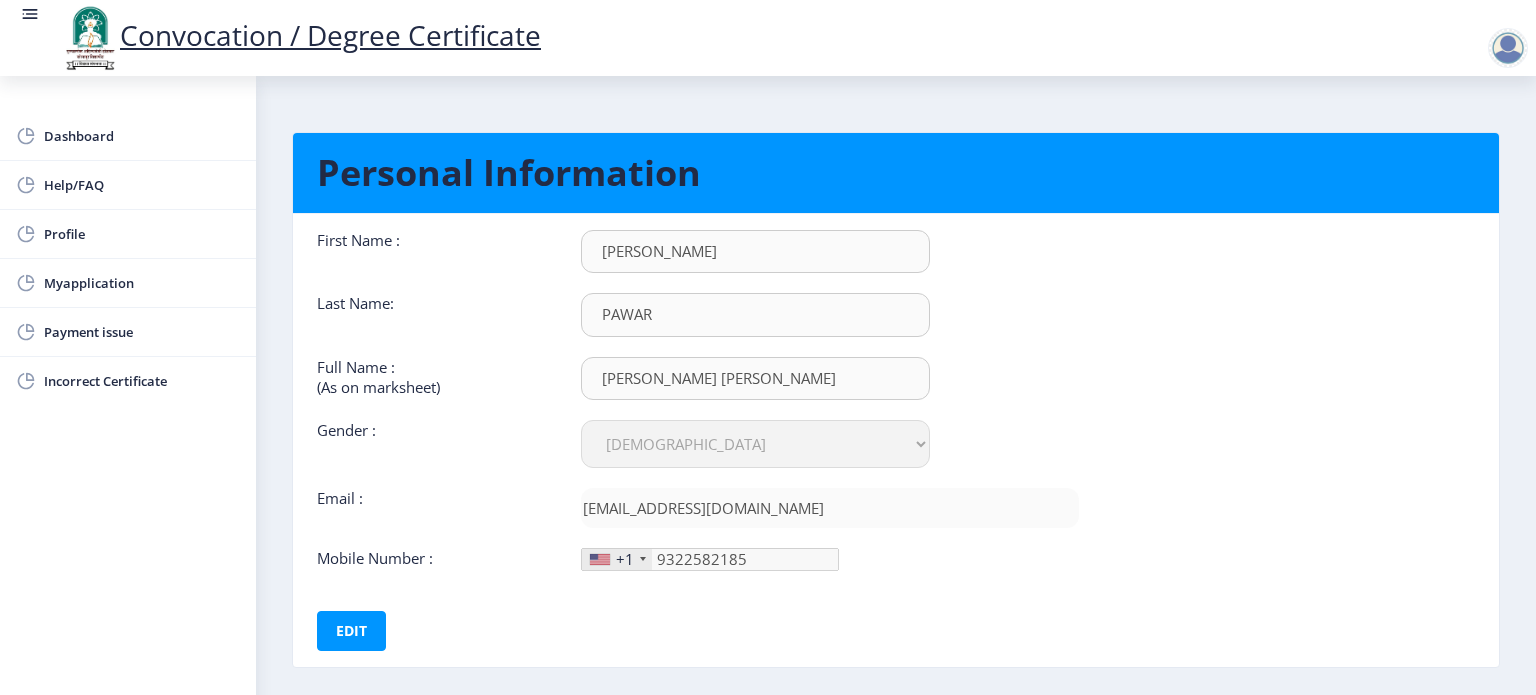 scroll, scrollTop: 92, scrollLeft: 0, axis: vertical 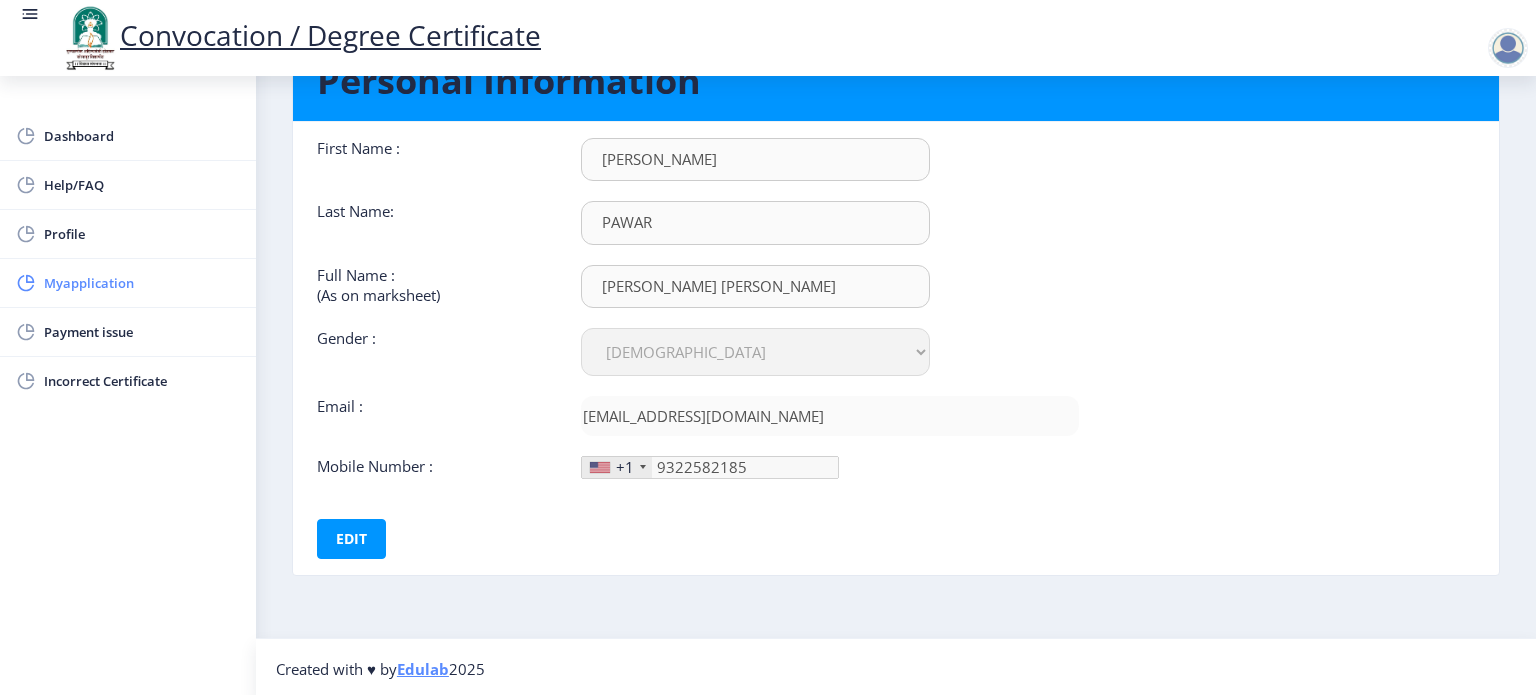 click on "Myapplication" 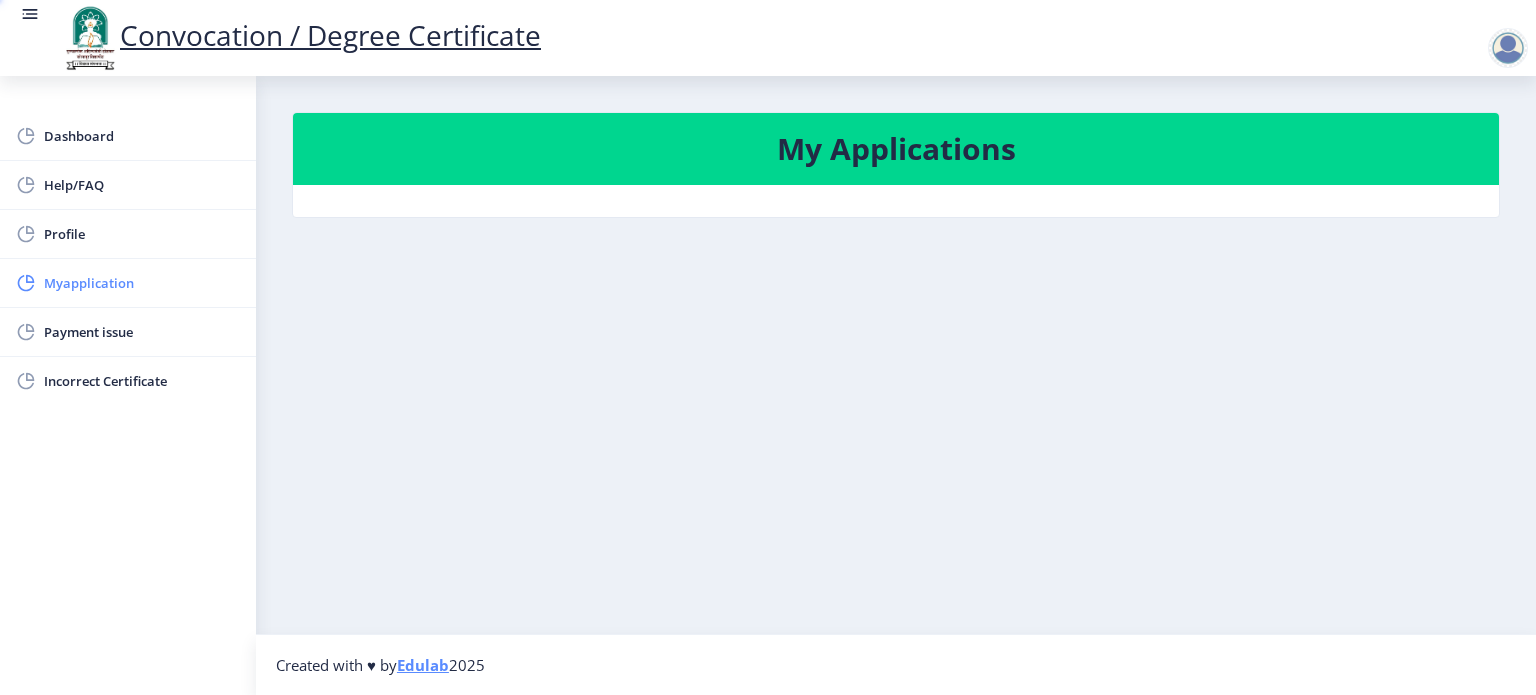 scroll, scrollTop: 0, scrollLeft: 0, axis: both 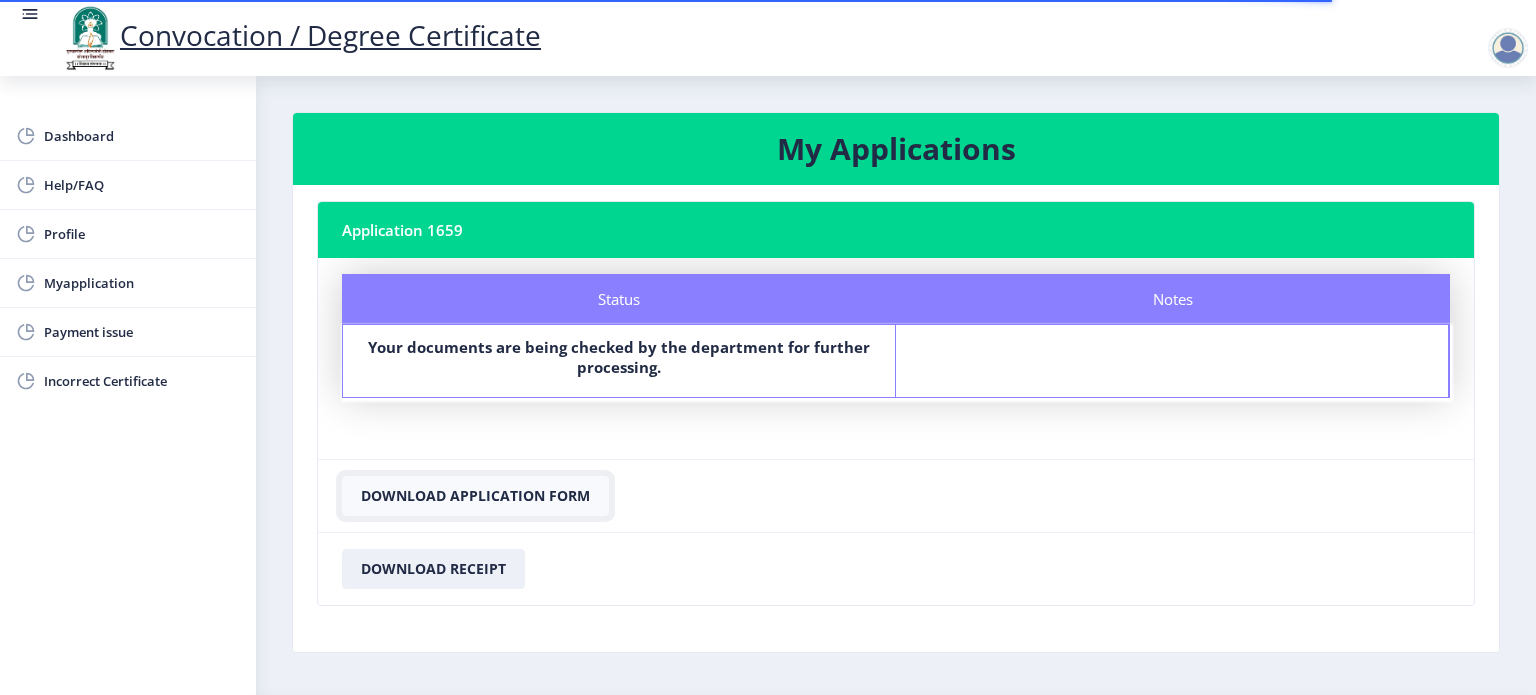 click on "Download Application Form" 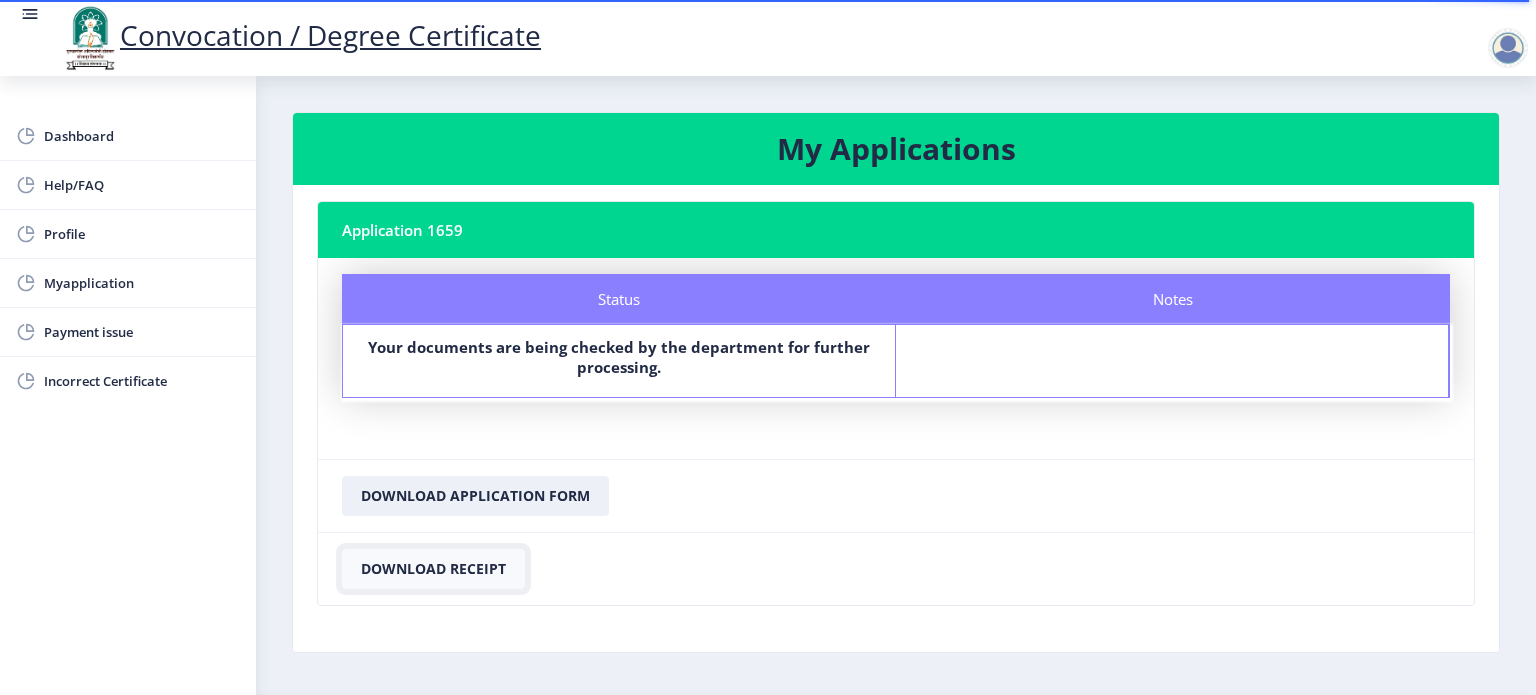 click on "Download Receipt" 